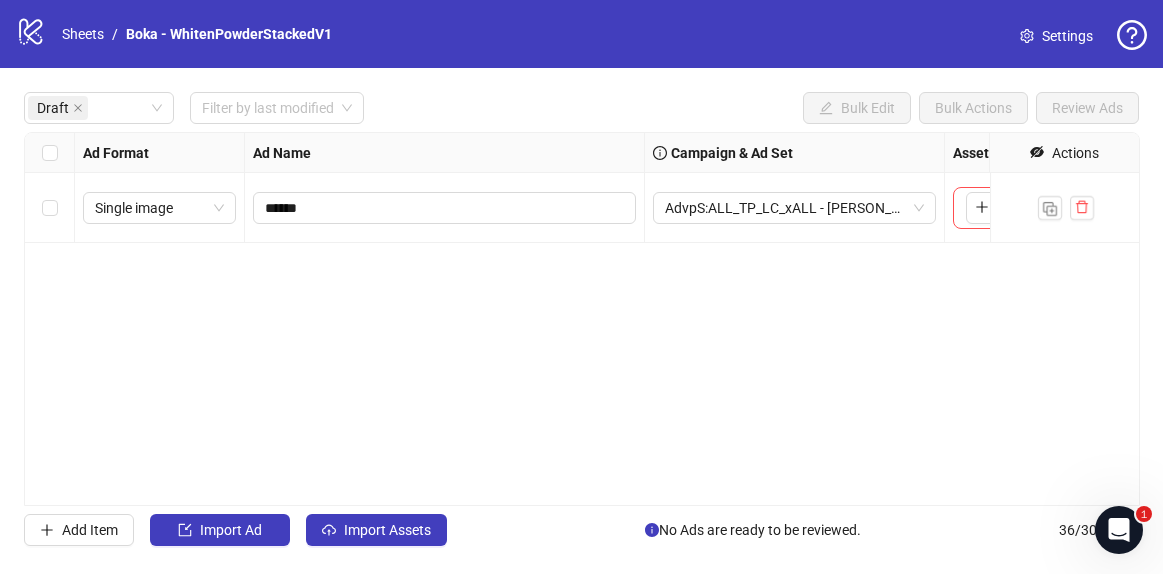 scroll, scrollTop: 0, scrollLeft: 0, axis: both 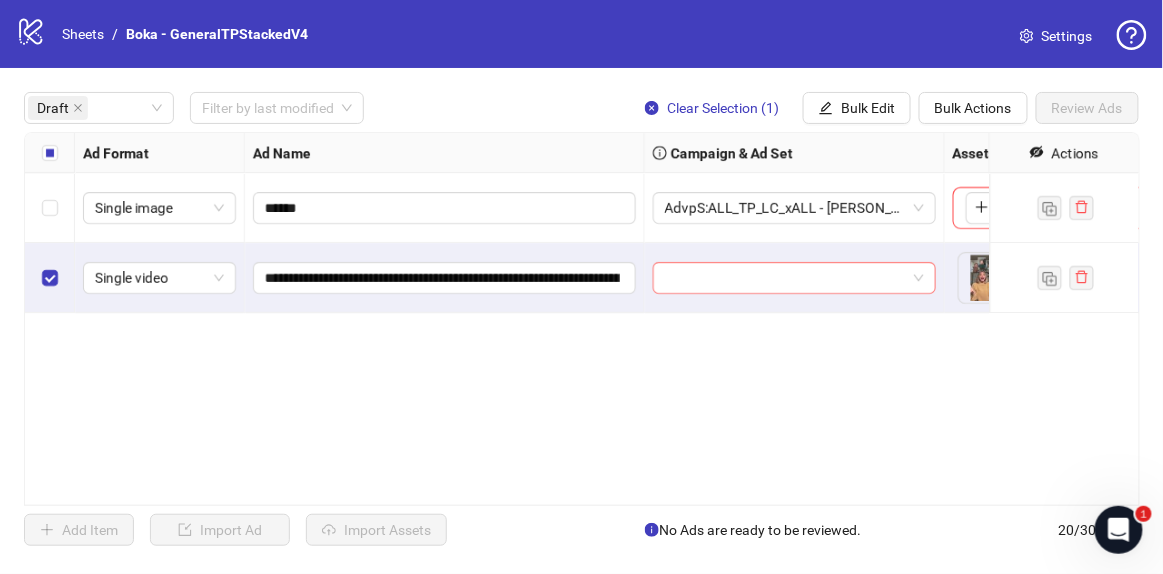 click at bounding box center [785, 278] 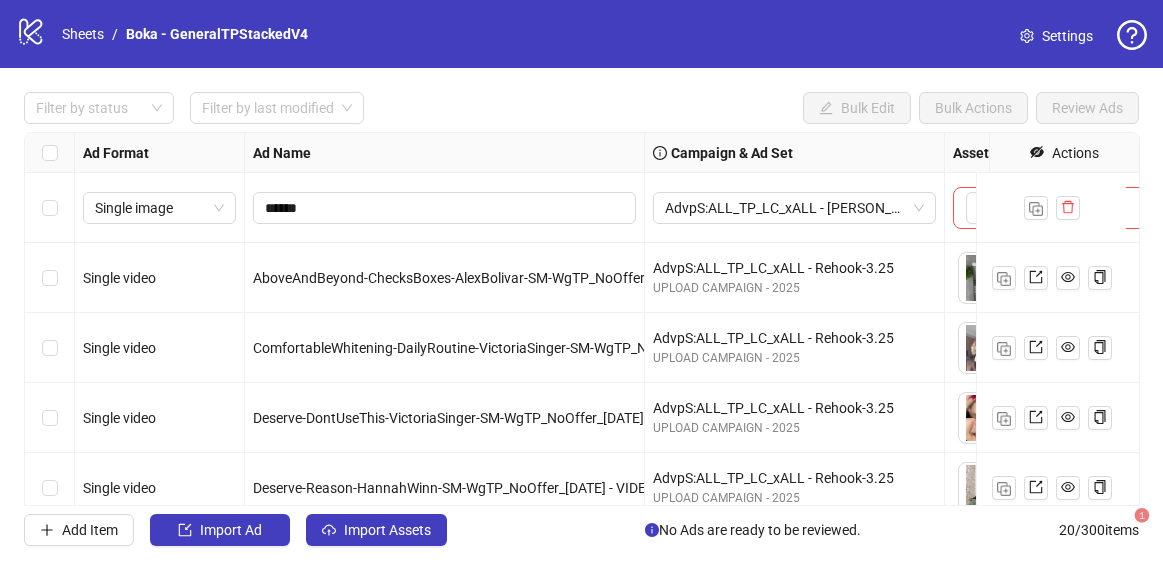 scroll, scrollTop: 0, scrollLeft: 0, axis: both 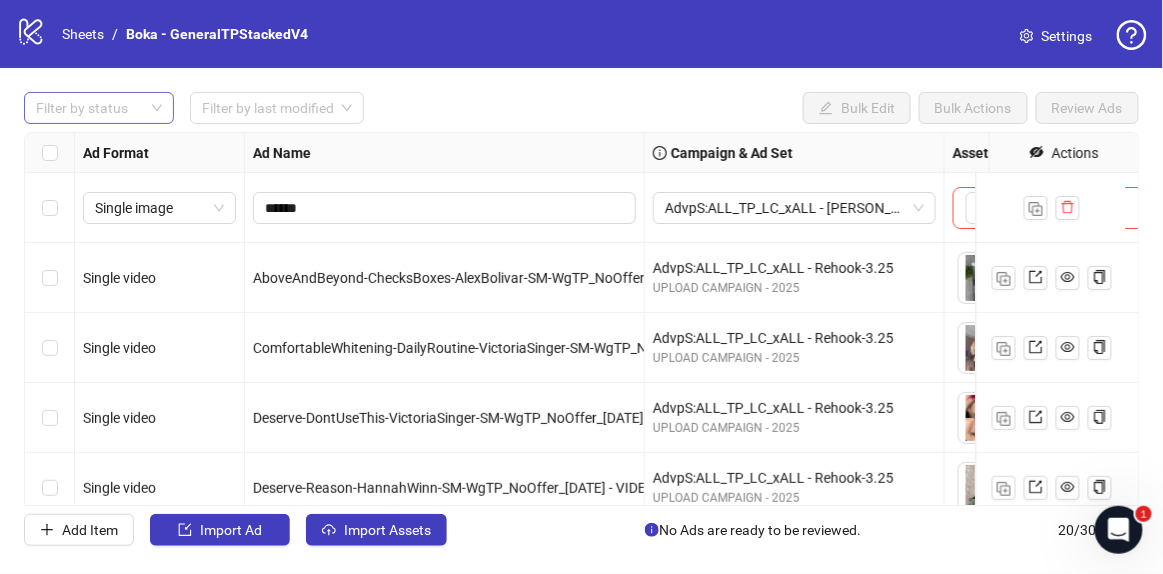 click at bounding box center (88, 108) 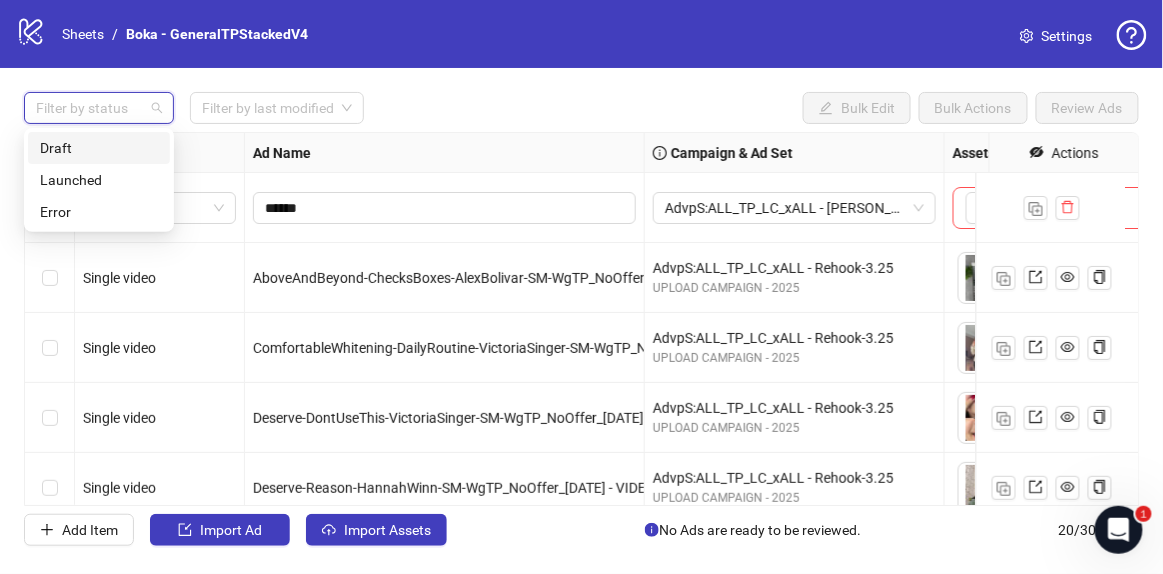 click on "Draft" at bounding box center (99, 148) 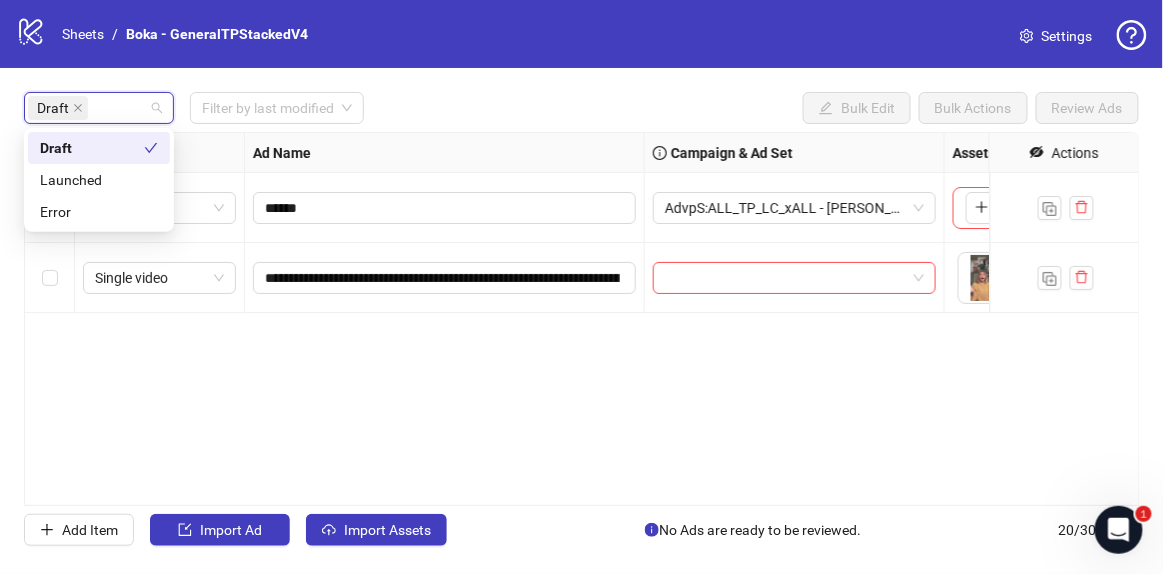 click on "**********" at bounding box center [581, 319] 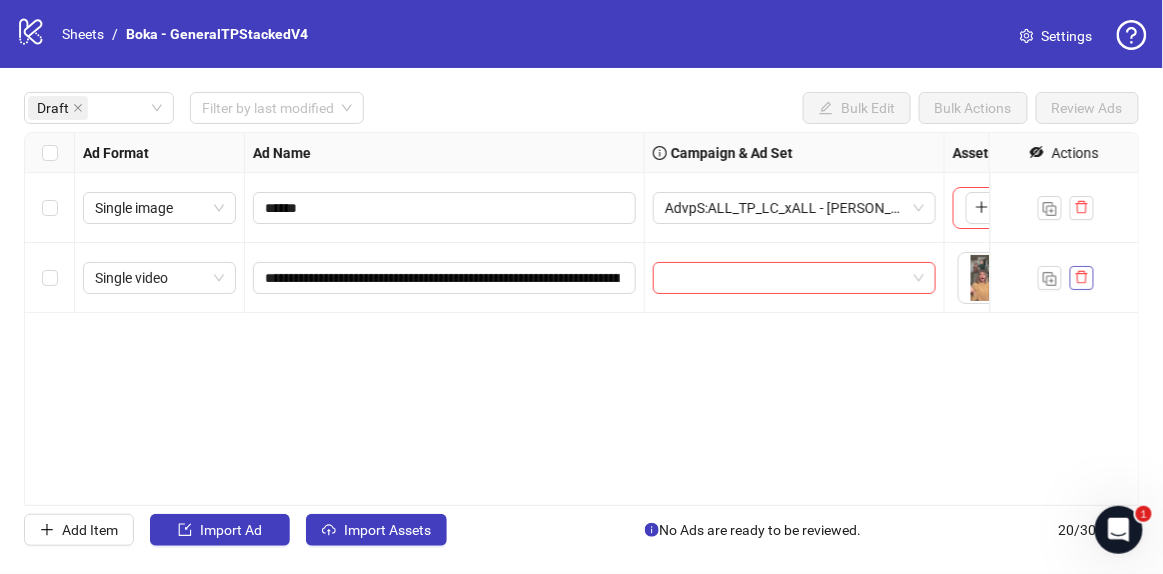 click at bounding box center [1082, 278] 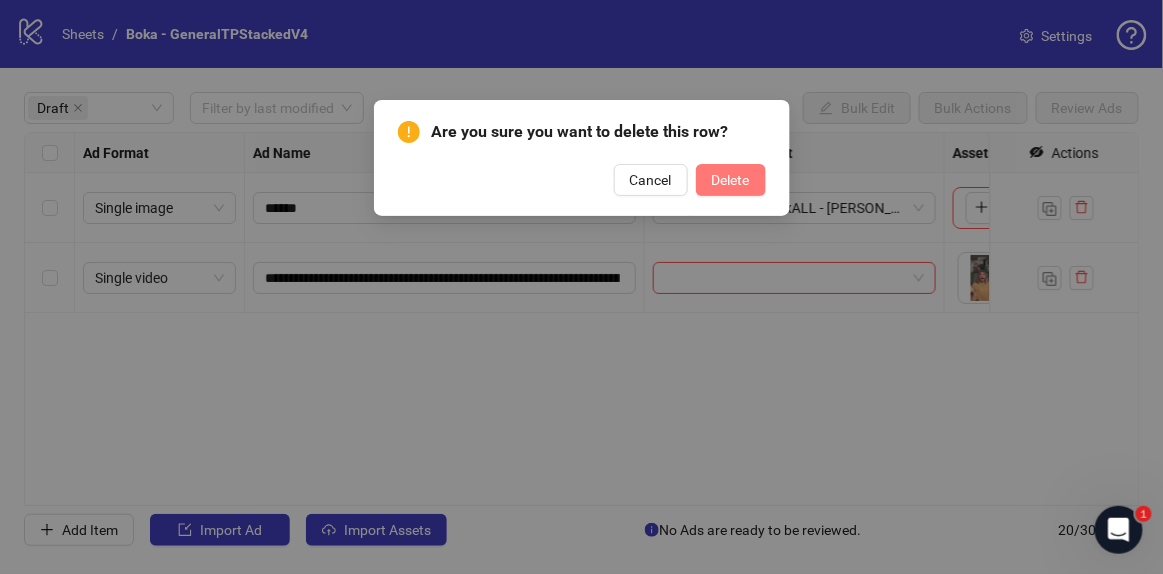 click on "Delete" at bounding box center [731, 180] 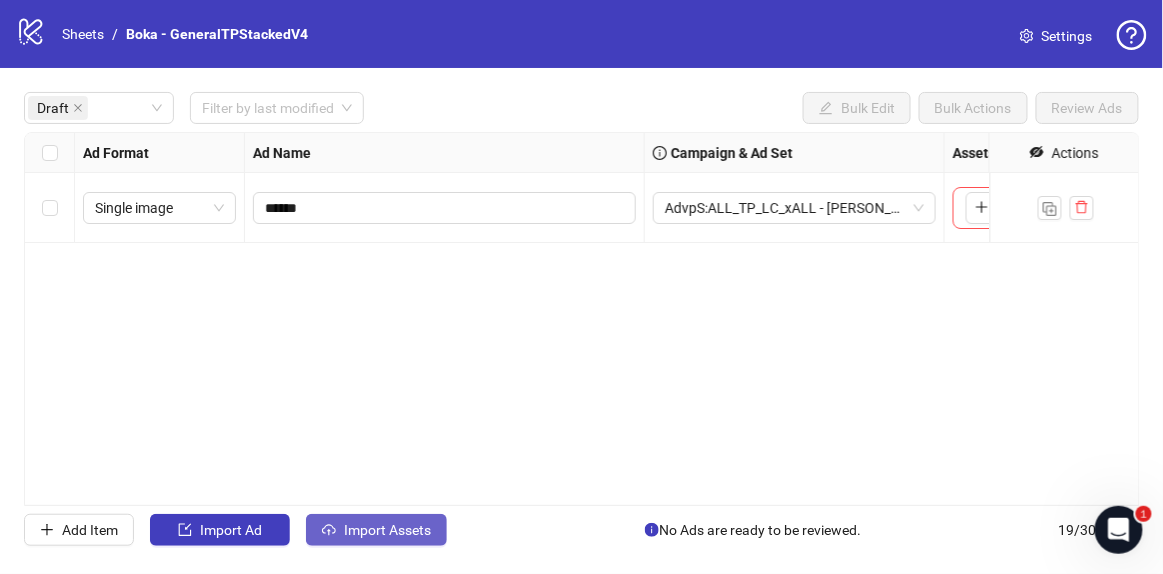 click on "Import Assets" at bounding box center (387, 530) 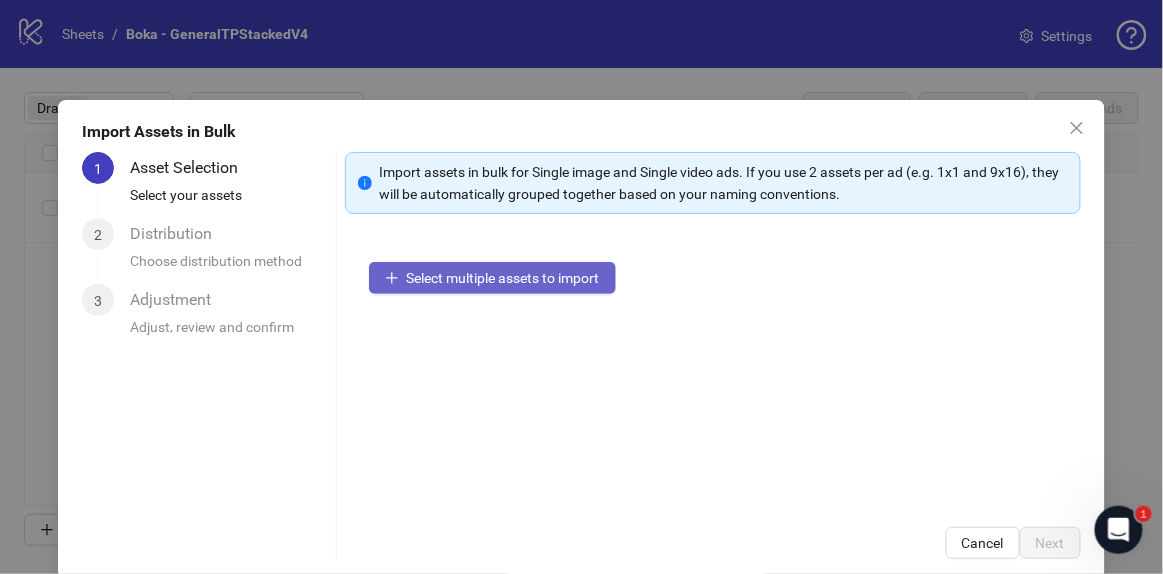 click on "Select multiple assets to import" at bounding box center [503, 278] 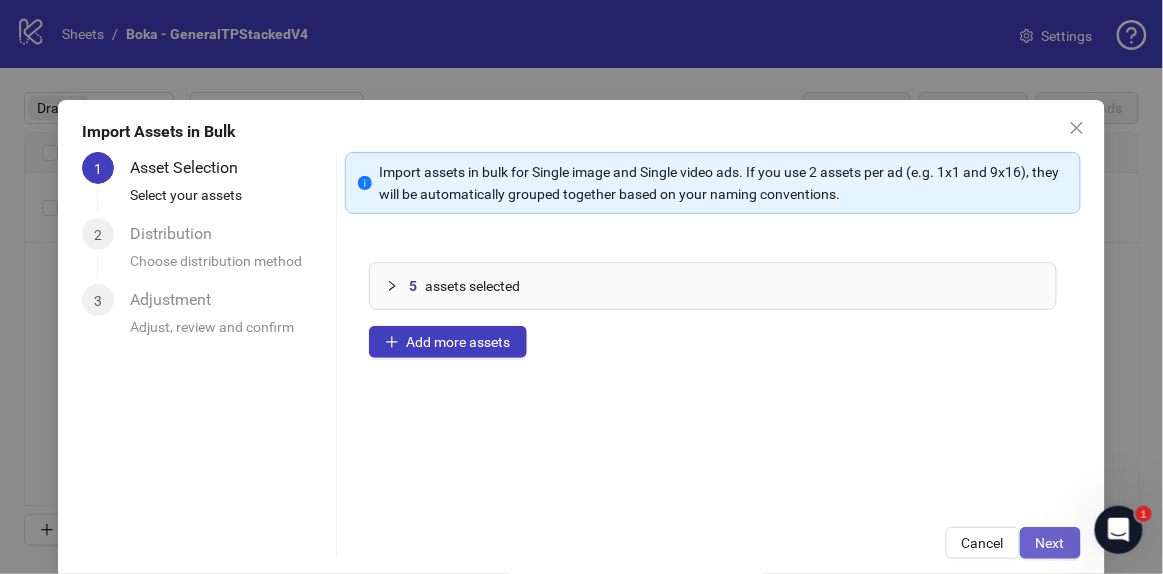 click on "Next" at bounding box center [1050, 543] 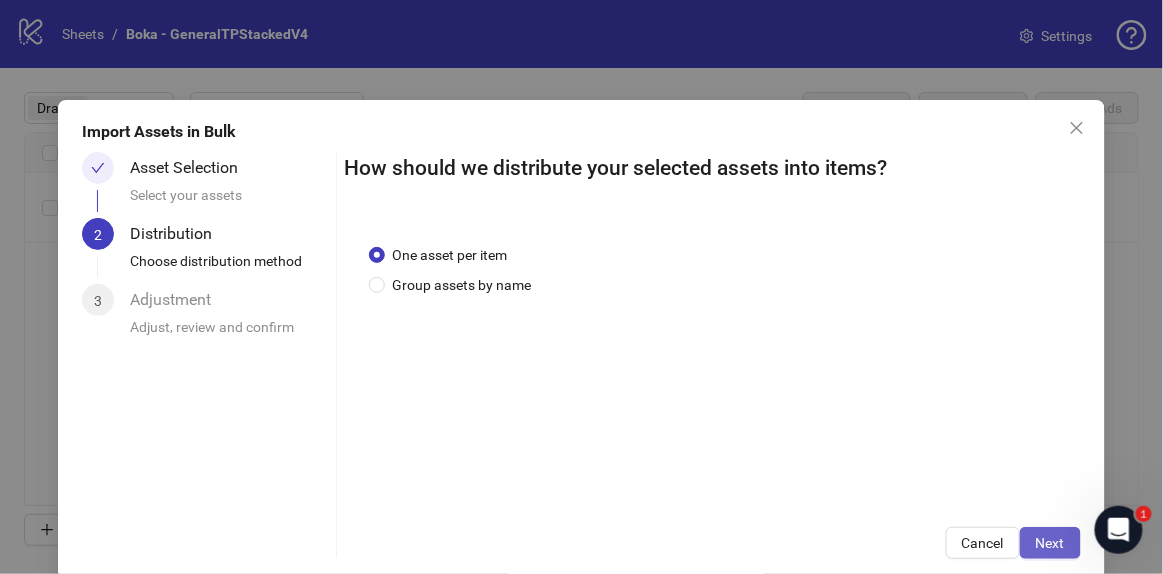 click on "Next" at bounding box center [1050, 543] 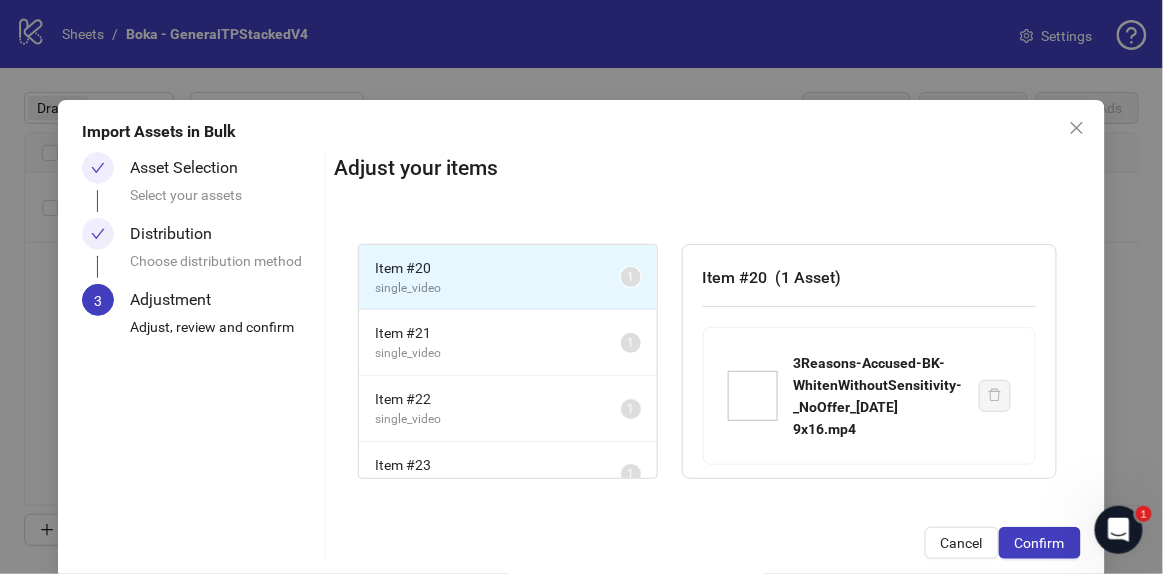 click on "Confirm" at bounding box center [1040, 543] 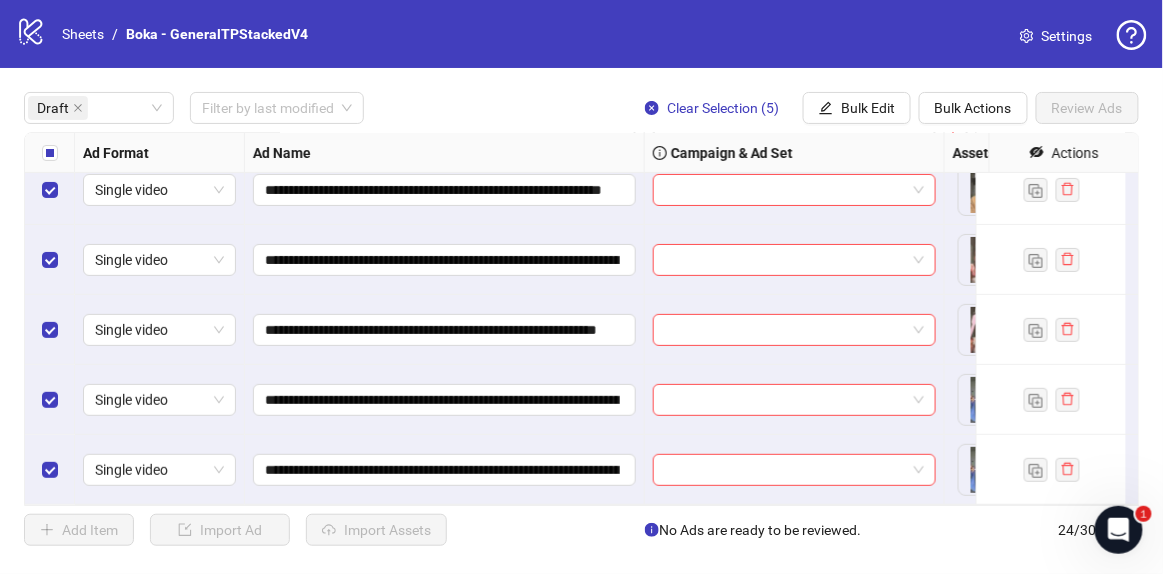 scroll, scrollTop: 0, scrollLeft: 0, axis: both 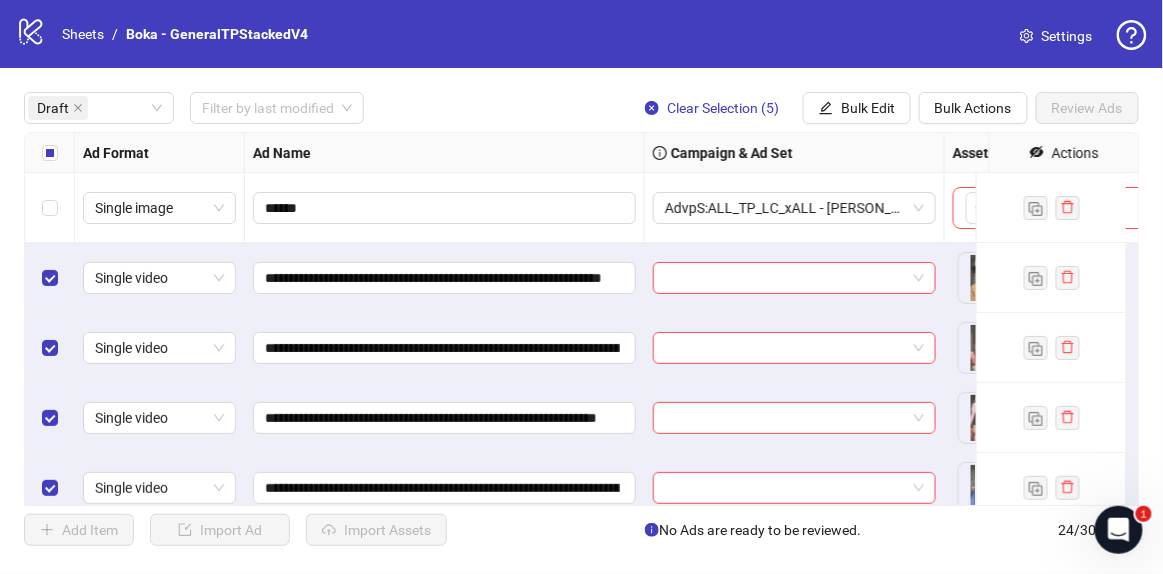 click at bounding box center (50, 153) 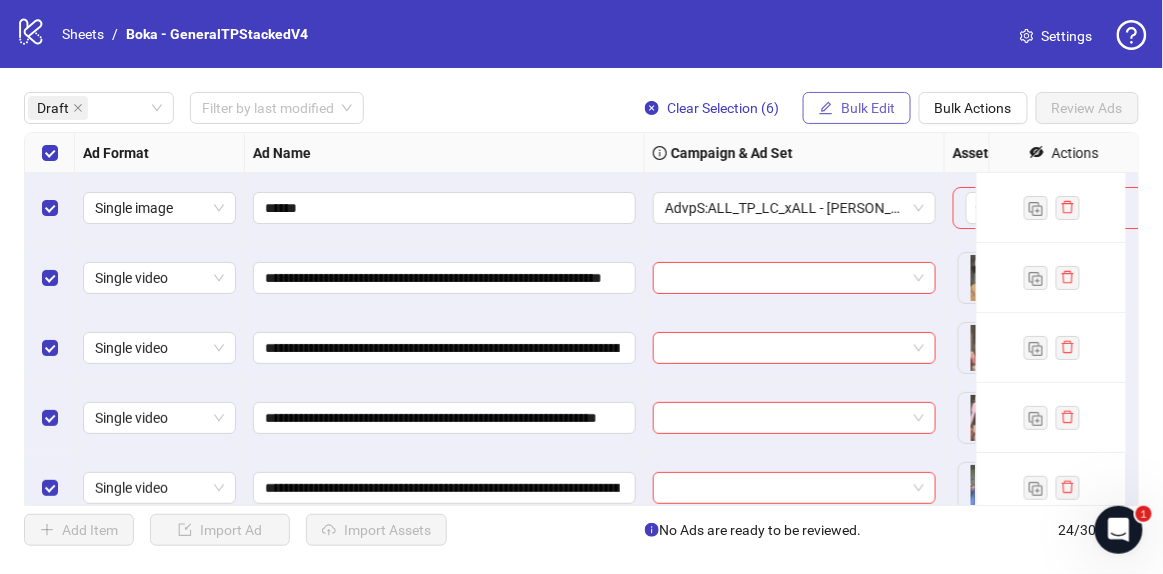 click on "Bulk Edit" at bounding box center (868, 108) 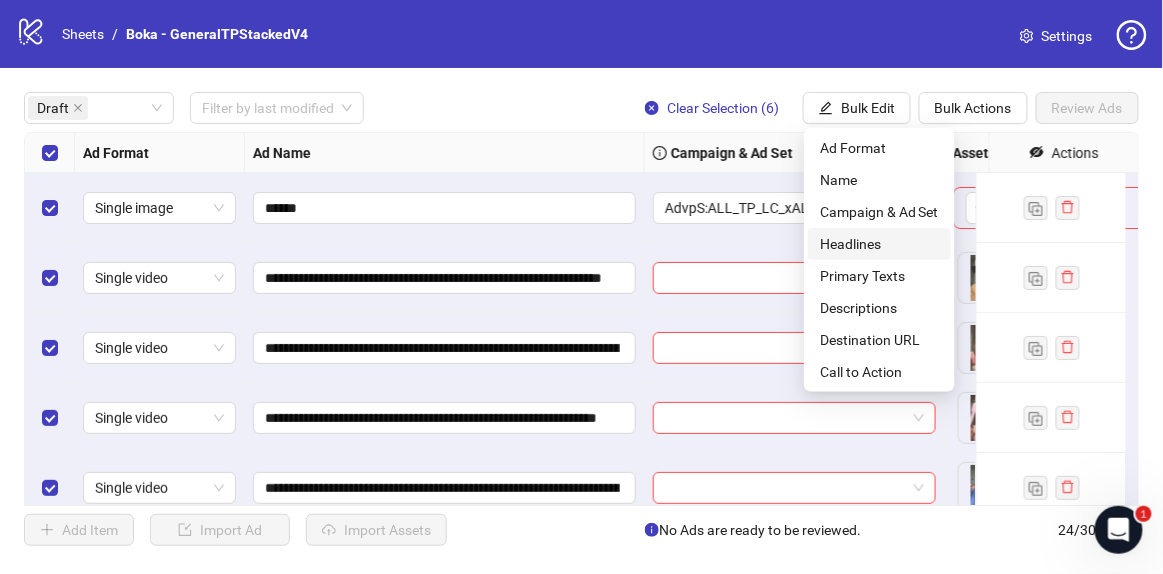 click on "Headlines" at bounding box center [879, 244] 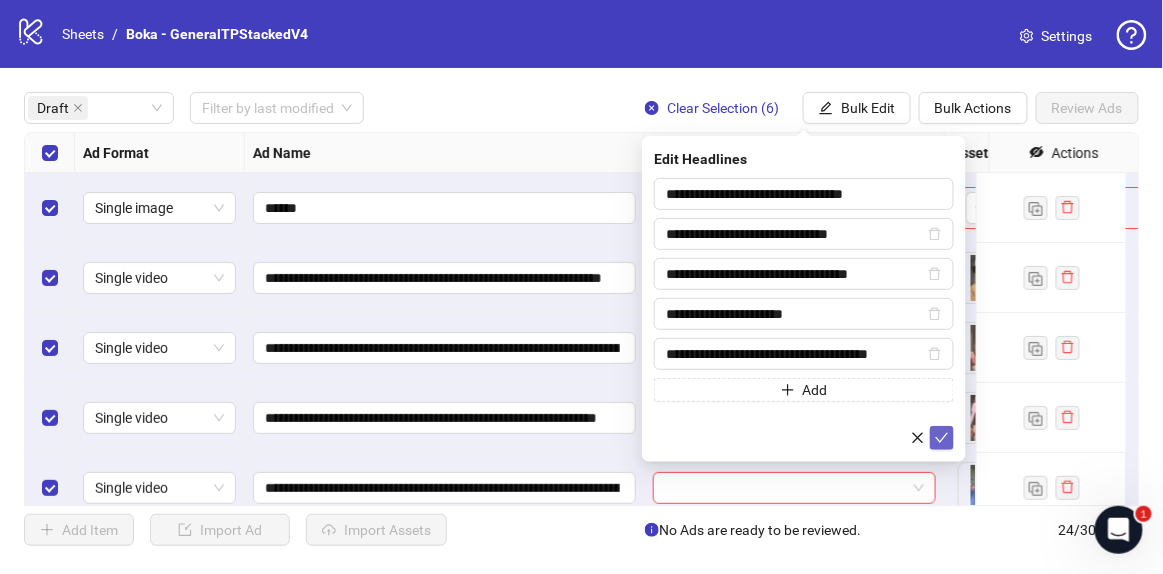 click 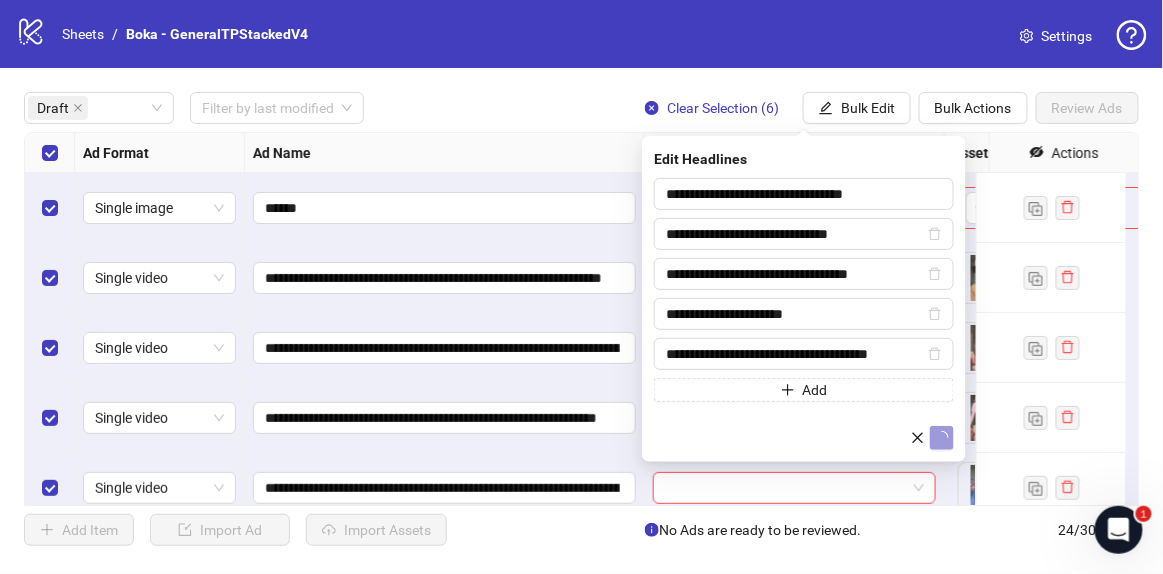 click on "**********" at bounding box center (581, 319) 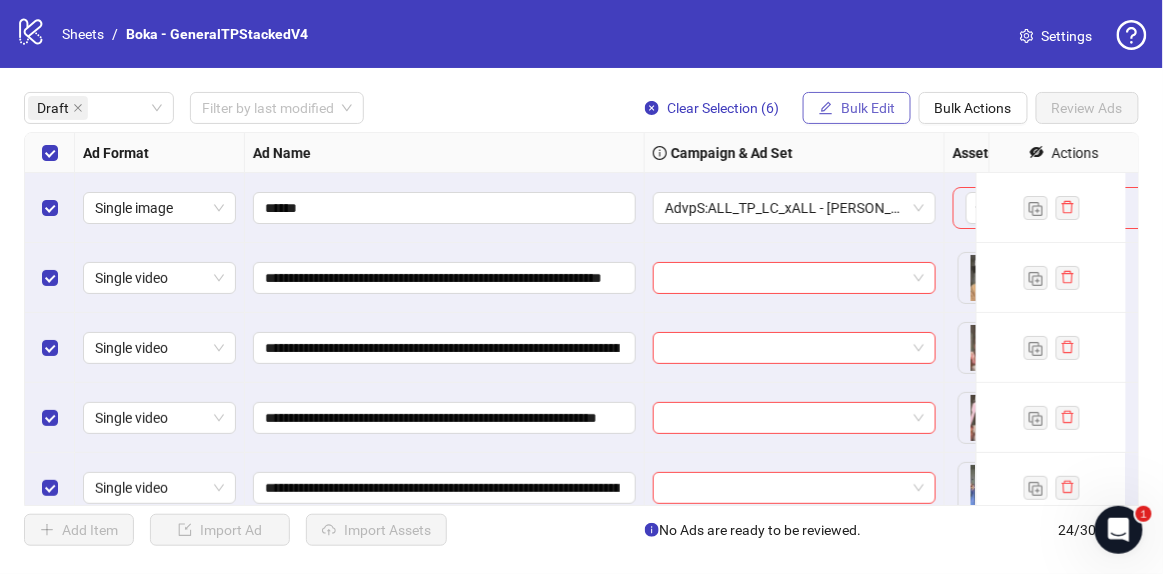 click on "Bulk Edit" at bounding box center [868, 108] 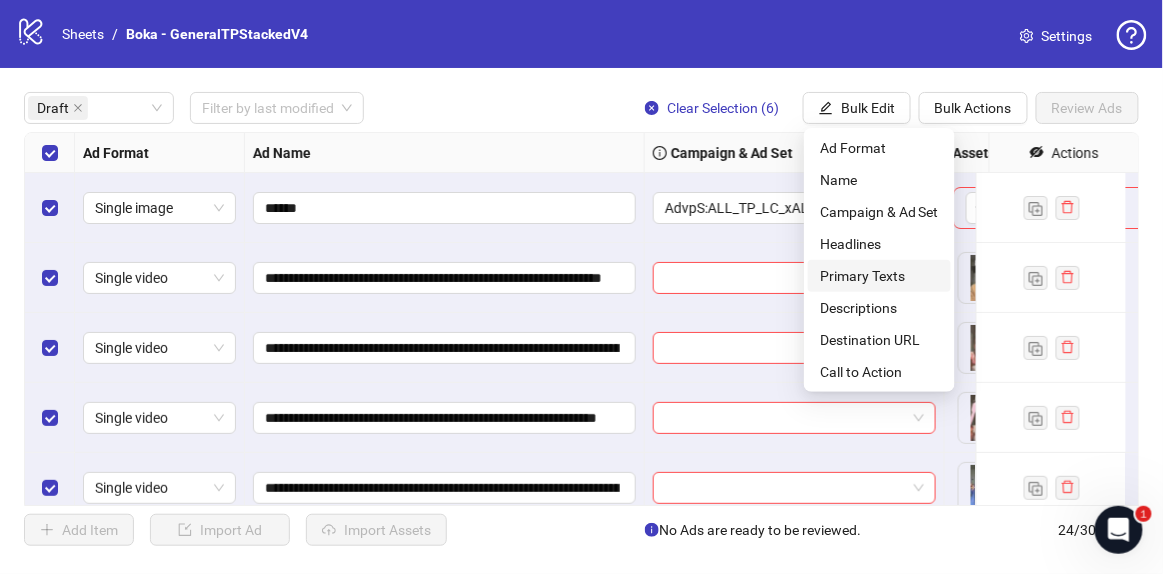 click on "Primary Texts" at bounding box center [879, 276] 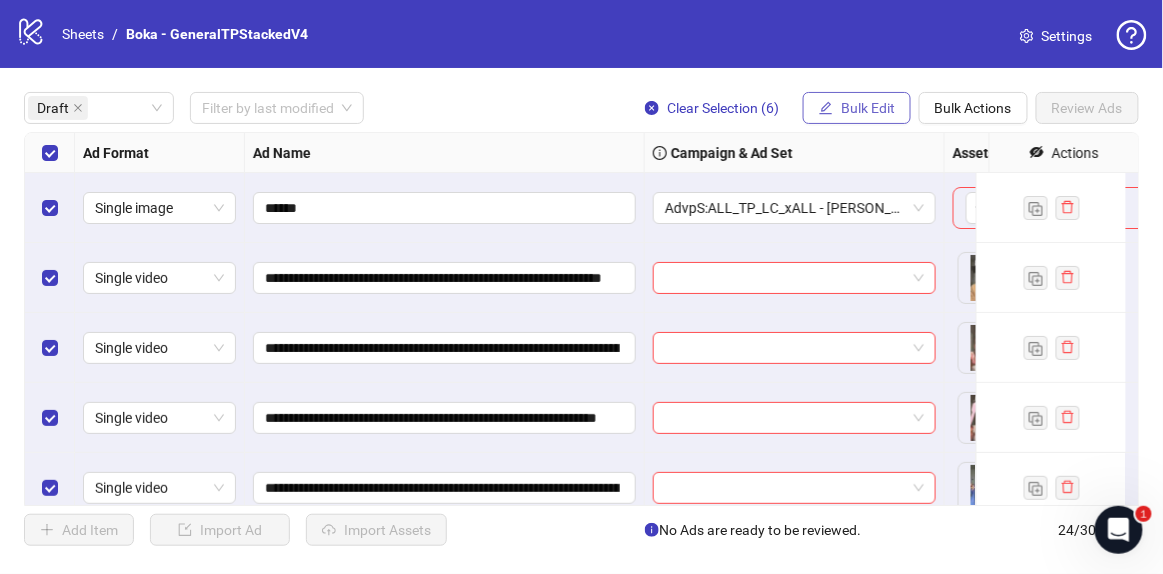 click on "Bulk Edit" at bounding box center (868, 108) 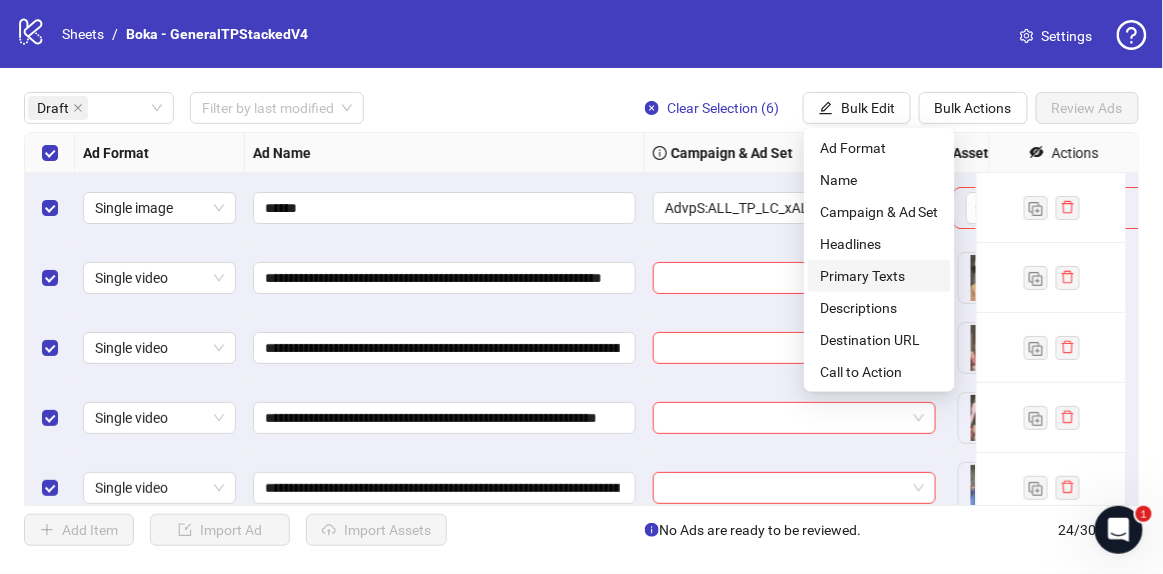 click on "Primary Texts" at bounding box center (879, 276) 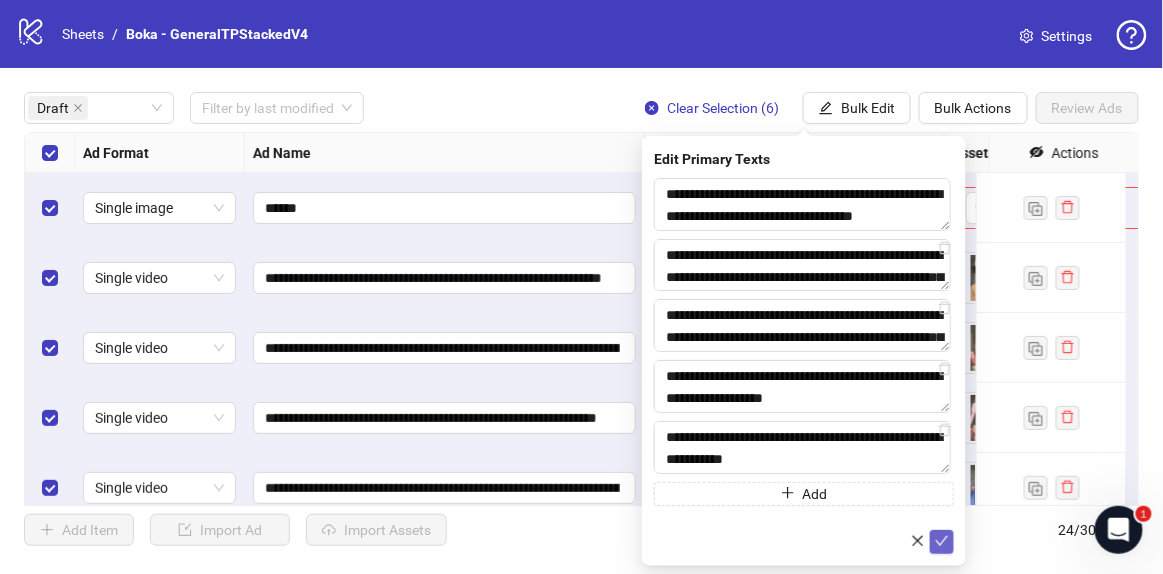click 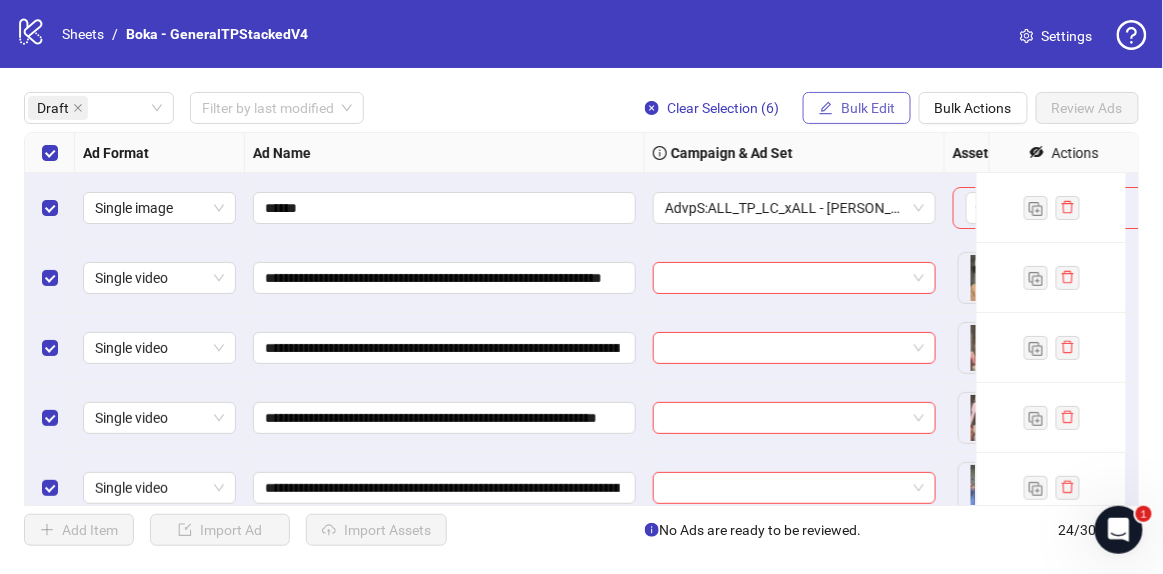 click on "Bulk Edit" at bounding box center (868, 108) 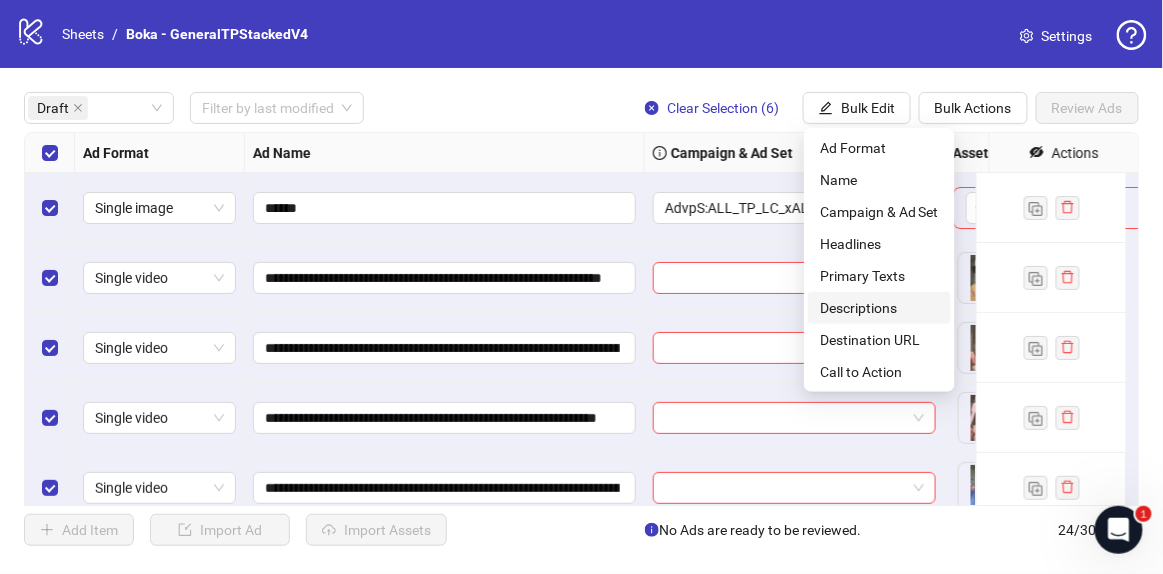 click on "Descriptions" at bounding box center (879, 308) 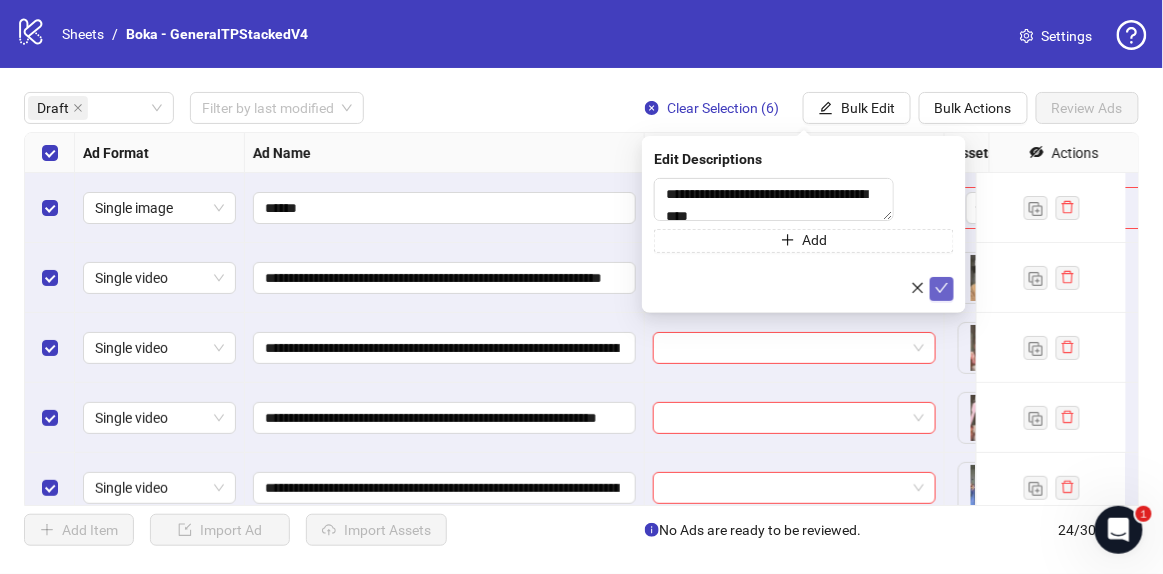 click 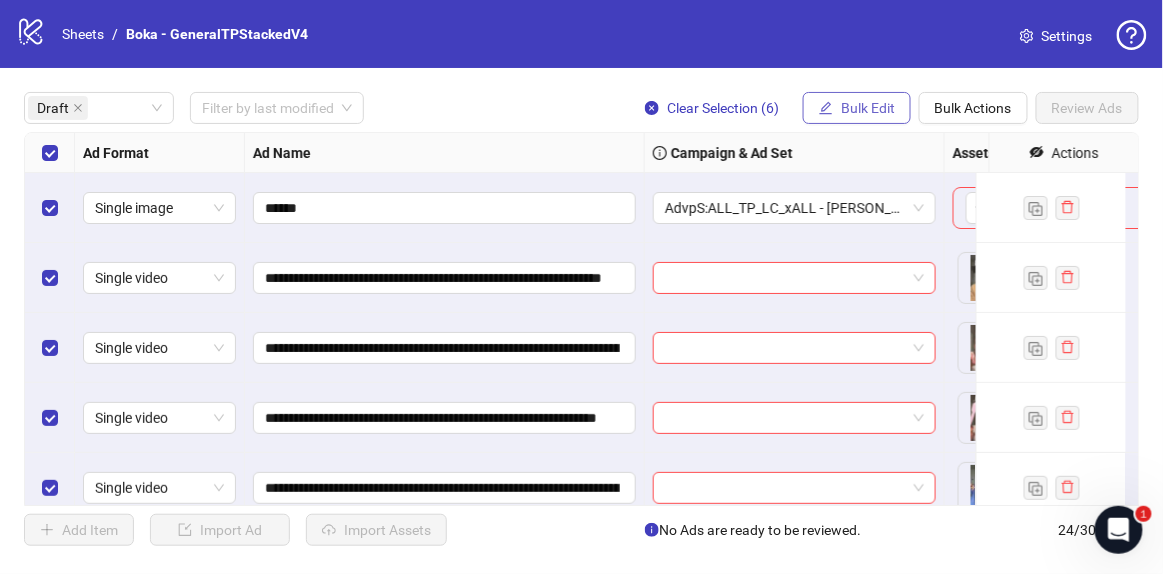 click on "Bulk Edit" at bounding box center (868, 108) 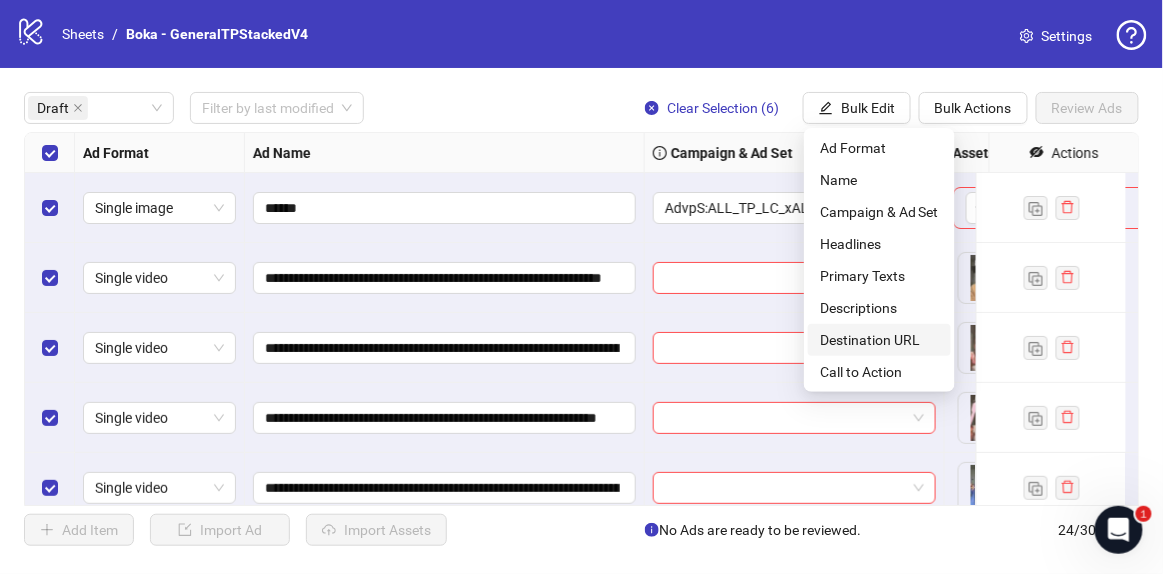 click on "Destination URL" at bounding box center (879, 340) 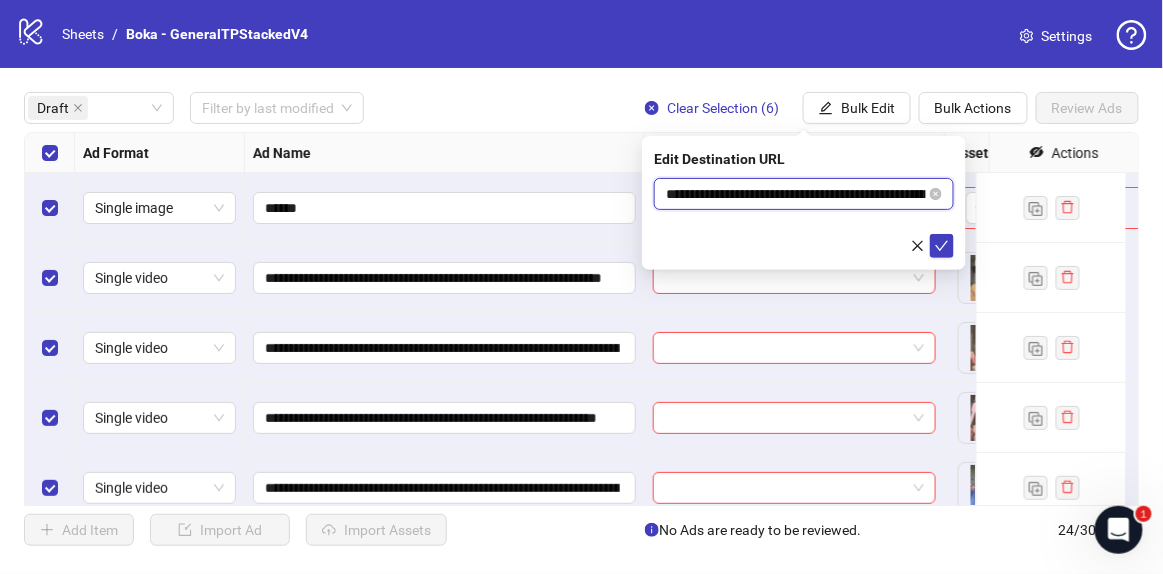 click on "**********" at bounding box center (796, 194) 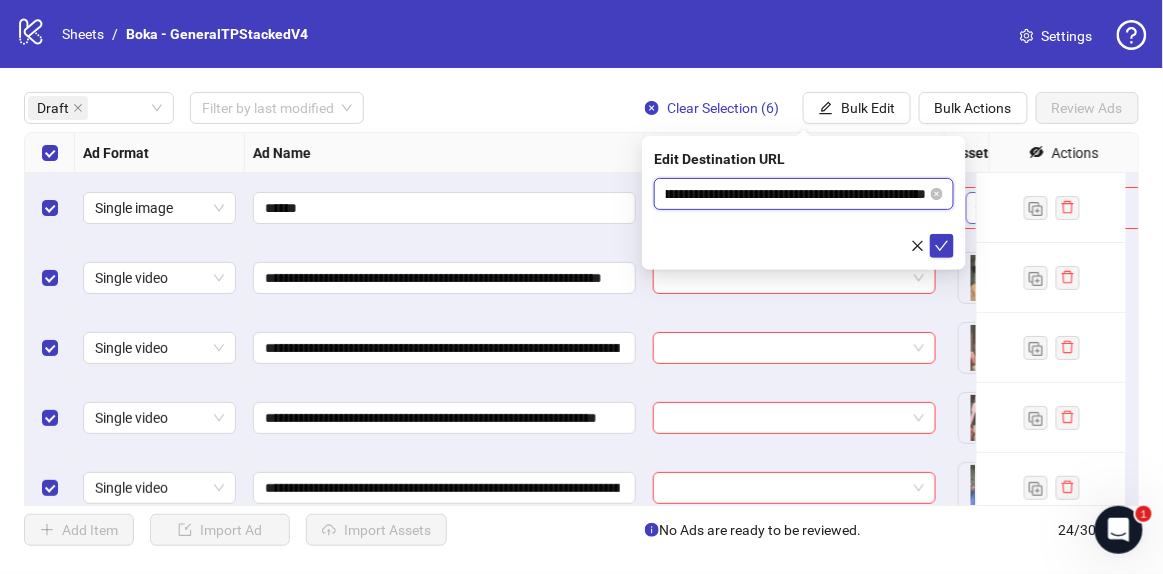 drag, startPoint x: 743, startPoint y: 189, endPoint x: 972, endPoint y: 194, distance: 229.05458 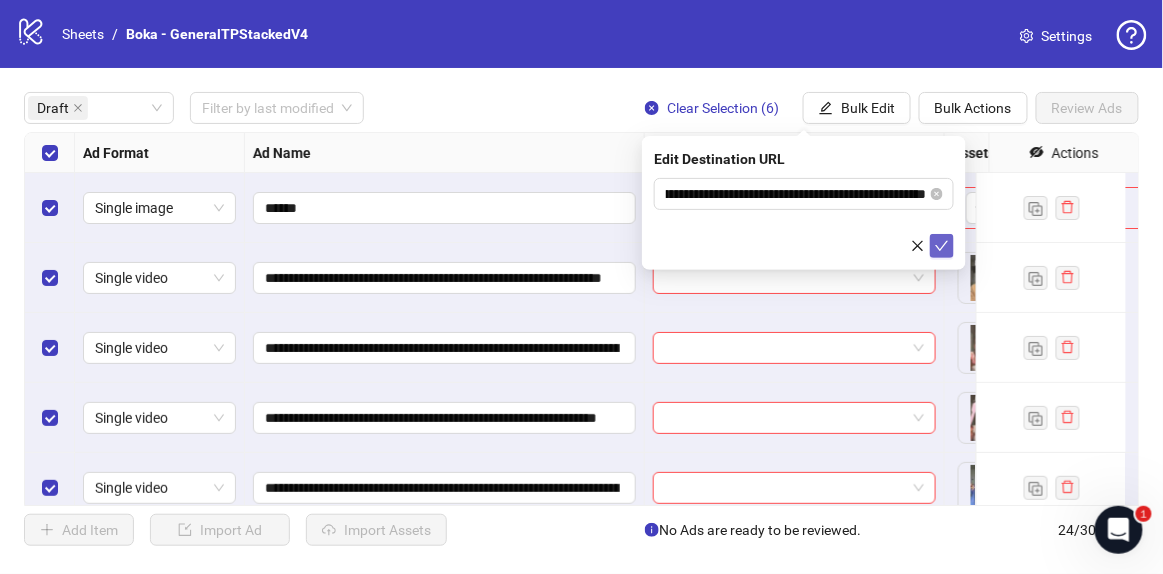 click 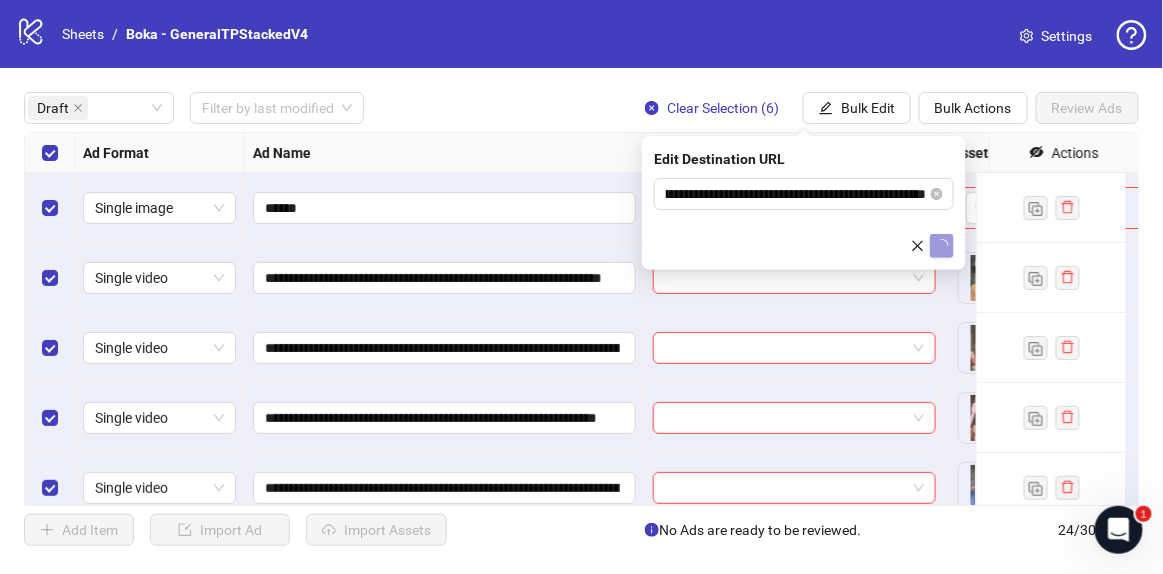 scroll, scrollTop: 0, scrollLeft: 0, axis: both 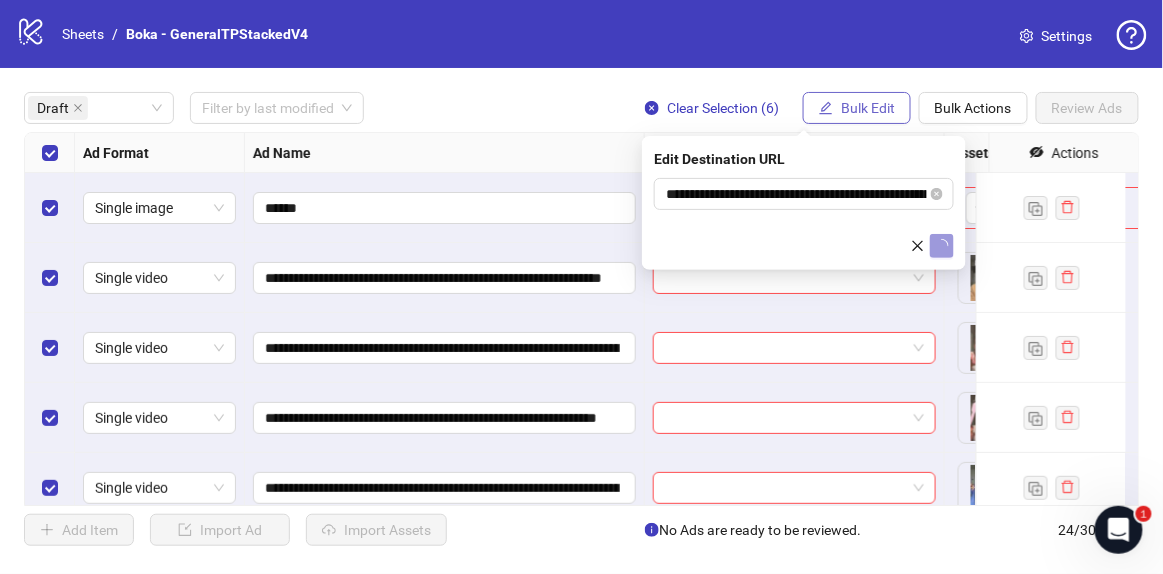 click on "Bulk Edit" at bounding box center [868, 108] 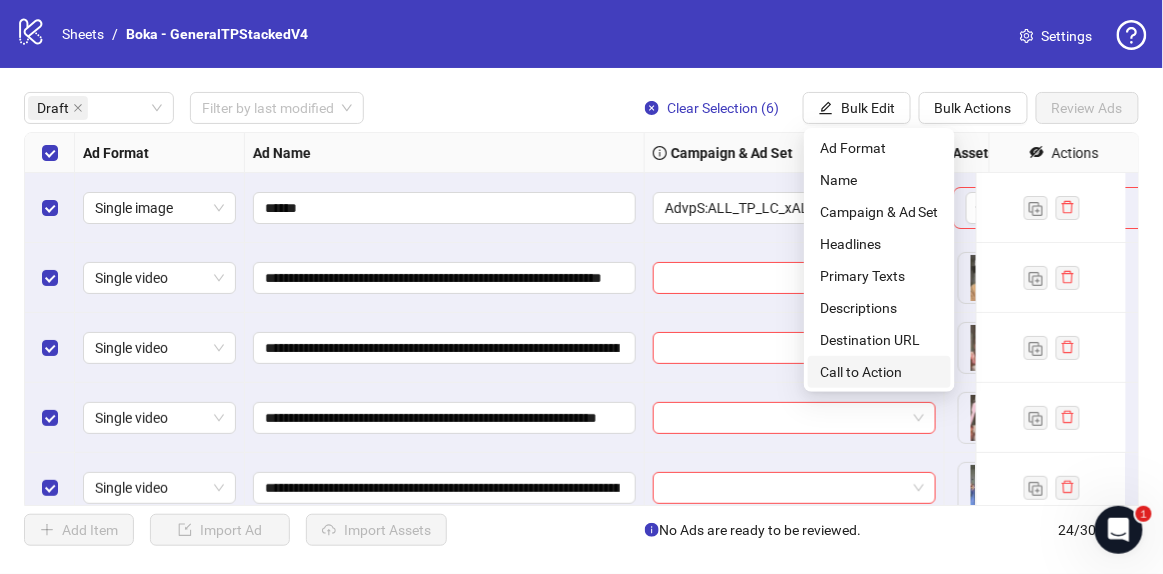 click on "Call to Action" at bounding box center (879, 372) 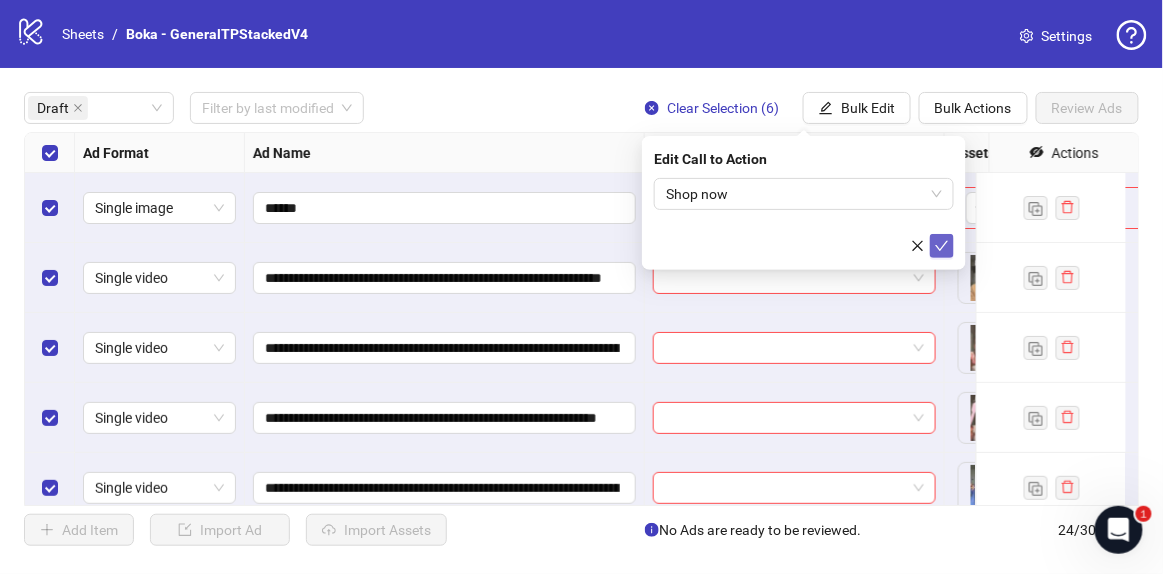 click 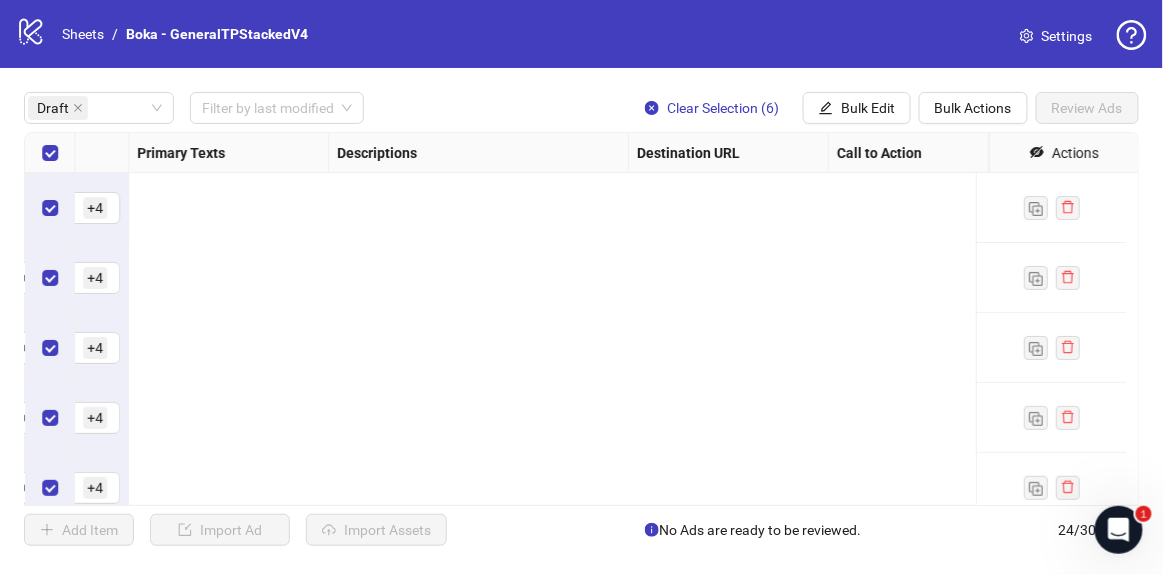scroll, scrollTop: 0, scrollLeft: 0, axis: both 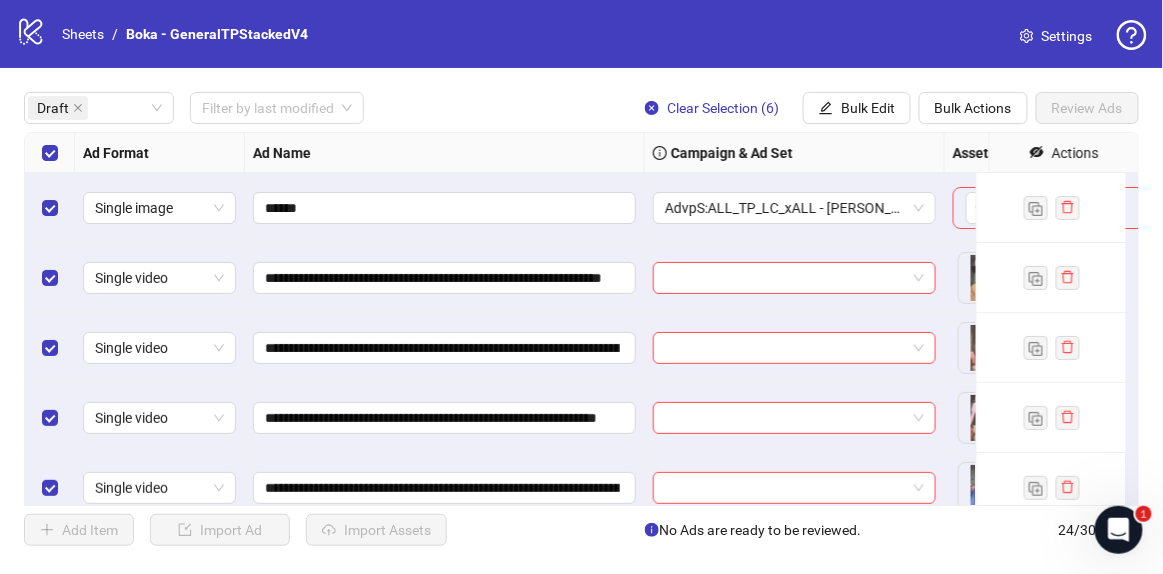click at bounding box center [50, 208] 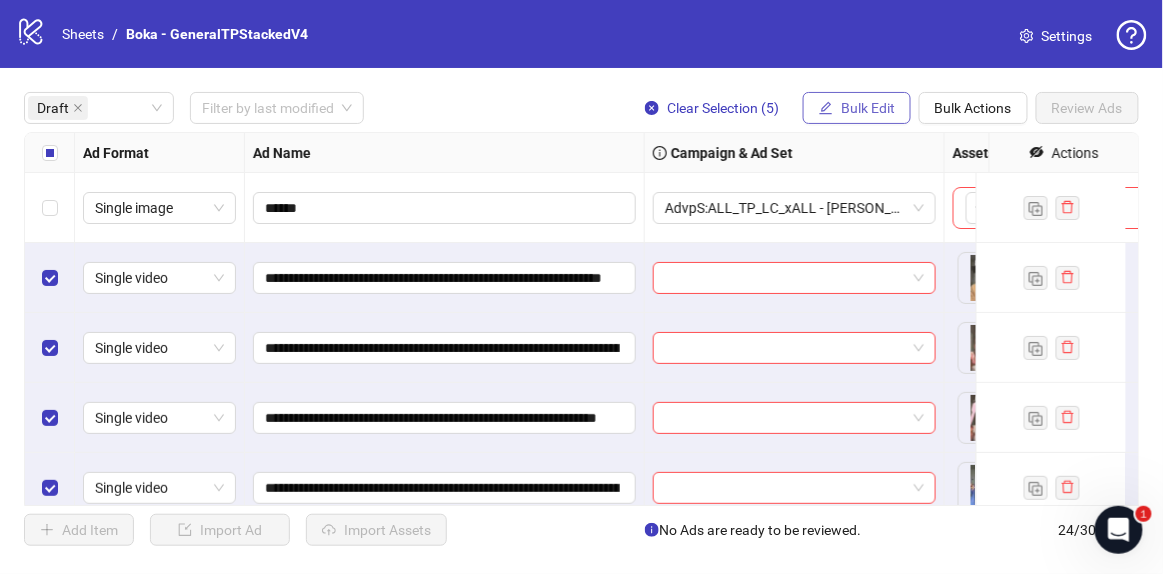 click on "Bulk Edit" at bounding box center (857, 108) 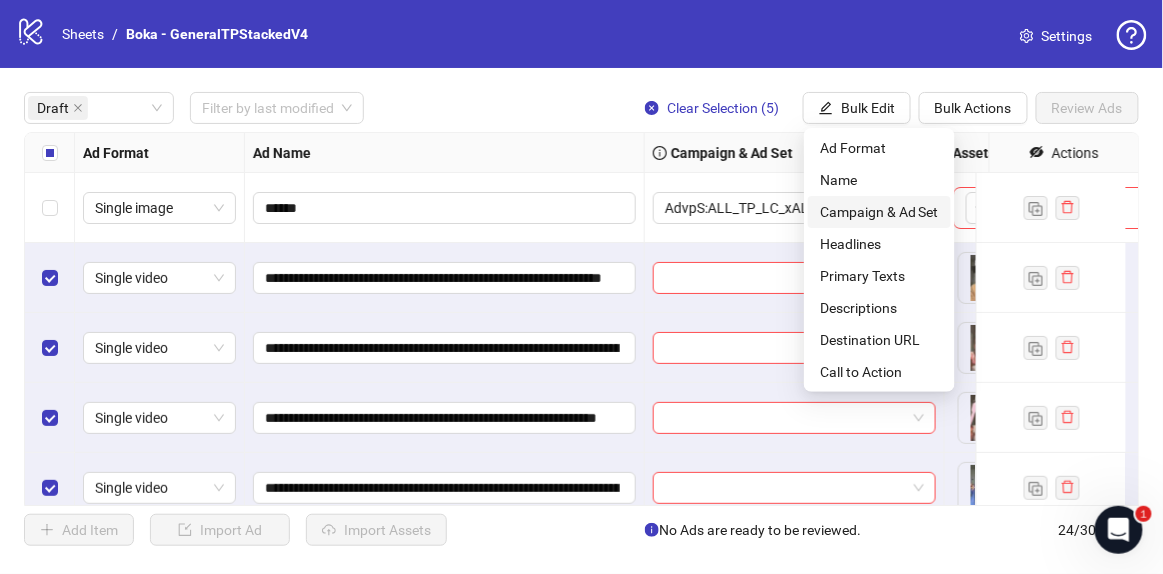 click on "Campaign & Ad Set" at bounding box center [879, 212] 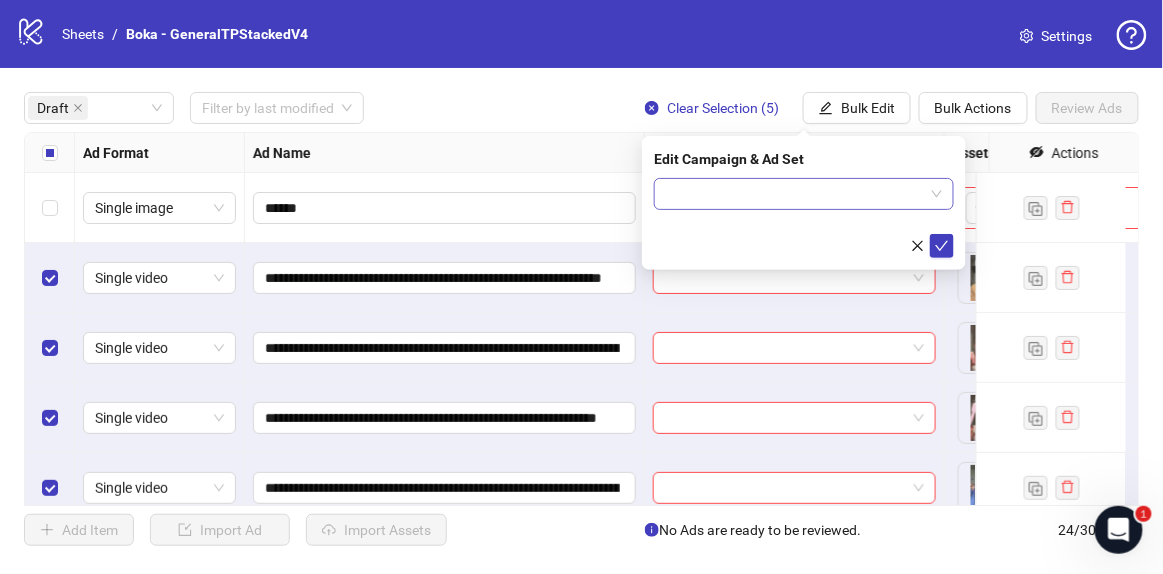 click at bounding box center [795, 194] 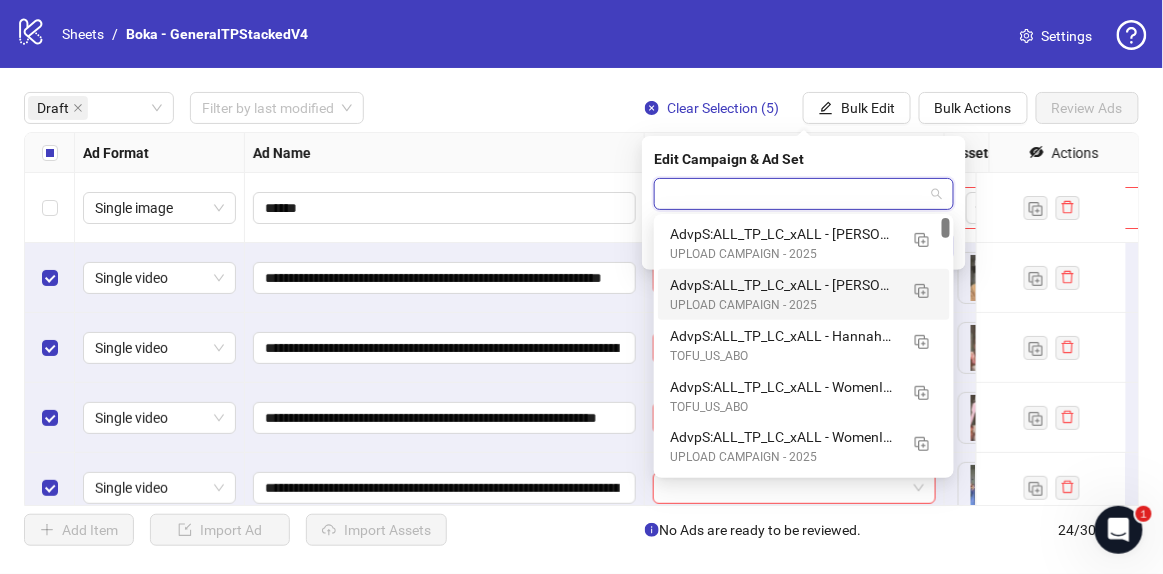 click on "AdvpS:ALL_TP_LC_xALL - [PERSON_NAME]-7.8" at bounding box center [784, 285] 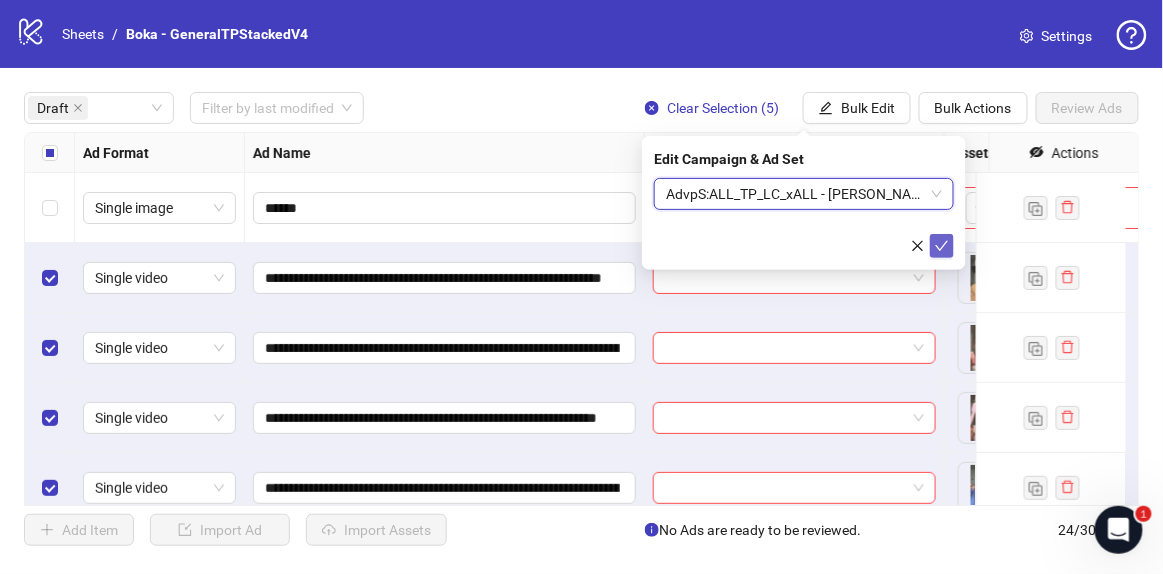 click 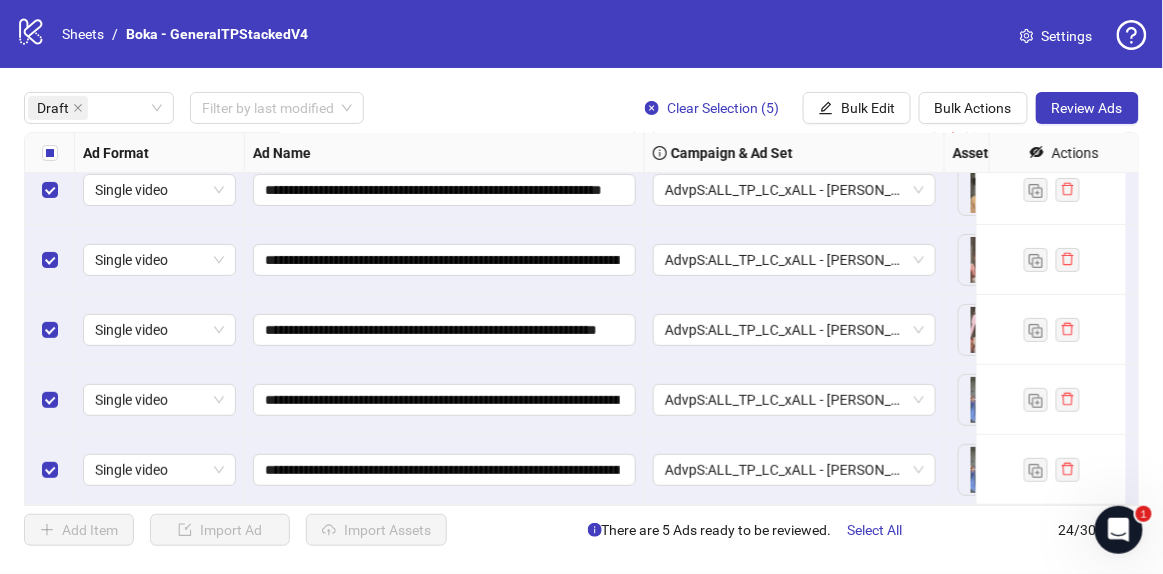 scroll, scrollTop: 101, scrollLeft: 0, axis: vertical 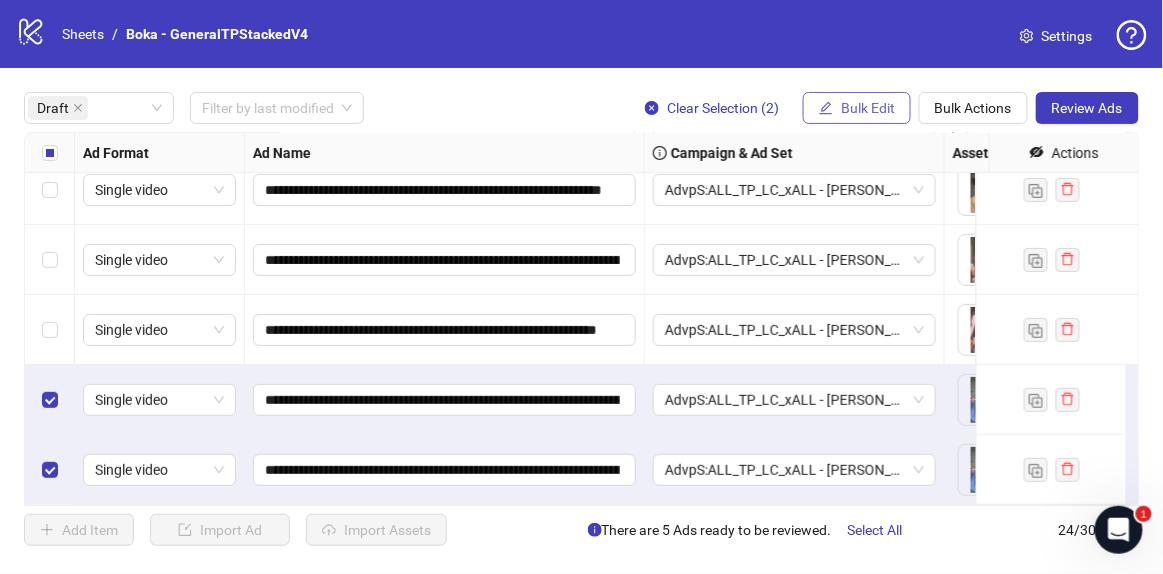 click on "Bulk Edit" at bounding box center [857, 108] 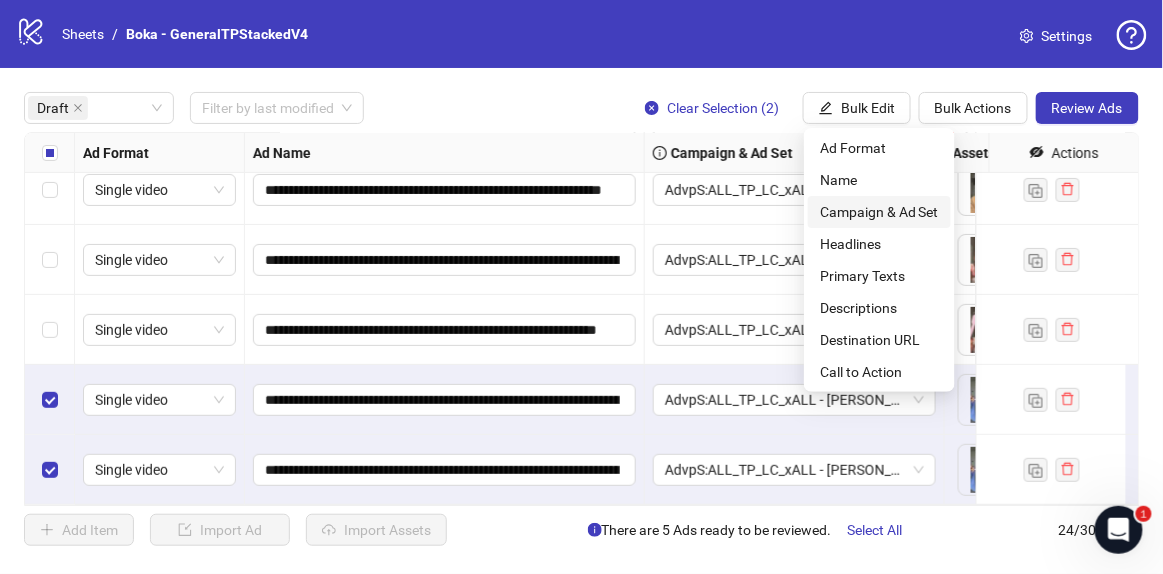 click on "Campaign & Ad Set" at bounding box center [879, 212] 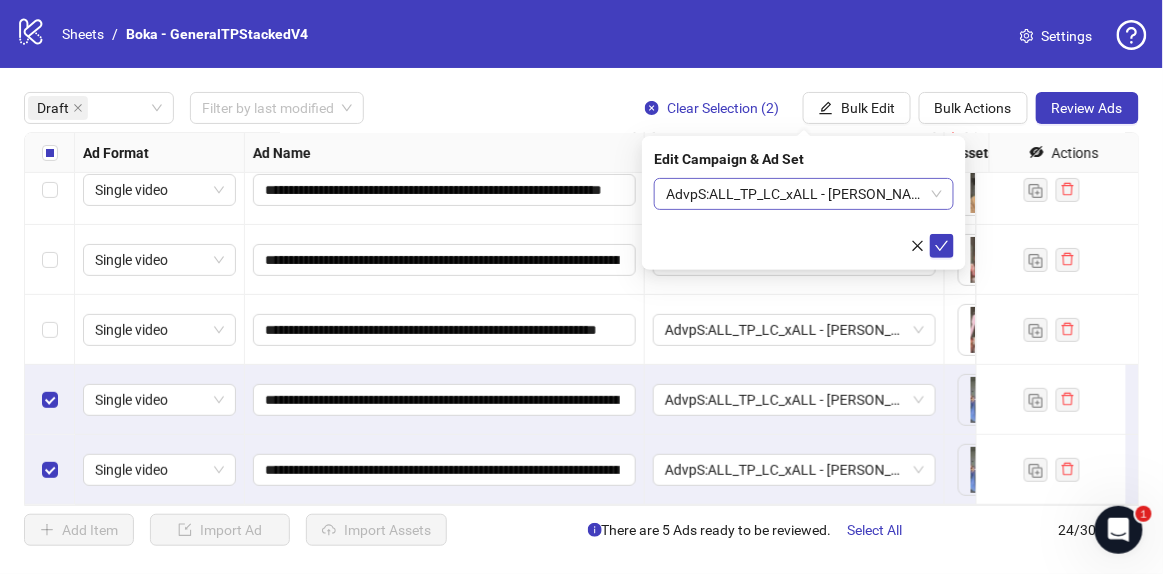 click on "AdvpS:ALL_TP_LC_xALL - [PERSON_NAME]-7.8" at bounding box center (804, 194) 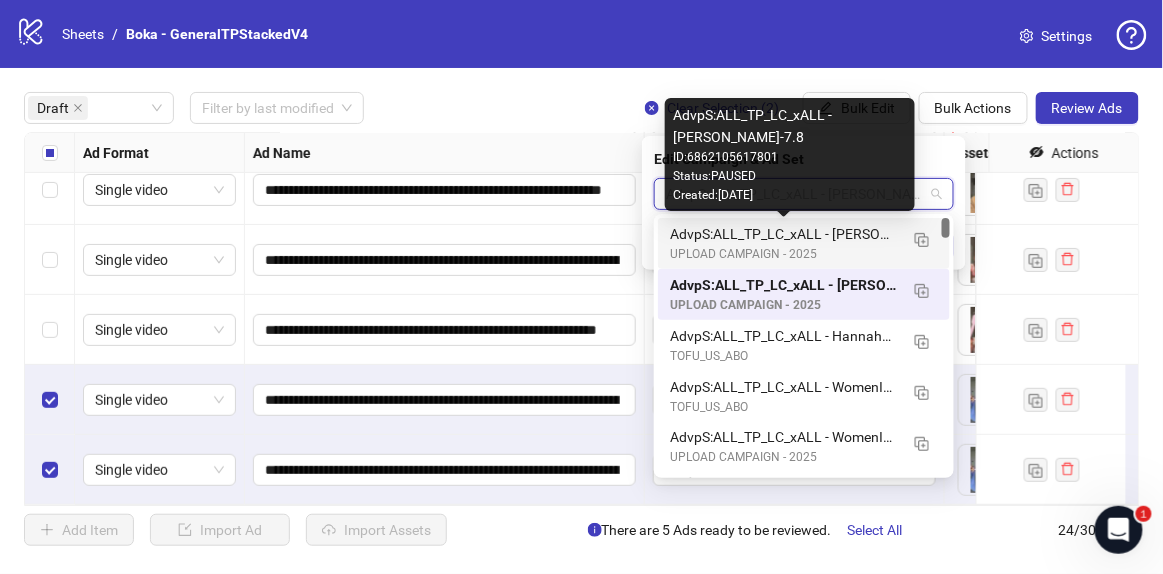 click on "AdvpS:ALL_TP_LC_xALL - [PERSON_NAME]-7.8" at bounding box center (784, 234) 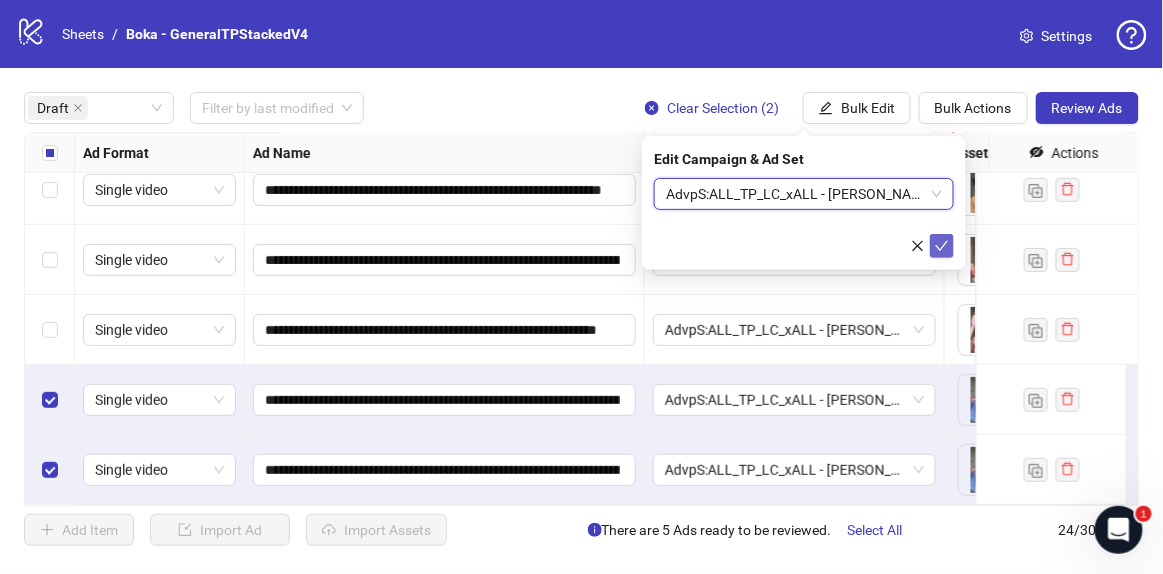 click 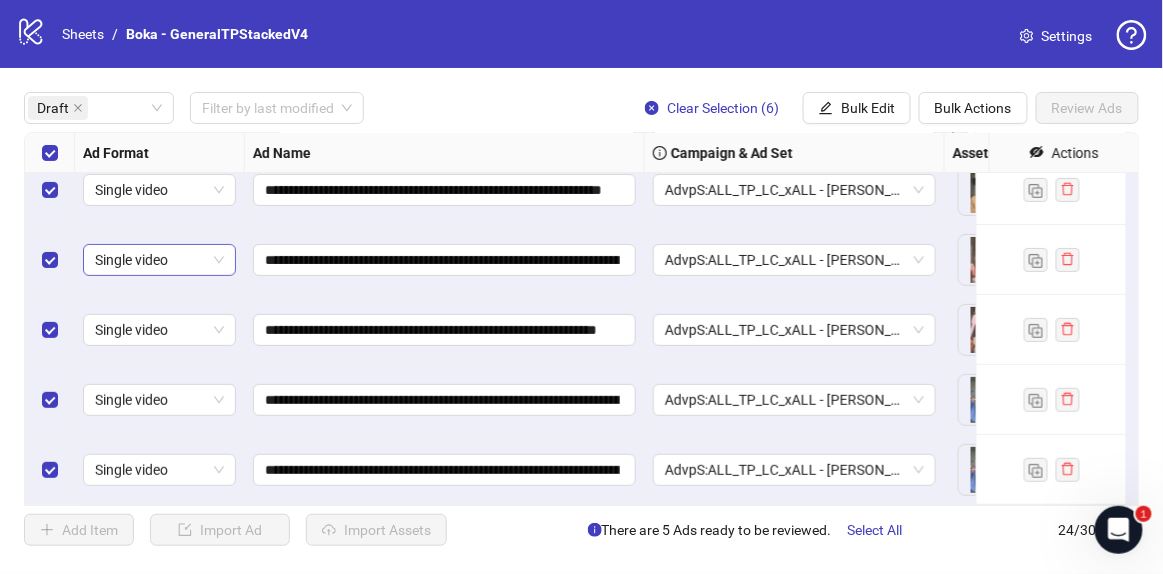 scroll, scrollTop: 0, scrollLeft: 0, axis: both 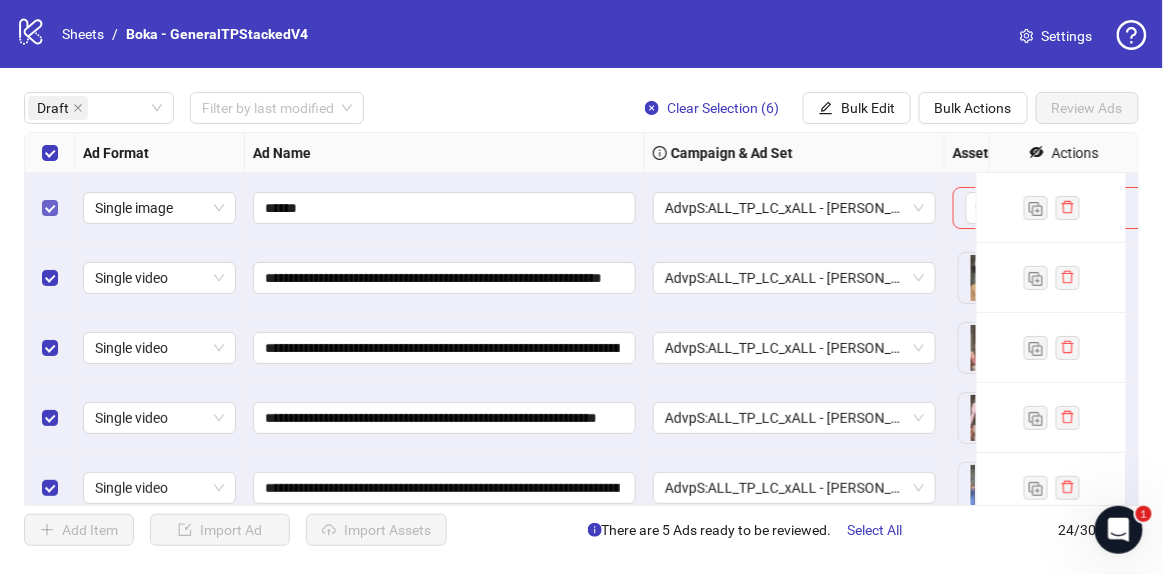 click at bounding box center (50, 208) 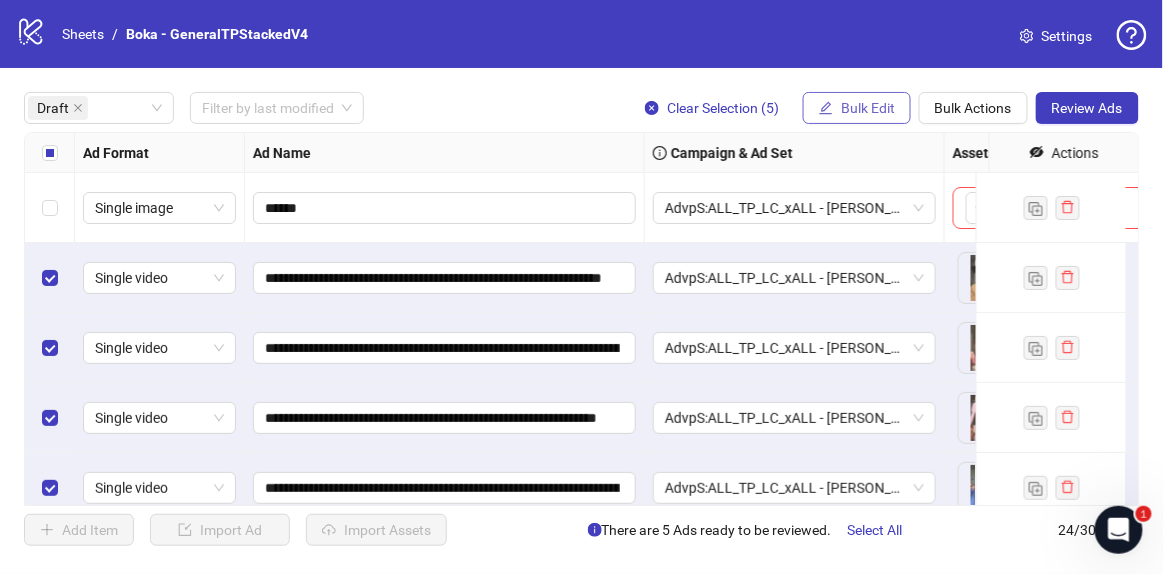 click on "Bulk Edit" at bounding box center [868, 108] 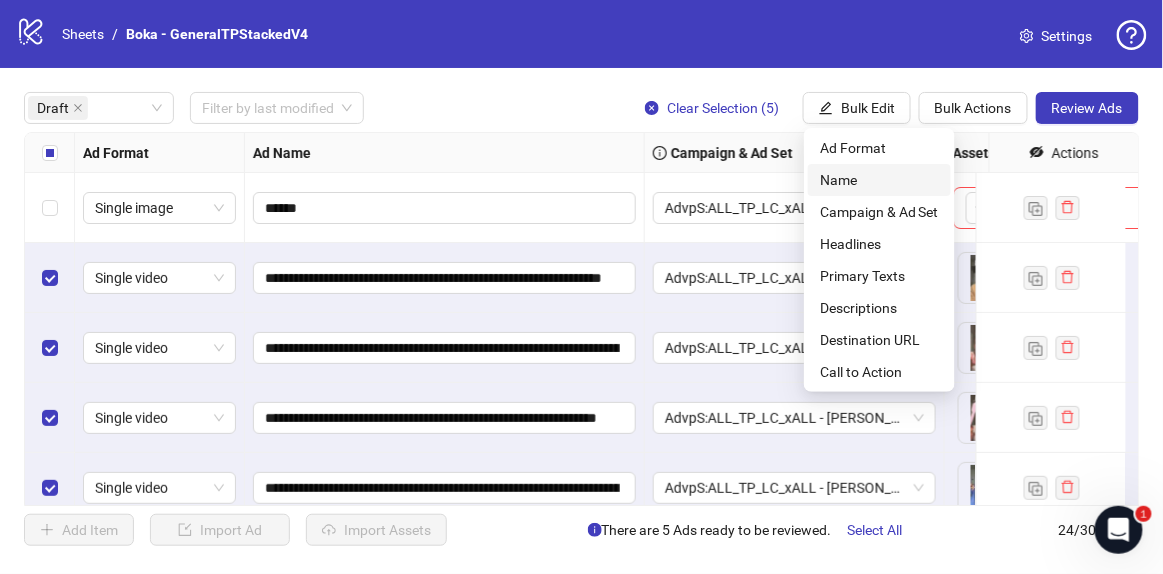 click on "Name" at bounding box center (879, 180) 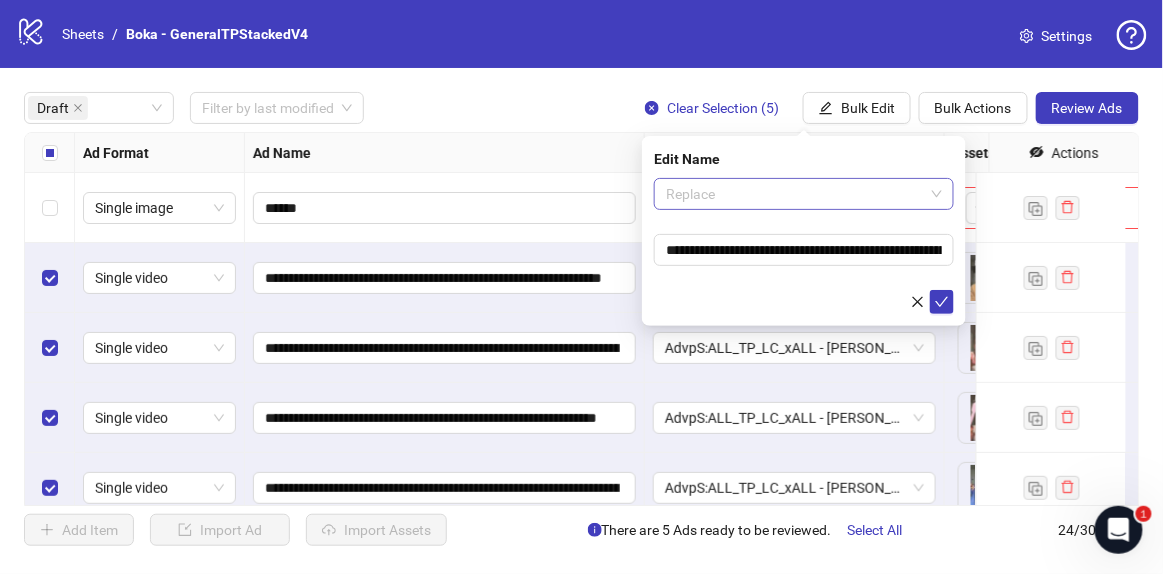 click on "Replace" at bounding box center (804, 194) 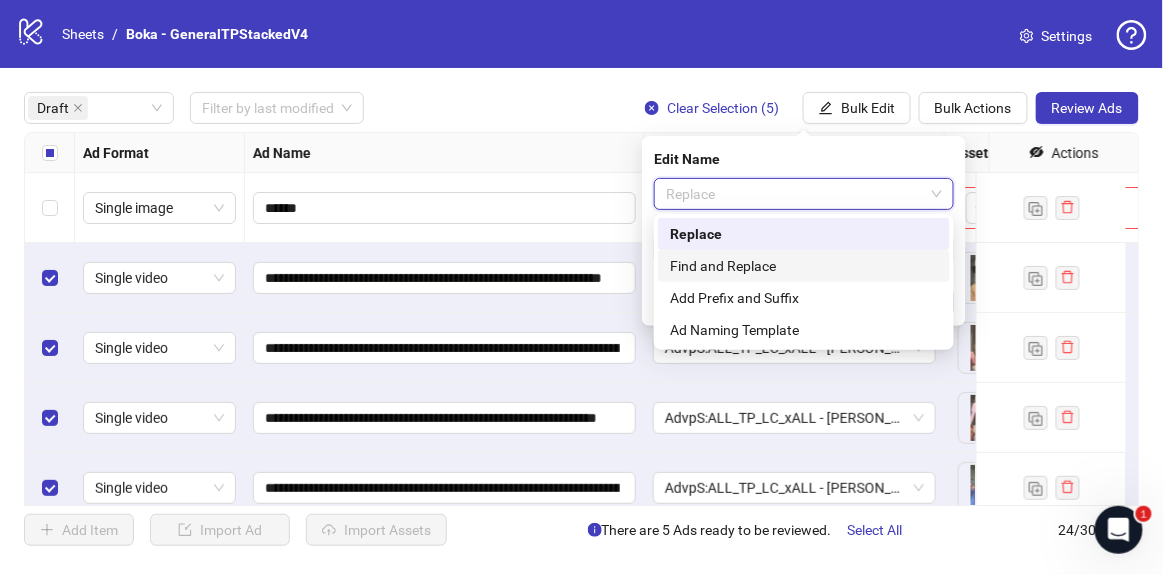 click on "Find and Replace" at bounding box center (804, 266) 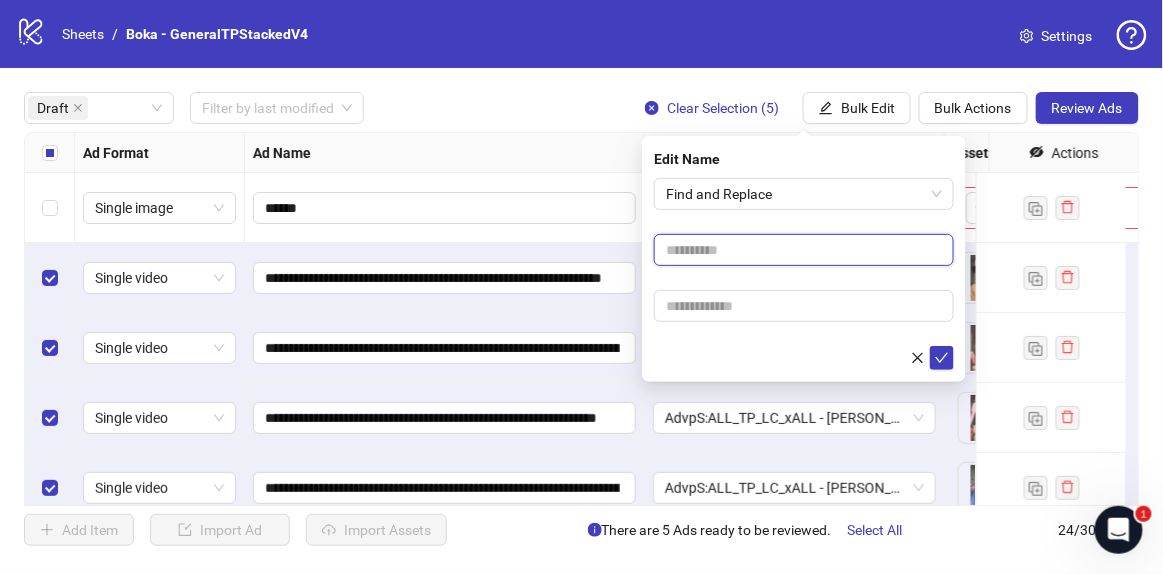 click at bounding box center [804, 250] 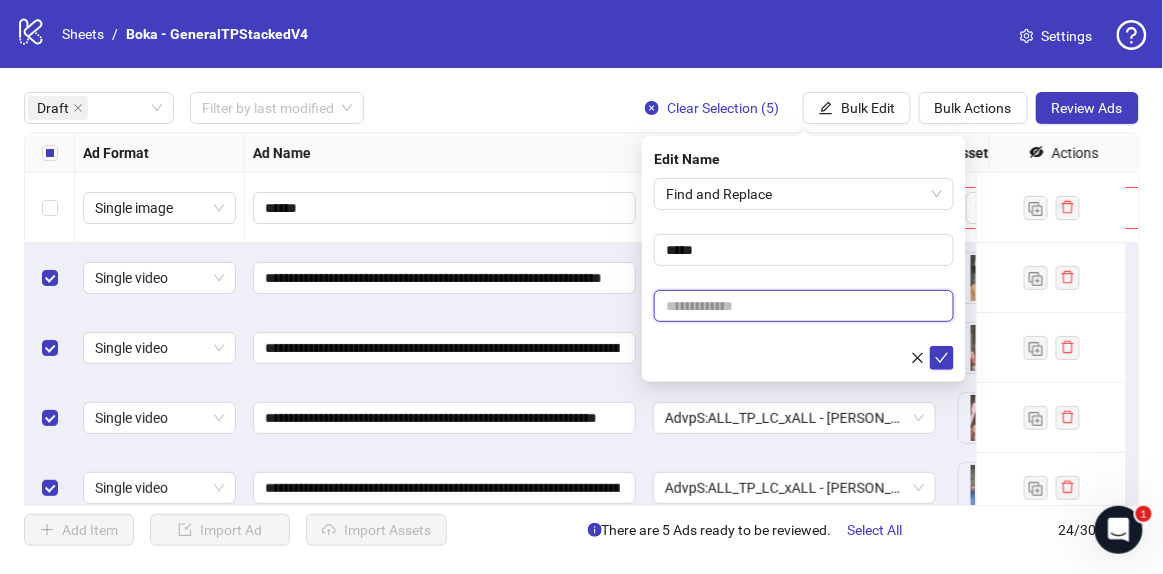 click at bounding box center (804, 306) 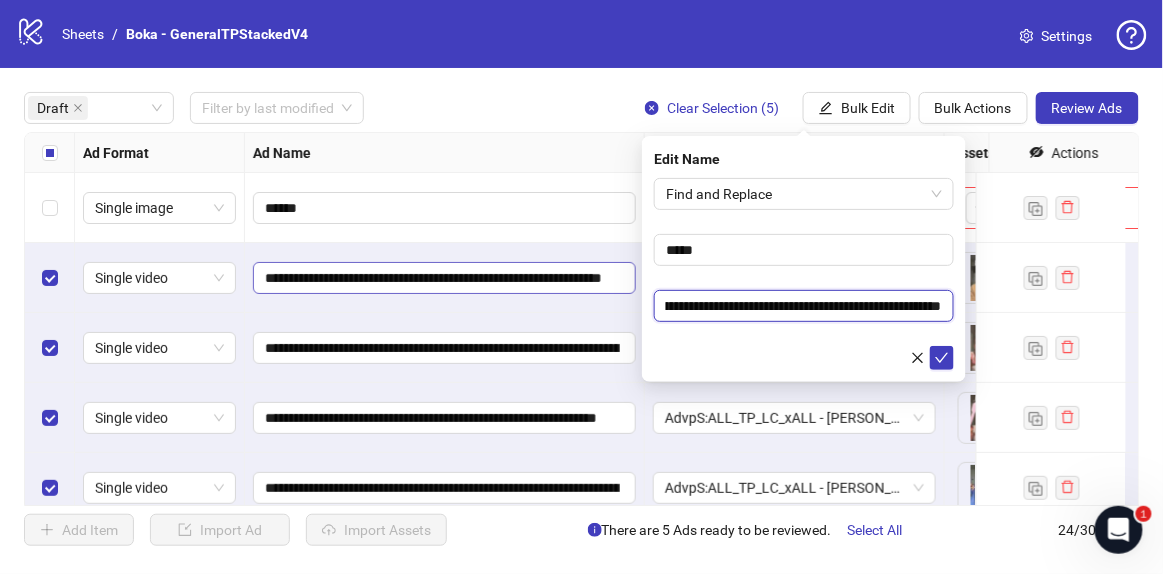 scroll, scrollTop: 0, scrollLeft: 0, axis: both 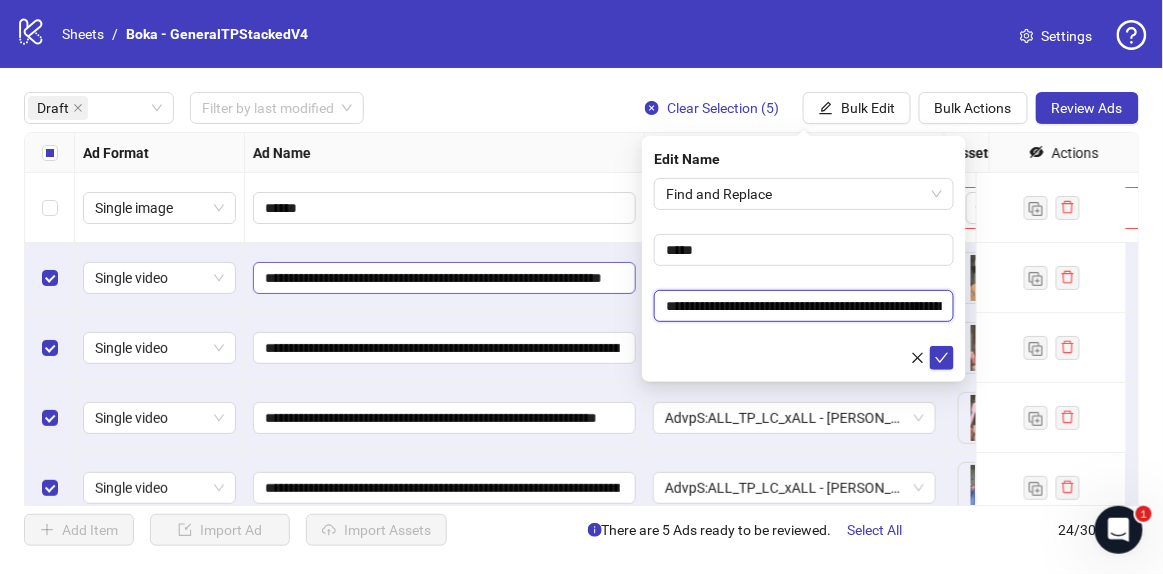 drag, startPoint x: 817, startPoint y: 297, endPoint x: 562, endPoint y: 284, distance: 255.33116 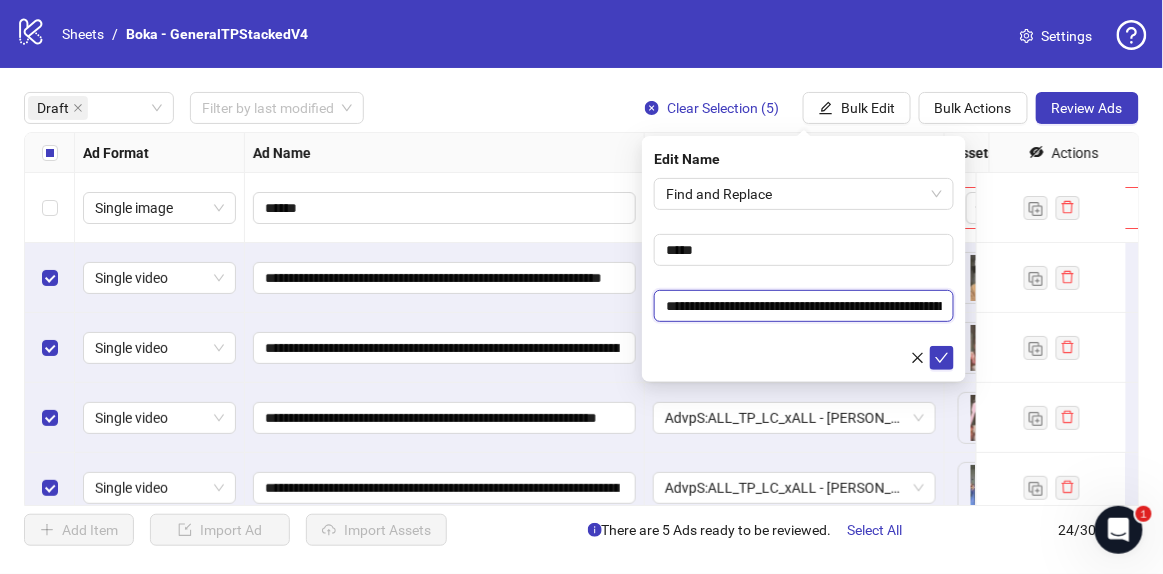 click on "**********" at bounding box center (804, 305) 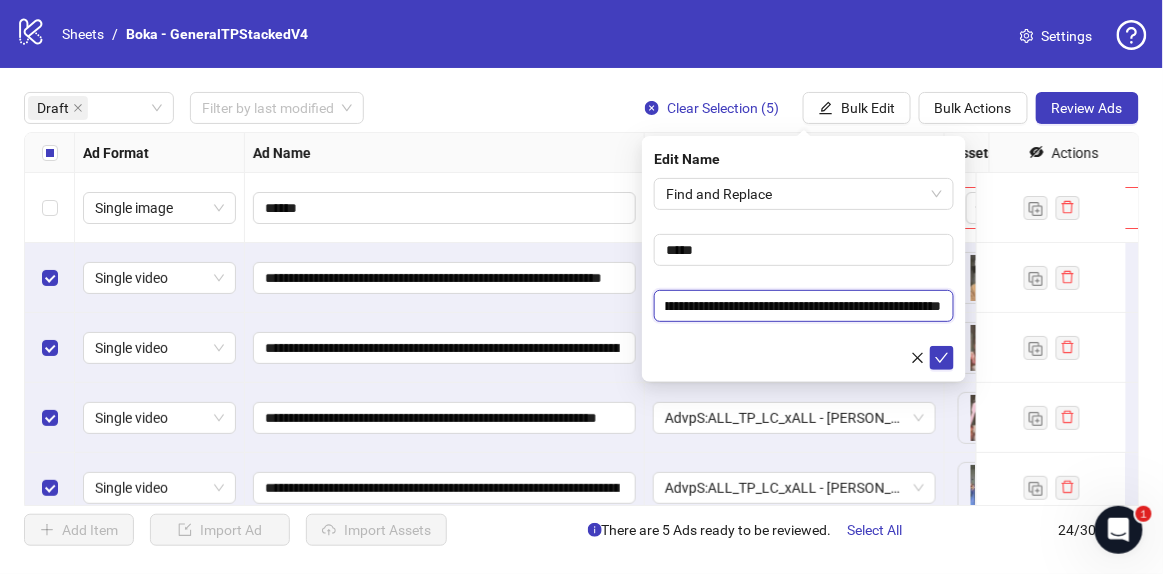 drag, startPoint x: 830, startPoint y: 308, endPoint x: 946, endPoint y: 325, distance: 117.239075 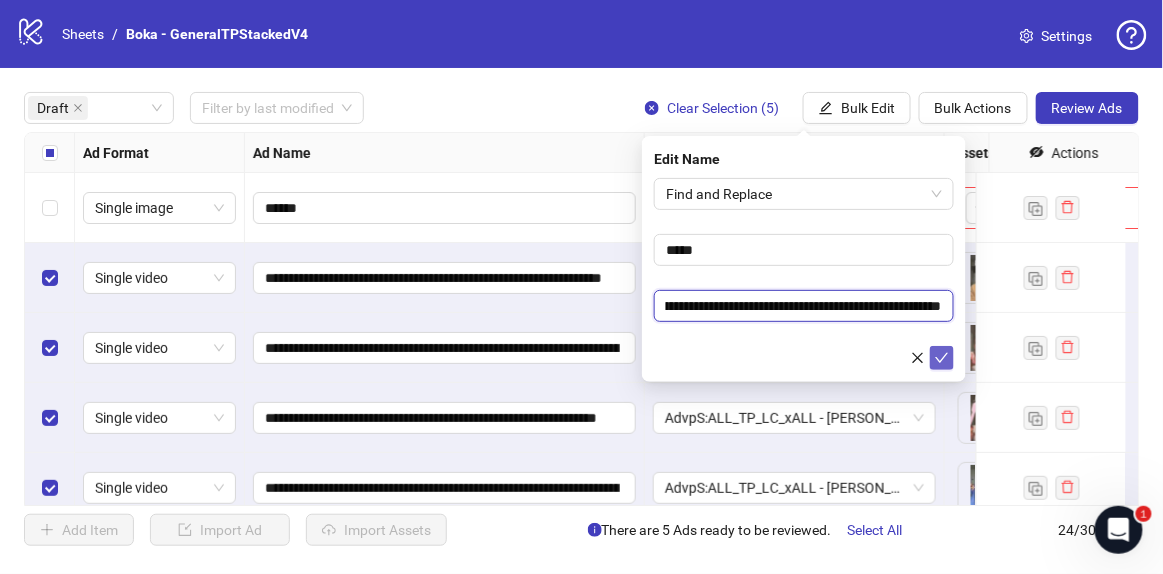 type on "**********" 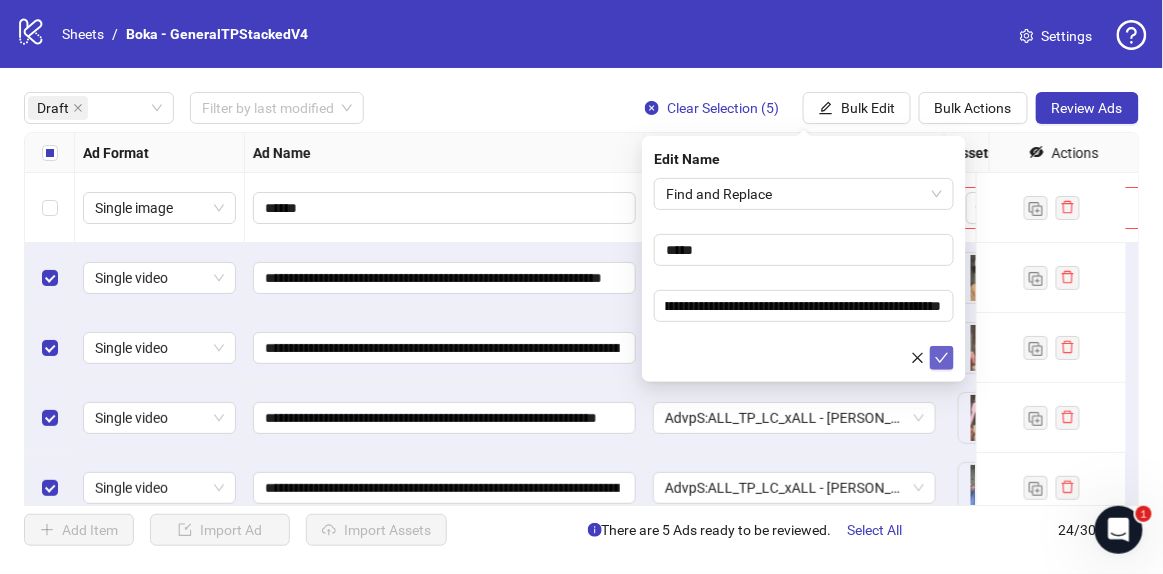 click 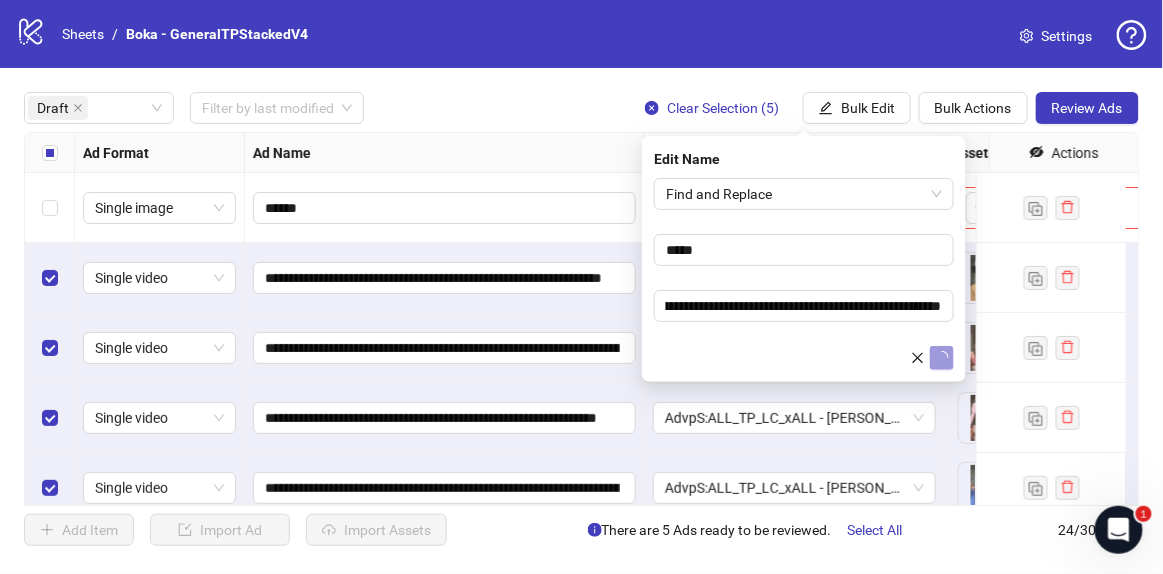 scroll, scrollTop: 0, scrollLeft: 0, axis: both 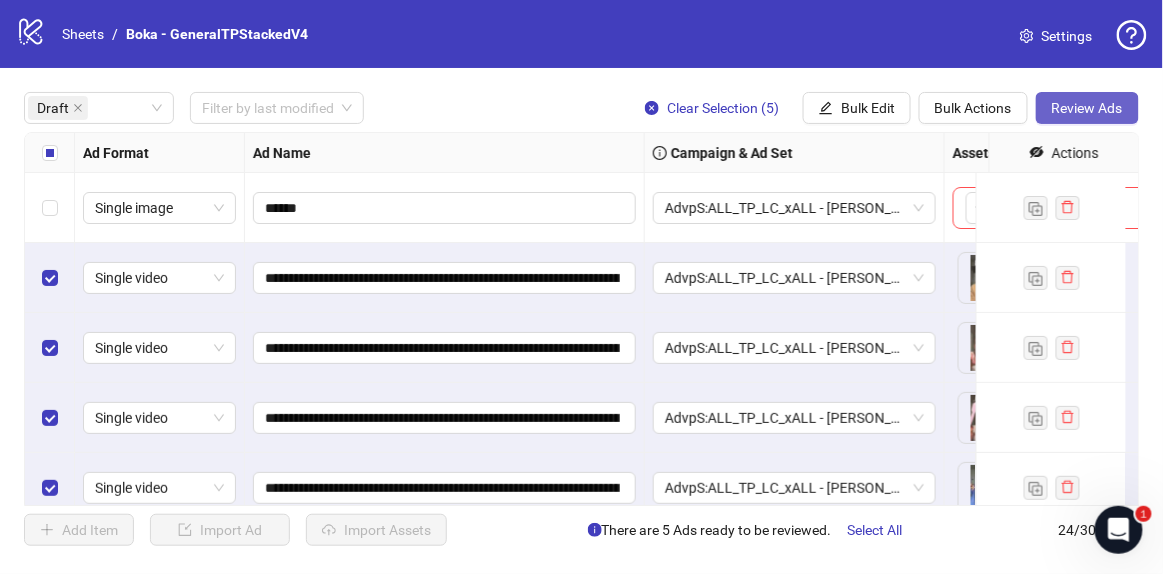 click on "Review Ads" at bounding box center [1087, 108] 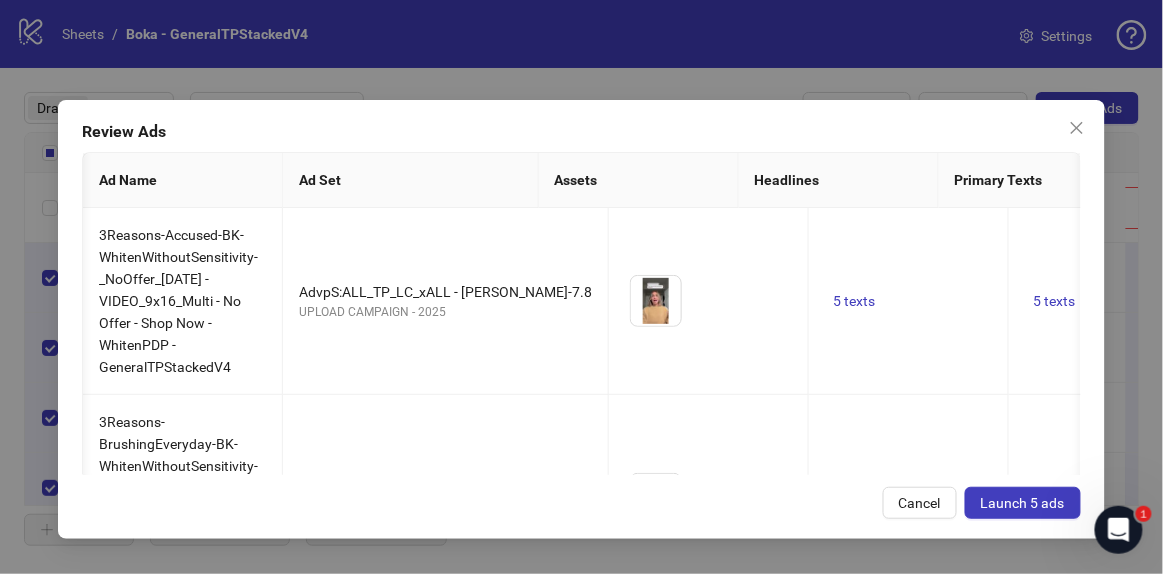 scroll, scrollTop: 0, scrollLeft: 444, axis: horizontal 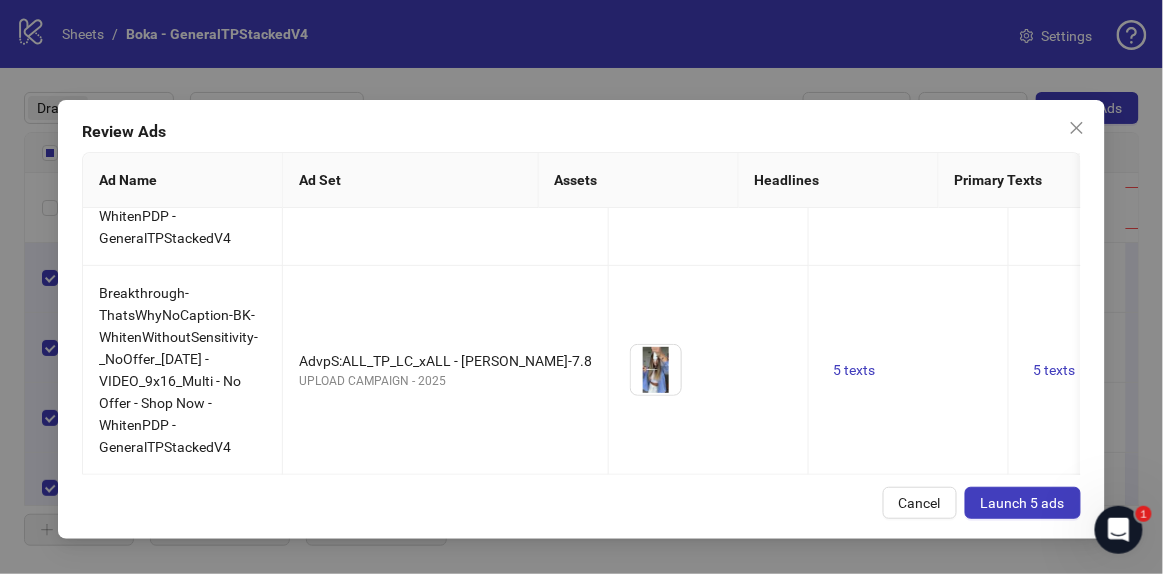 click on "Launch 5 ads" at bounding box center (1023, 503) 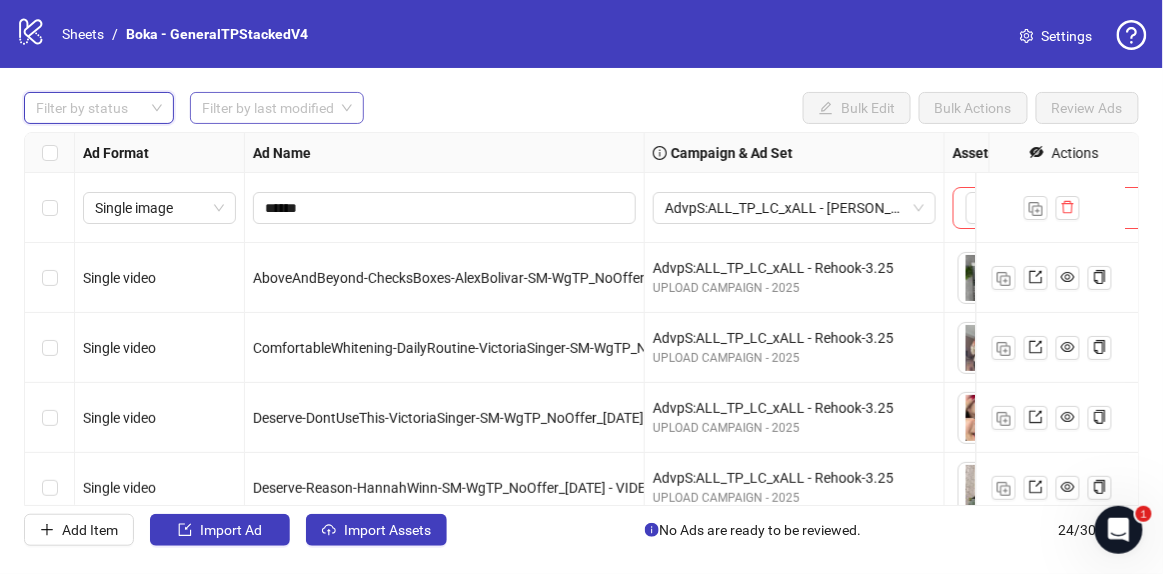 click at bounding box center [268, 108] 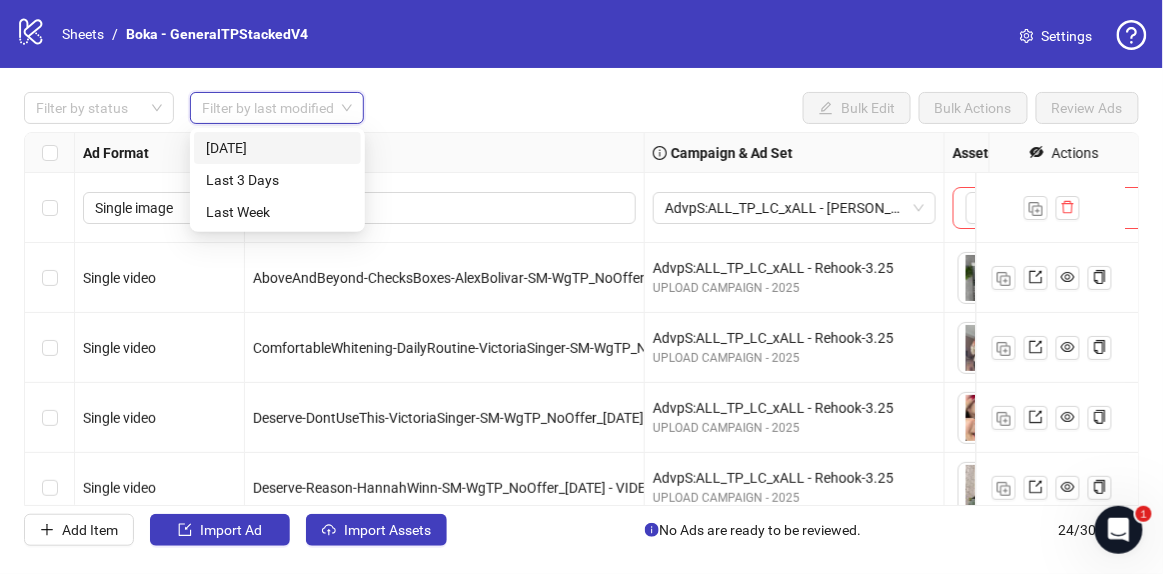 click on "Today" at bounding box center [277, 148] 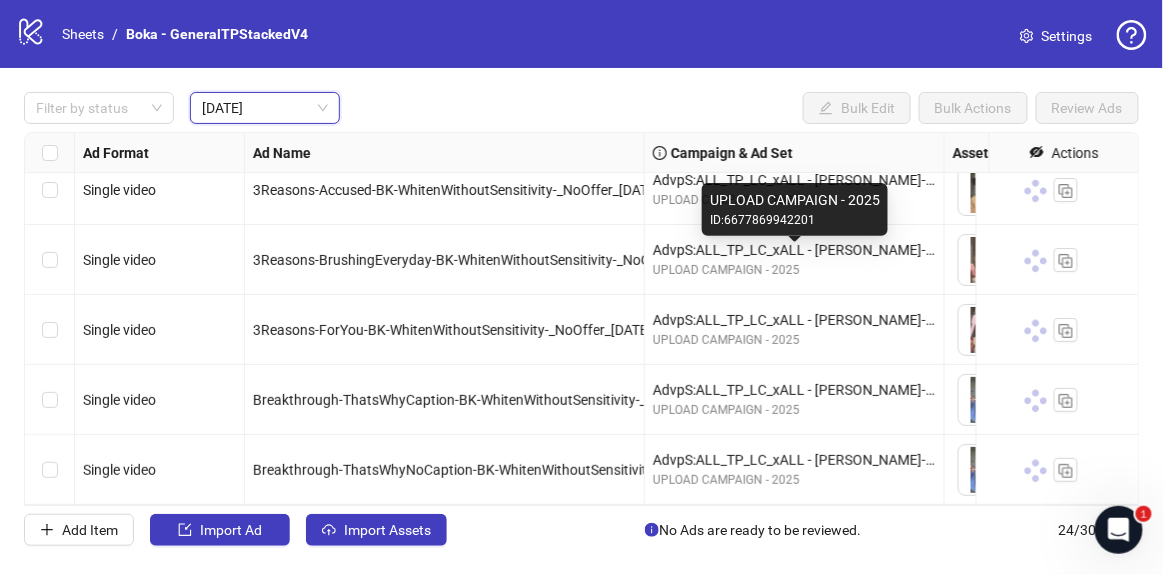 scroll, scrollTop: 0, scrollLeft: 0, axis: both 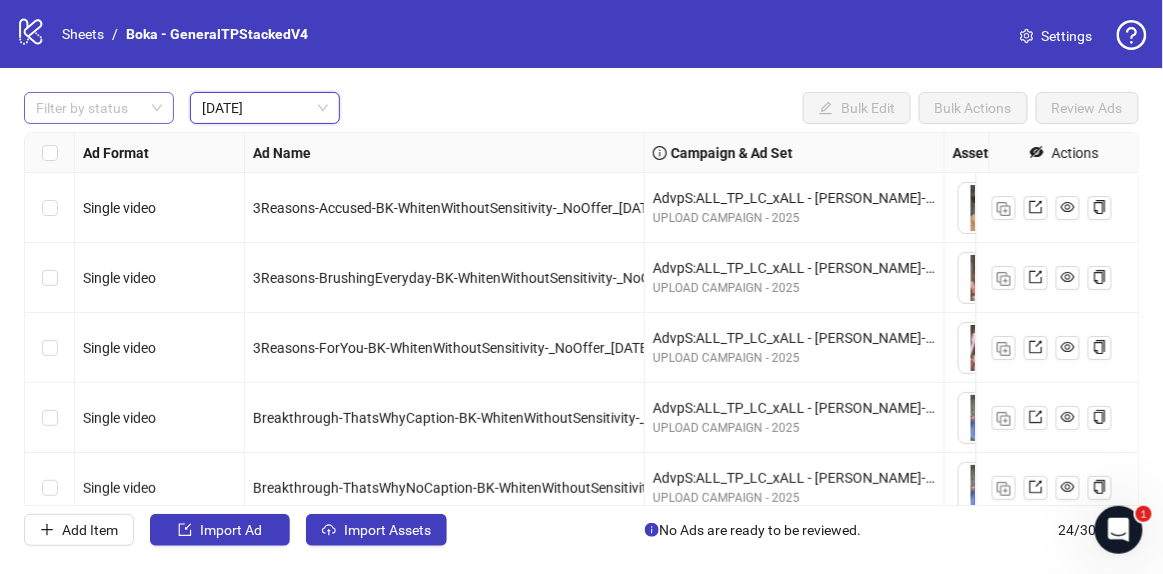 click at bounding box center (88, 108) 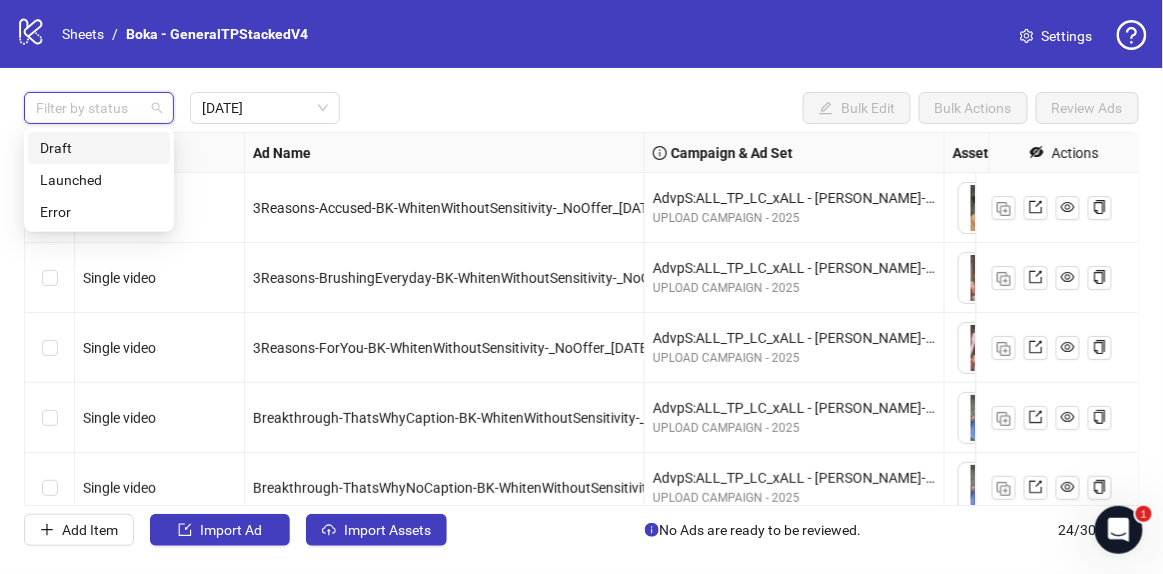 click on "Draft" at bounding box center (99, 148) 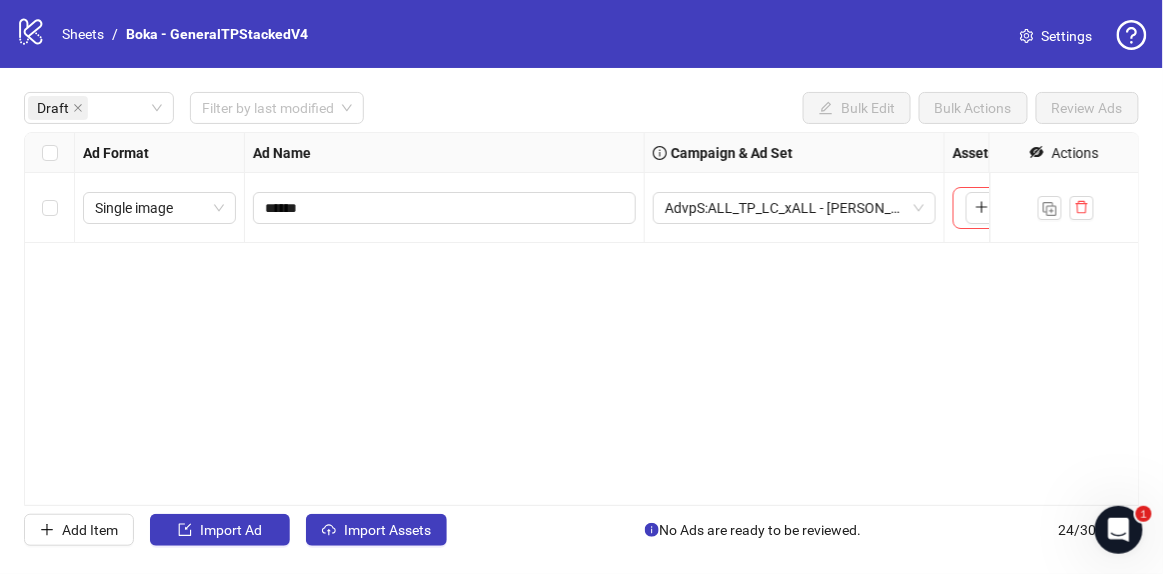 click on "**********" at bounding box center (582, 319) 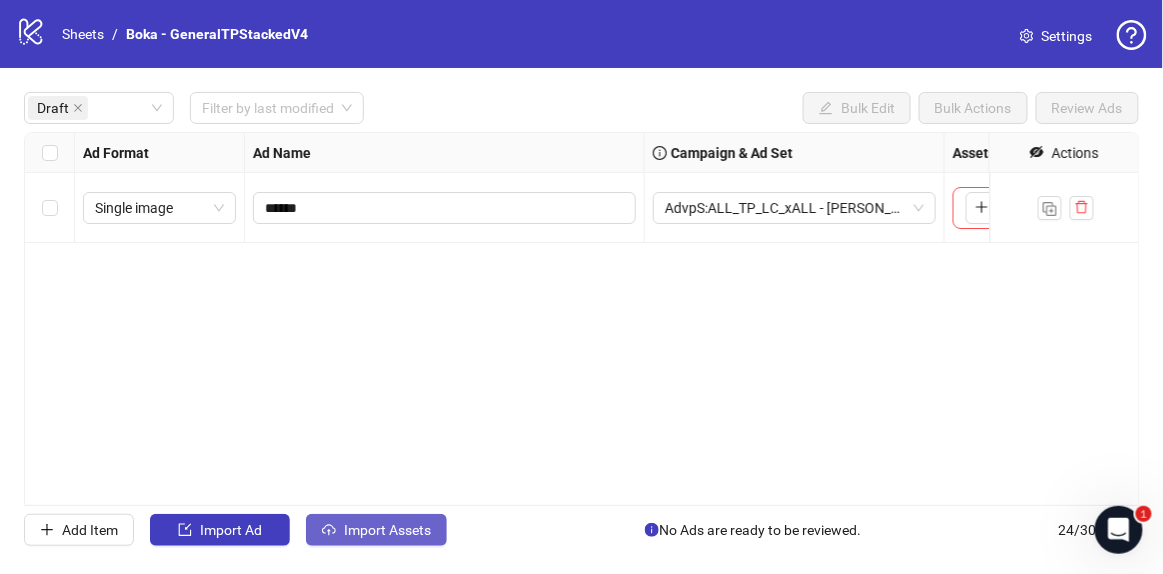 click on "Import Assets" at bounding box center [387, 530] 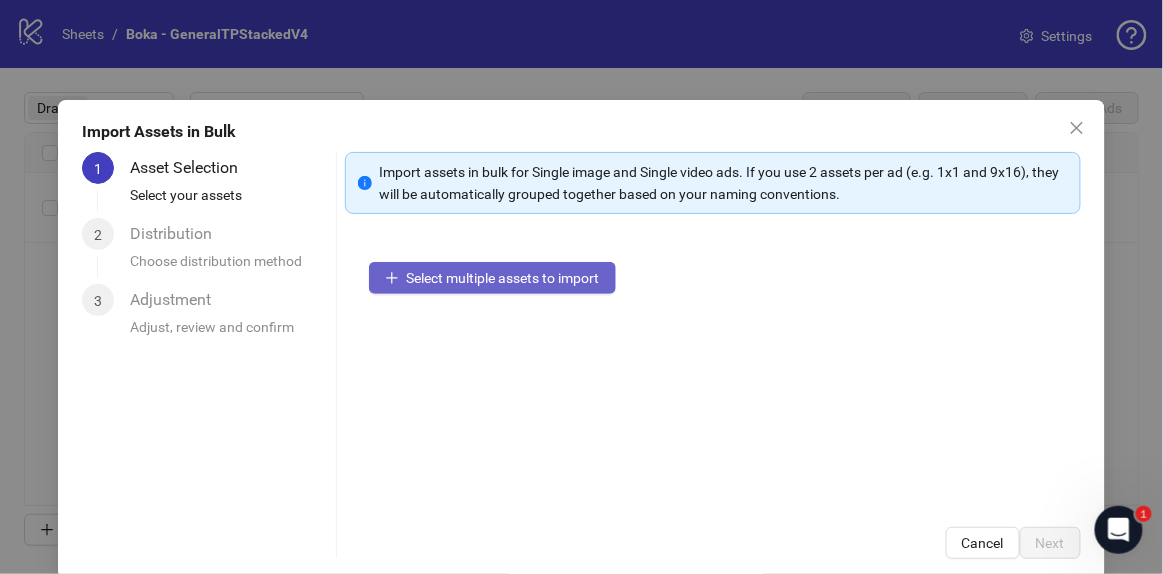 click on "Select multiple assets to import" at bounding box center (503, 278) 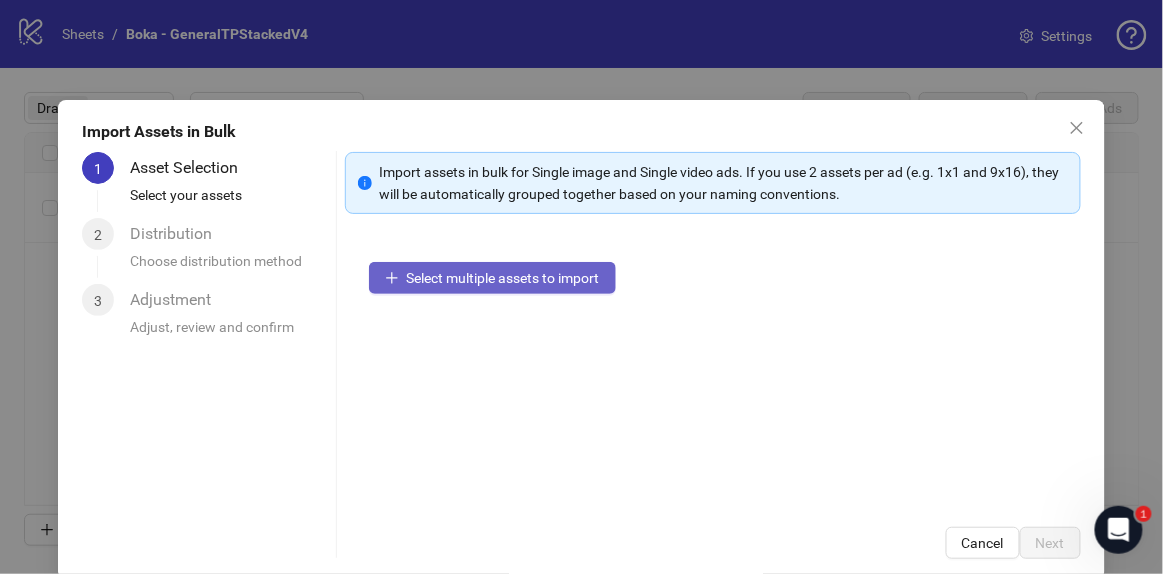click on "Select multiple assets to import" at bounding box center [503, 278] 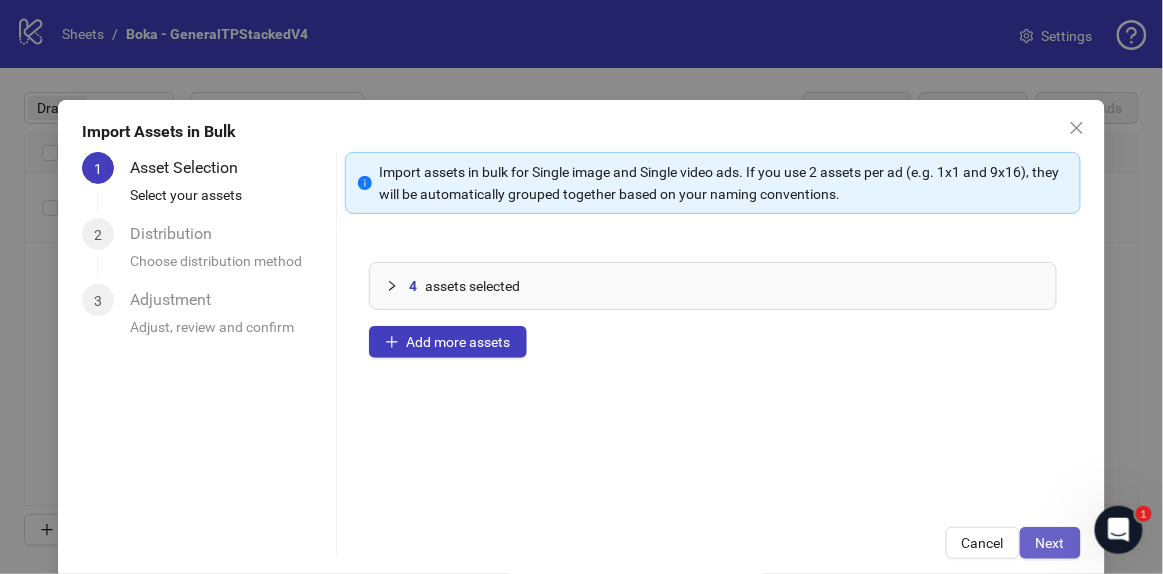 click on "Next" at bounding box center (1050, 543) 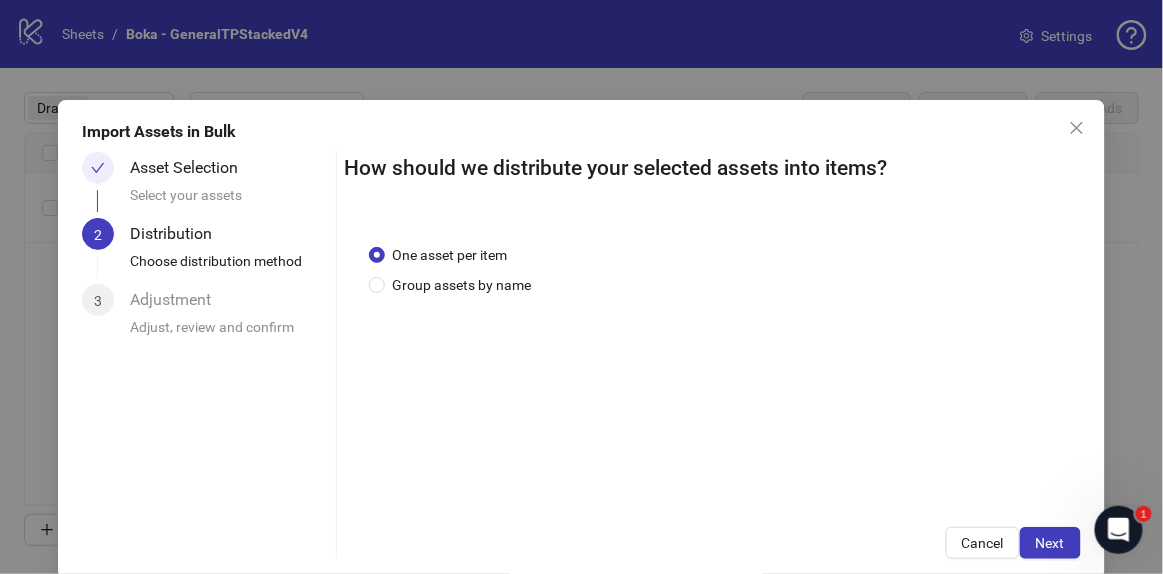 click on "Next" at bounding box center [1050, 543] 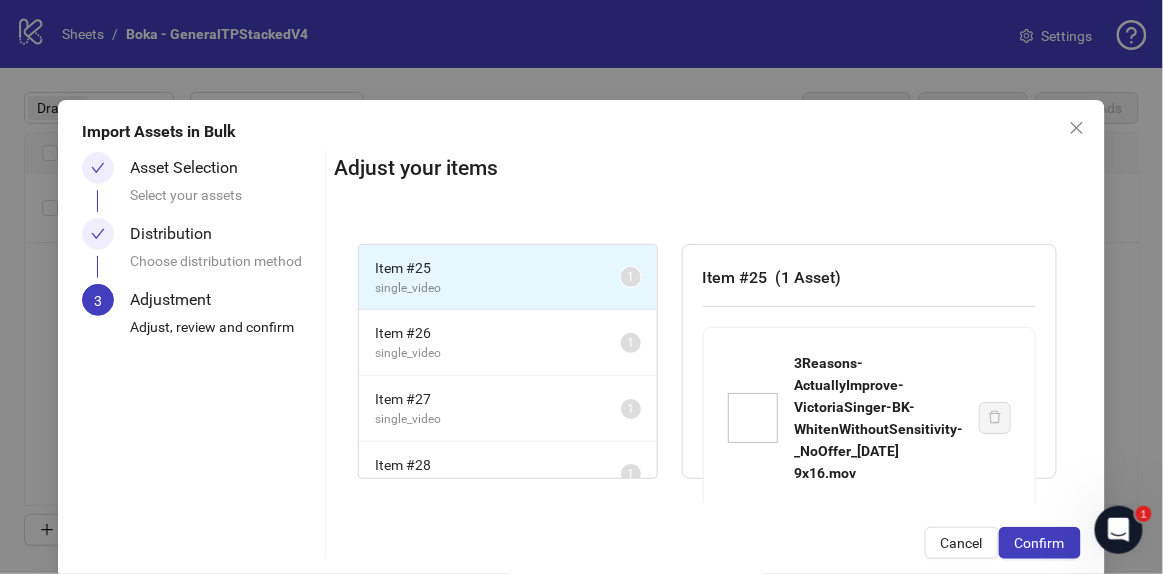 click on "Confirm" at bounding box center [1040, 543] 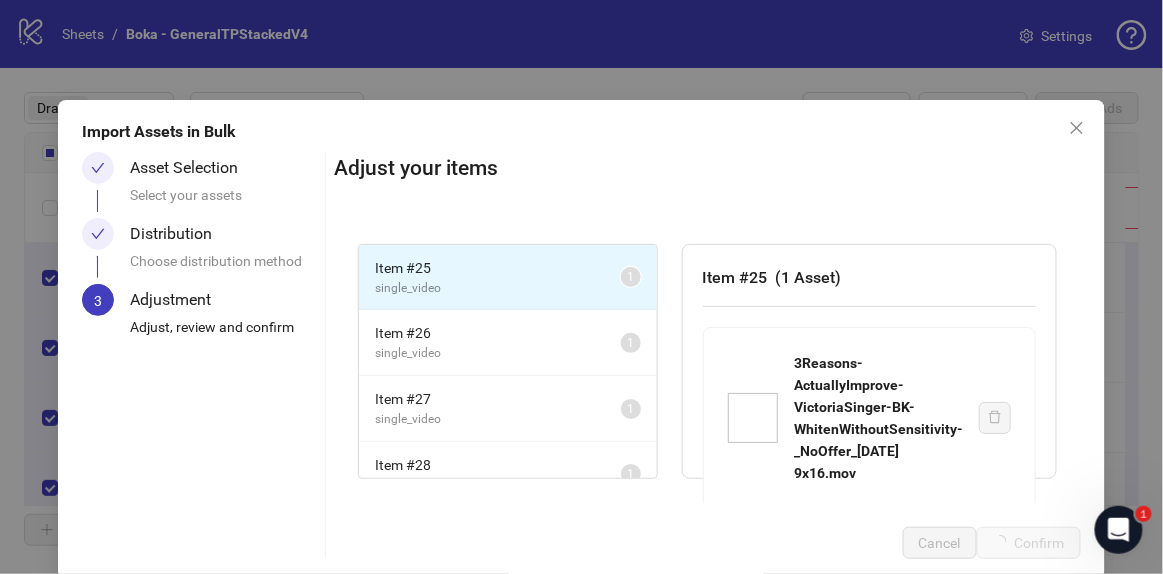 scroll, scrollTop: 31, scrollLeft: 0, axis: vertical 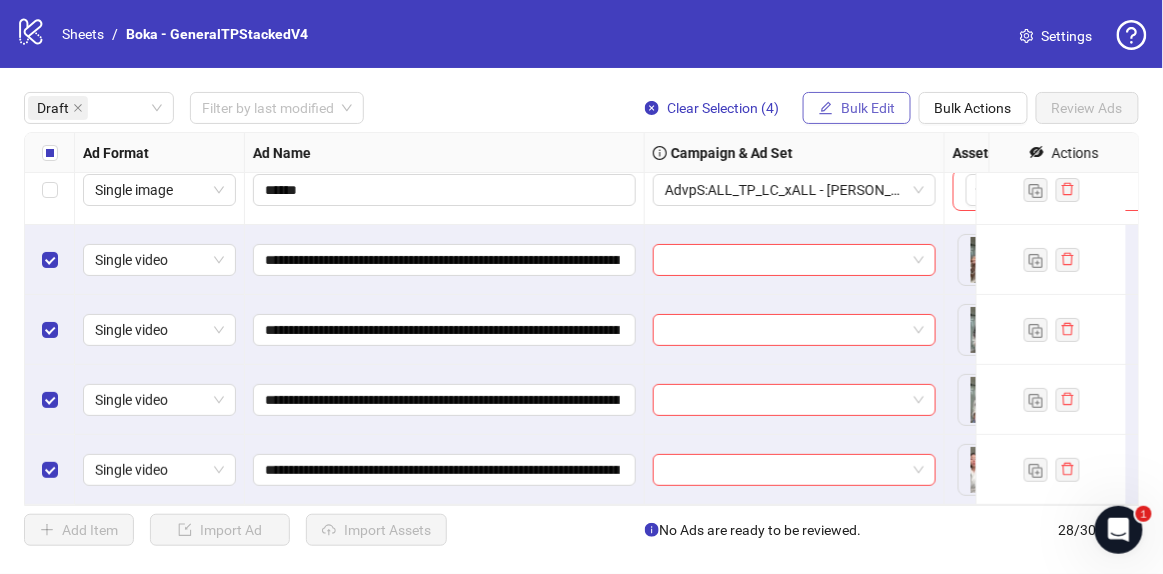 click on "Bulk Edit" at bounding box center (857, 108) 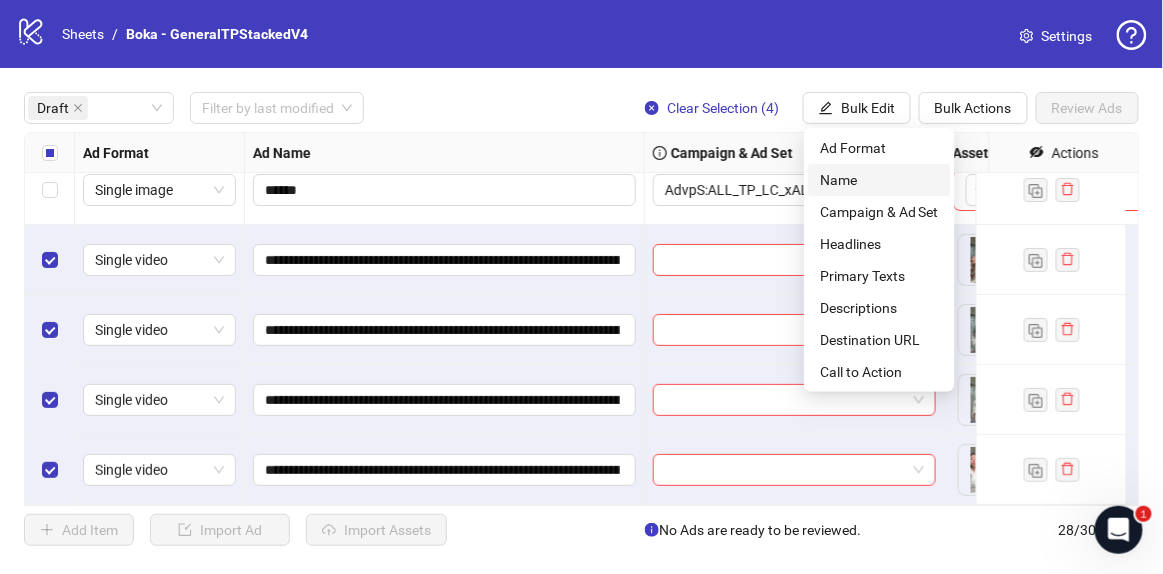 click on "Name" at bounding box center [879, 180] 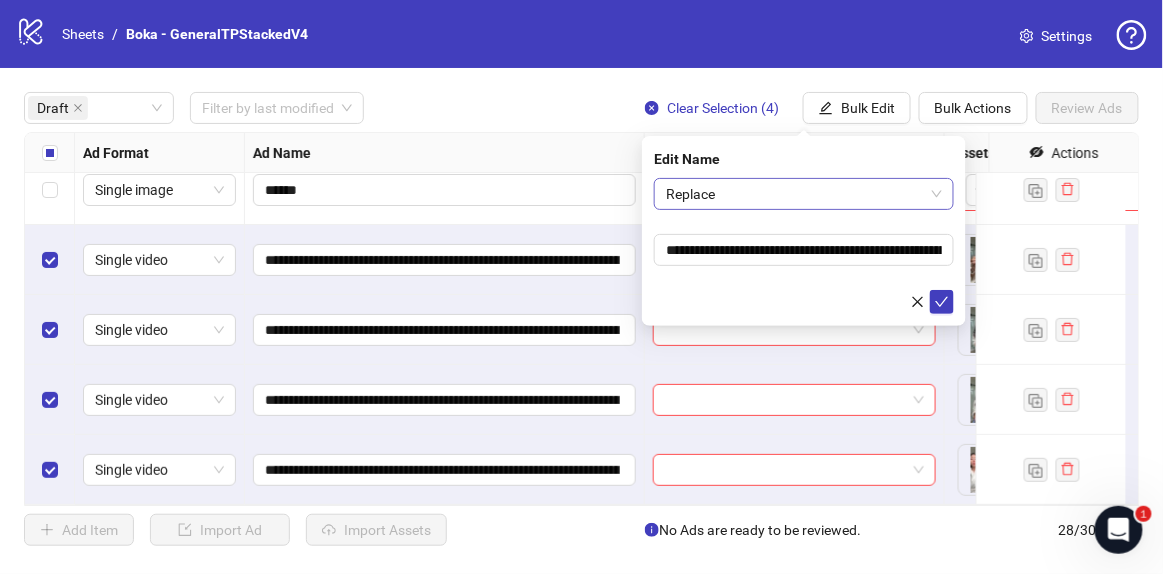 click on "Replace" at bounding box center [804, 194] 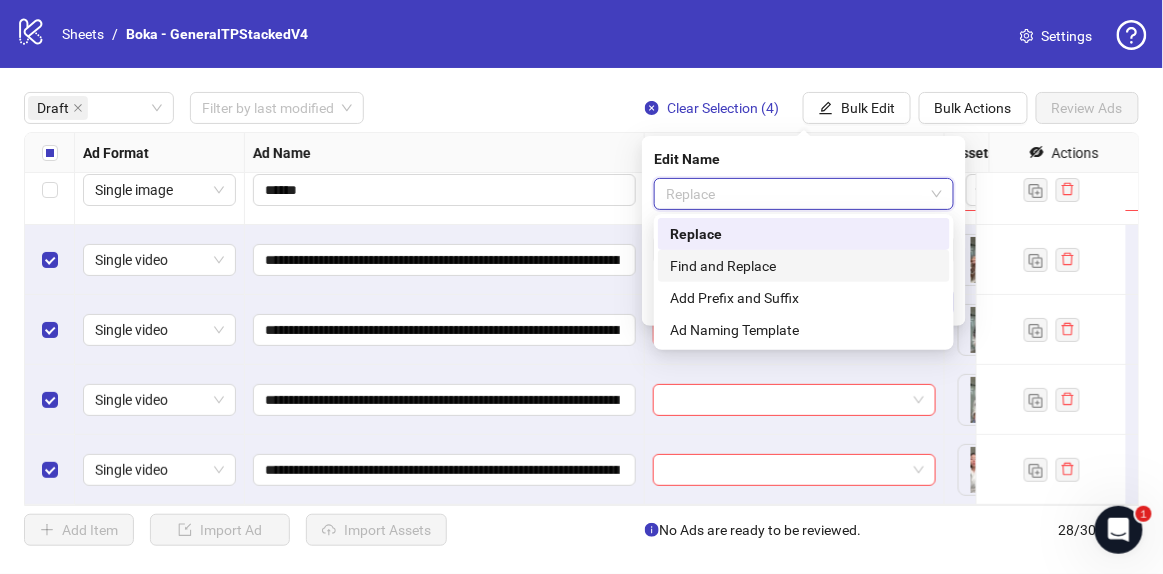 click on "Find and Replace" at bounding box center [804, 266] 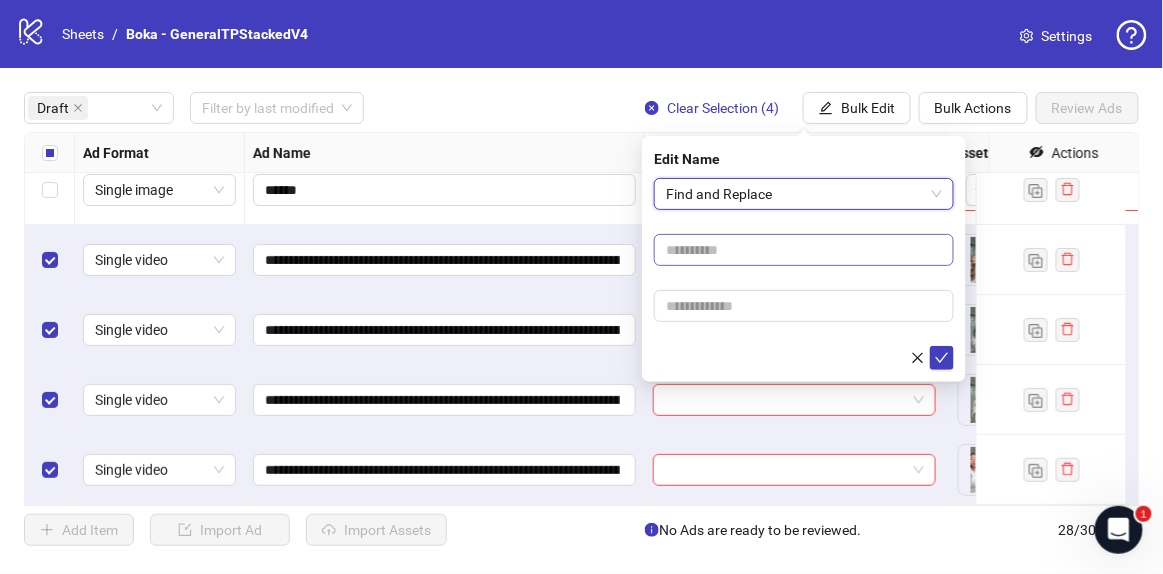 drag, startPoint x: 695, startPoint y: 277, endPoint x: 724, endPoint y: 239, distance: 47.801674 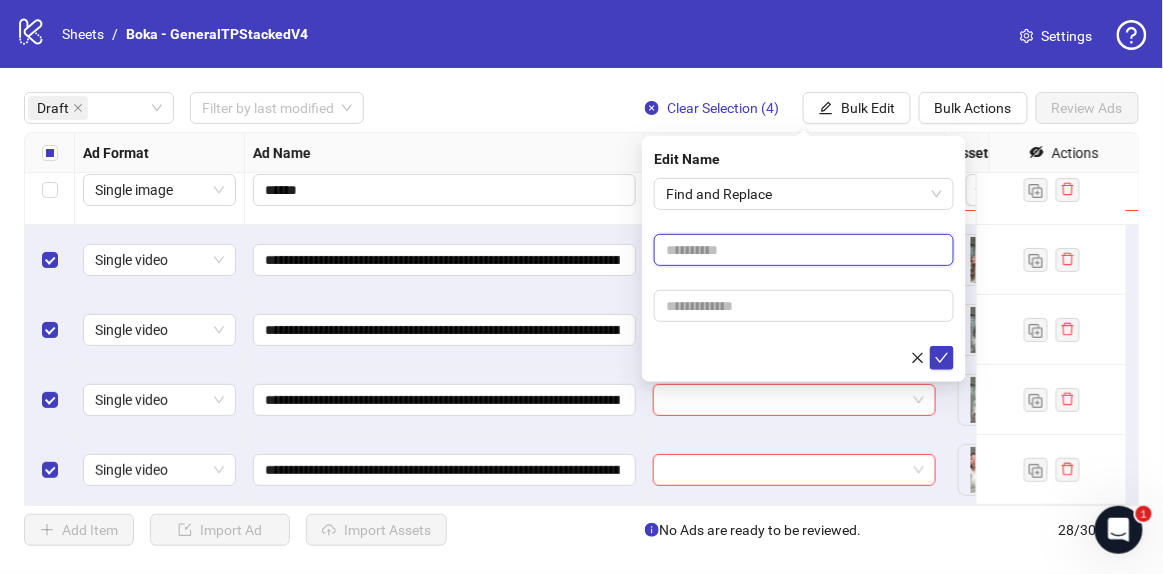 drag, startPoint x: 724, startPoint y: 239, endPoint x: 727, endPoint y: 277, distance: 38.118237 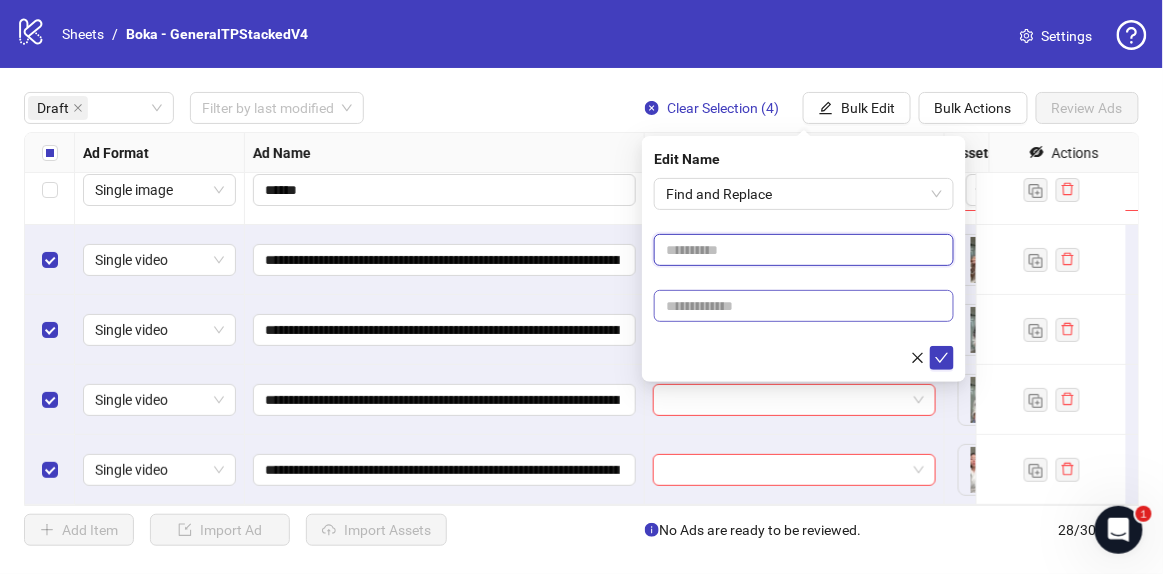 type on "****" 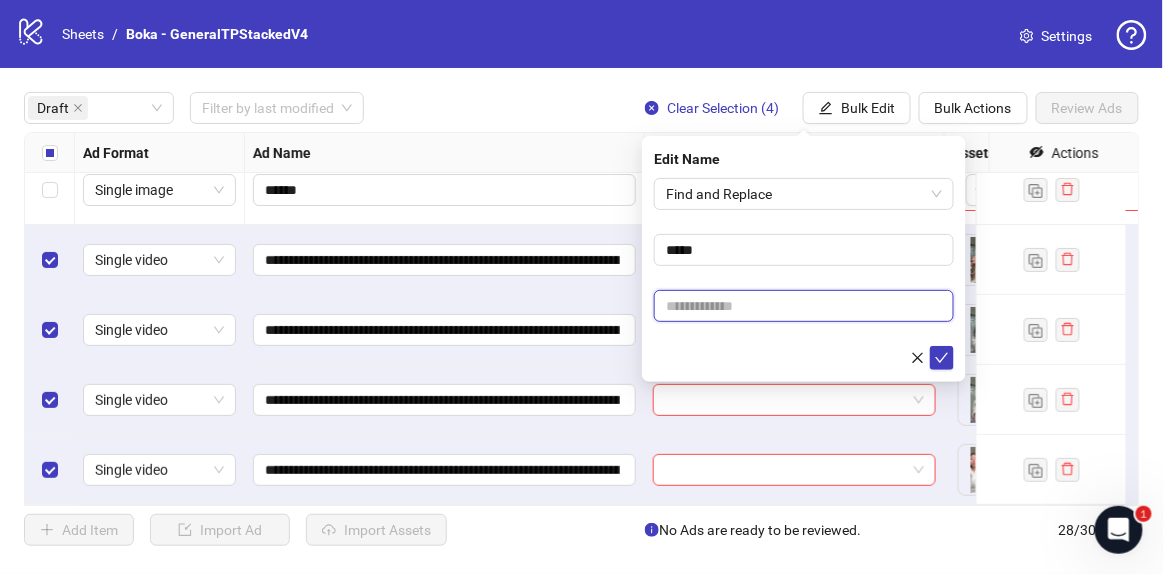 click at bounding box center (804, 306) 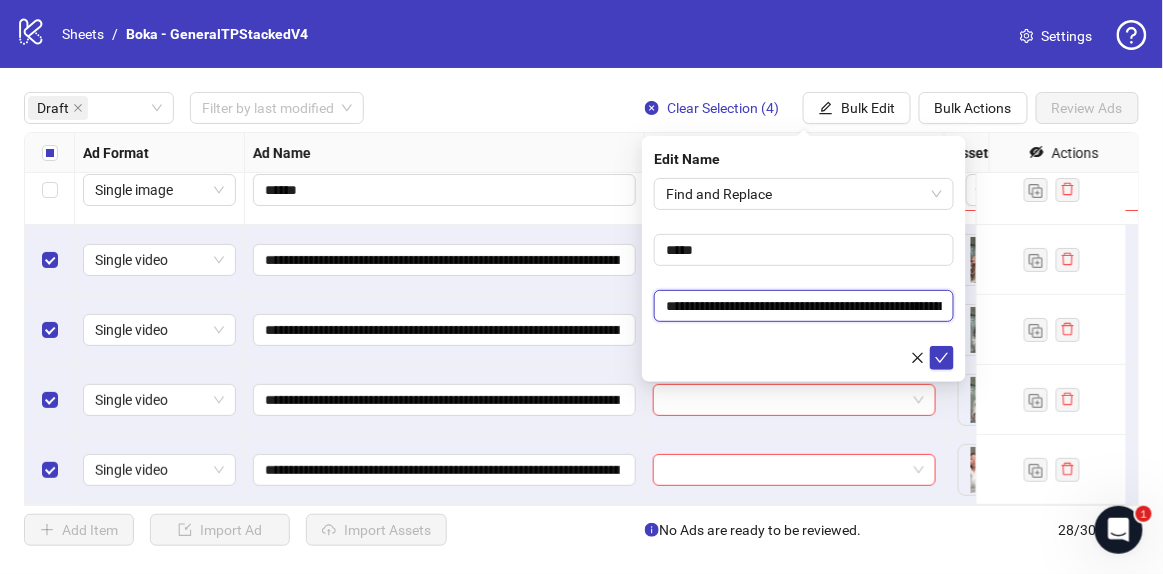 scroll, scrollTop: 0, scrollLeft: 209, axis: horizontal 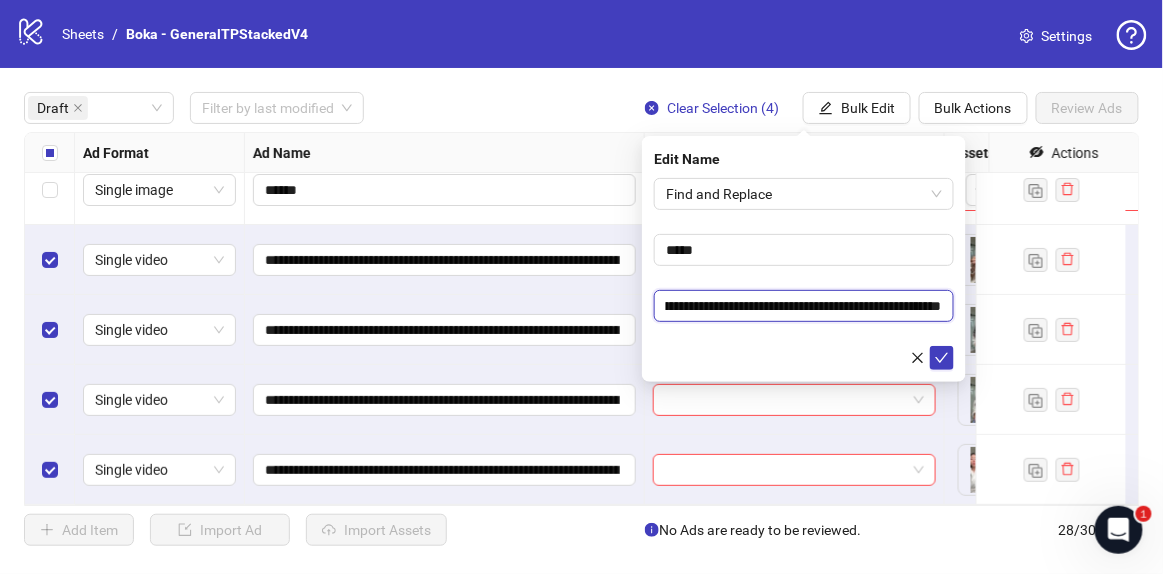 type on "**********" 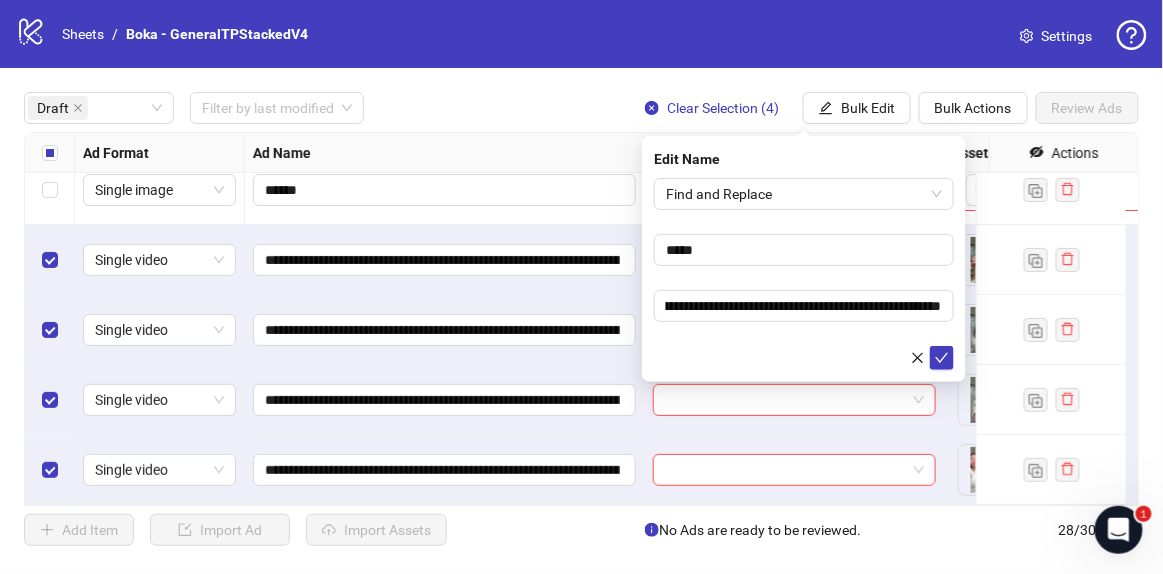 click on "**********" at bounding box center [804, 274] 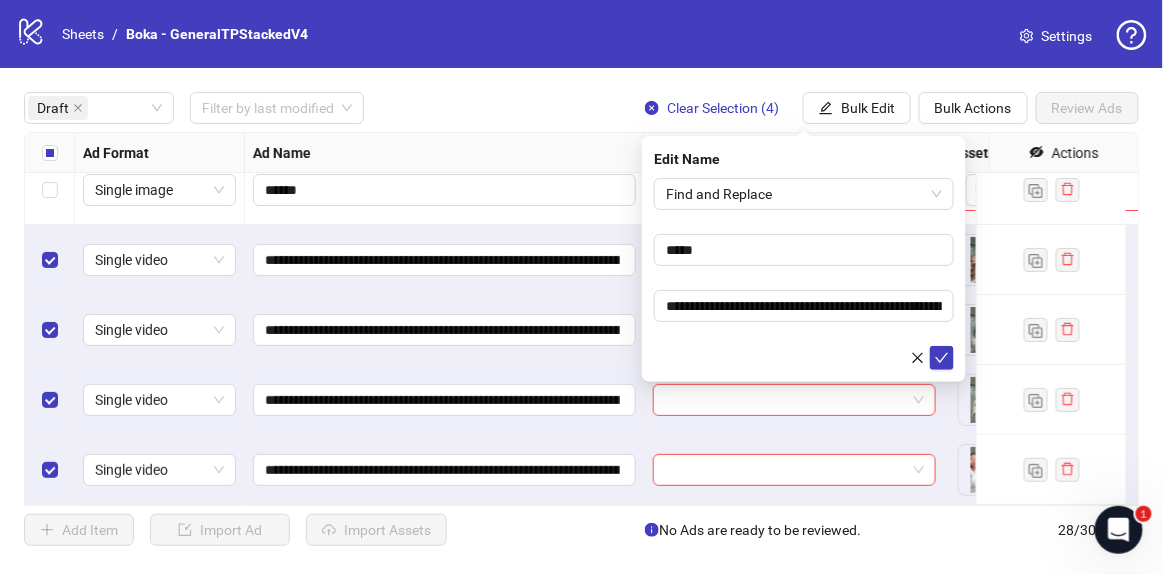 click on "**********" at bounding box center [804, 259] 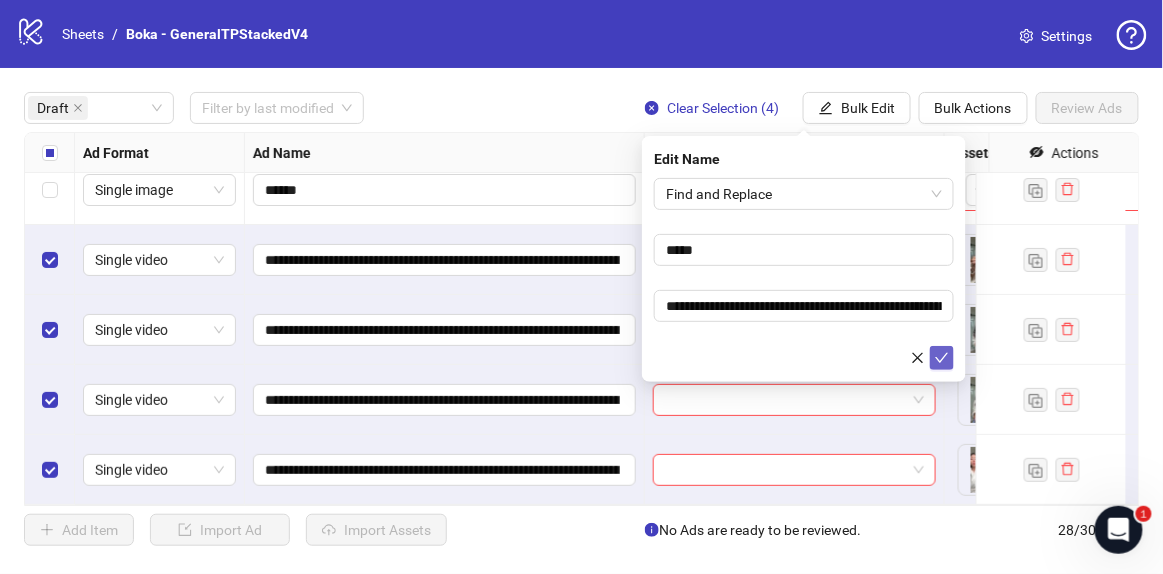 click 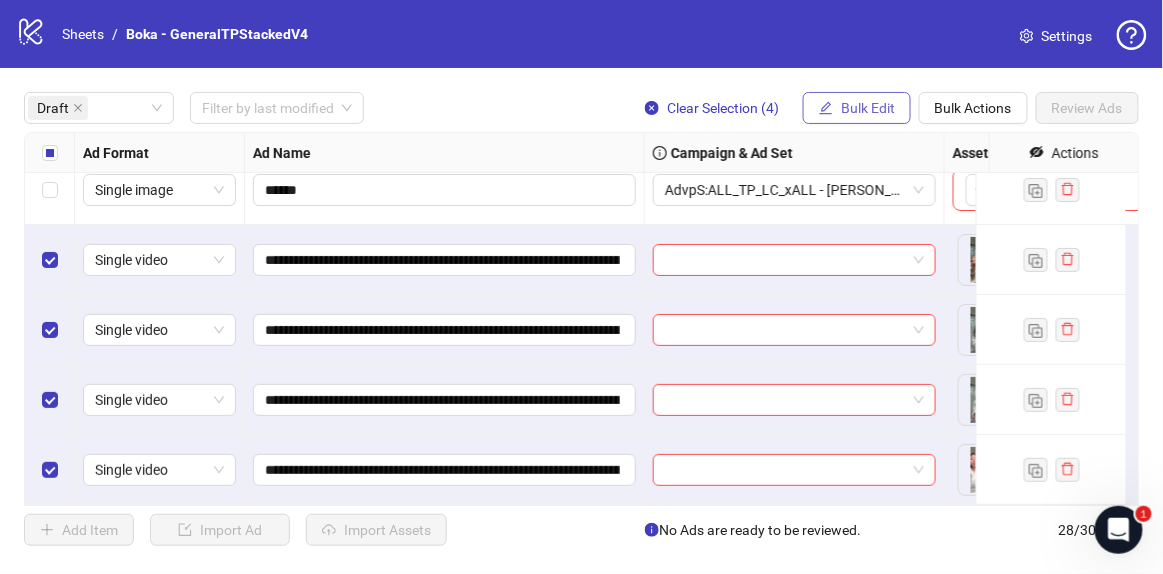 click on "Bulk Edit" at bounding box center (857, 108) 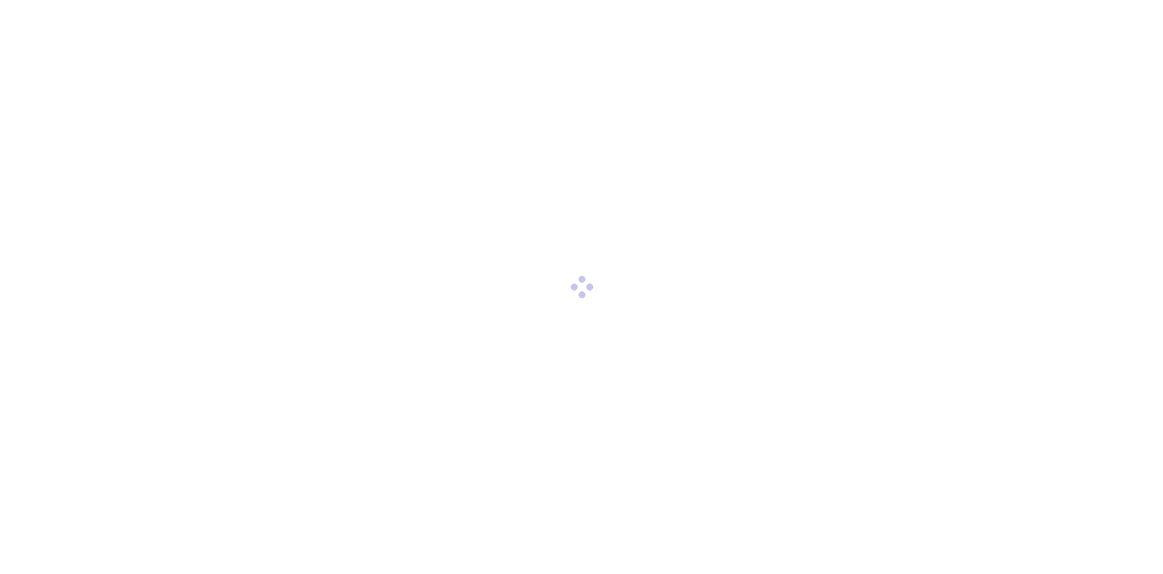 scroll, scrollTop: 0, scrollLeft: 0, axis: both 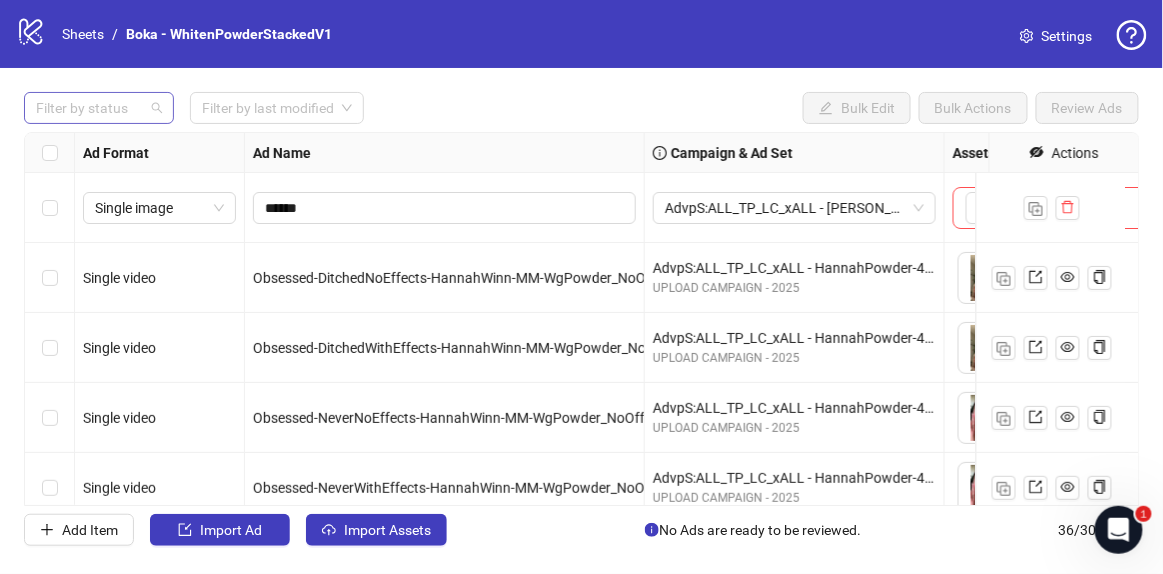 click at bounding box center (88, 108) 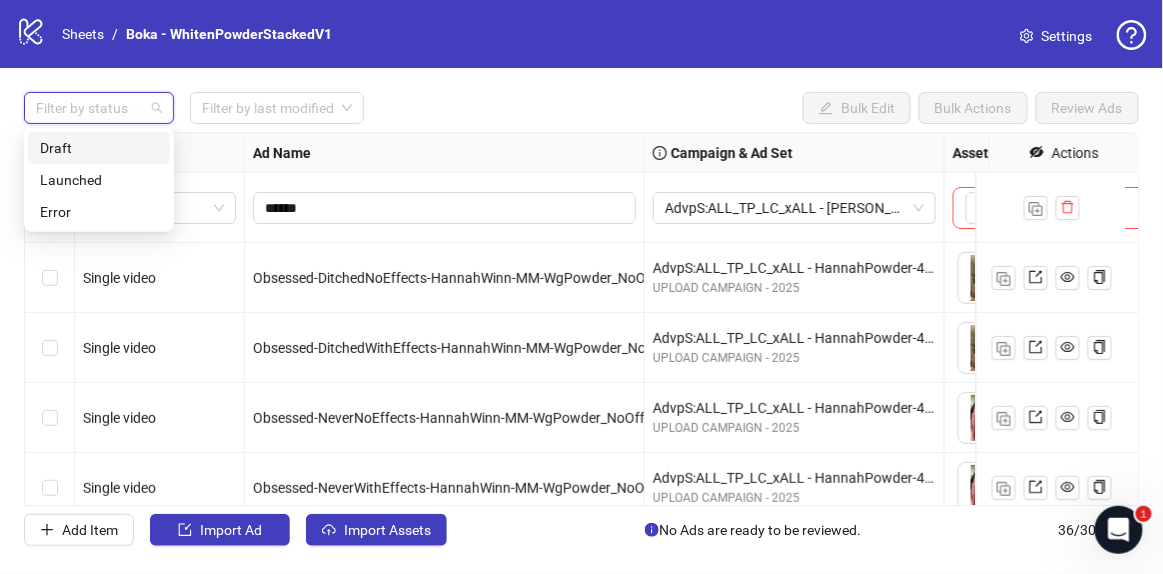 click on "Draft" at bounding box center (99, 148) 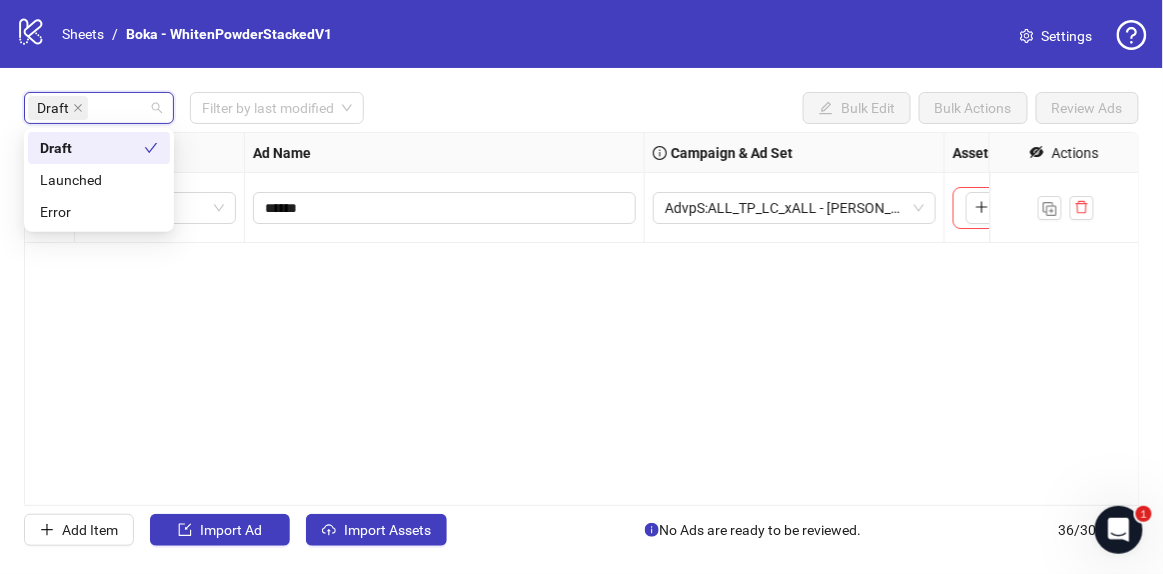 click on "Draft   Filter by last modified Bulk Edit Bulk Actions Review Ads" at bounding box center [581, 108] 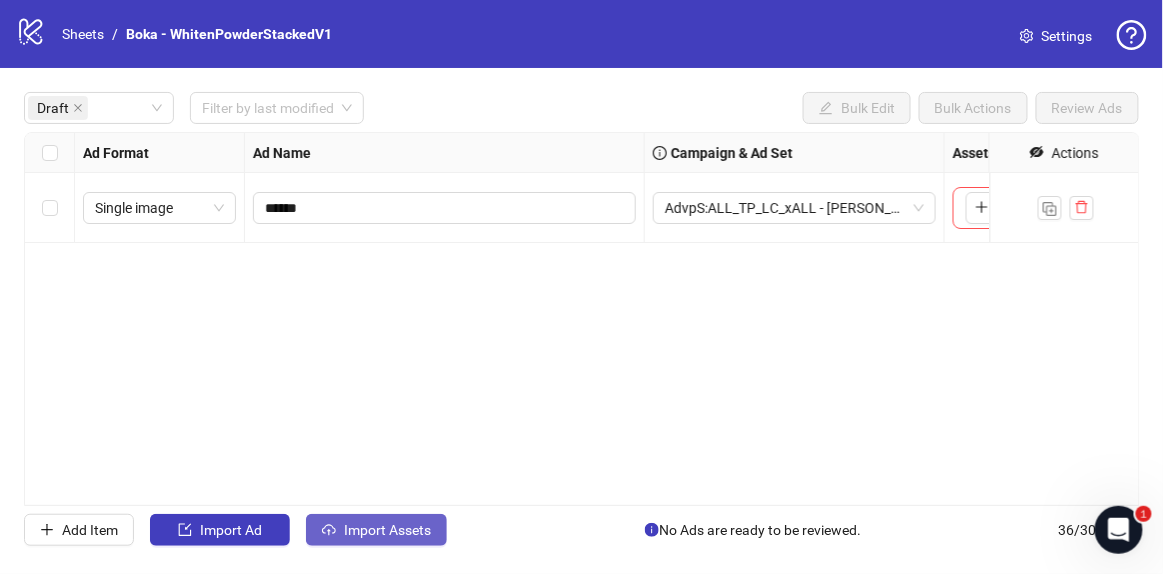click on "Import Assets" at bounding box center (387, 530) 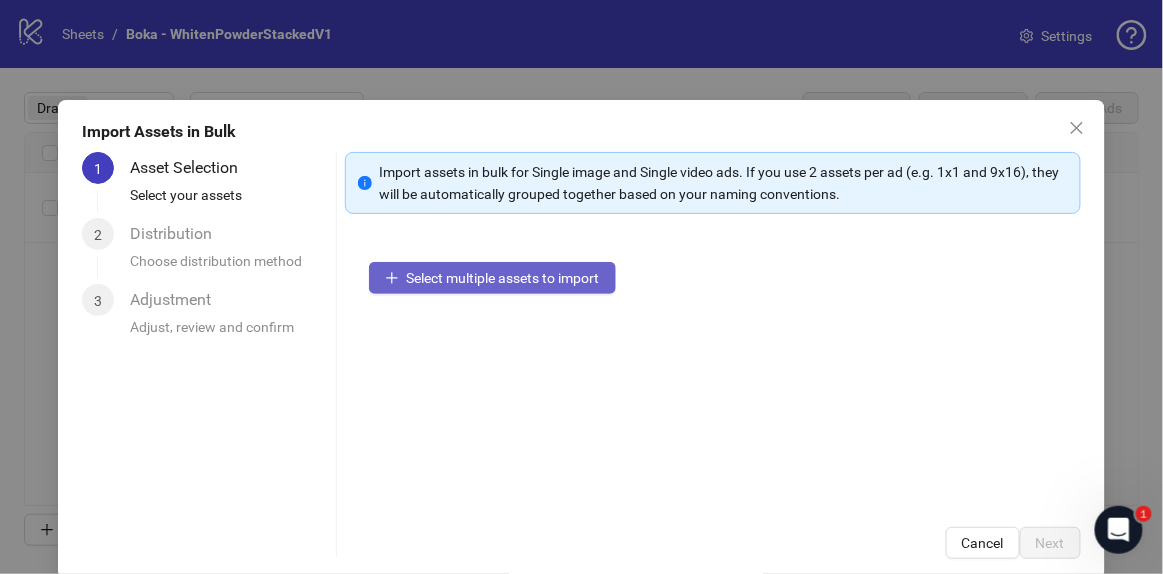 click on "Select multiple assets to import" at bounding box center [503, 278] 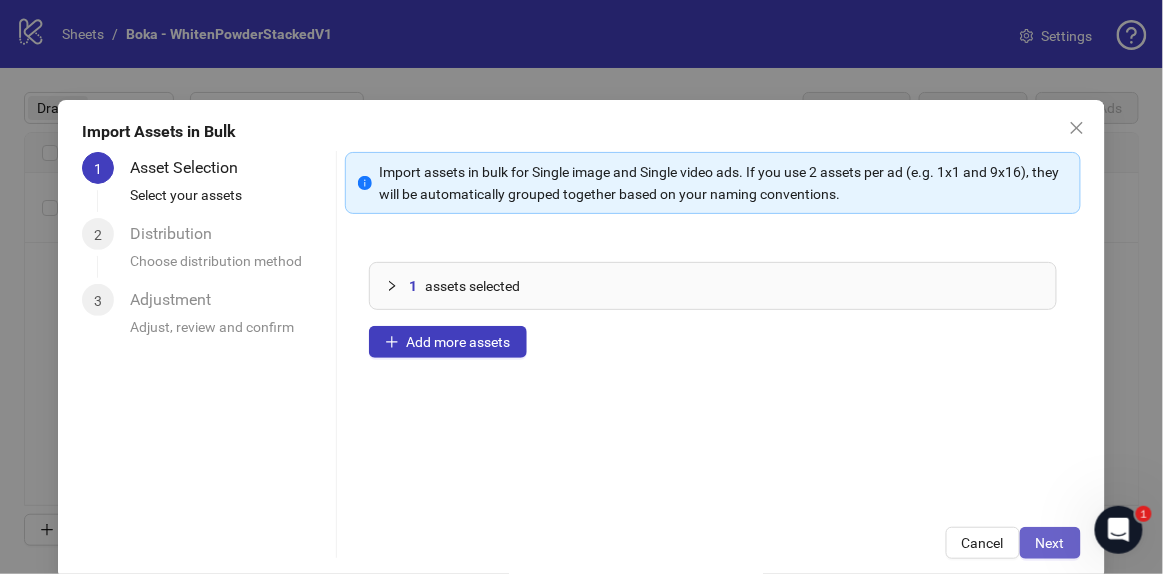 click on "Next" at bounding box center [1050, 543] 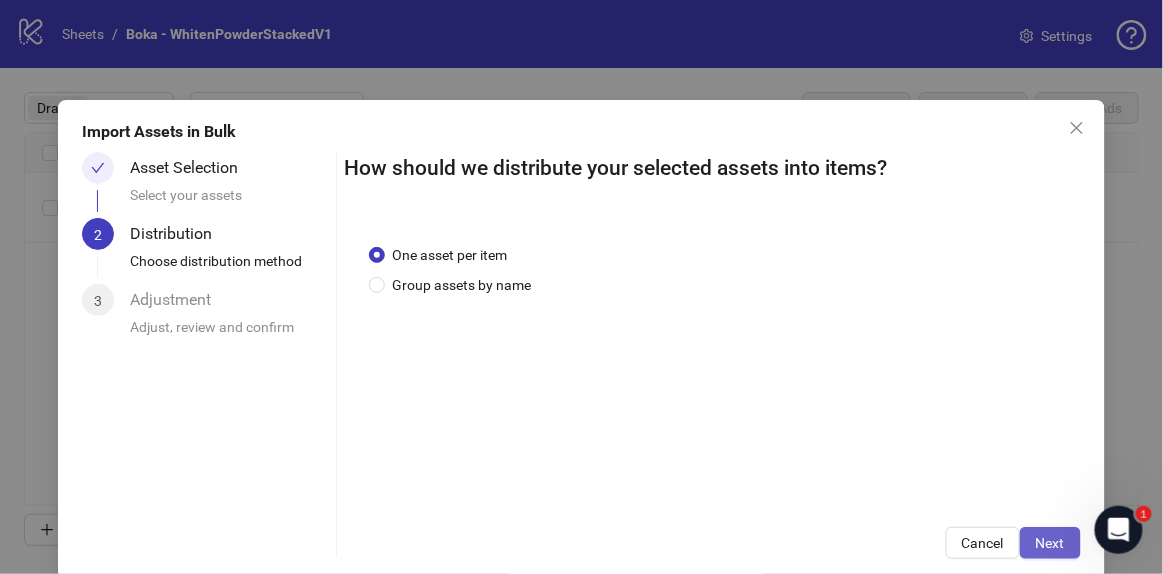 click on "Next" at bounding box center (1050, 543) 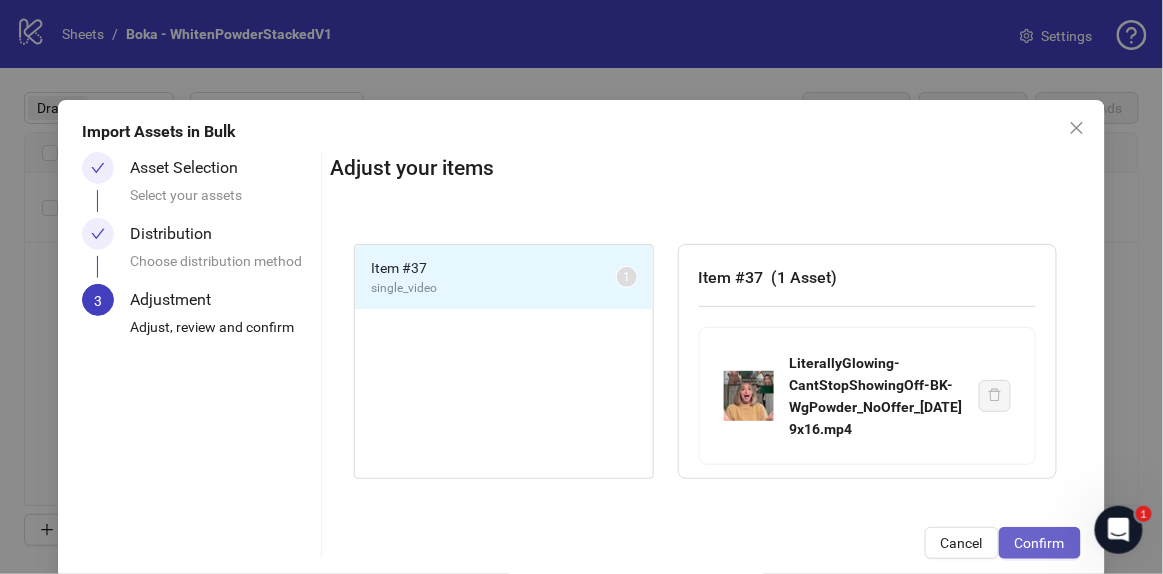 click on "Confirm" at bounding box center (1040, 543) 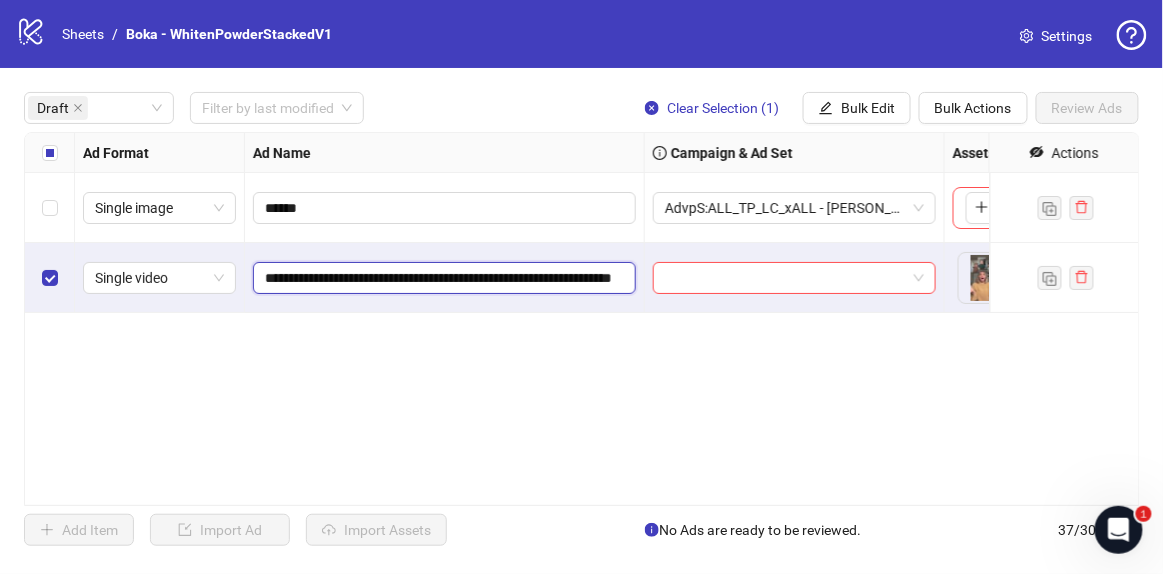 click on "**********" at bounding box center (442, 278) 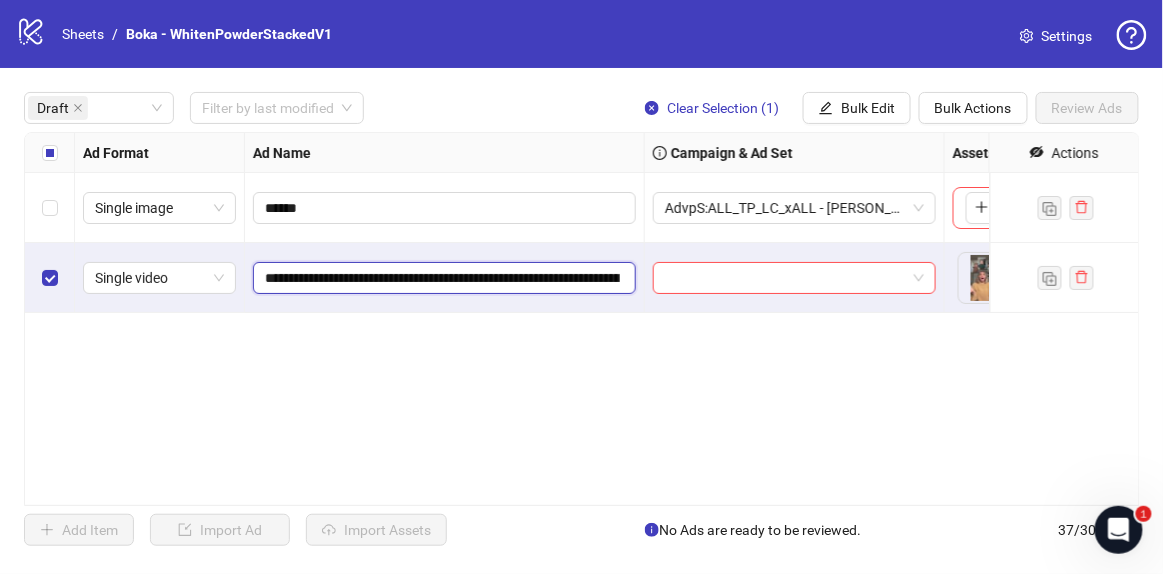 scroll, scrollTop: 0, scrollLeft: 698, axis: horizontal 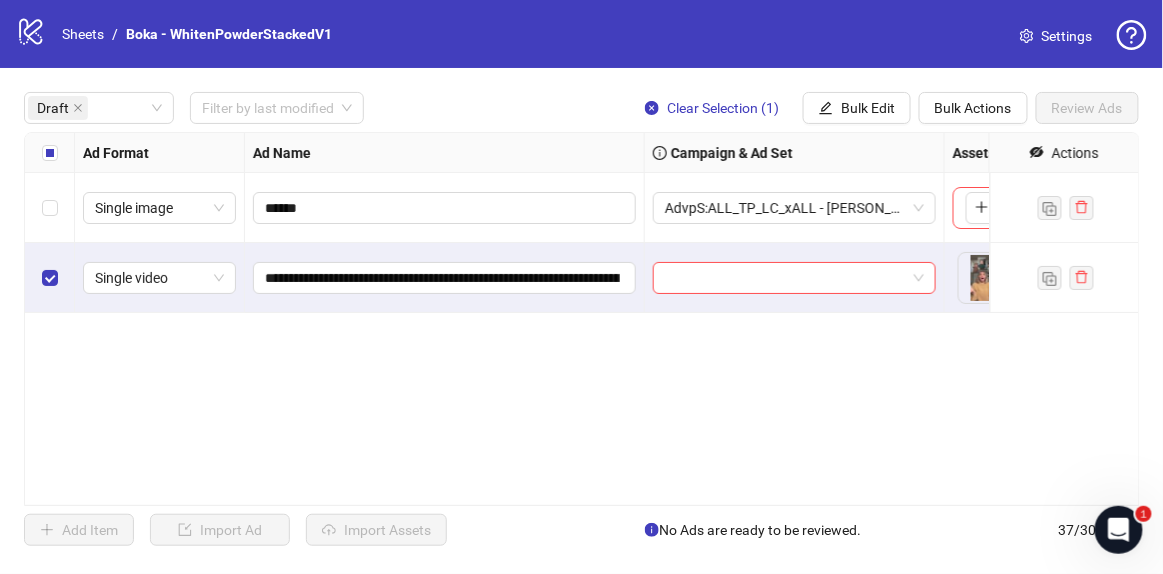 click on "**********" at bounding box center [582, 319] 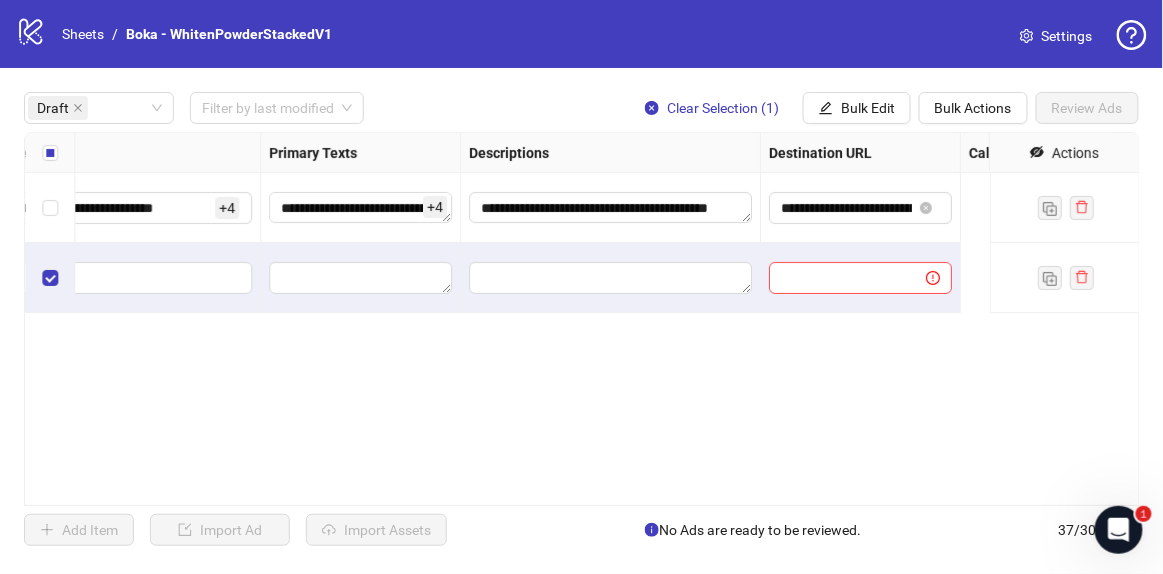 scroll, scrollTop: 0, scrollLeft: 0, axis: both 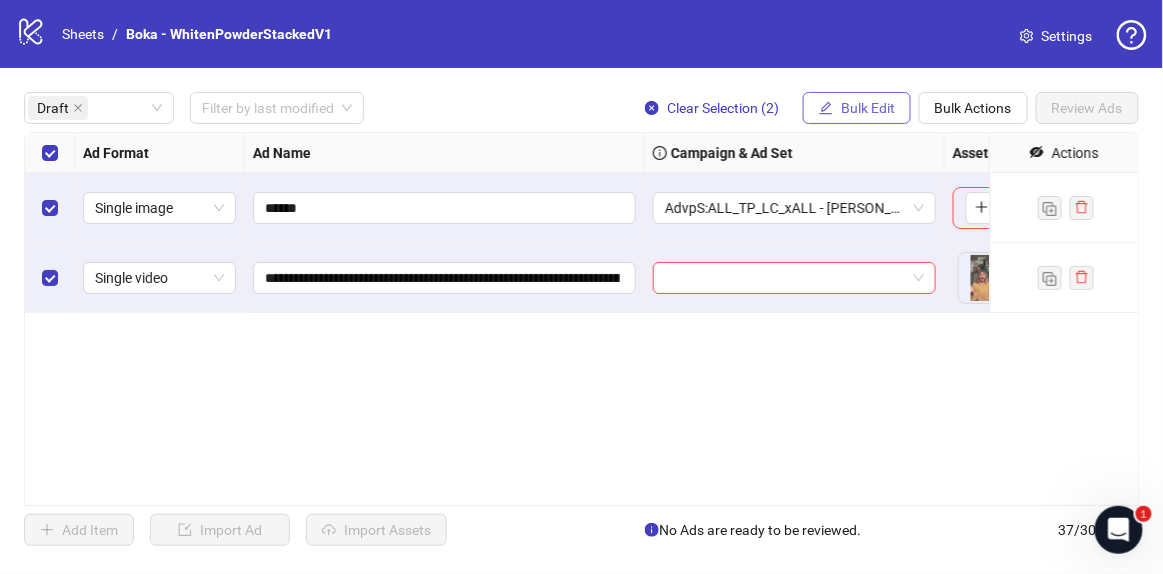 click on "Bulk Edit" at bounding box center [868, 108] 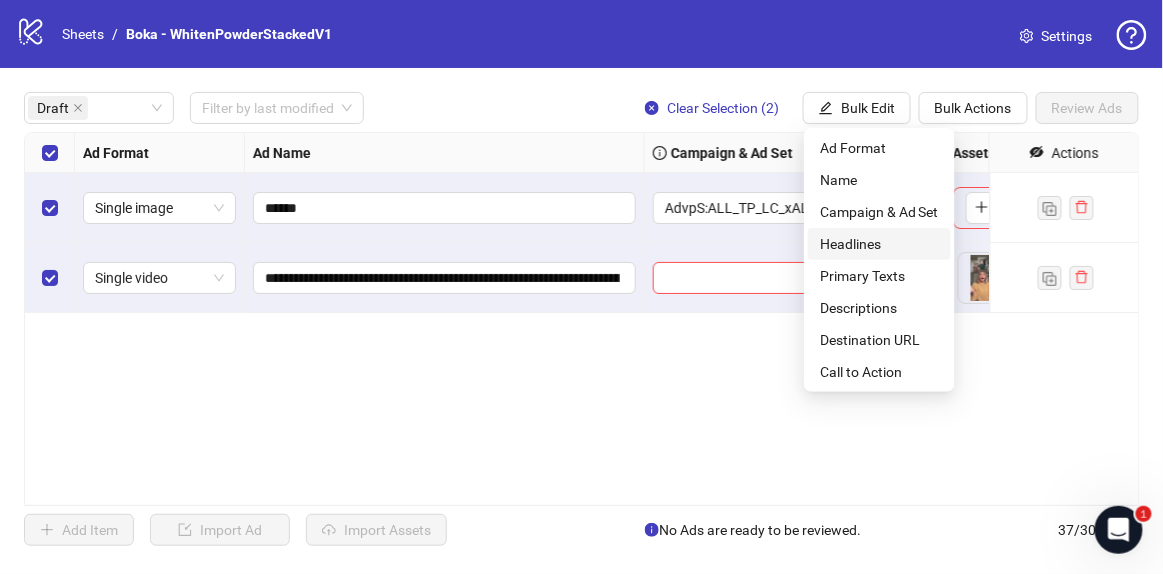 click on "Headlines" at bounding box center (879, 244) 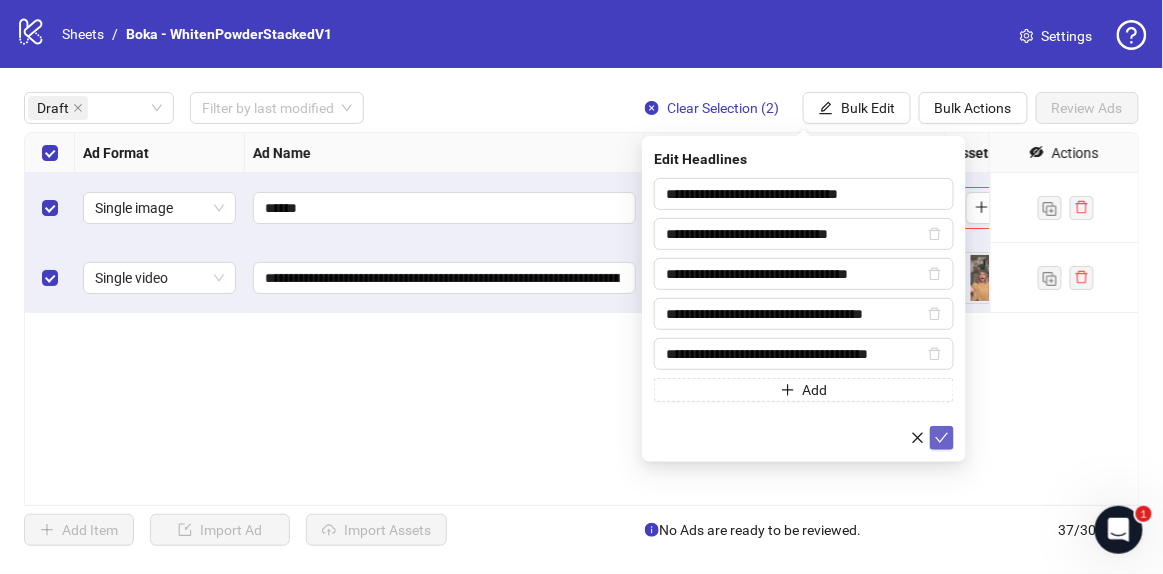 click 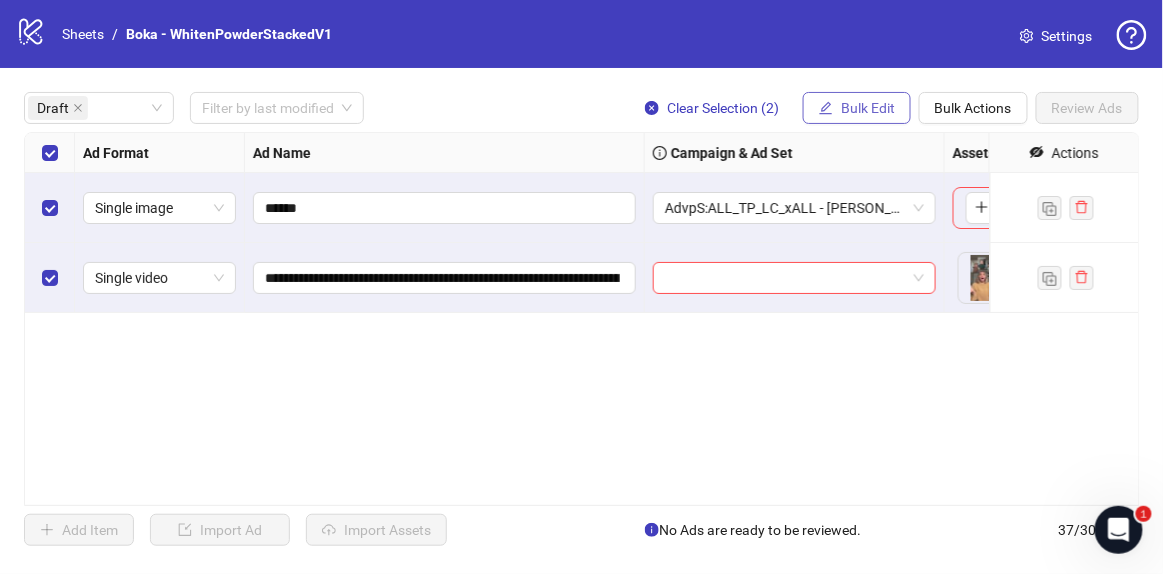 click on "Bulk Edit" at bounding box center (868, 108) 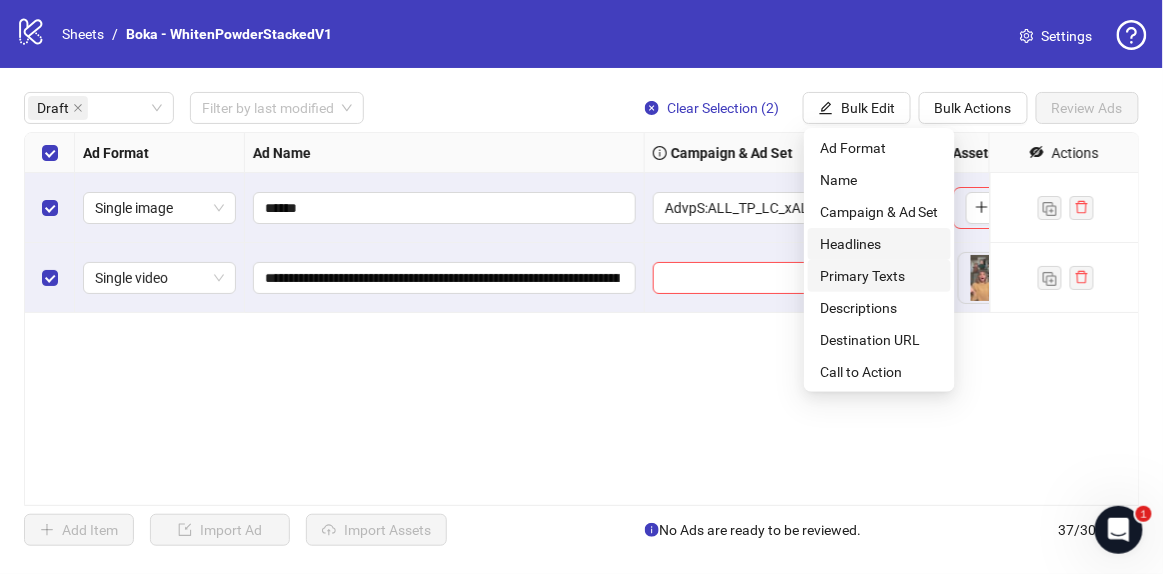 click on "Primary Texts" at bounding box center [879, 276] 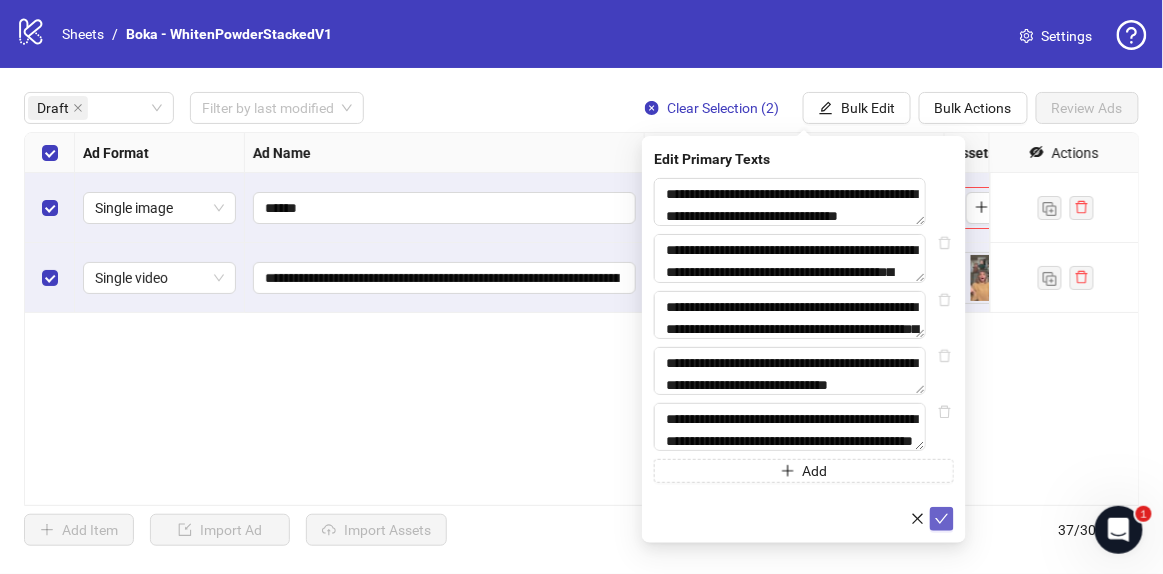 click 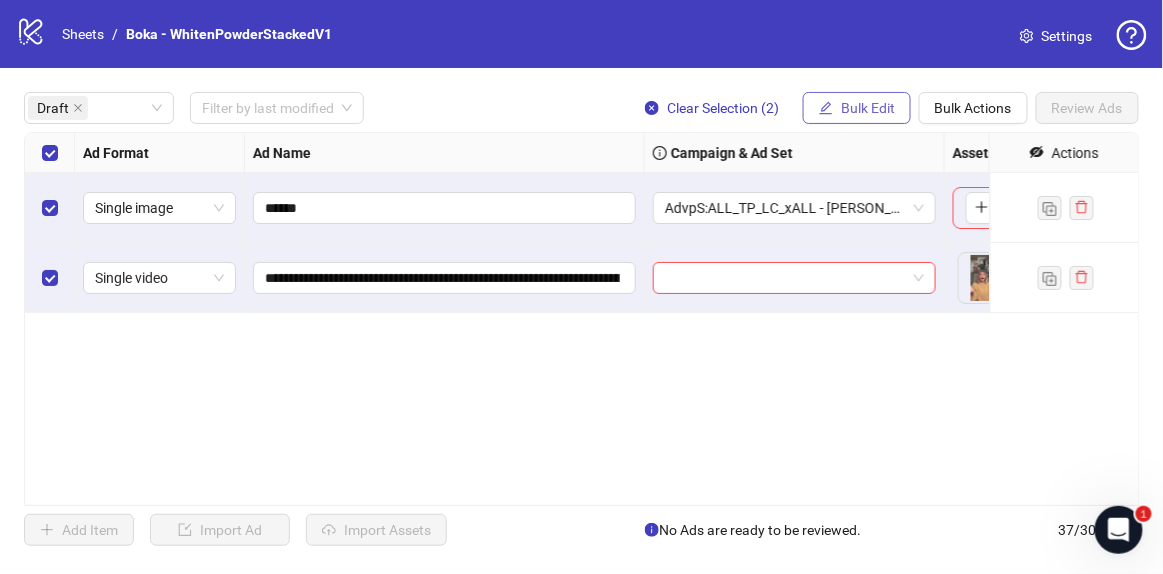 click on "Bulk Edit" at bounding box center [868, 108] 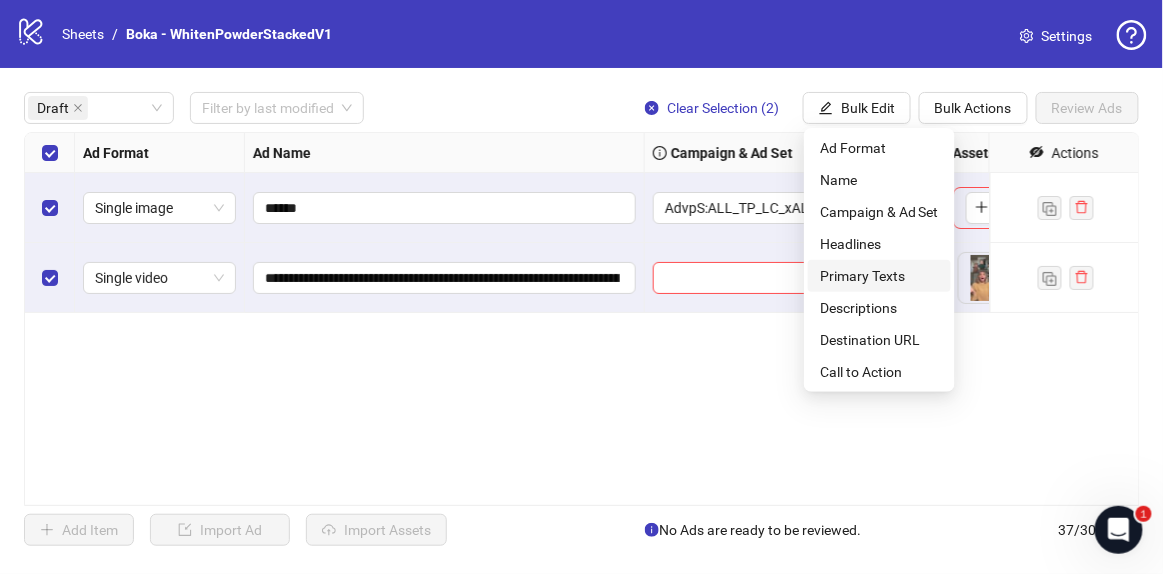 click on "Primary Texts" at bounding box center (879, 276) 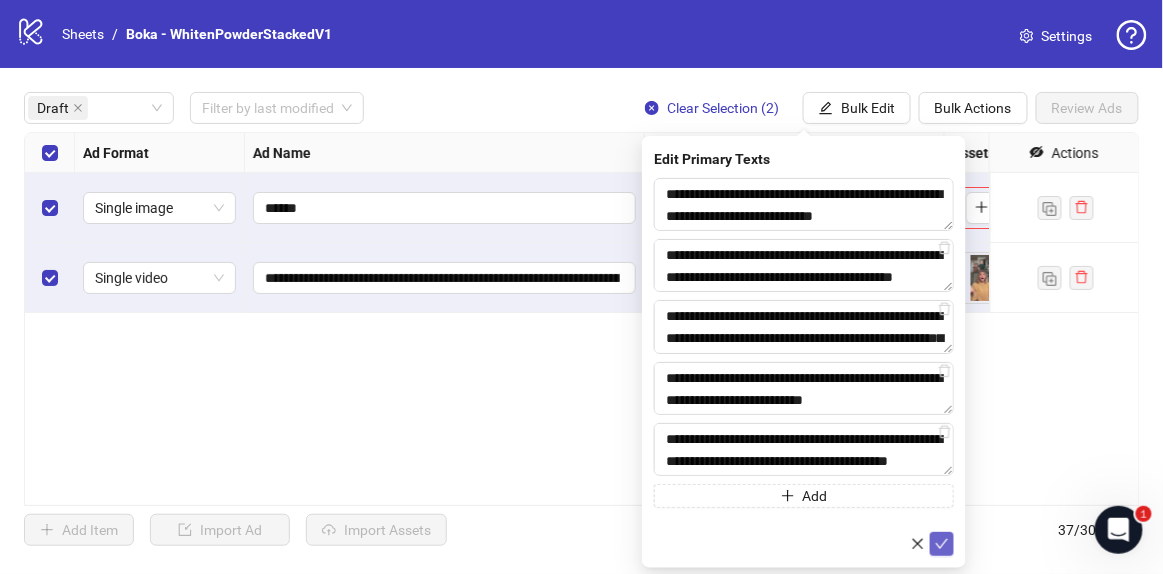 click 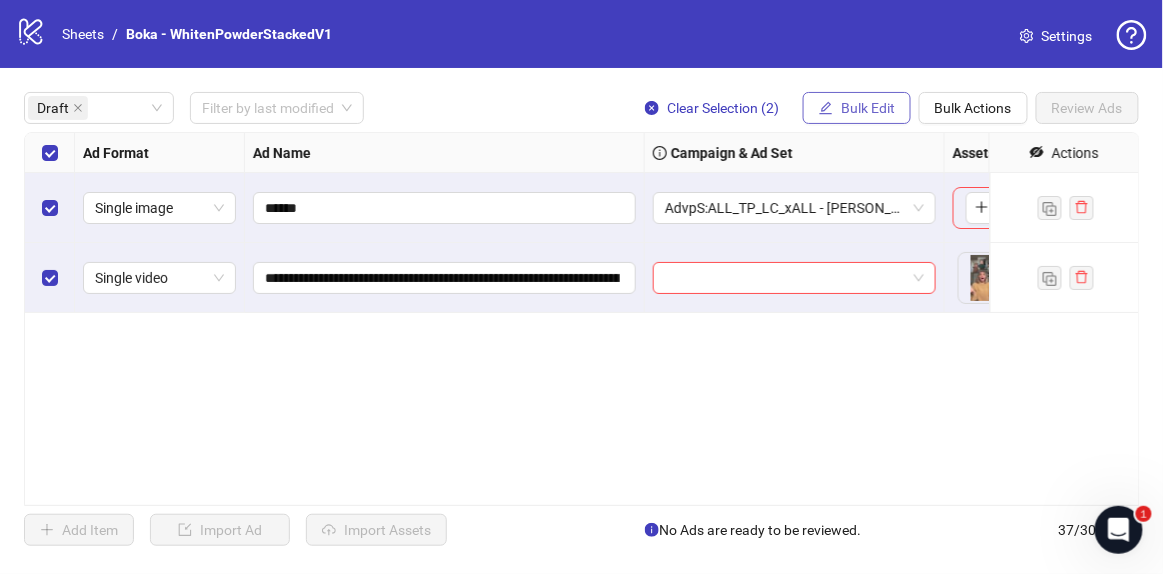 click on "Bulk Edit" at bounding box center (868, 108) 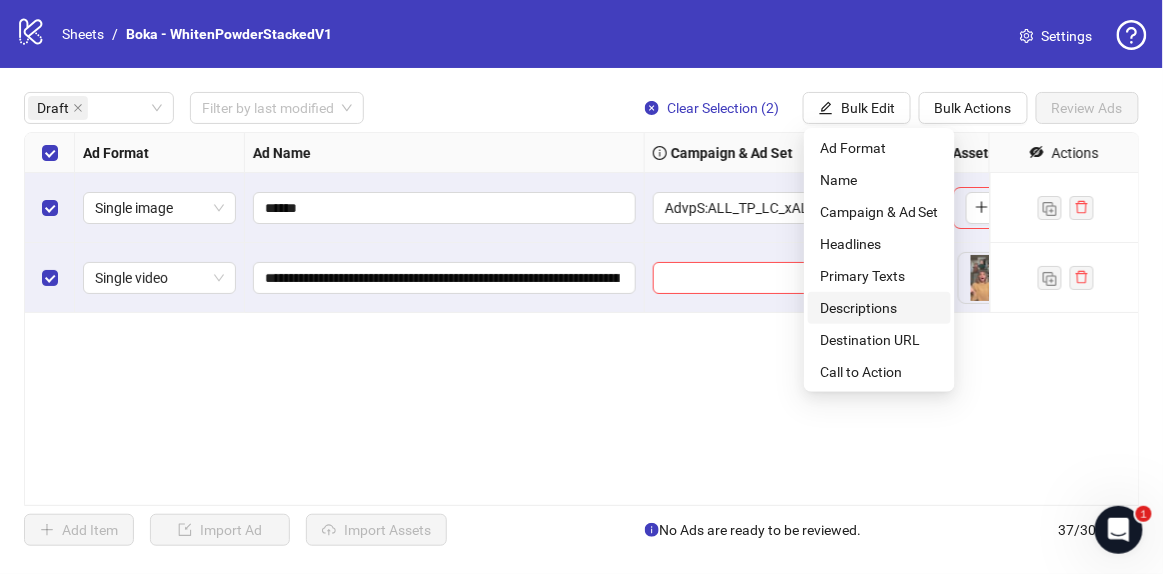 click on "Descriptions" at bounding box center [879, 308] 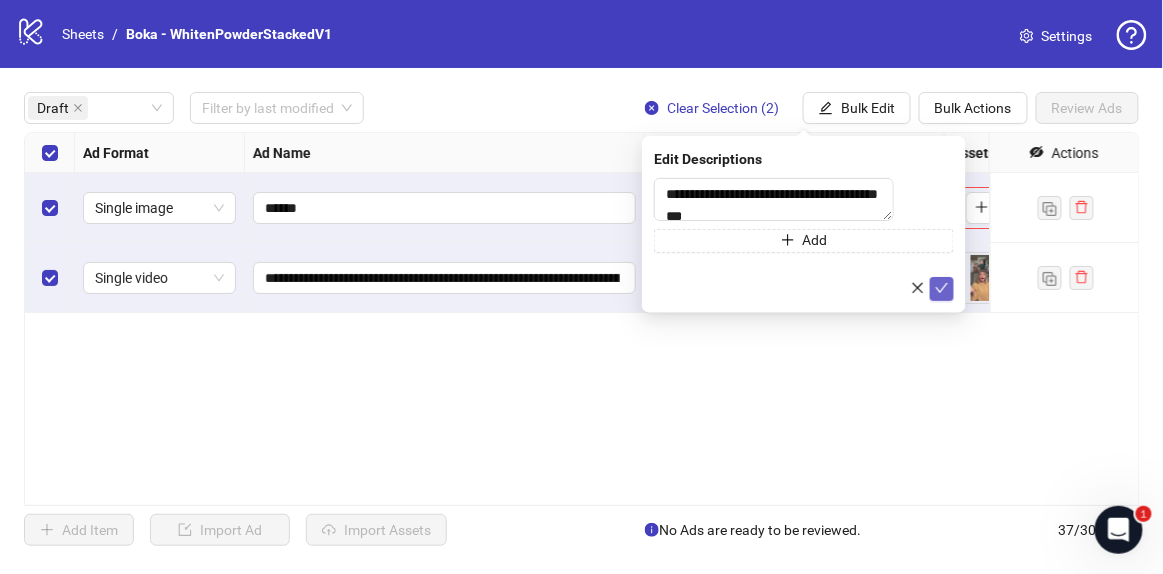 click 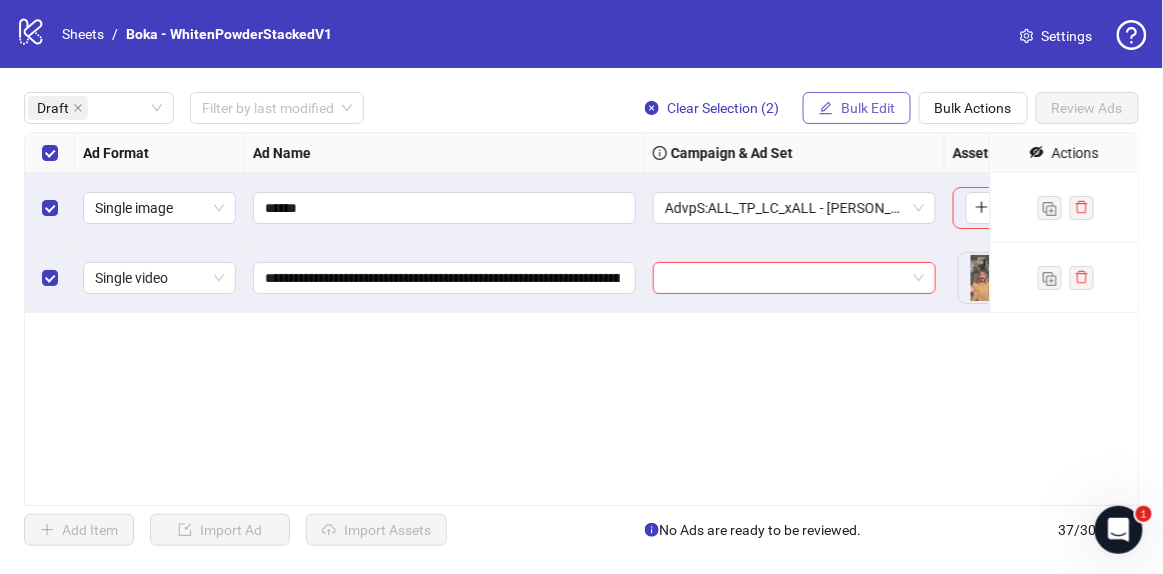 click on "Bulk Edit" at bounding box center [868, 108] 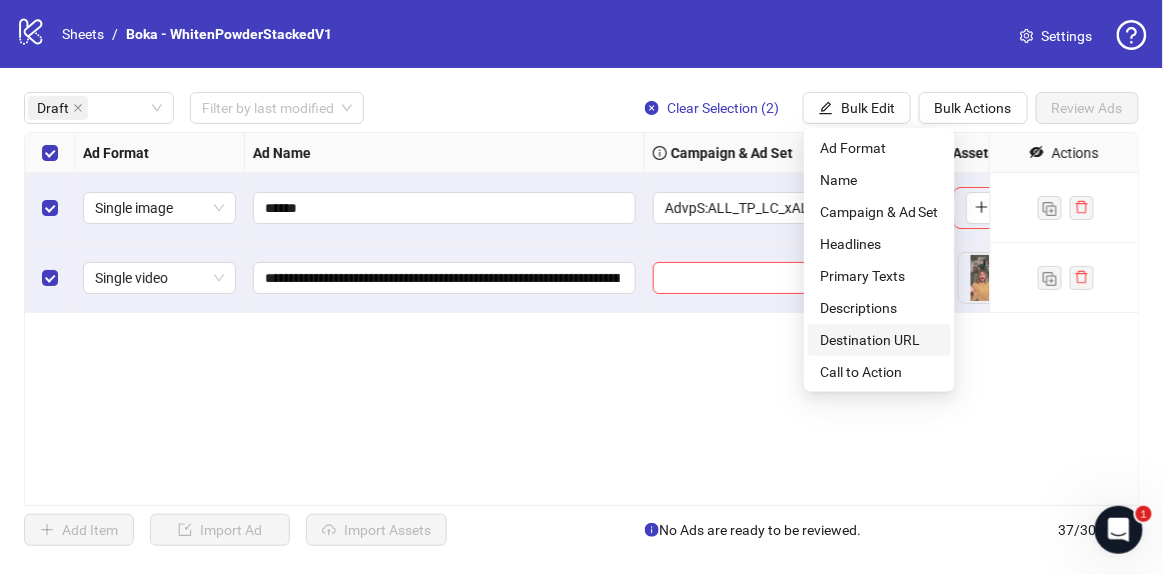 click on "Destination URL" at bounding box center (879, 340) 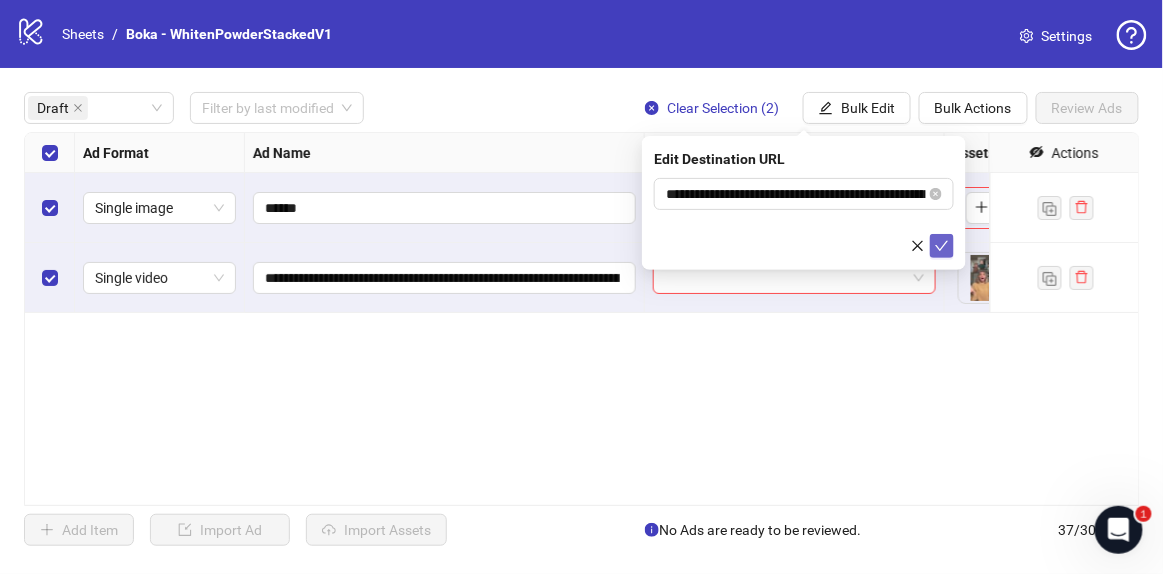 click 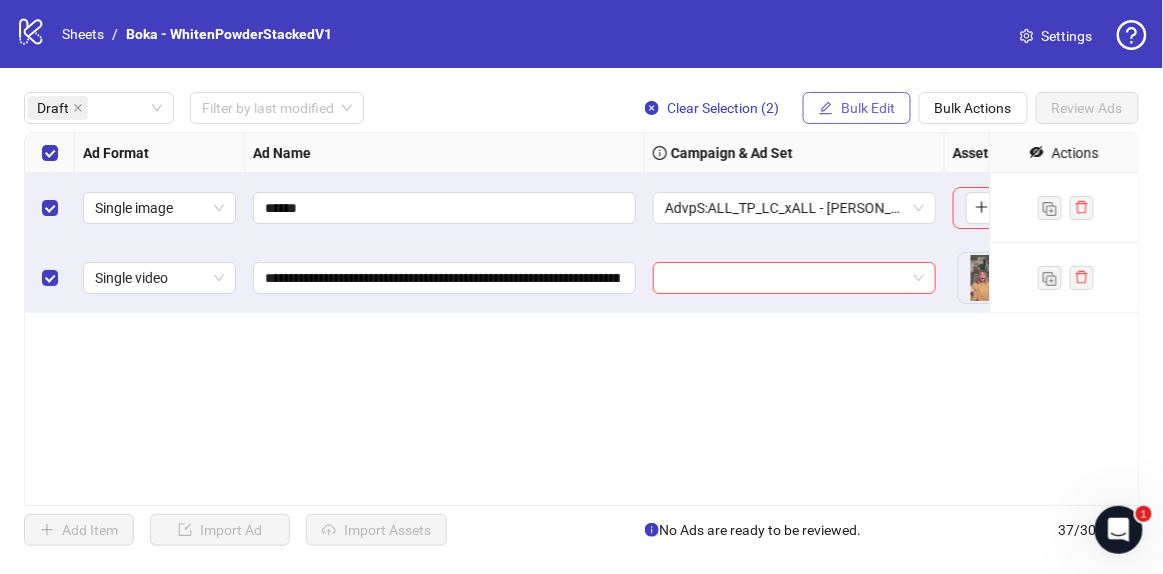 click on "Bulk Edit" at bounding box center [868, 108] 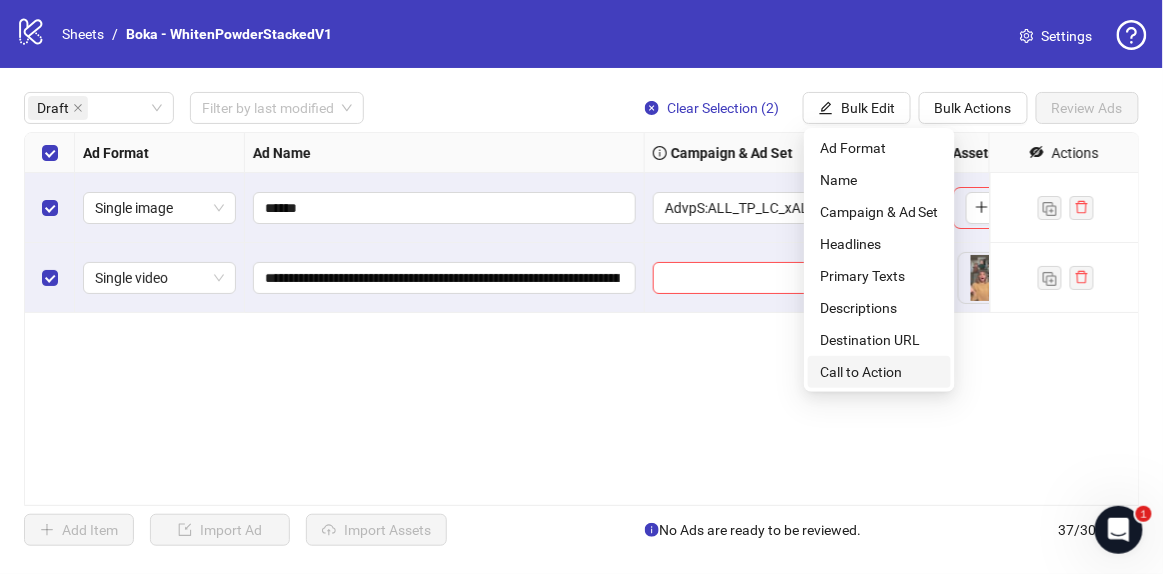 click on "Call to Action" at bounding box center (879, 372) 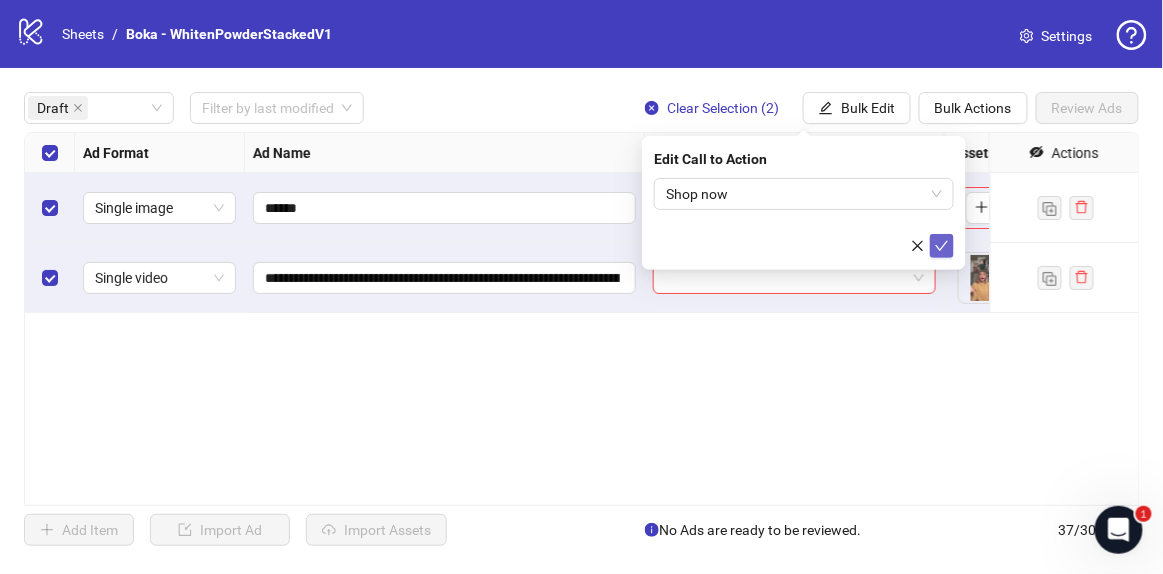 click 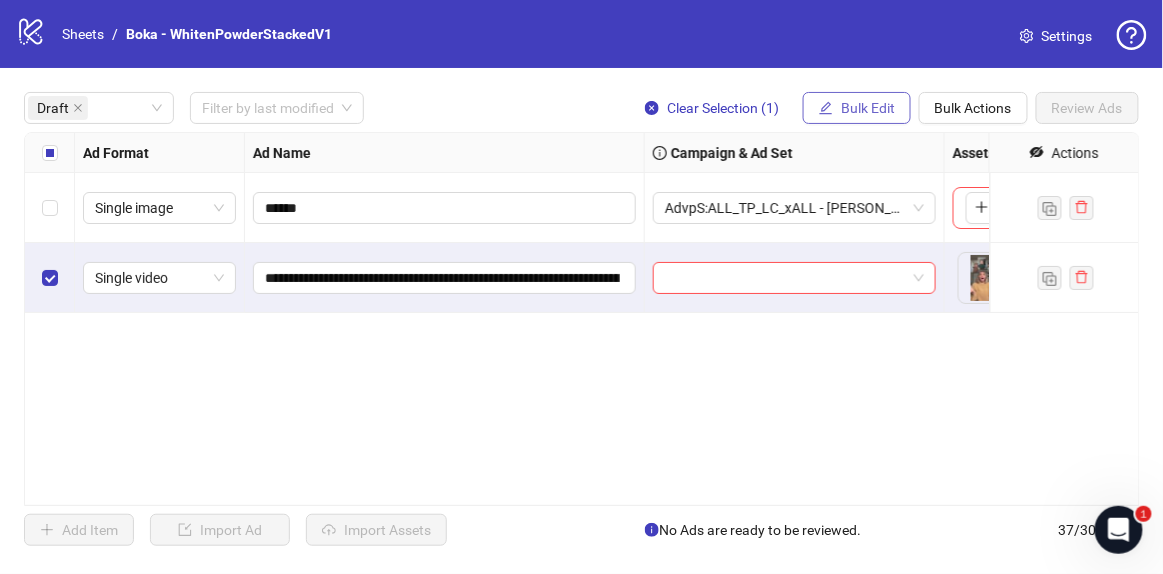 click on "Bulk Edit" at bounding box center [868, 108] 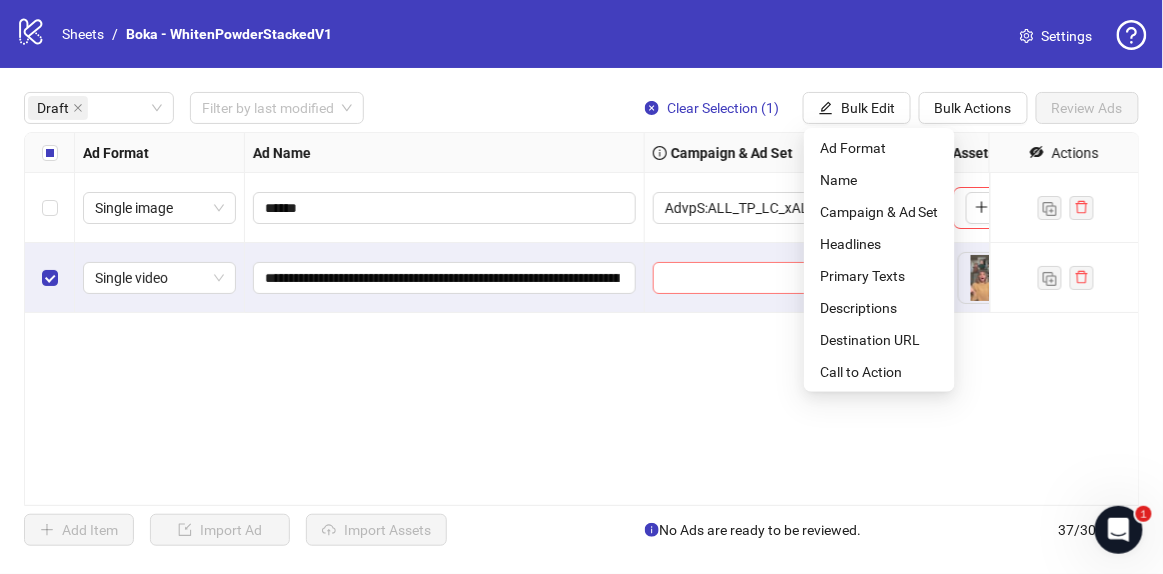 click at bounding box center (785, 278) 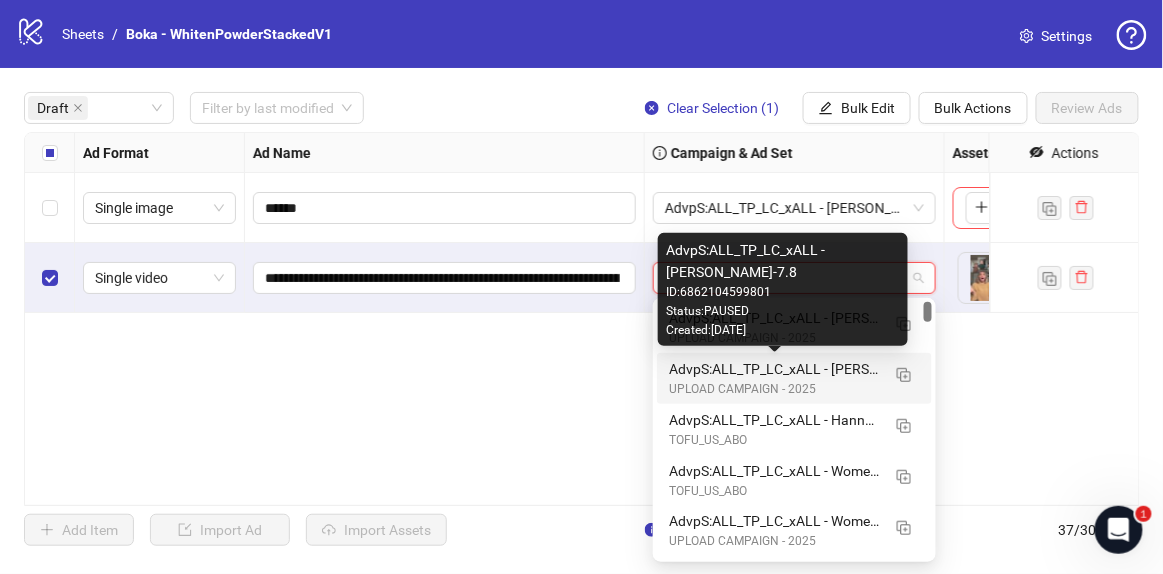 click on "AdvpS:ALL_TP_LC_xALL - Kerry-7.8" at bounding box center (774, 369) 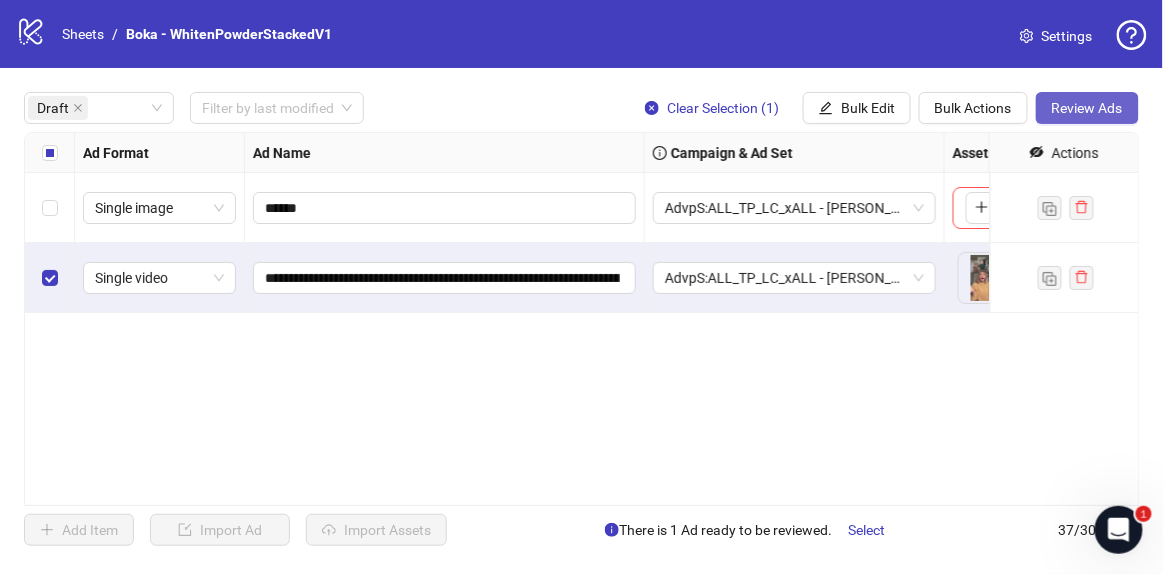click on "Review Ads" at bounding box center [1087, 108] 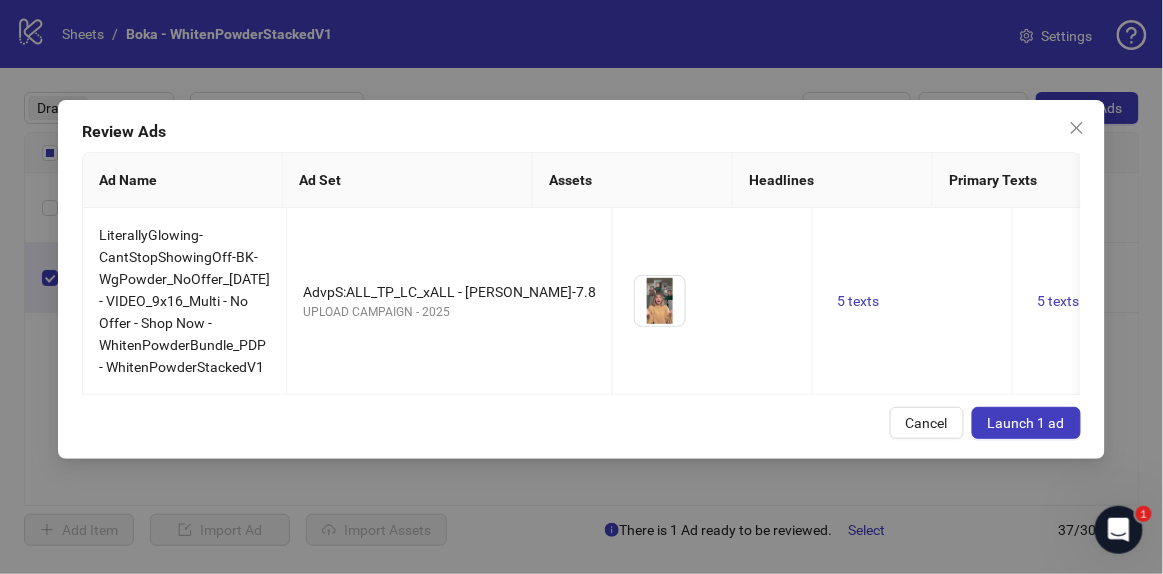 scroll, scrollTop: 0, scrollLeft: 249, axis: horizontal 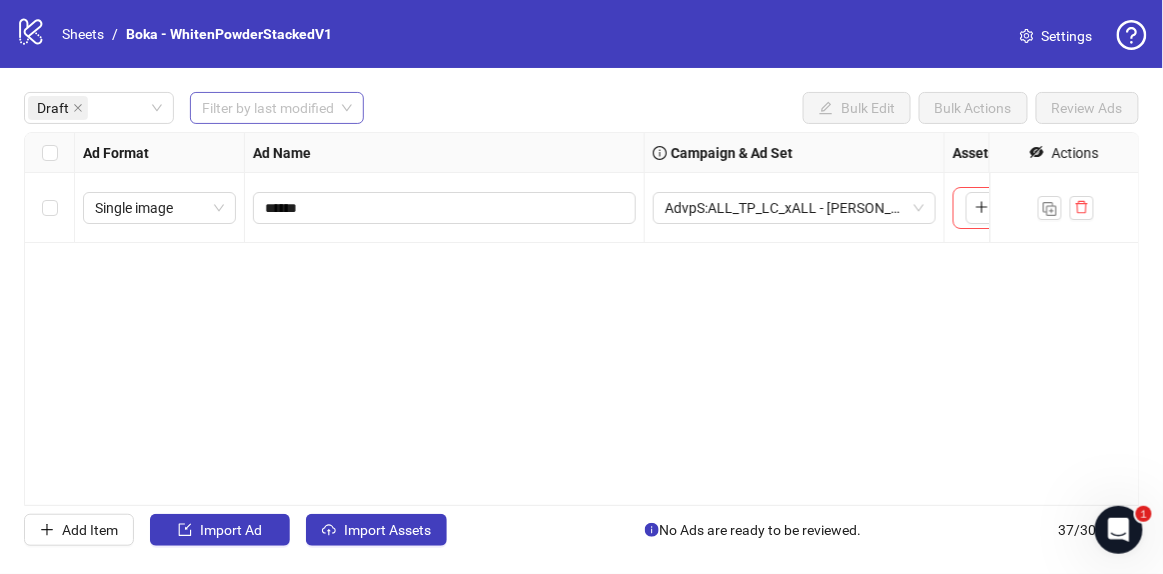 click at bounding box center [268, 108] 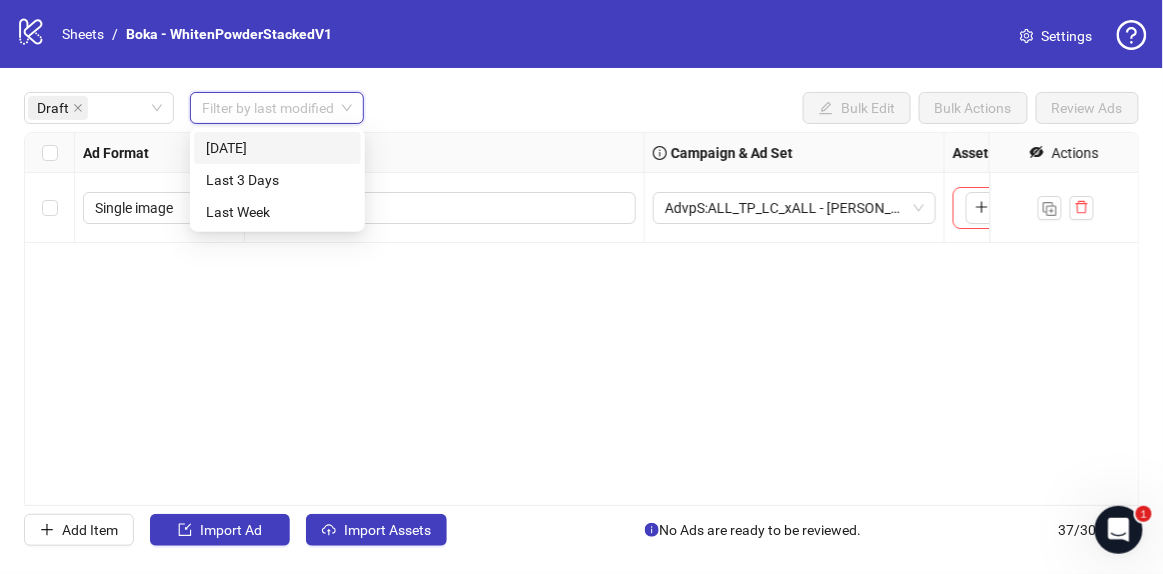 click on "Today" at bounding box center [277, 148] 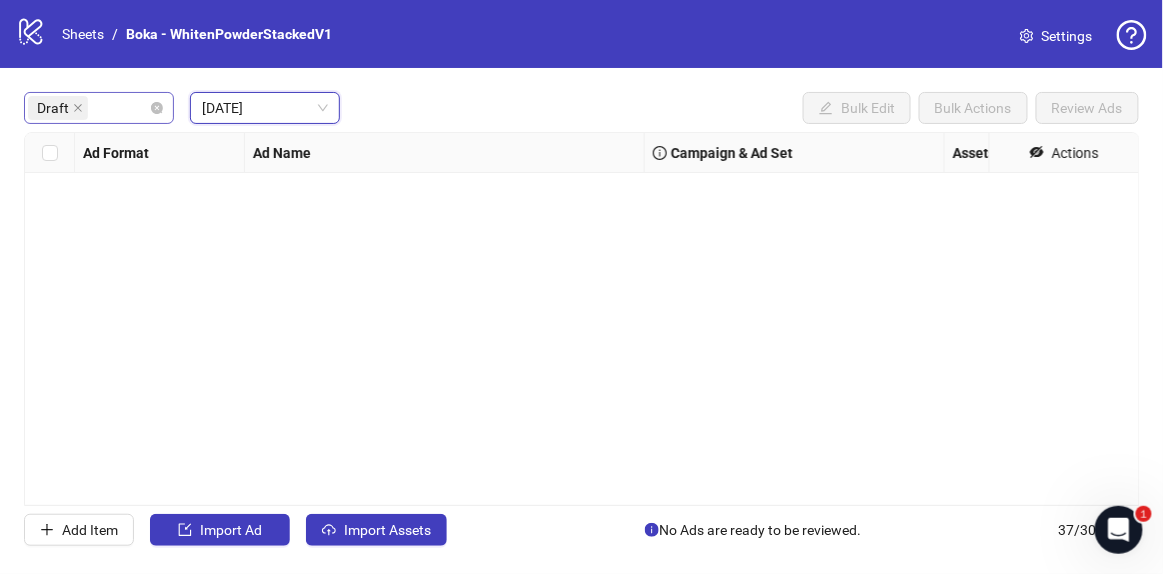 click on "Draft" at bounding box center [99, 108] 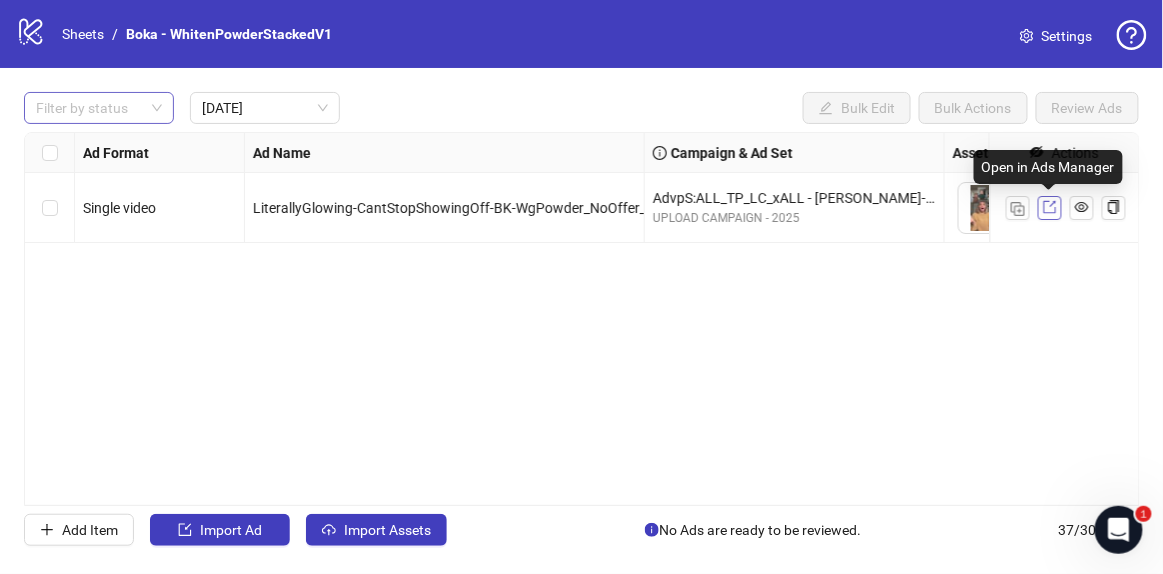 click 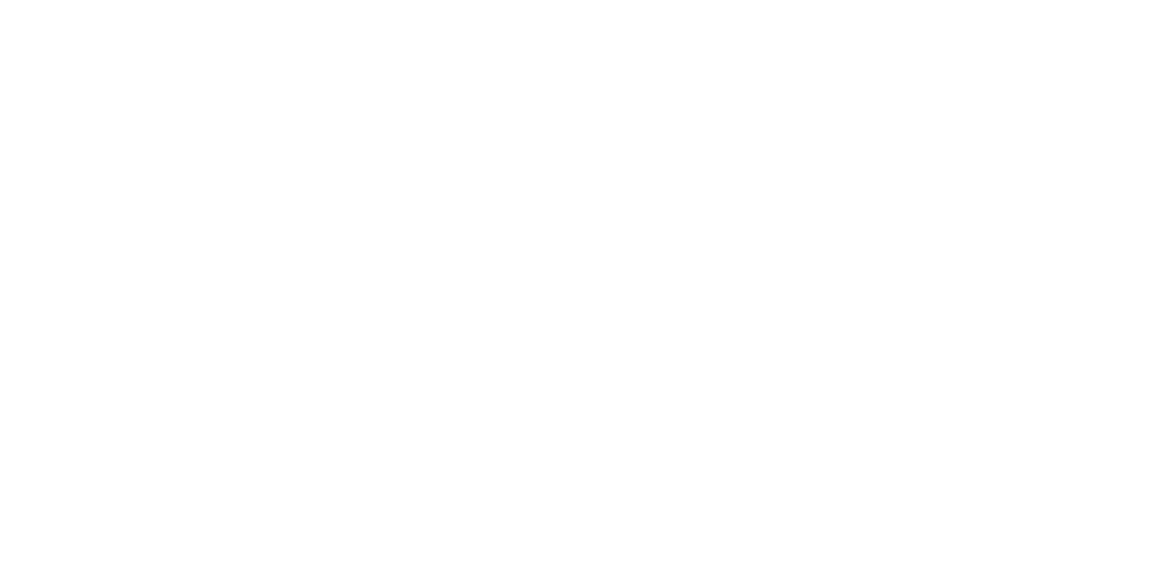 scroll, scrollTop: 0, scrollLeft: 0, axis: both 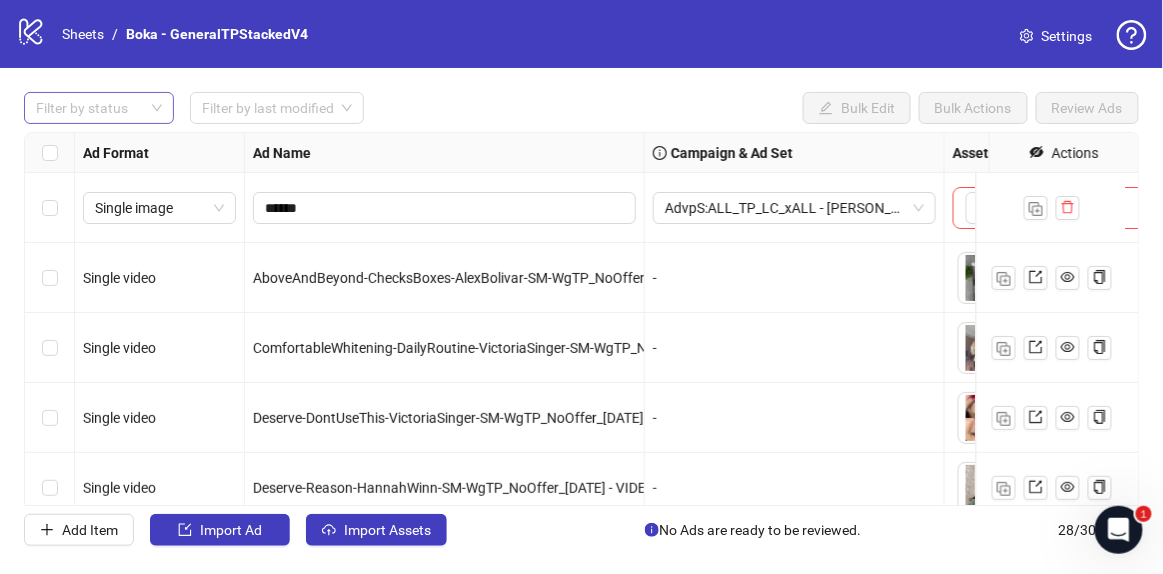 click at bounding box center (88, 108) 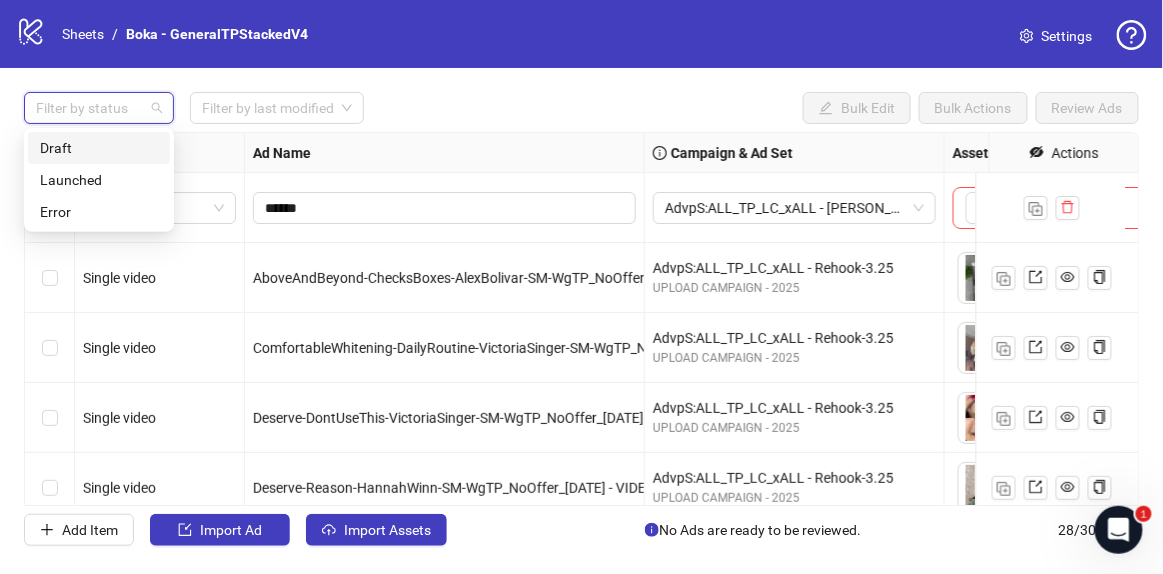 click on "draft launched Draft Launched Error" at bounding box center (99, 180) 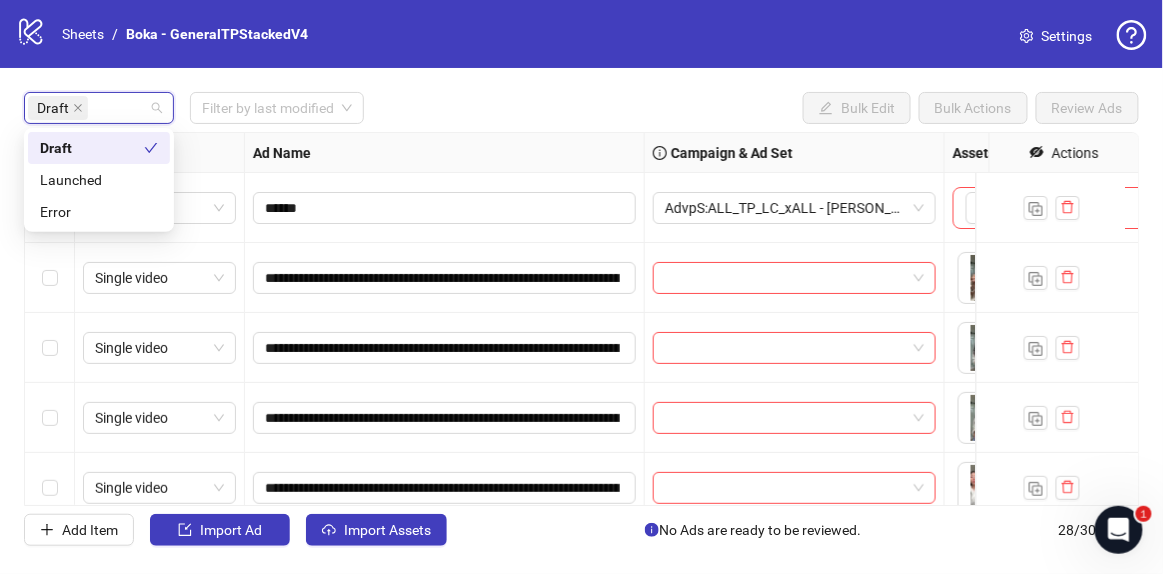 click on "Draft   Filter by last modified Bulk Edit Bulk Actions Review Ads" at bounding box center (581, 108) 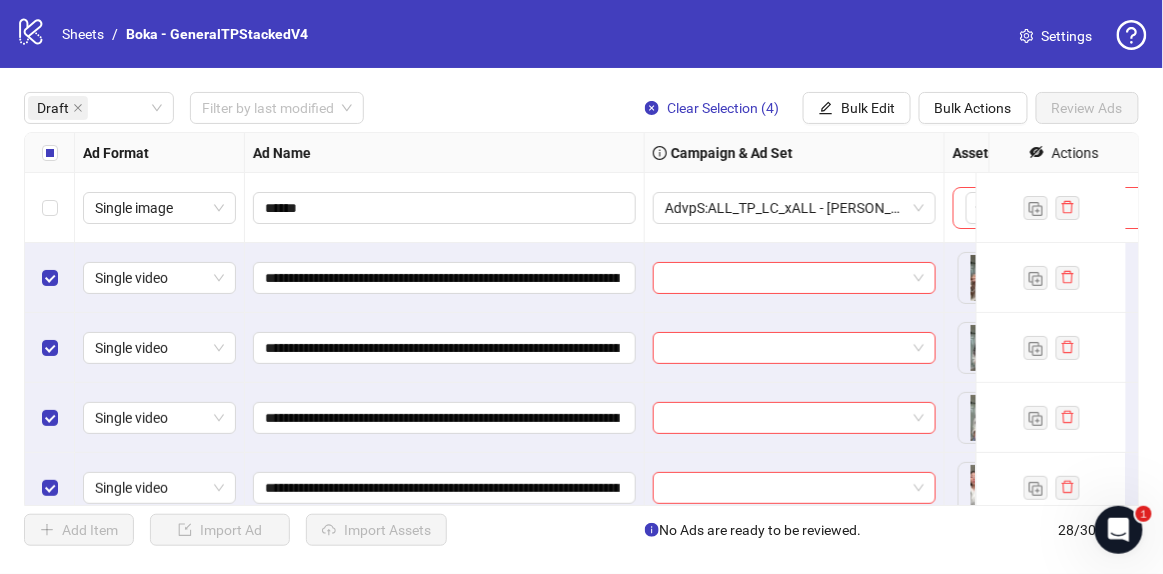 click at bounding box center (50, 153) 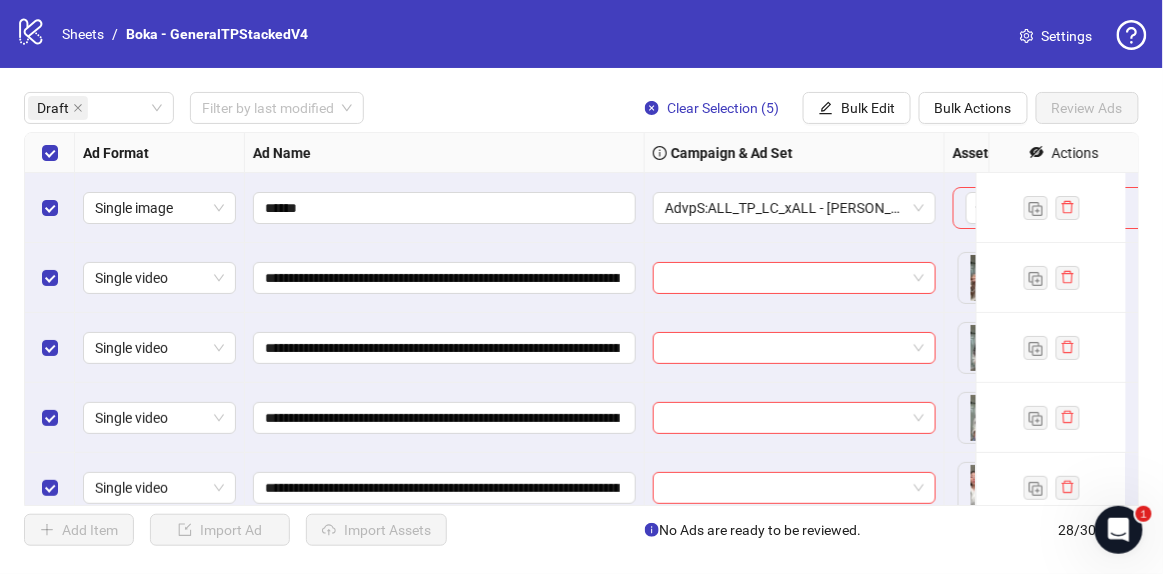 click at bounding box center (50, 153) 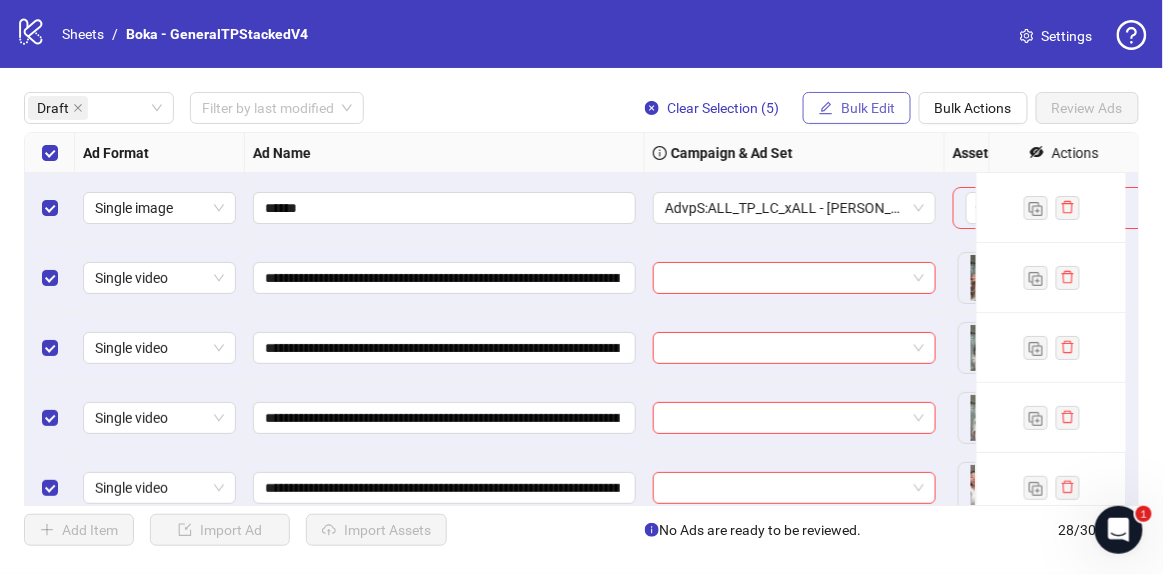 click on "Bulk Edit" at bounding box center [868, 108] 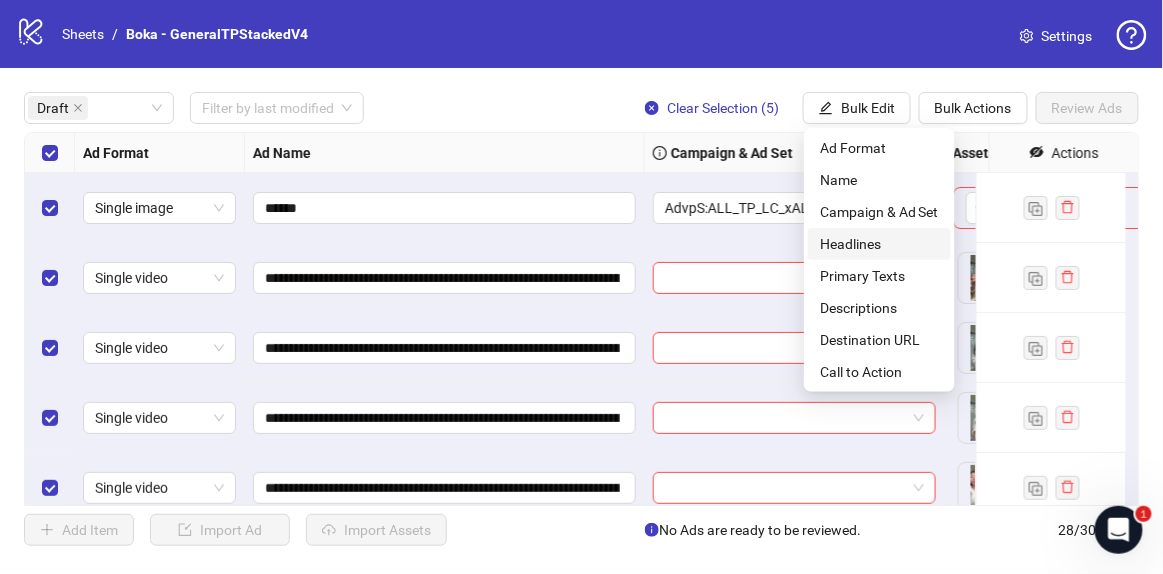 click on "Headlines" at bounding box center [879, 244] 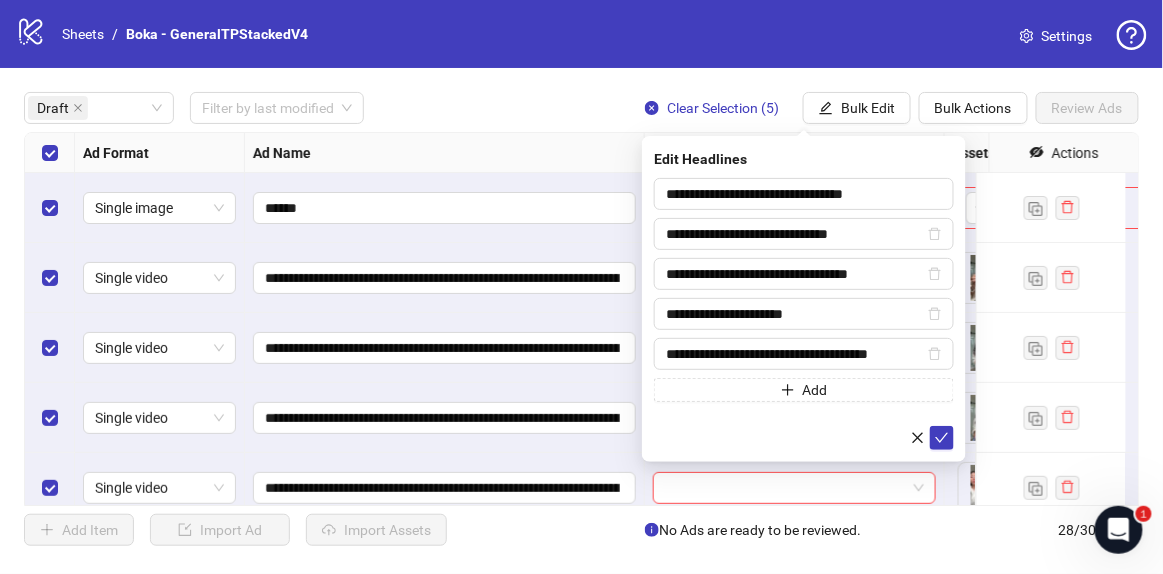 drag, startPoint x: 936, startPoint y: 377, endPoint x: 939, endPoint y: 410, distance: 33.13608 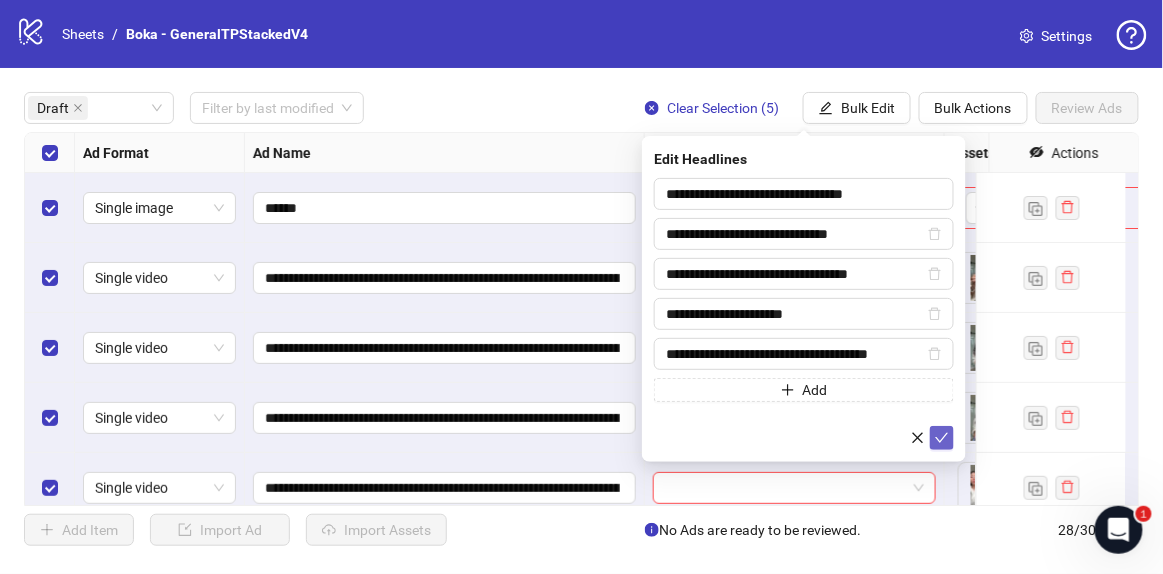click 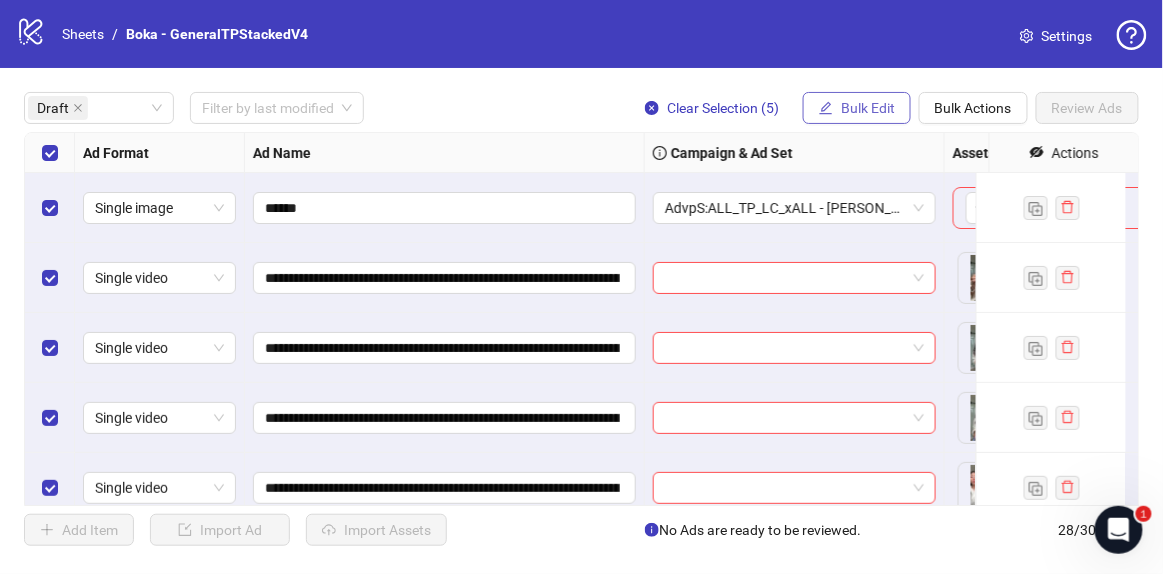 click on "Bulk Edit" at bounding box center [857, 108] 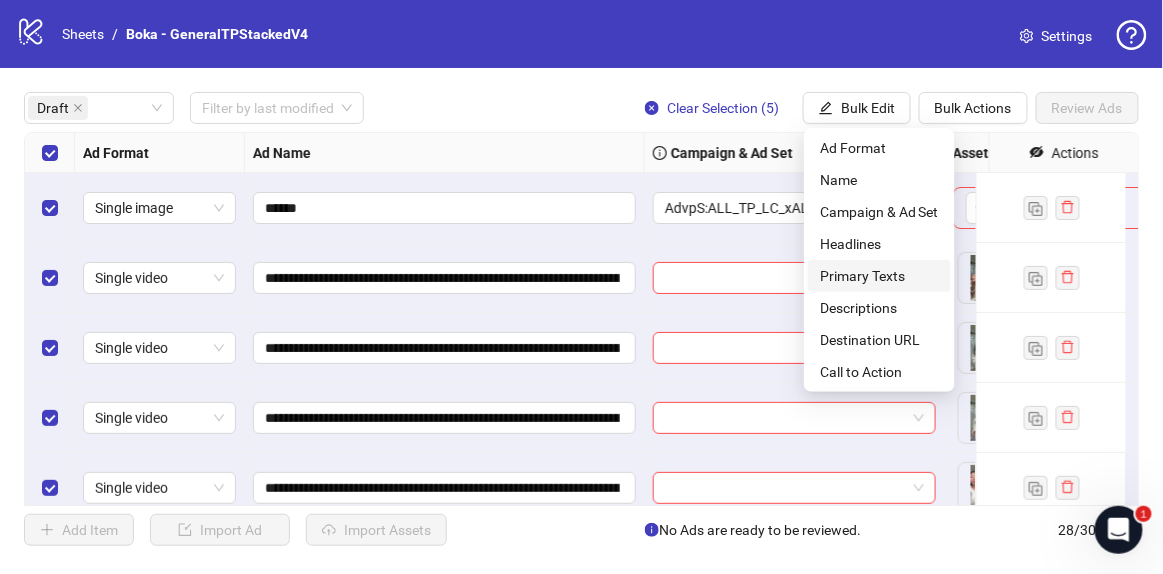 click on "Primary Texts" at bounding box center (879, 276) 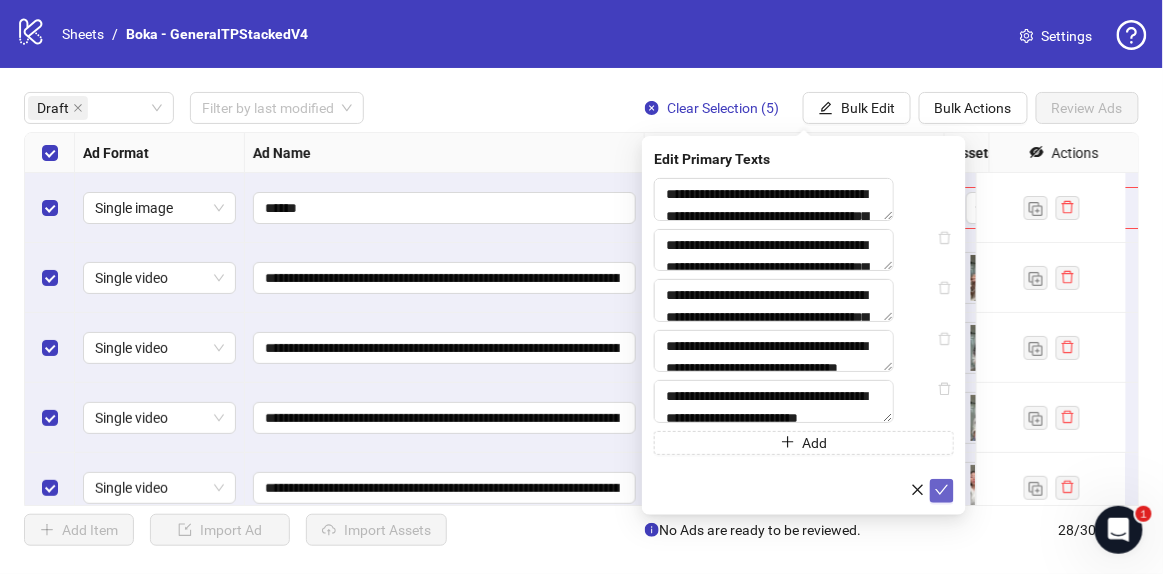 click 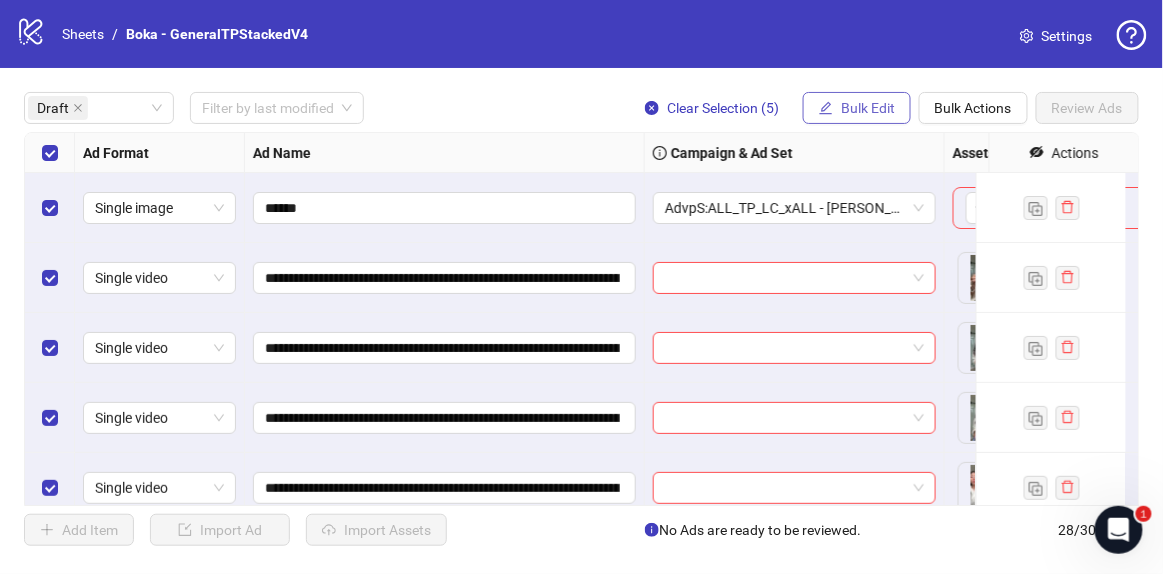 click on "Bulk Edit" at bounding box center (868, 108) 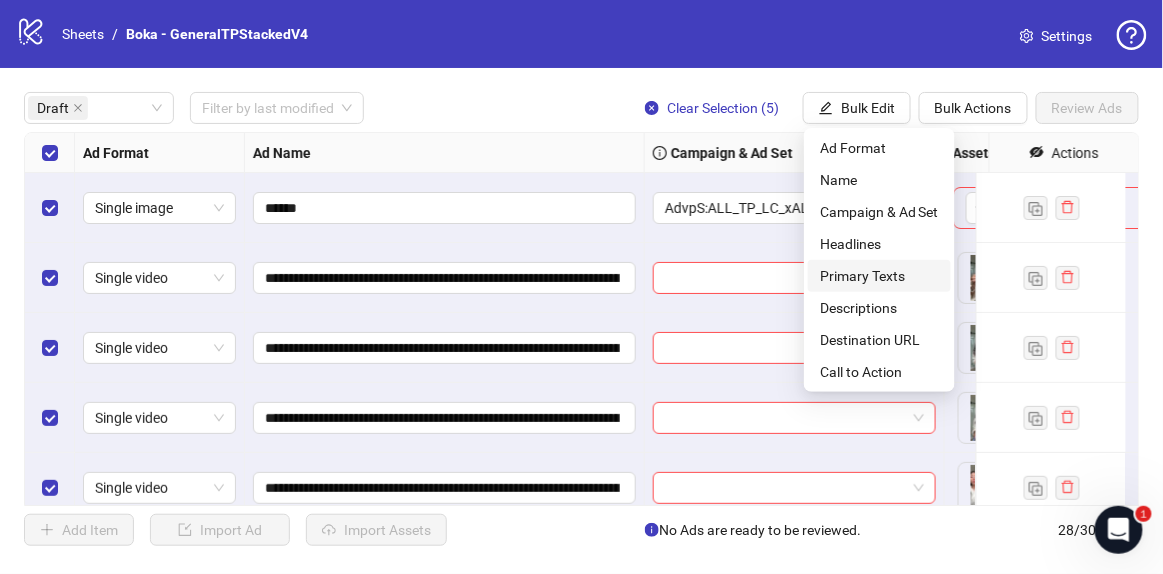 click on "Primary Texts" at bounding box center [879, 276] 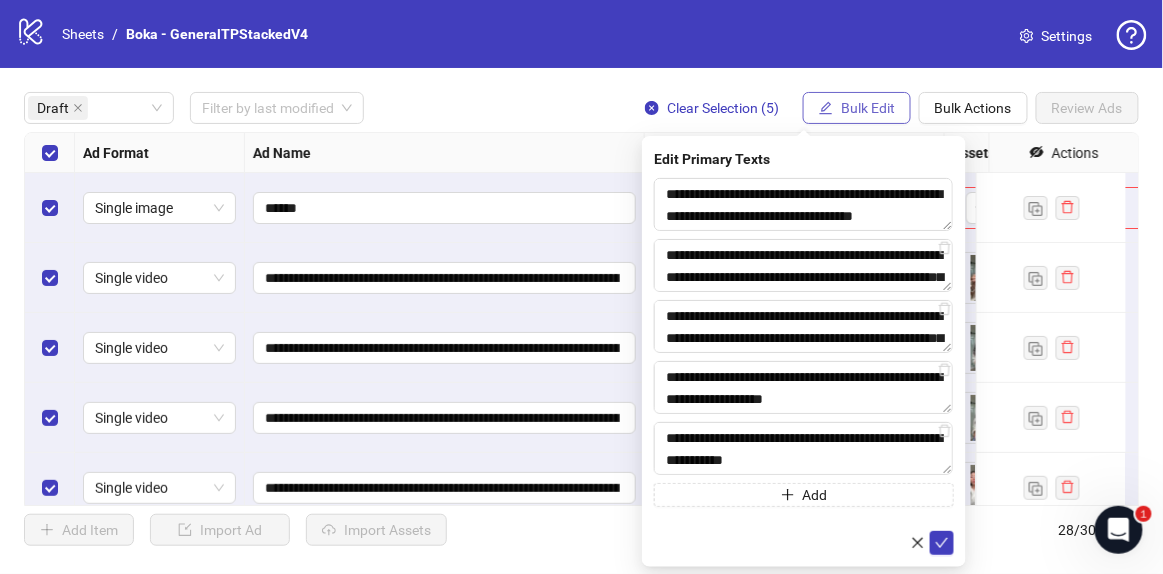 click on "Bulk Edit" at bounding box center (868, 108) 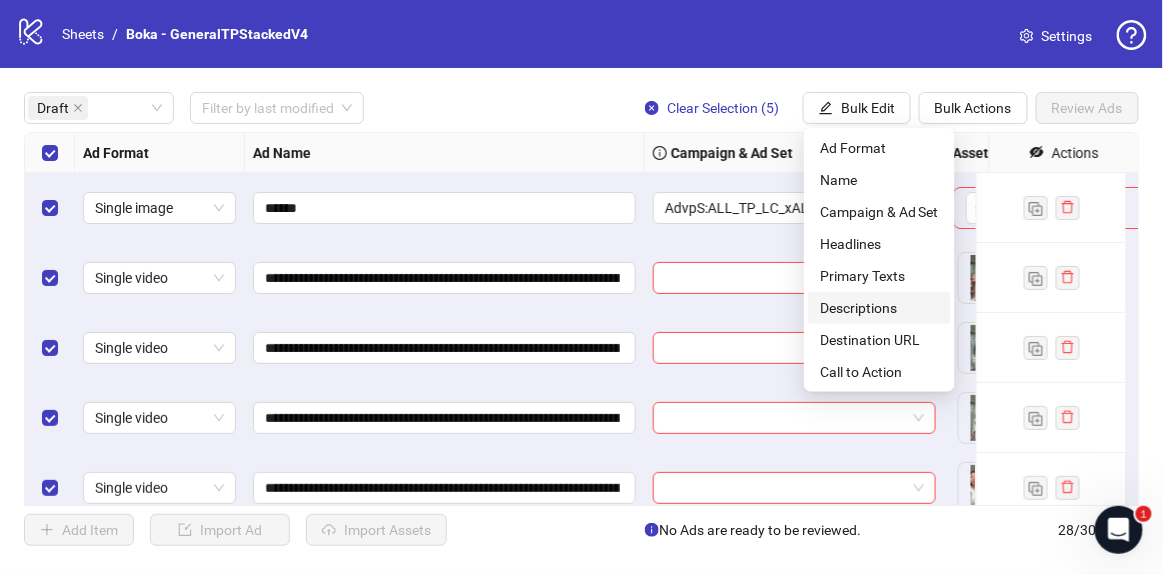 click on "Descriptions" at bounding box center [879, 308] 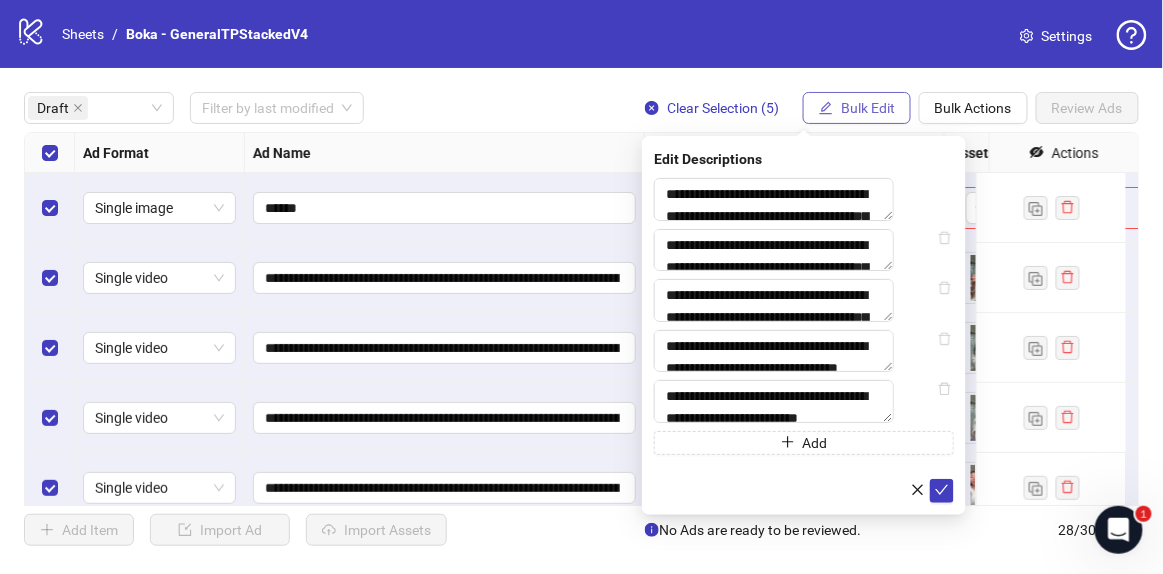 click on "Bulk Edit" at bounding box center [857, 108] 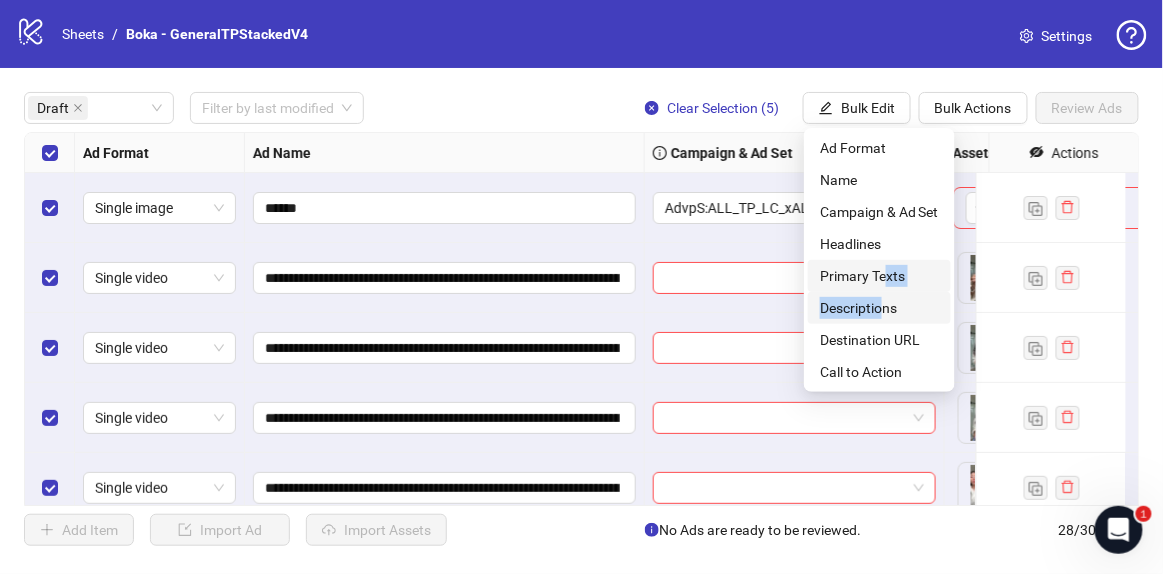 click on "Ad Format Name Campaign & Ad Set Headlines Primary Texts Descriptions Destination URL Call to Action" at bounding box center (879, 260) 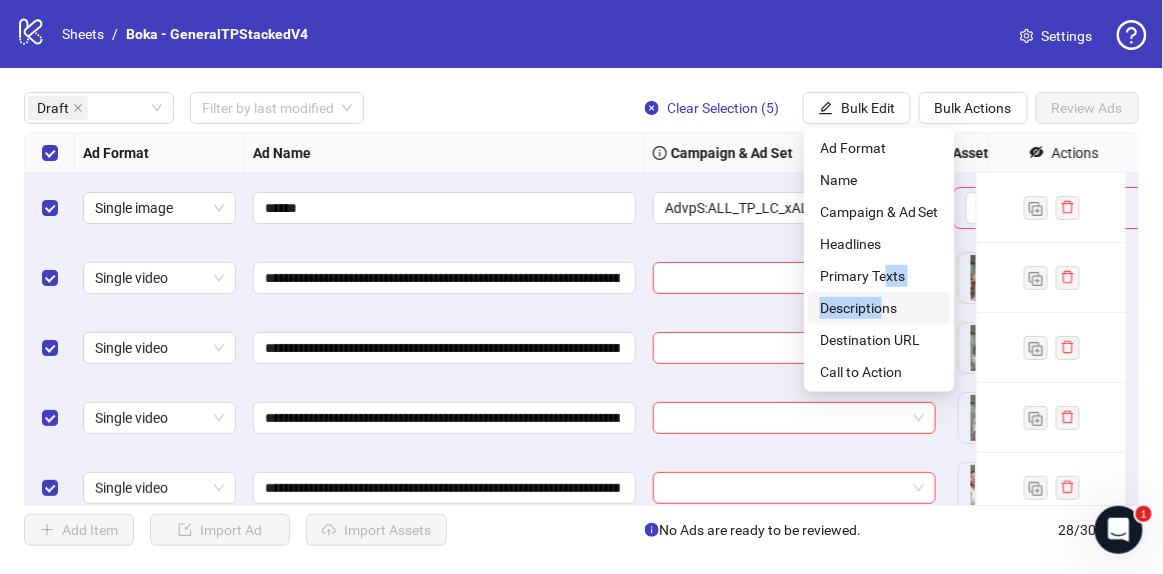 click on "Descriptions" at bounding box center (879, 308) 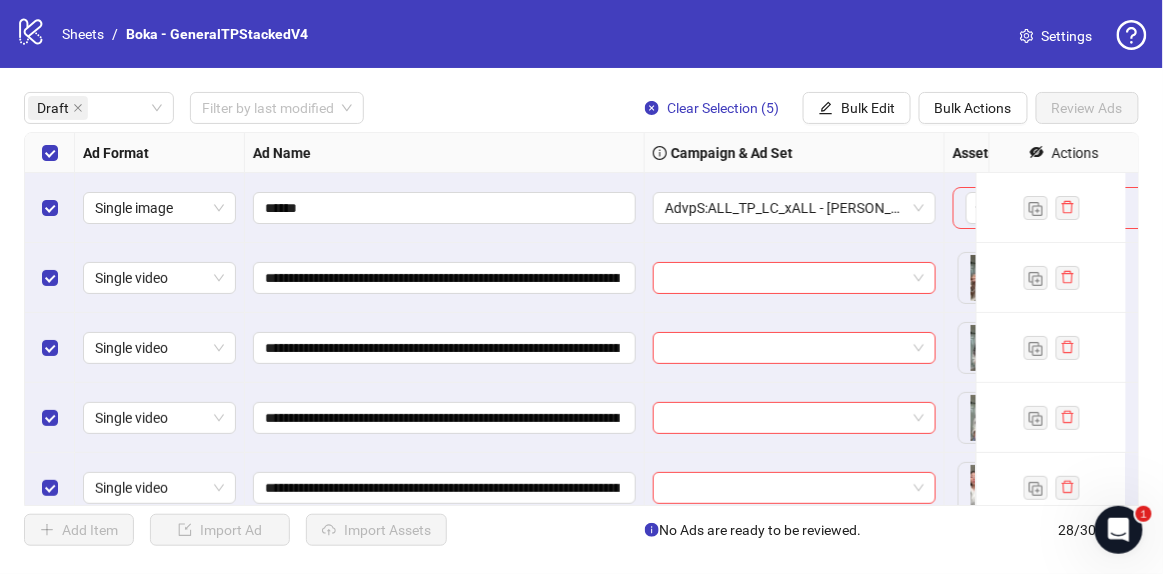 click on "Draft   Filter by last modified Clear Selection (5) Bulk Edit Bulk Actions Review Ads" at bounding box center (581, 108) 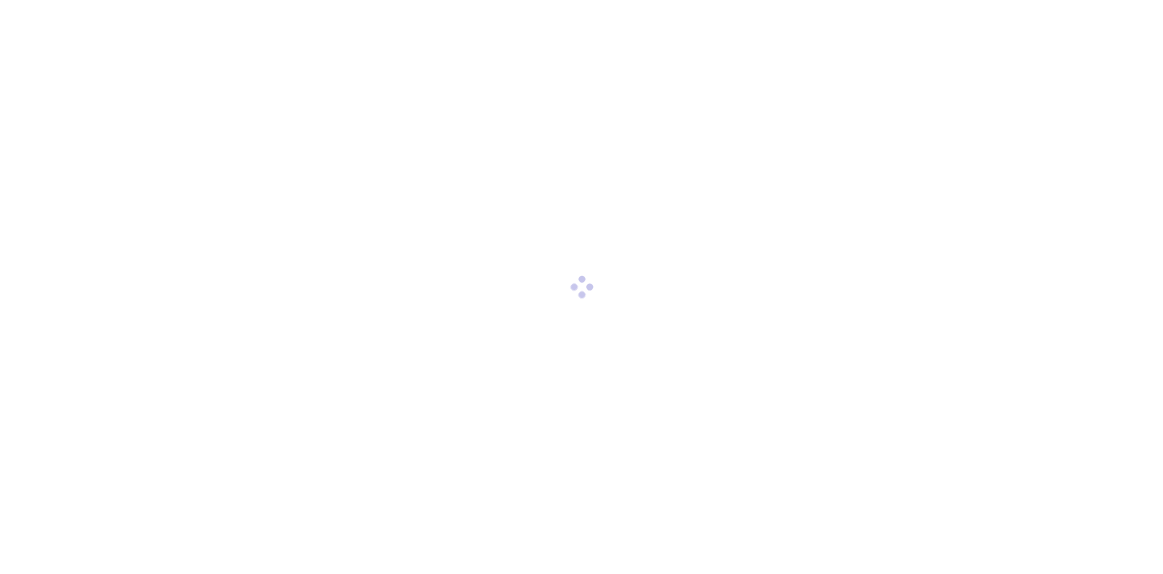 scroll, scrollTop: 0, scrollLeft: 0, axis: both 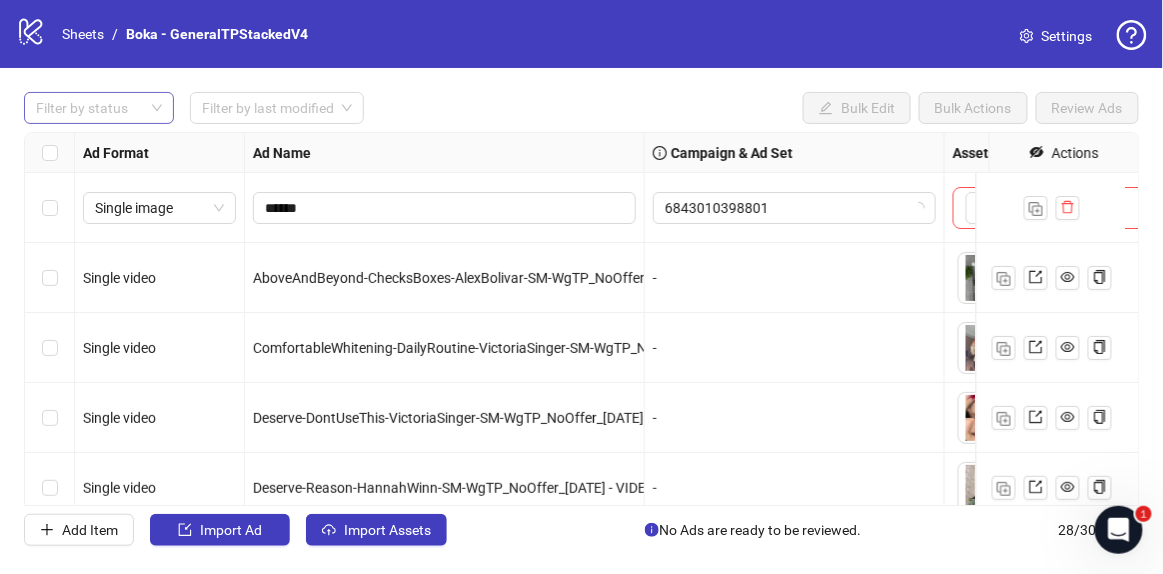 click at bounding box center (88, 108) 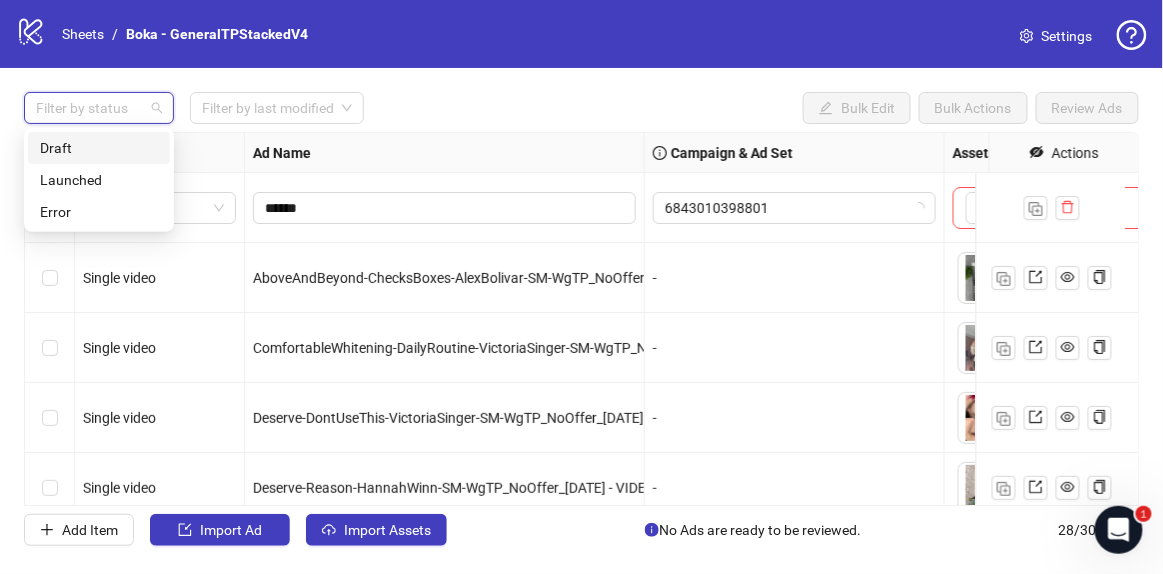 click on "Draft" at bounding box center [99, 148] 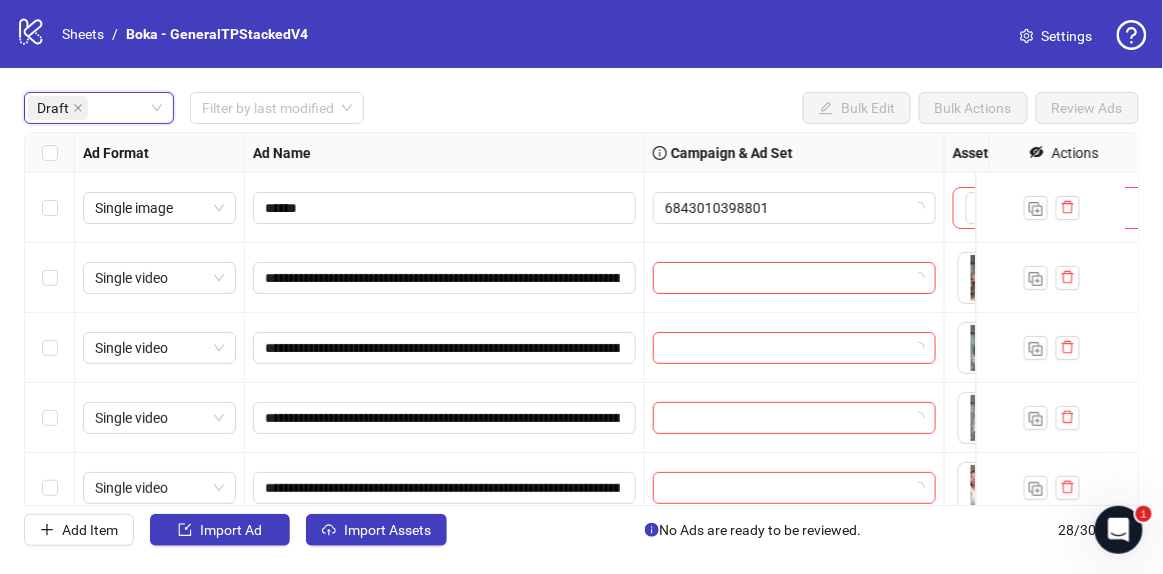 click on "**********" at bounding box center [581, 319] 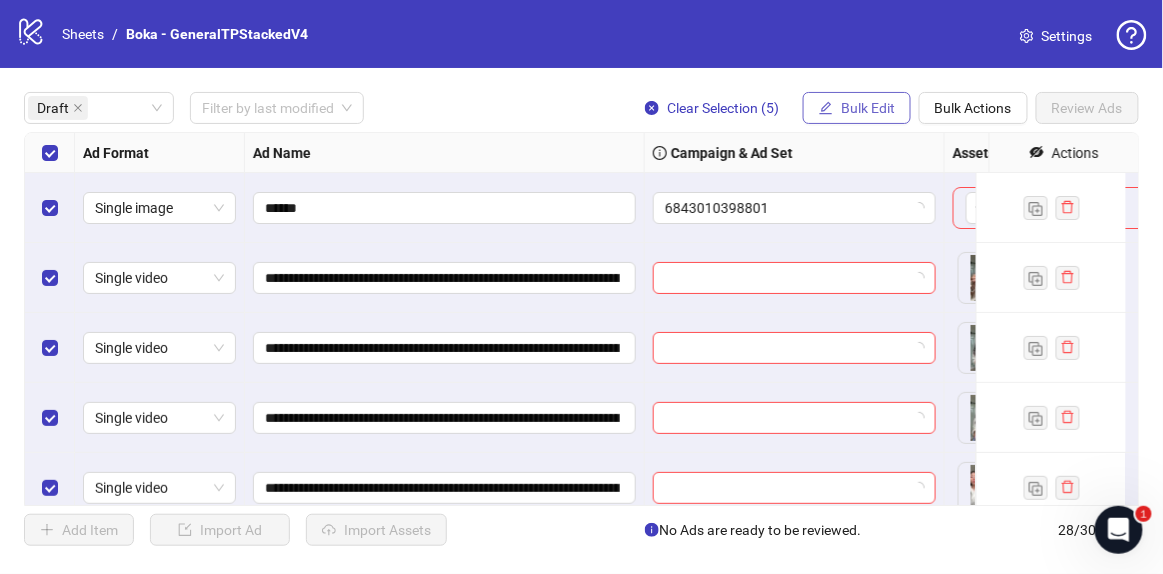 click on "Bulk Edit" at bounding box center [868, 108] 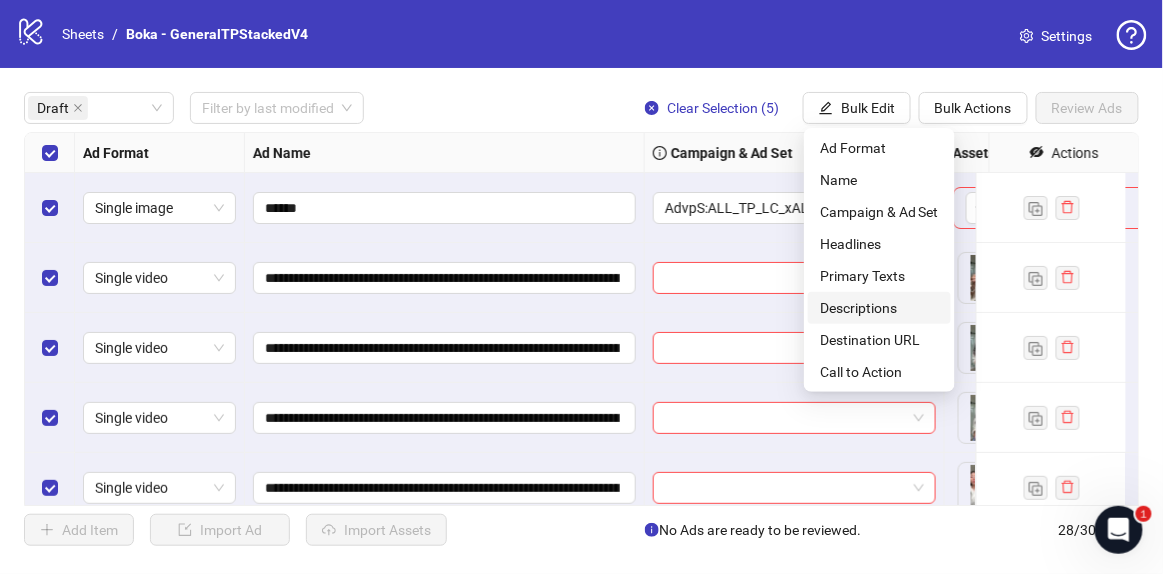click on "Descriptions" at bounding box center [879, 308] 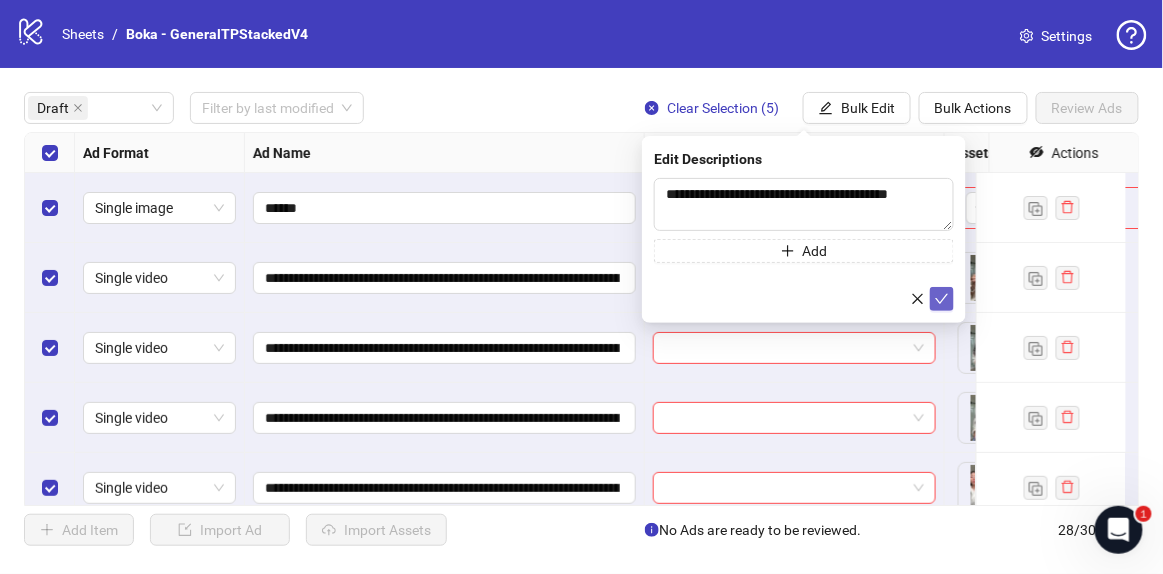 click 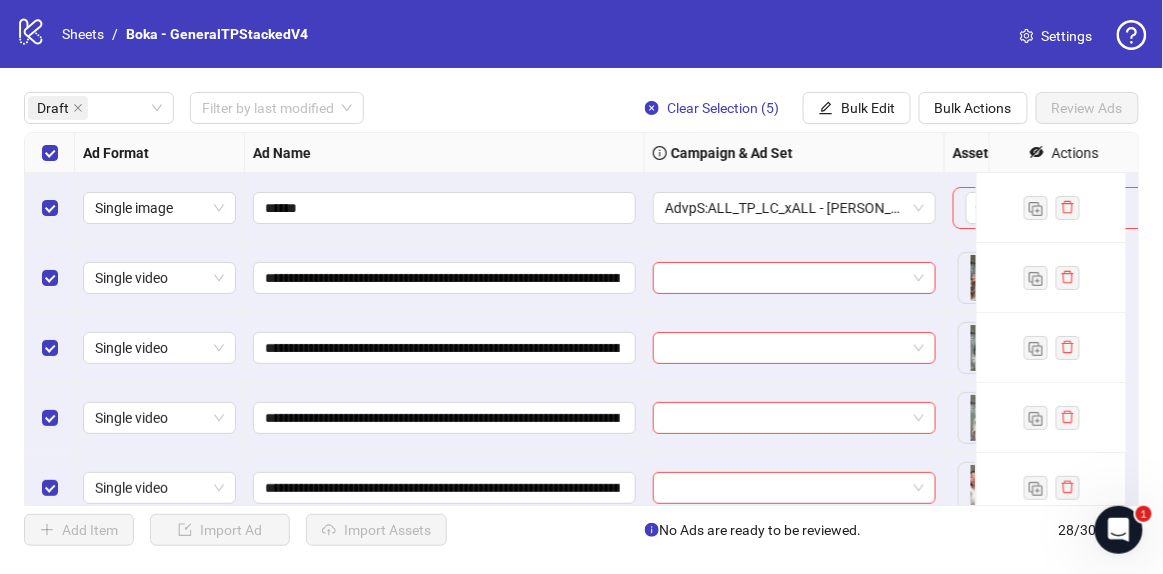 drag, startPoint x: 864, startPoint y: 120, endPoint x: 887, endPoint y: 182, distance: 66.12866 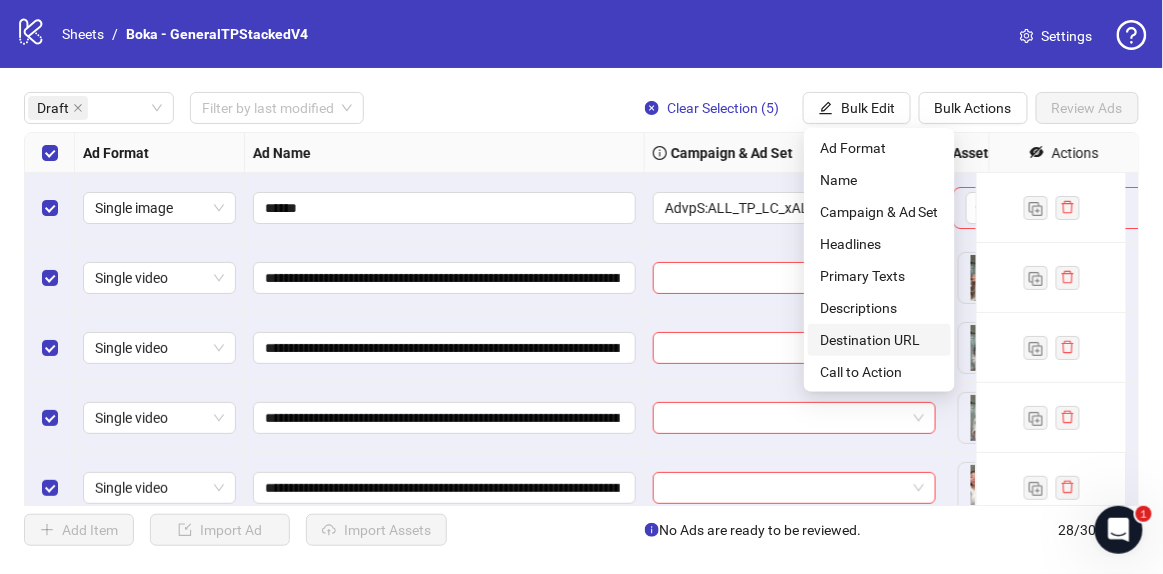 click on "Destination URL" at bounding box center (879, 340) 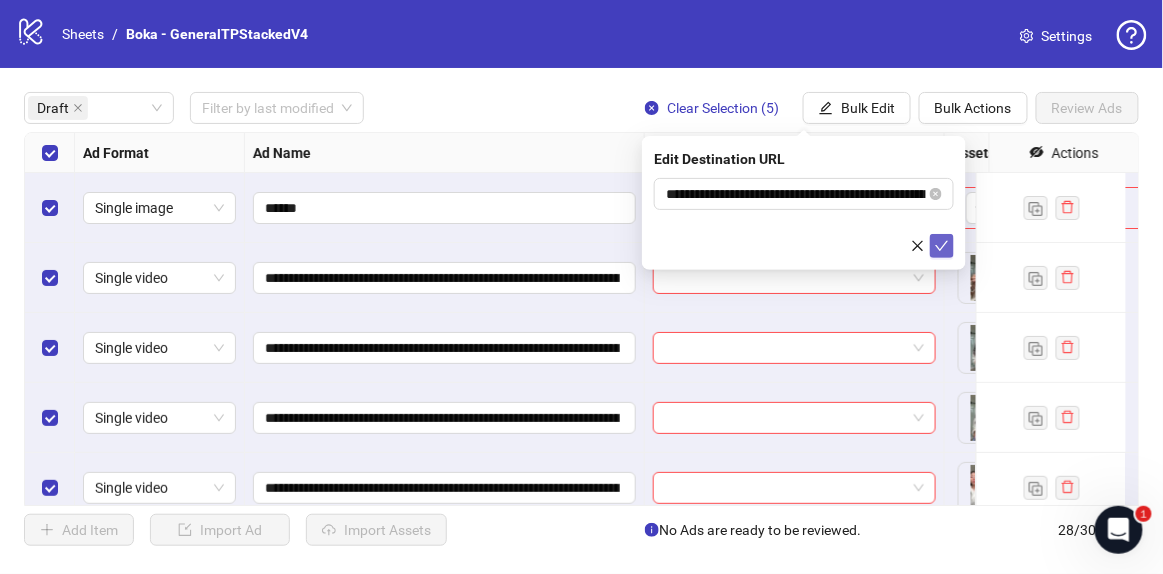 click at bounding box center [942, 246] 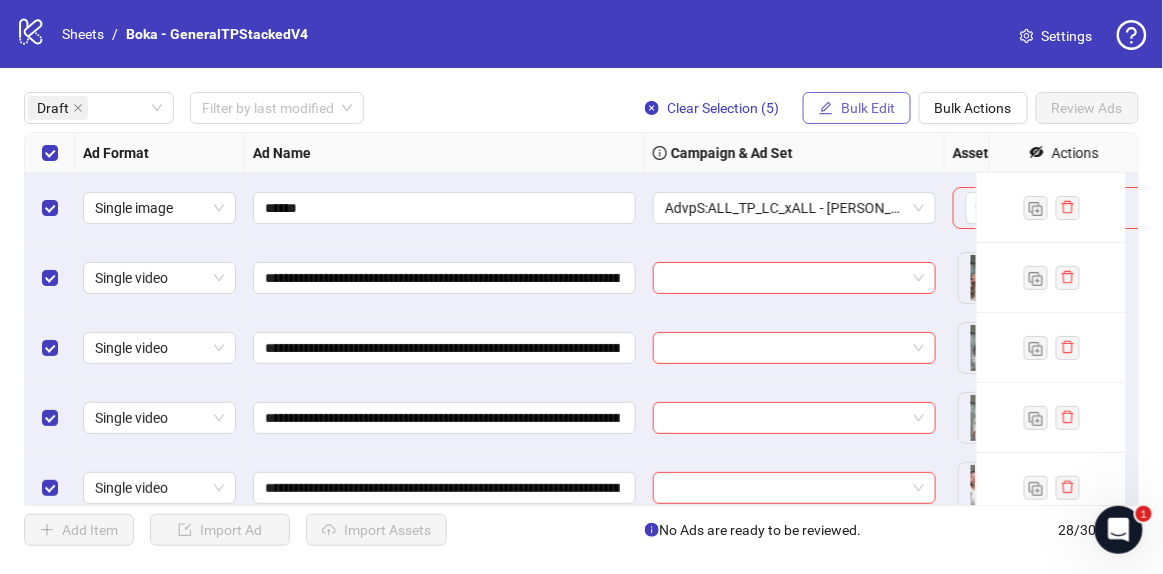 click on "Bulk Edit" at bounding box center (868, 108) 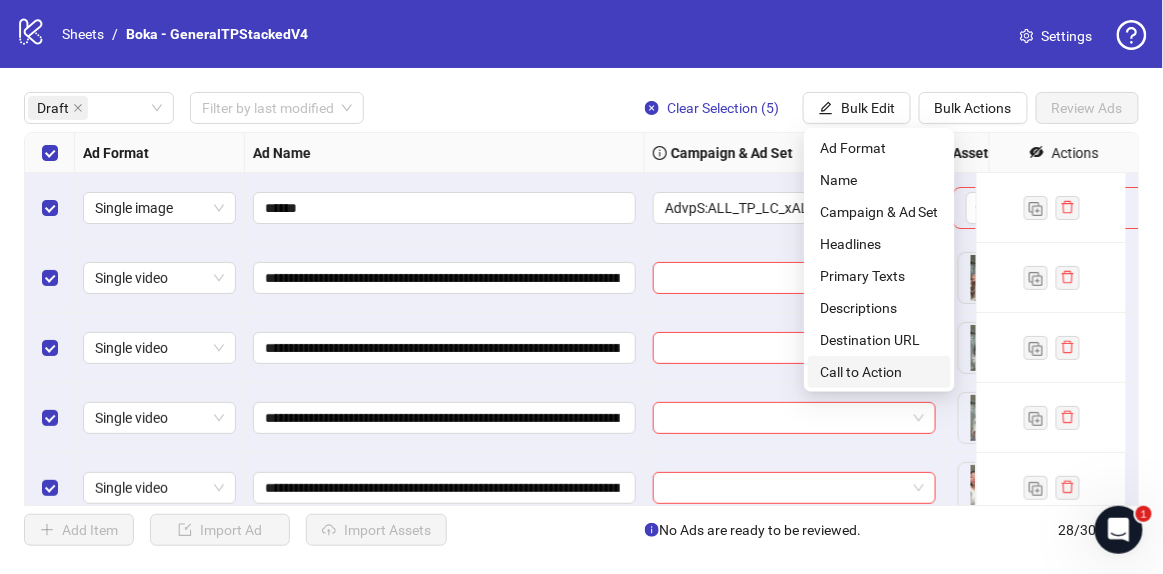 click on "Call to Action" at bounding box center [879, 372] 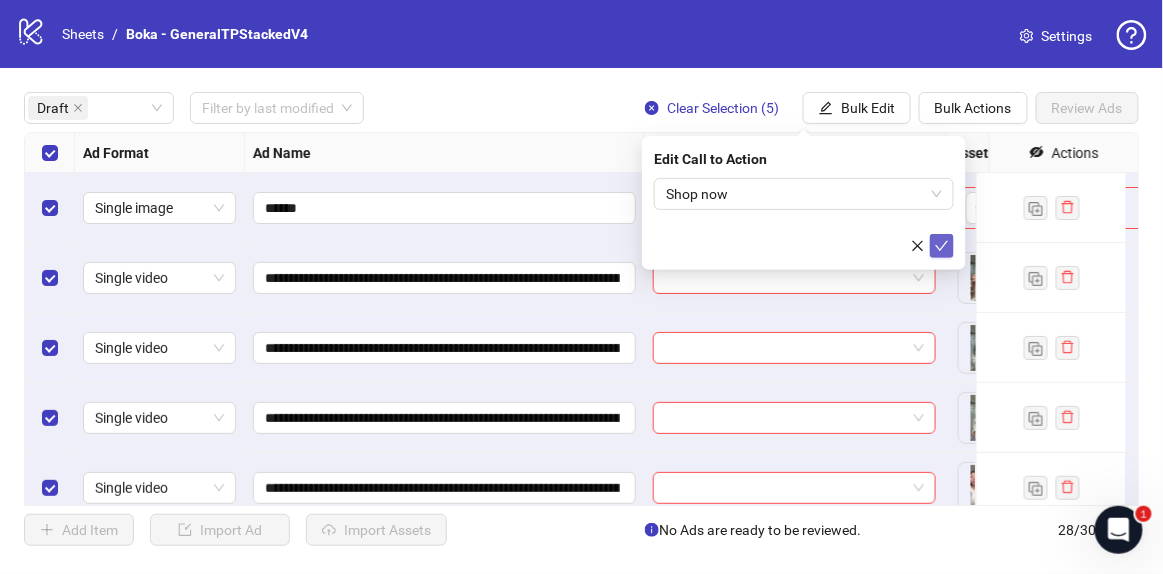 click 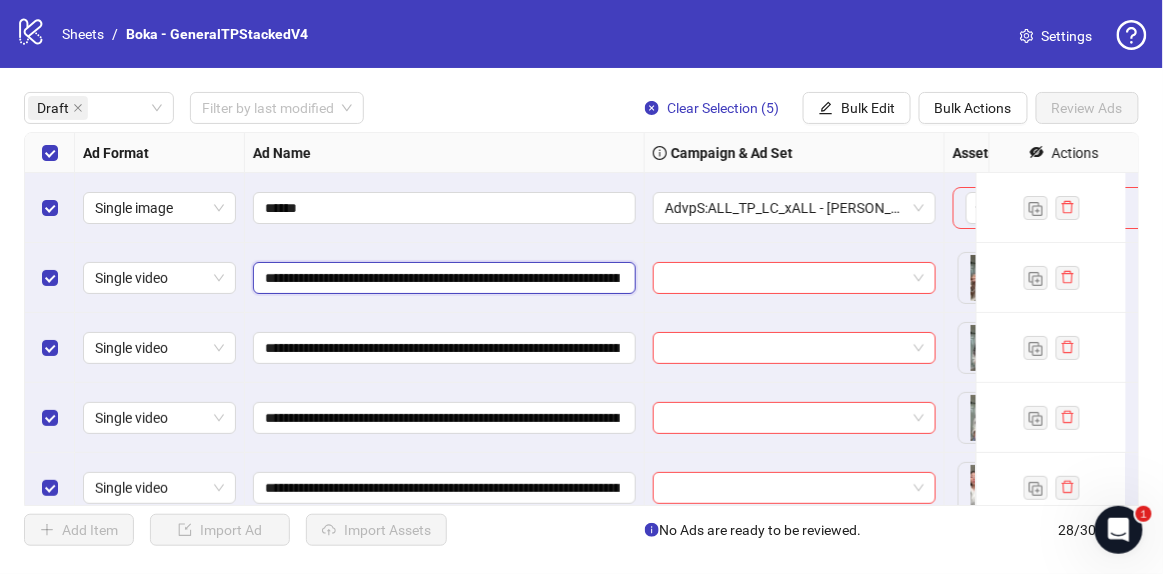 scroll, scrollTop: 0, scrollLeft: 687, axis: horizontal 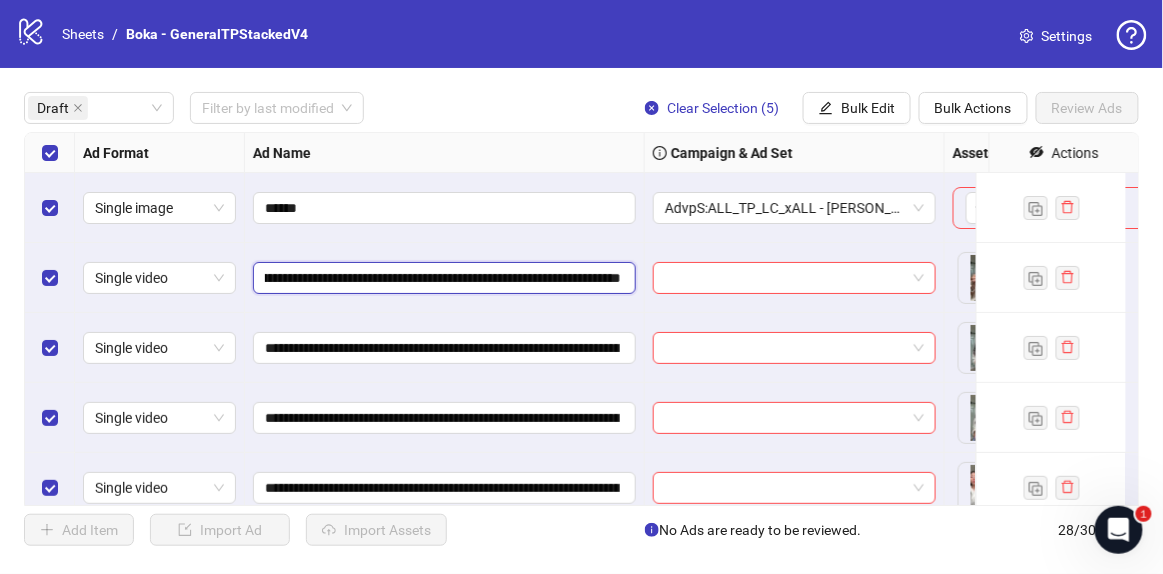 drag, startPoint x: 396, startPoint y: 282, endPoint x: 759, endPoint y: 293, distance: 363.16663 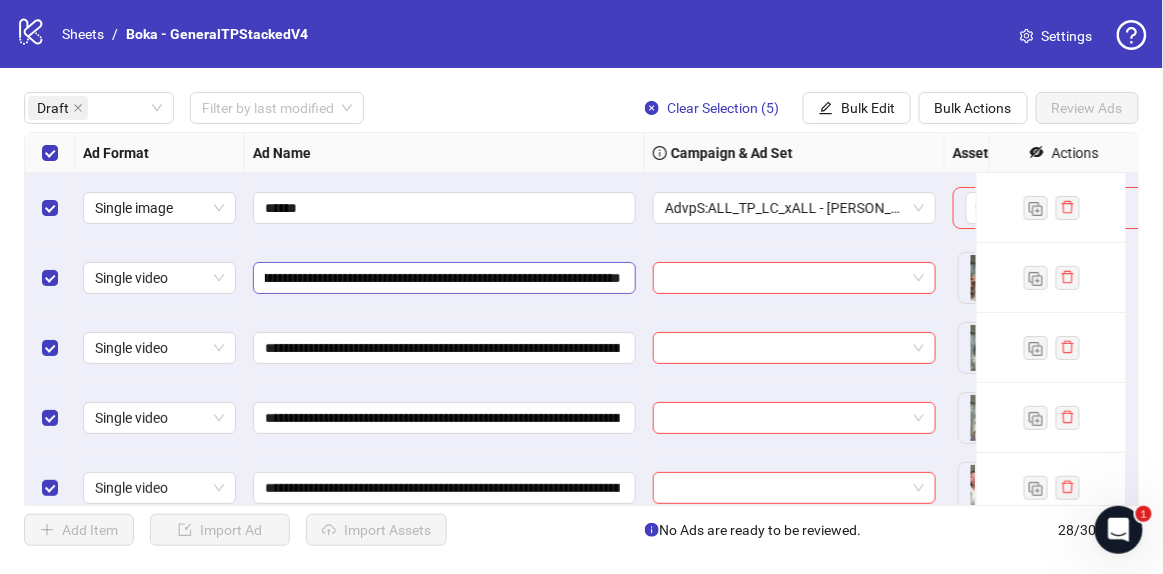click on "**********" at bounding box center (444, 278) 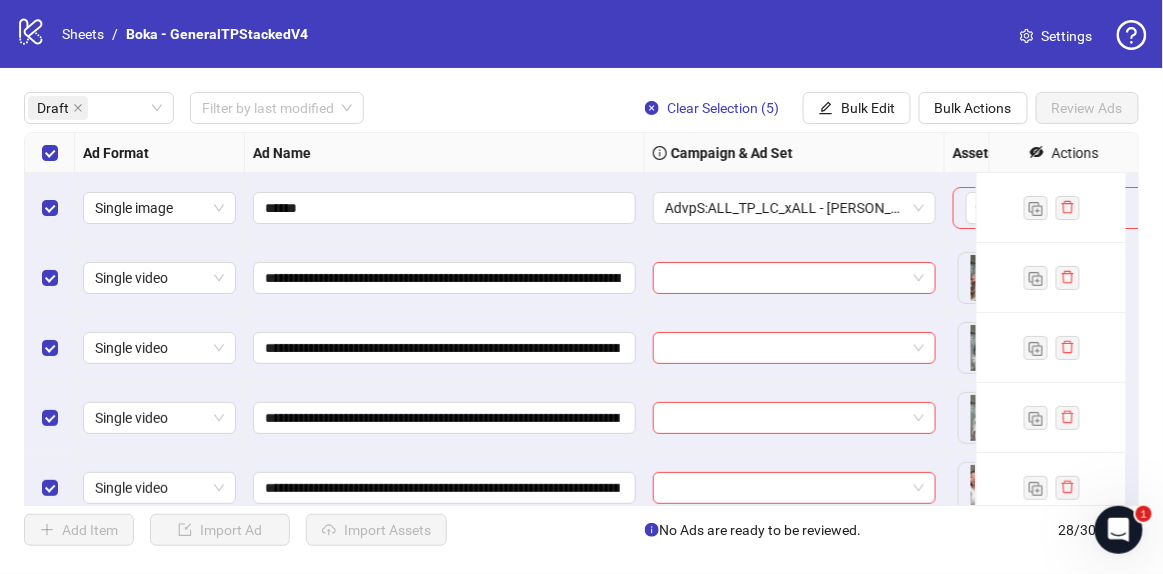 click at bounding box center [50, 208] 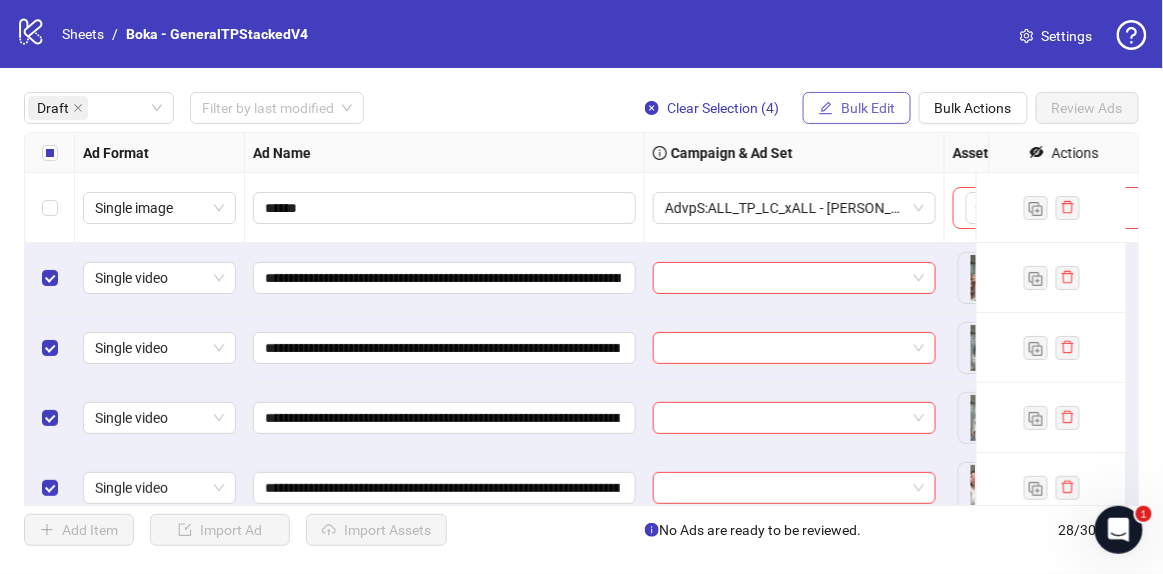 click on "Bulk Edit" at bounding box center [868, 108] 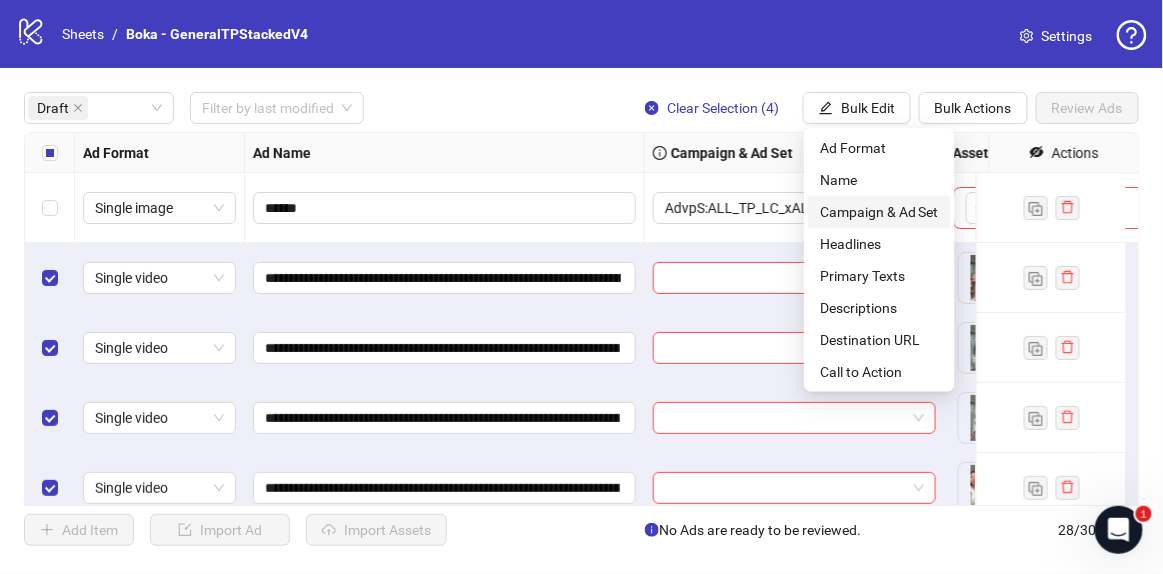 click on "Campaign & Ad Set" at bounding box center [879, 212] 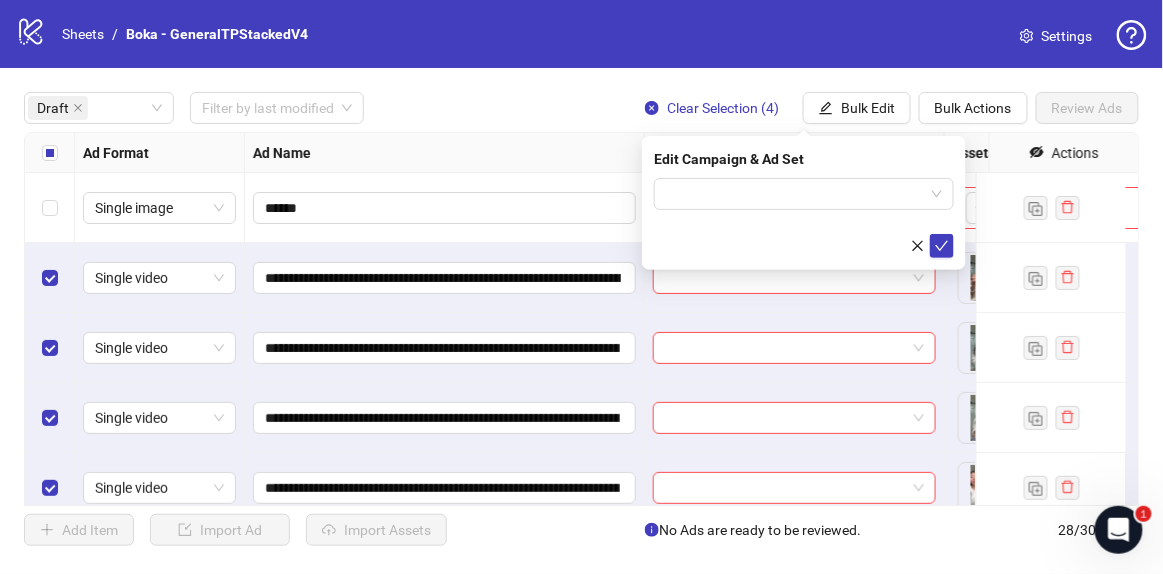 click at bounding box center [804, 218] 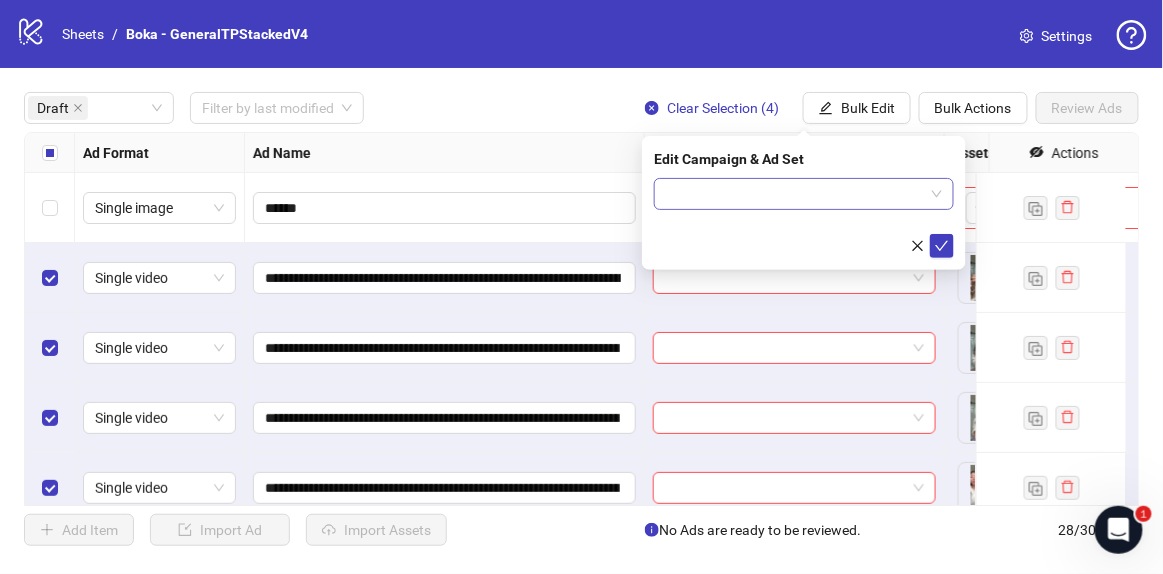 click at bounding box center [795, 194] 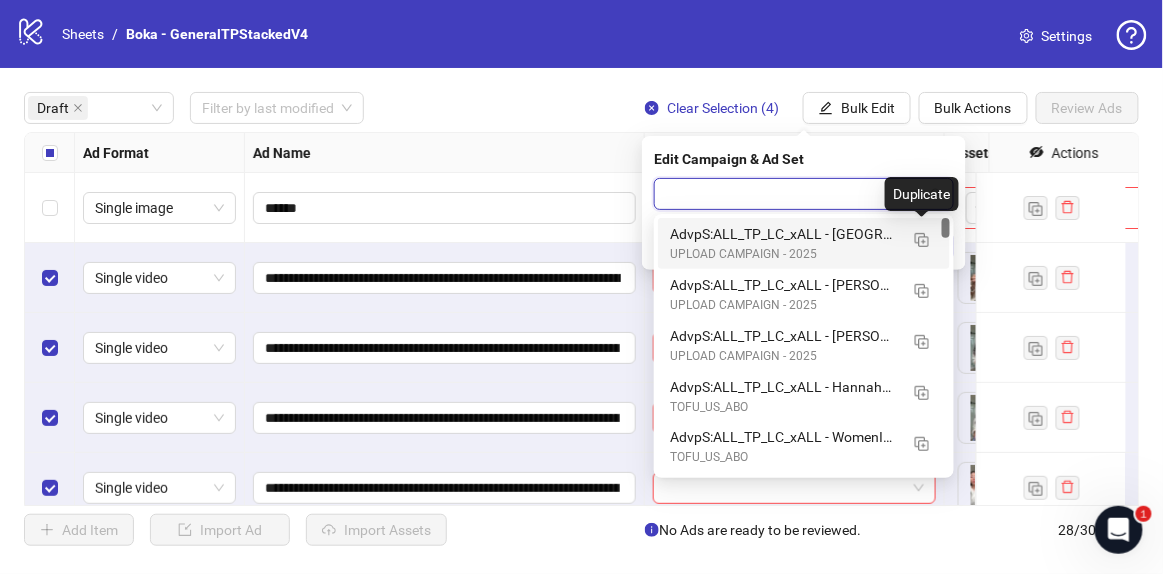 click on "UPLOAD CAMPAIGN - 2025" at bounding box center (784, 254) 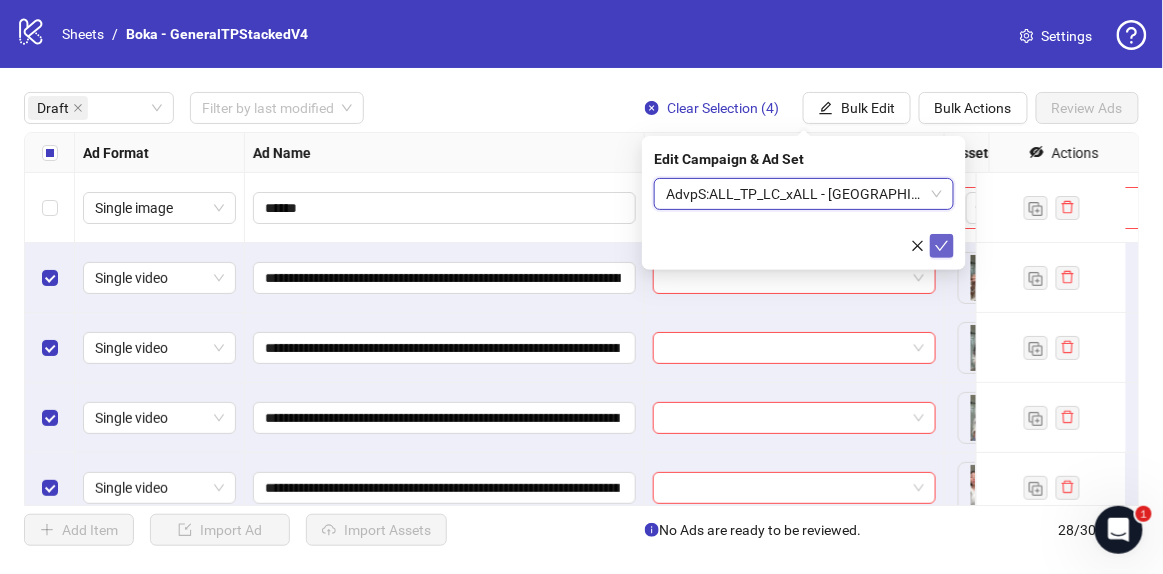 click at bounding box center (942, 246) 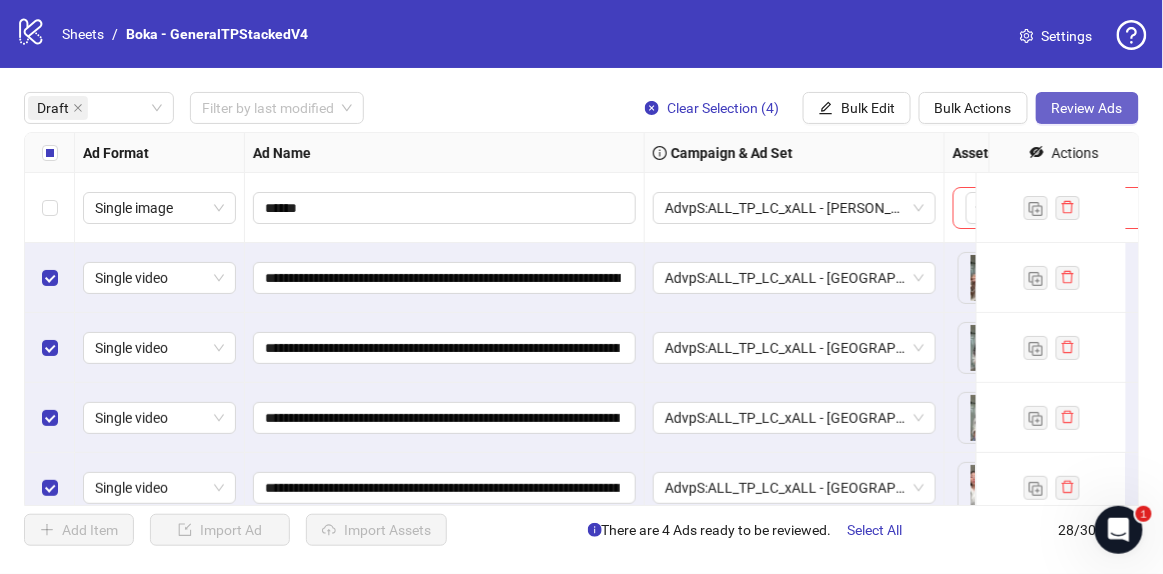 click on "**********" at bounding box center (581, 319) 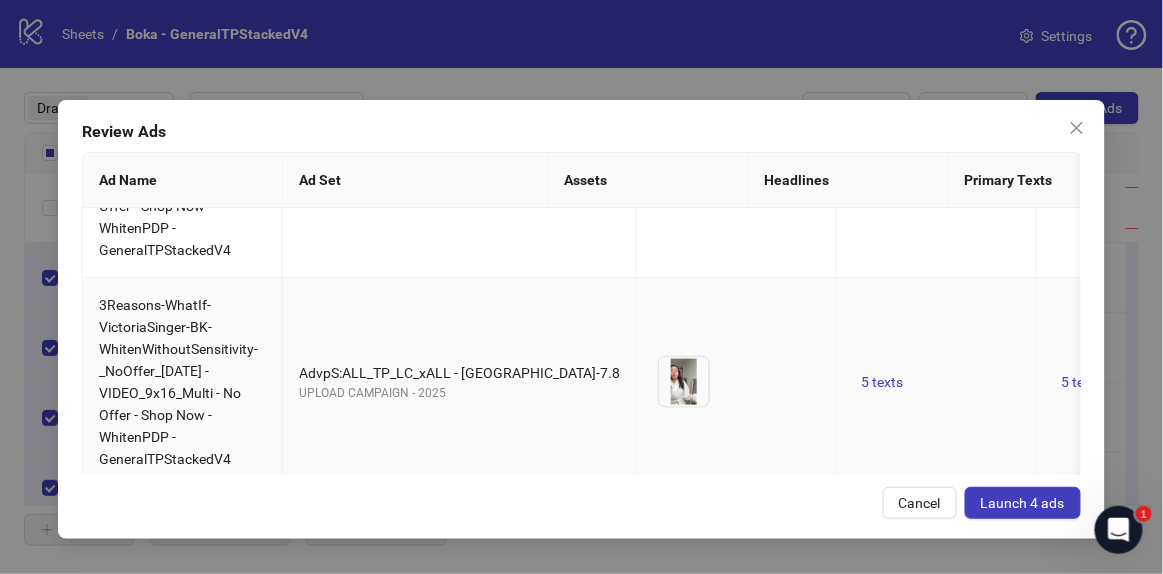 scroll, scrollTop: 625, scrollLeft: 0, axis: vertical 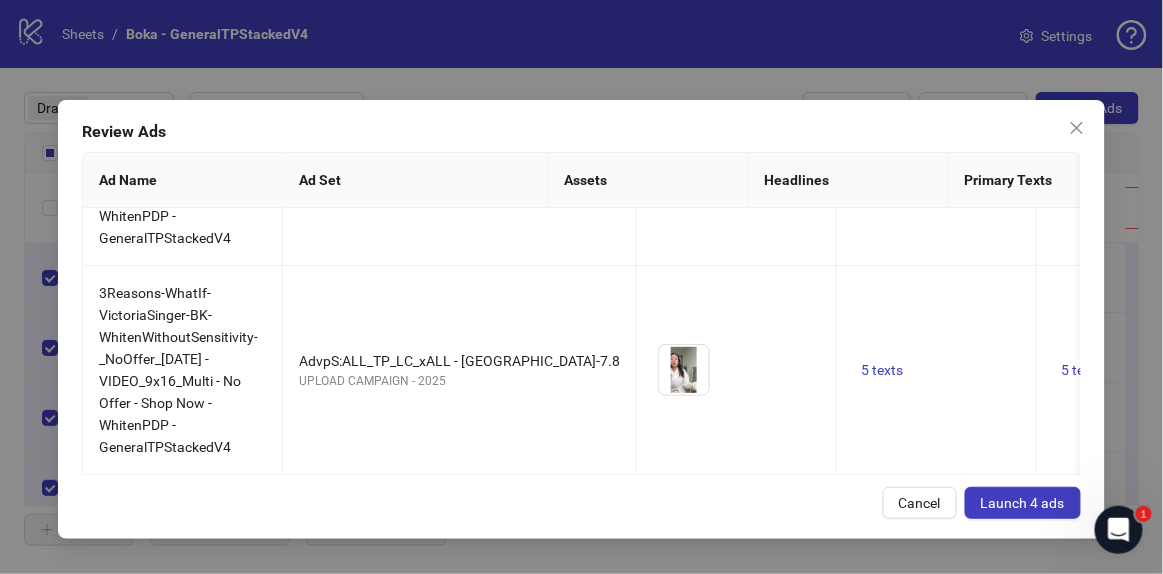 click on "Launch 4 ads" at bounding box center (1023, 503) 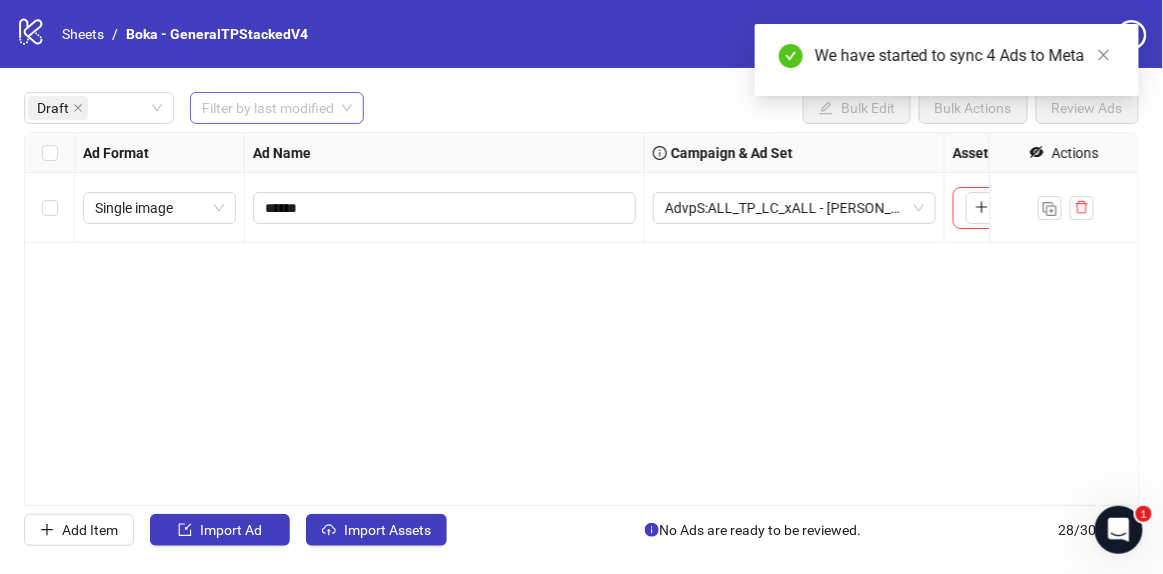 click at bounding box center (268, 108) 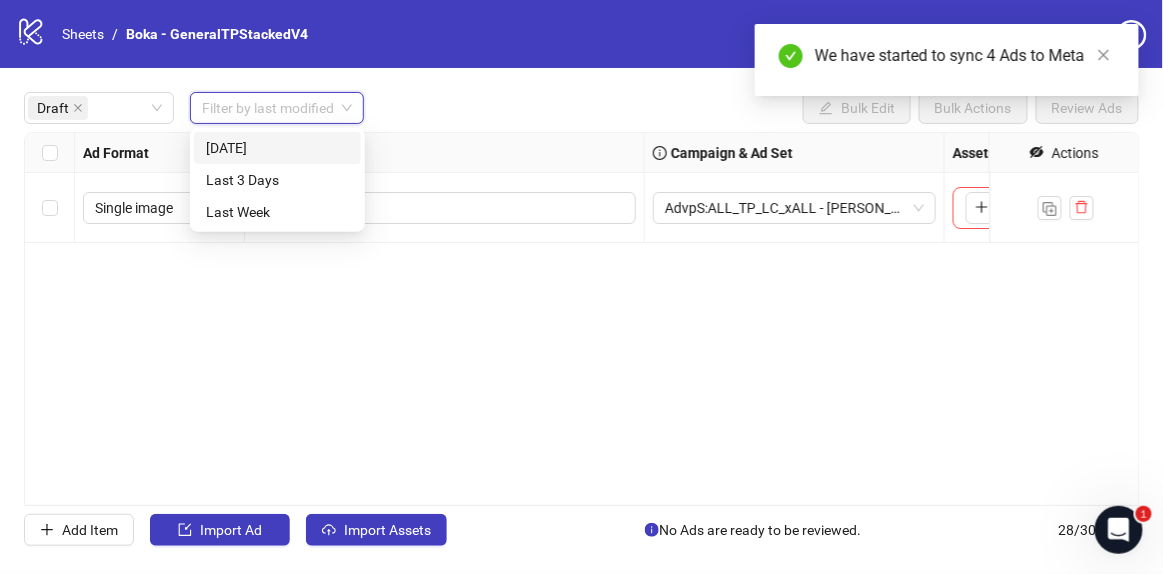 click on "Today" at bounding box center (277, 148) 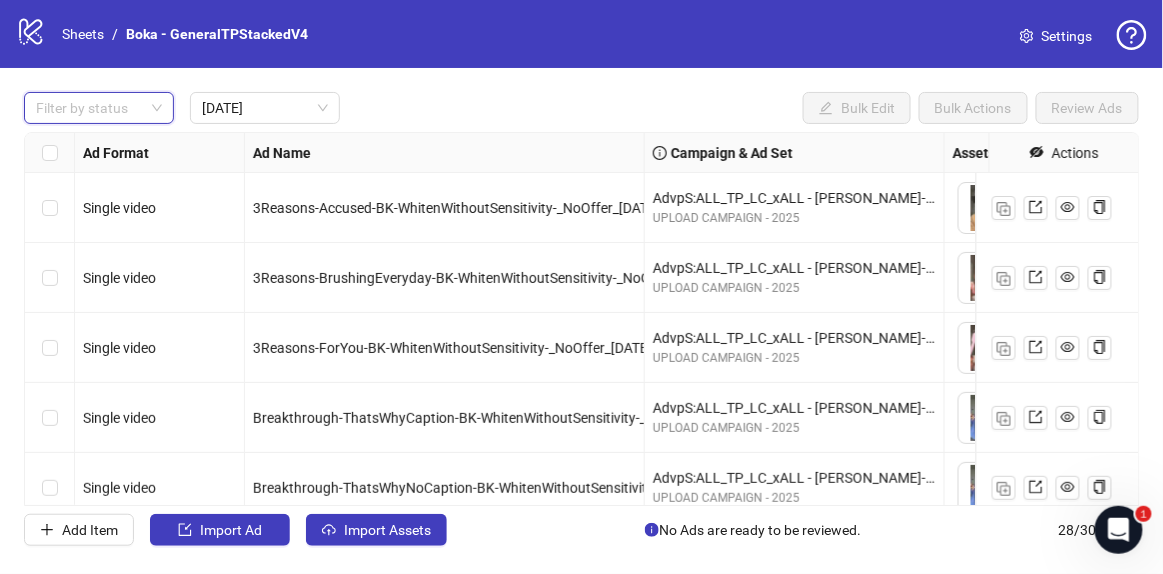 click on "Filter by status Today Bulk Edit Bulk Actions Review Ads" at bounding box center (581, 108) 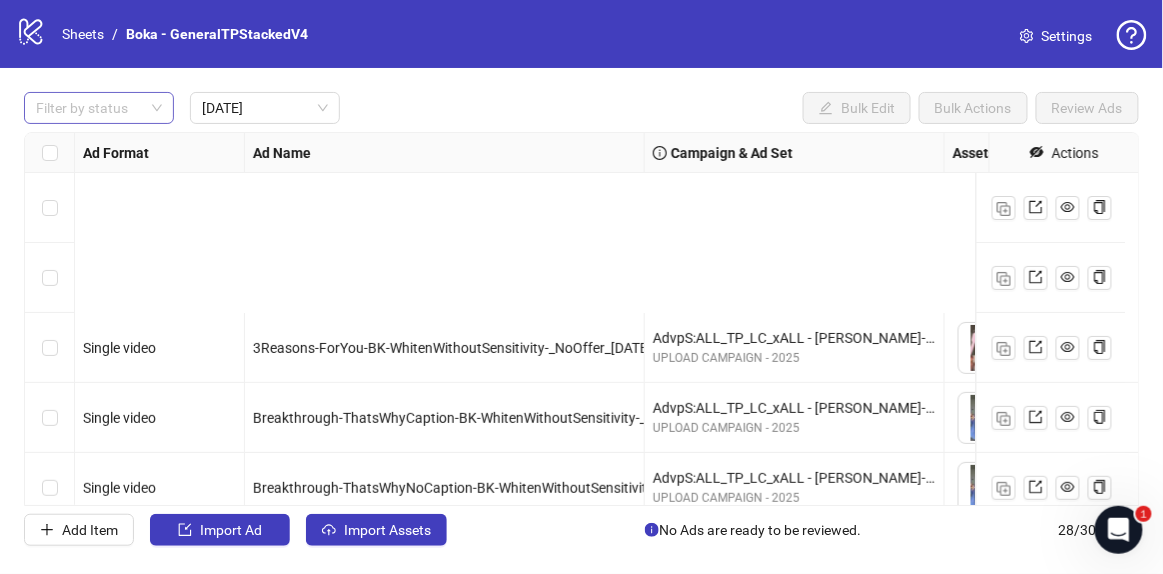 scroll, scrollTop: 311, scrollLeft: 0, axis: vertical 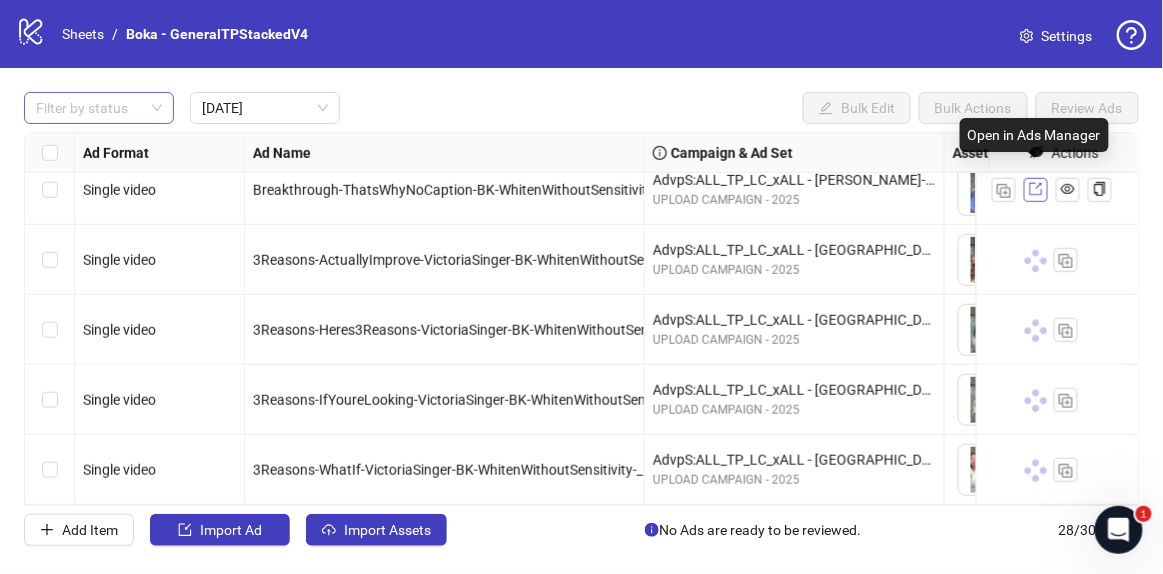 click at bounding box center [1036, 190] 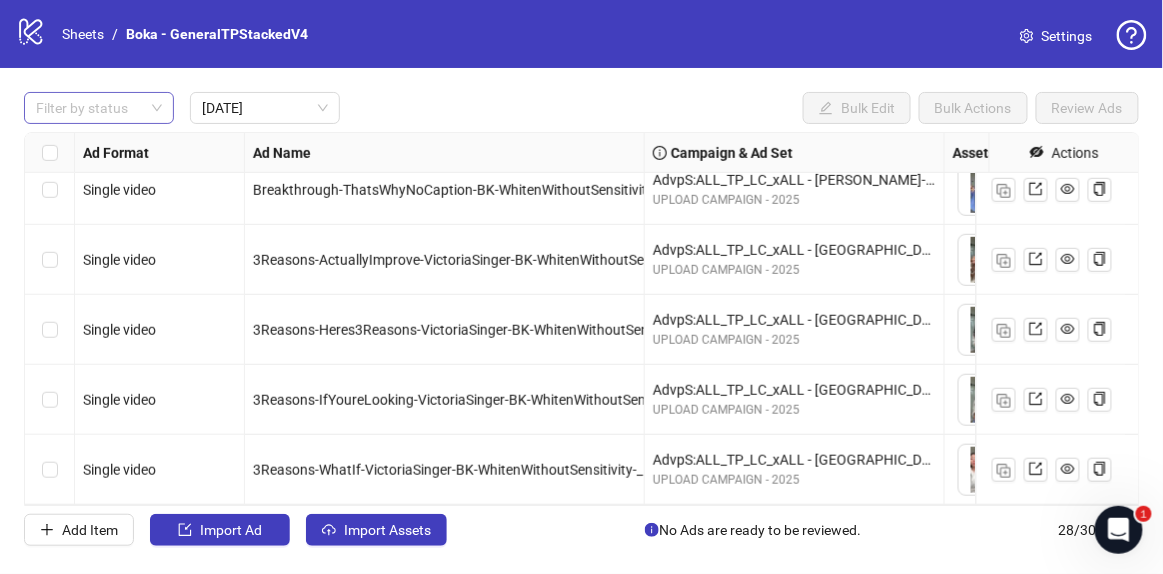 click at bounding box center (88, 108) 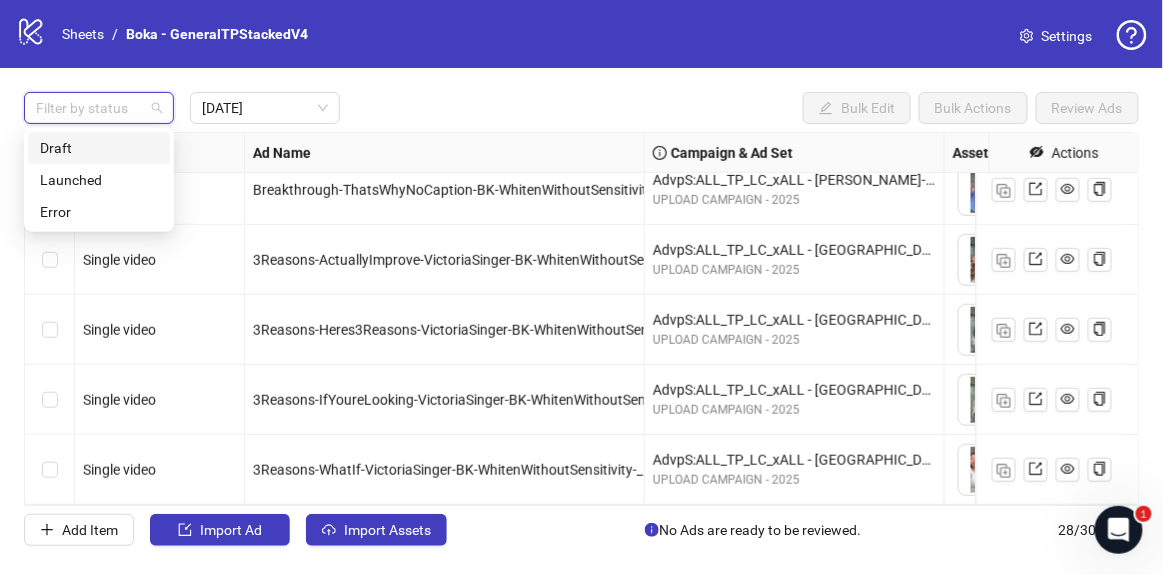 click on "Draft" at bounding box center [99, 148] 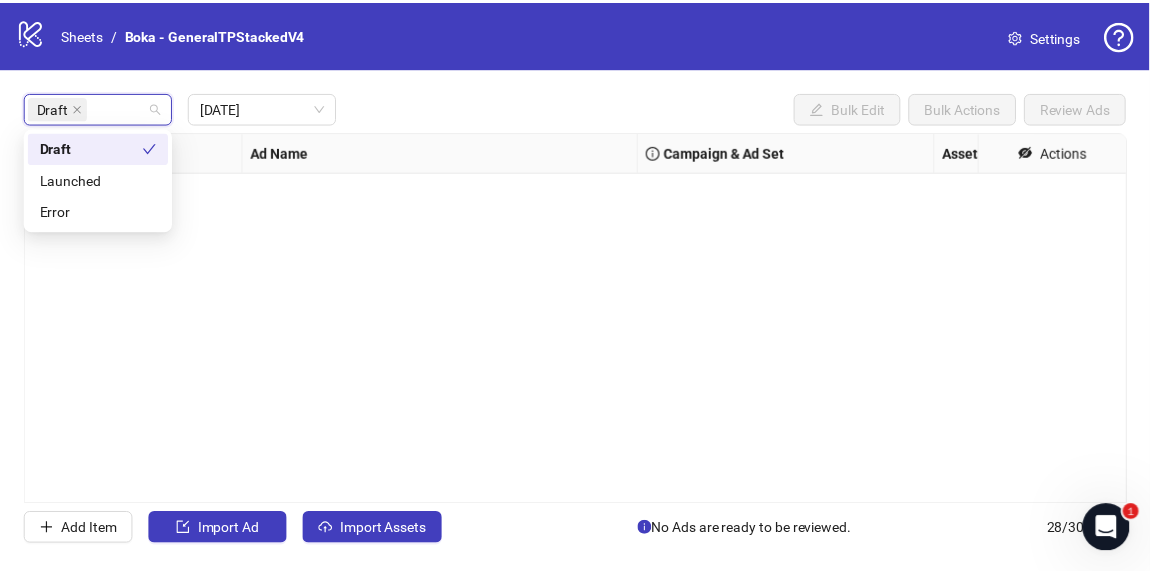 scroll, scrollTop: 0, scrollLeft: 0, axis: both 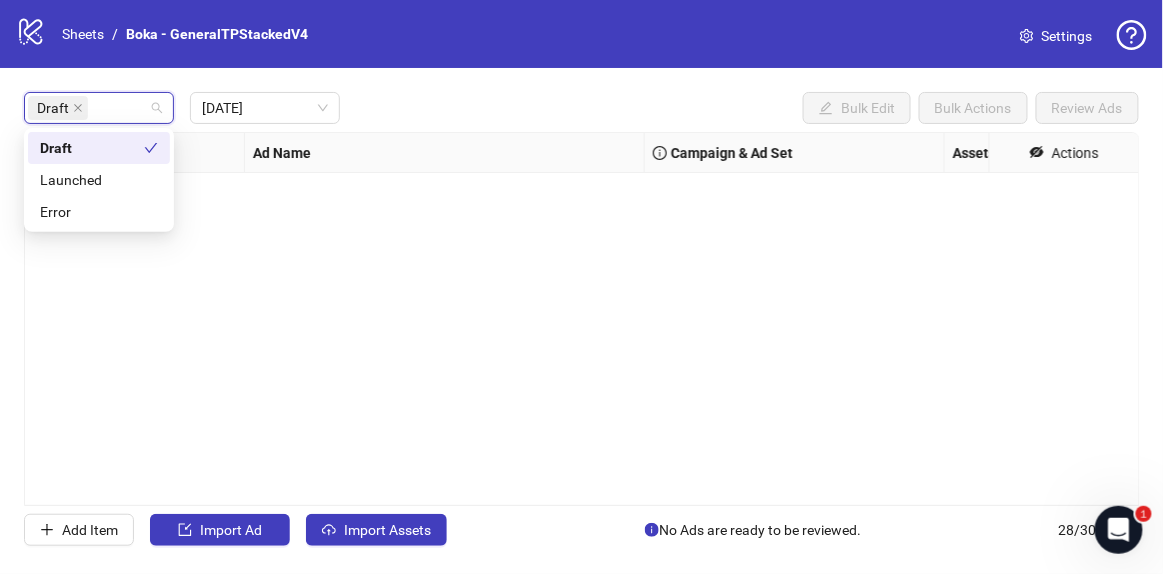click on "Draft   Today Bulk Edit Bulk Actions Review Ads Ad Format Ad Name Campaign & Ad Set Assets Headlines Primary Texts Descriptions Destination URL Call to Action Actions Add Item Import Ad Import Assets  No Ads are ready to be reviewed. 28 / 300  items" at bounding box center (581, 319) 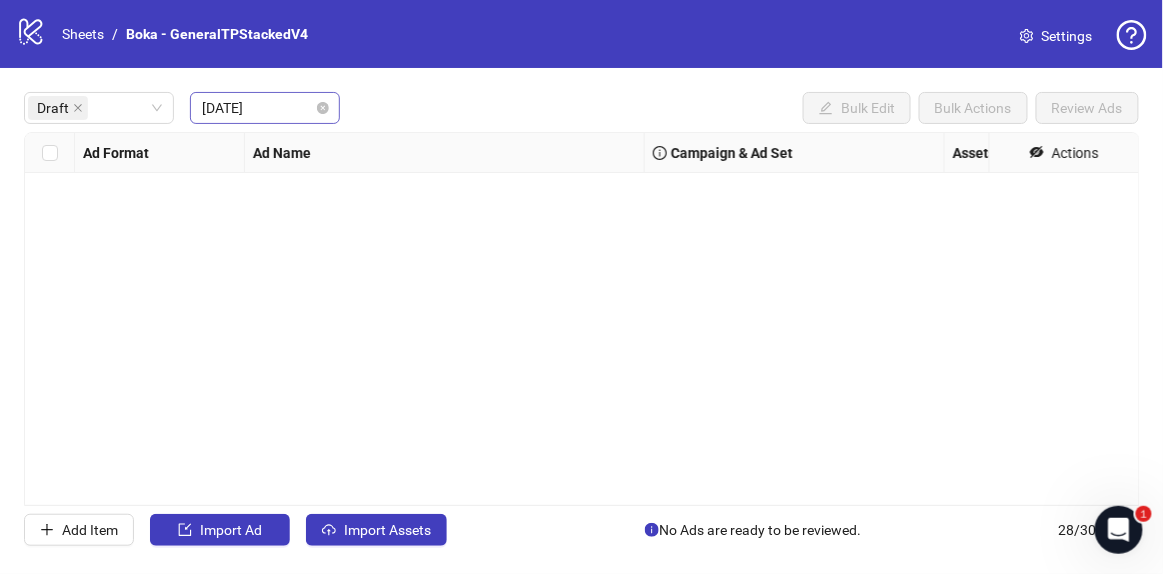 click on "Today" at bounding box center (265, 108) 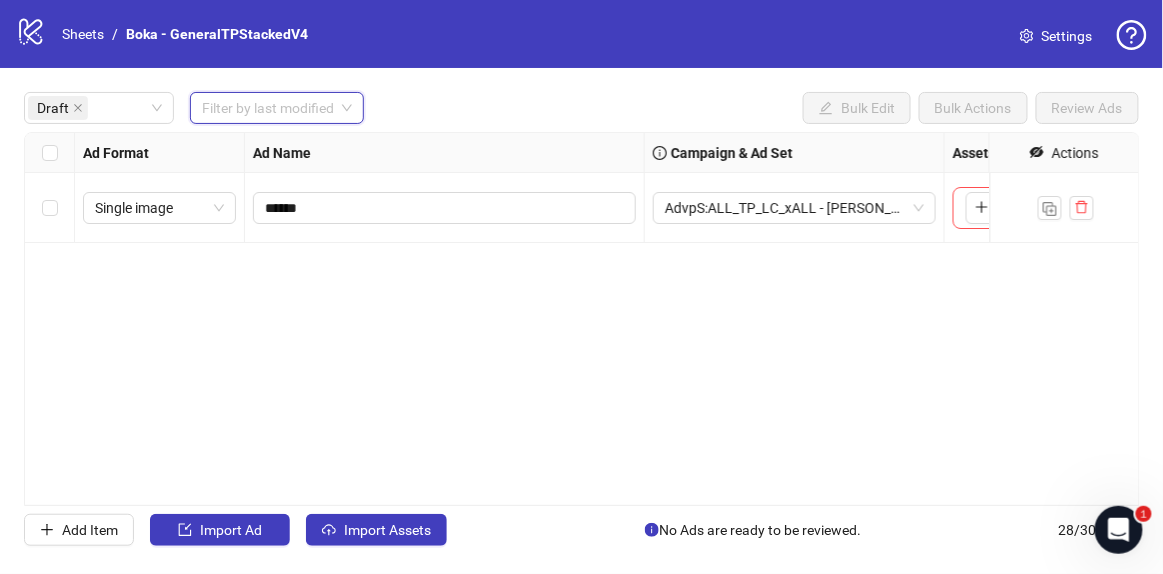 click on "**********" at bounding box center (581, 319) 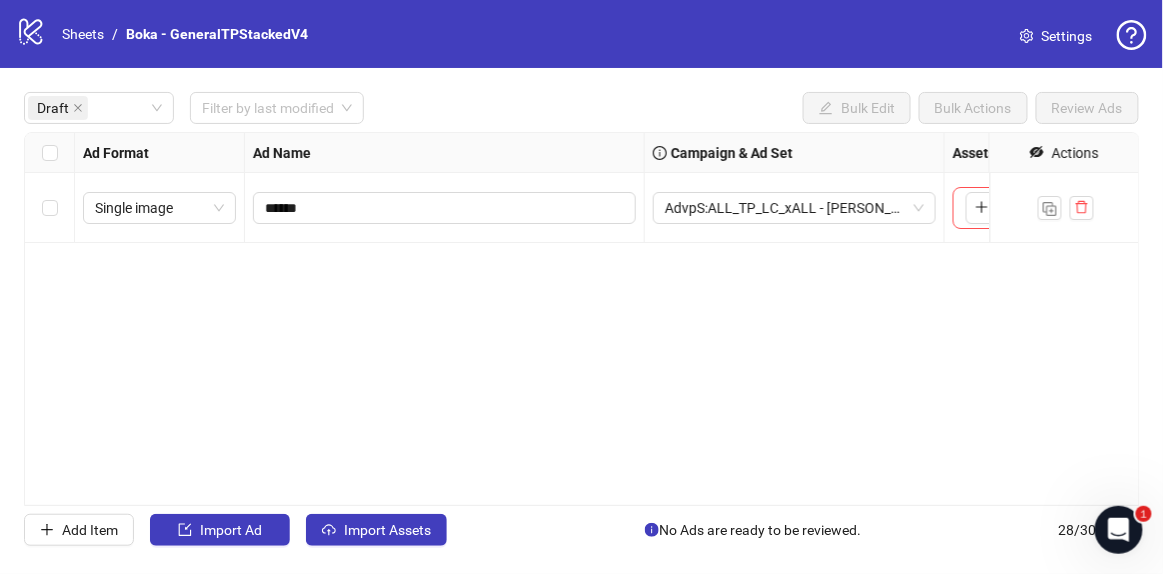 click on "**********" at bounding box center (582, 319) 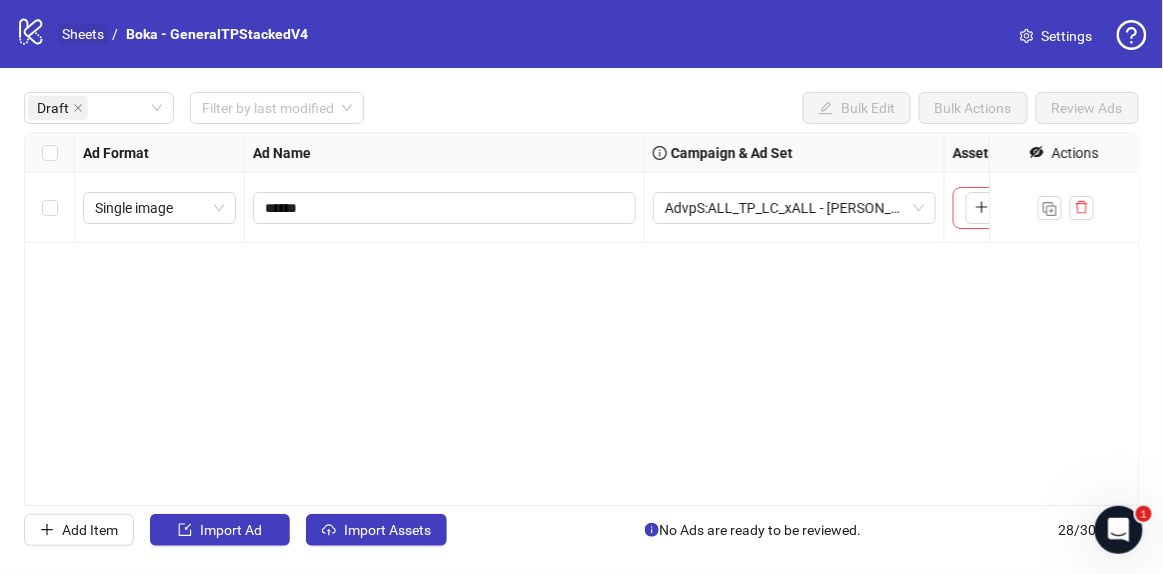 click on "Sheets" at bounding box center (83, 34) 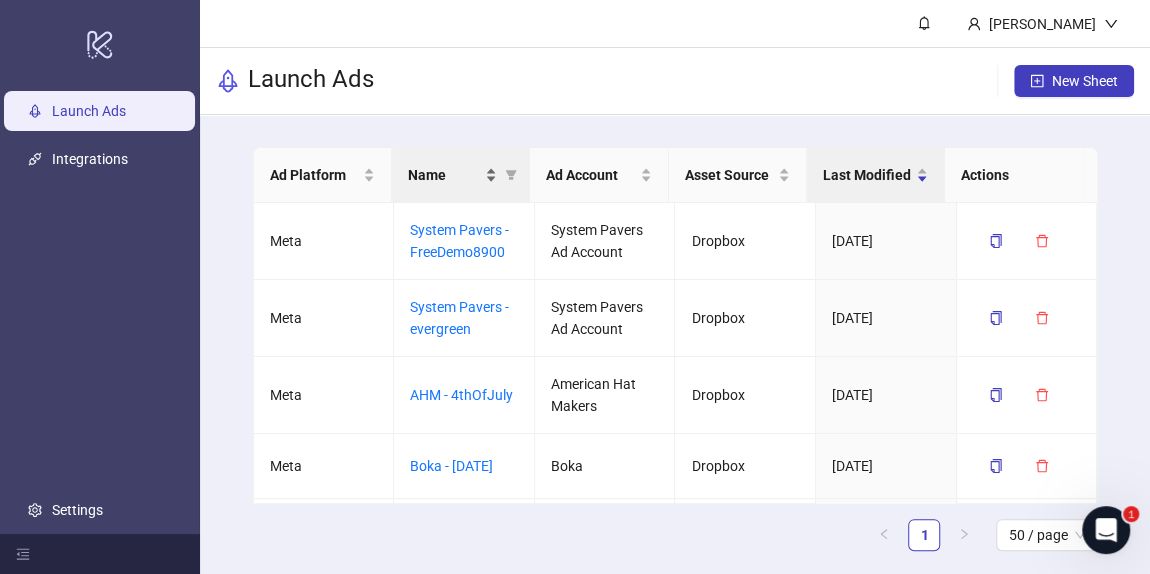 click on "Name" at bounding box center [444, 175] 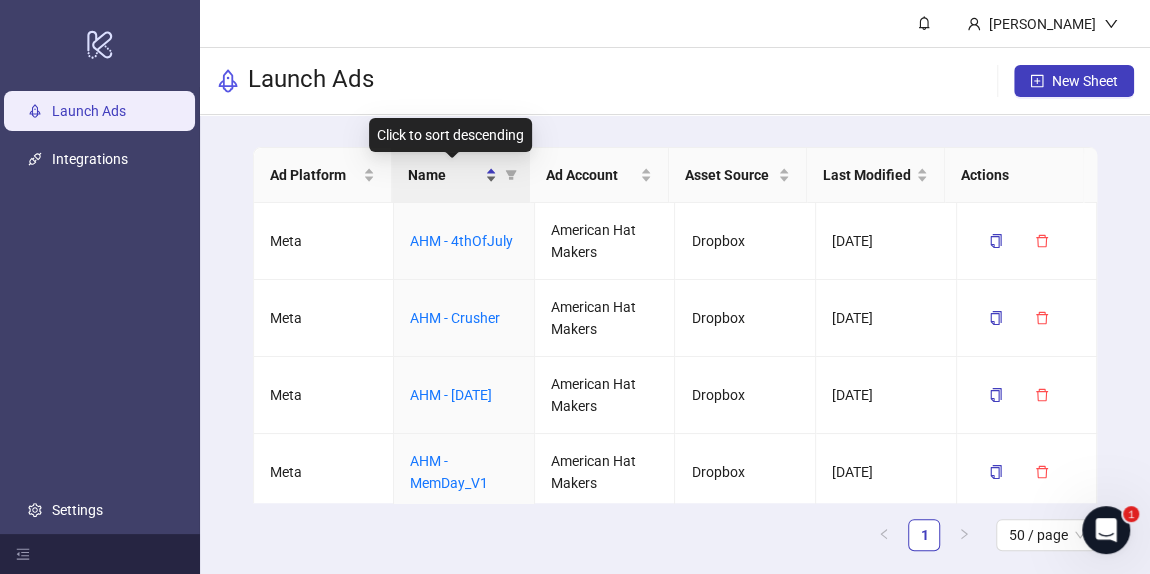 click on "Name" at bounding box center [444, 175] 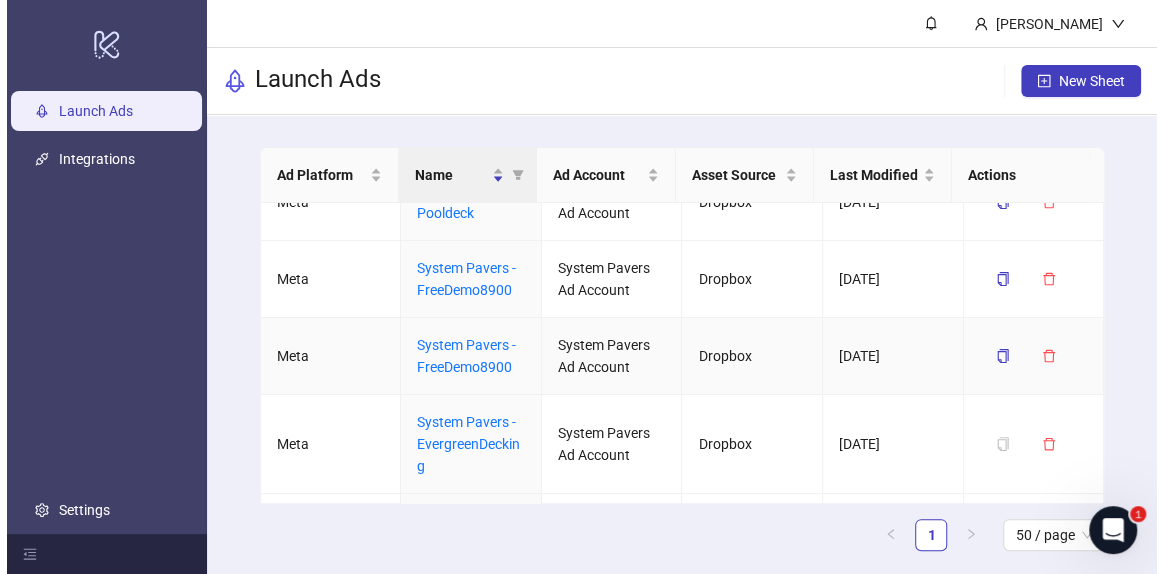 scroll, scrollTop: 272, scrollLeft: 0, axis: vertical 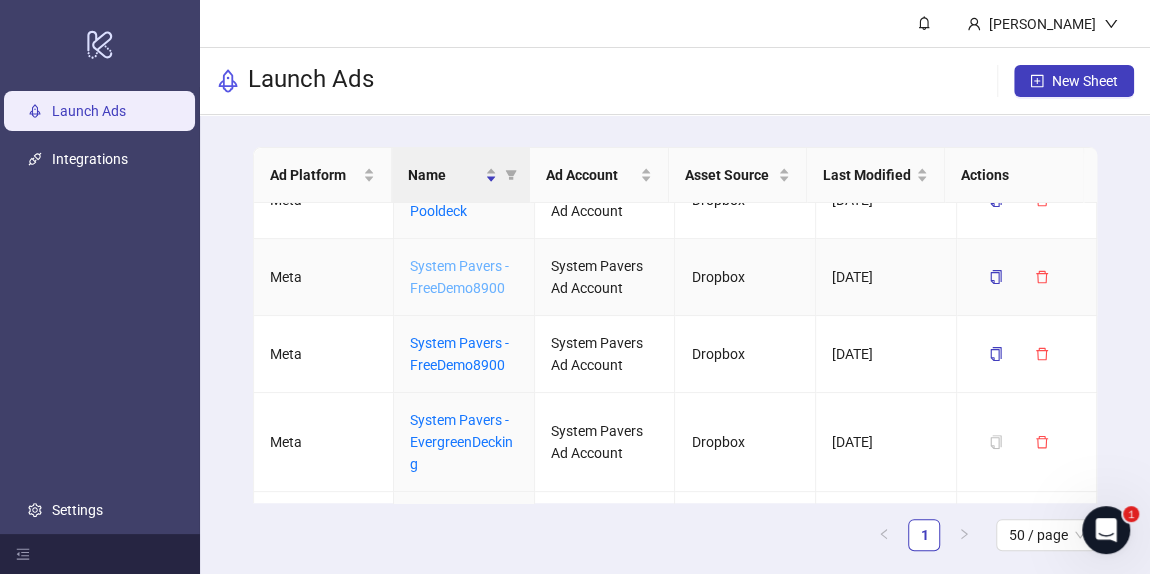 click on "System Pavers - FreeDemo8900" at bounding box center (459, 277) 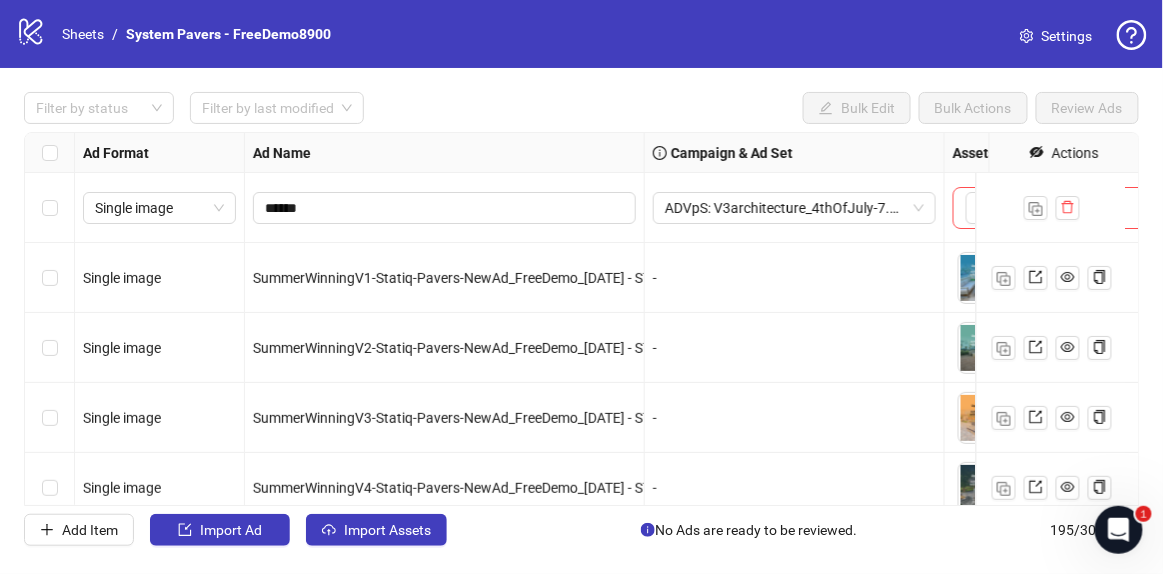 click on "Settings" at bounding box center (1067, 36) 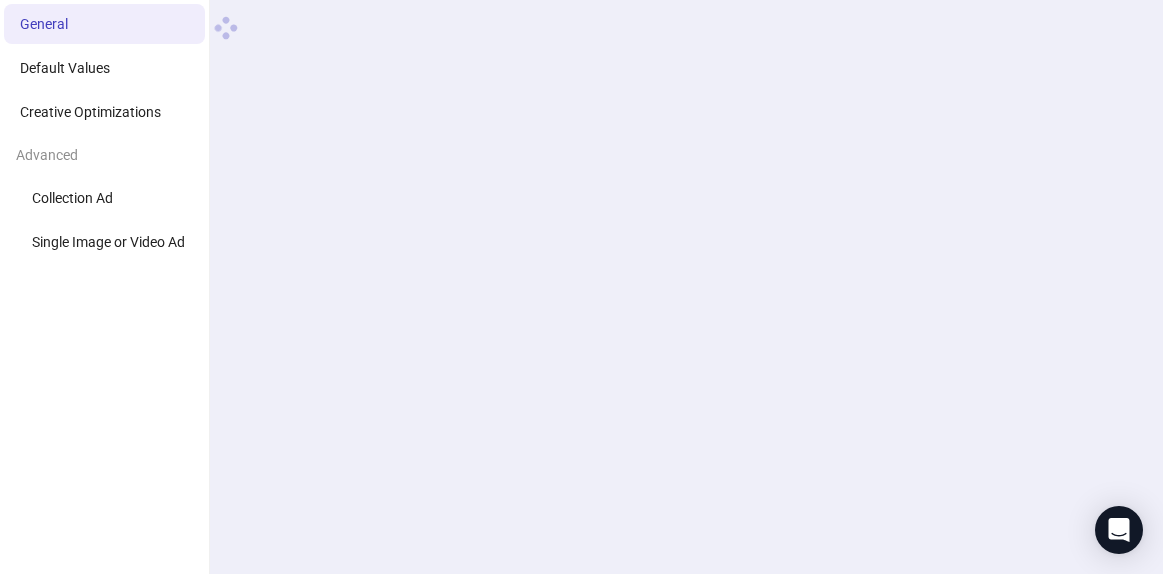 scroll, scrollTop: 0, scrollLeft: 0, axis: both 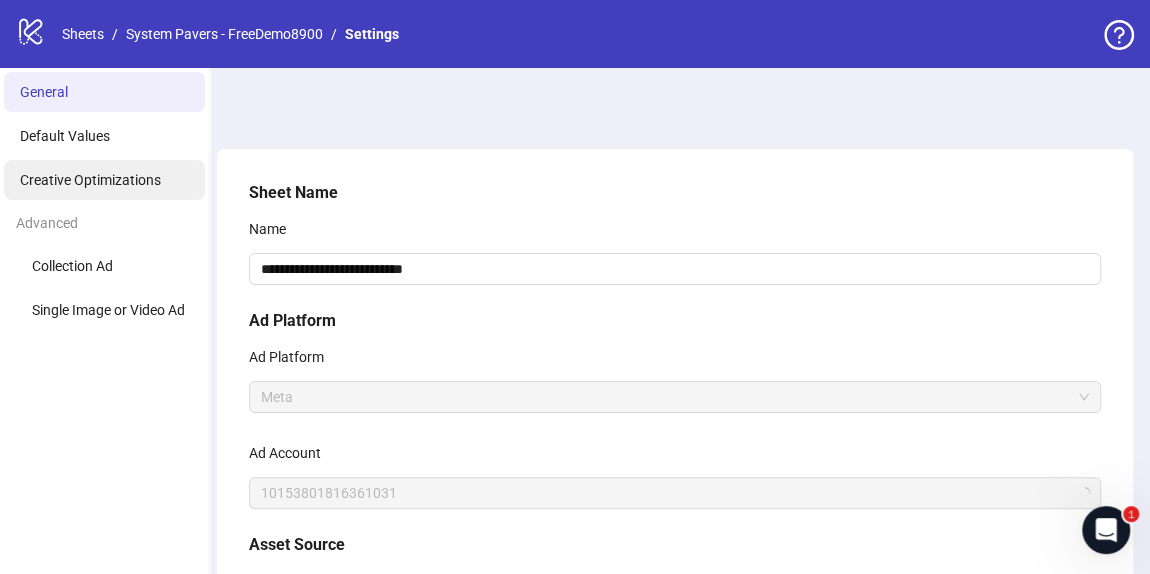 click on "Creative Optimizations" at bounding box center (104, 180) 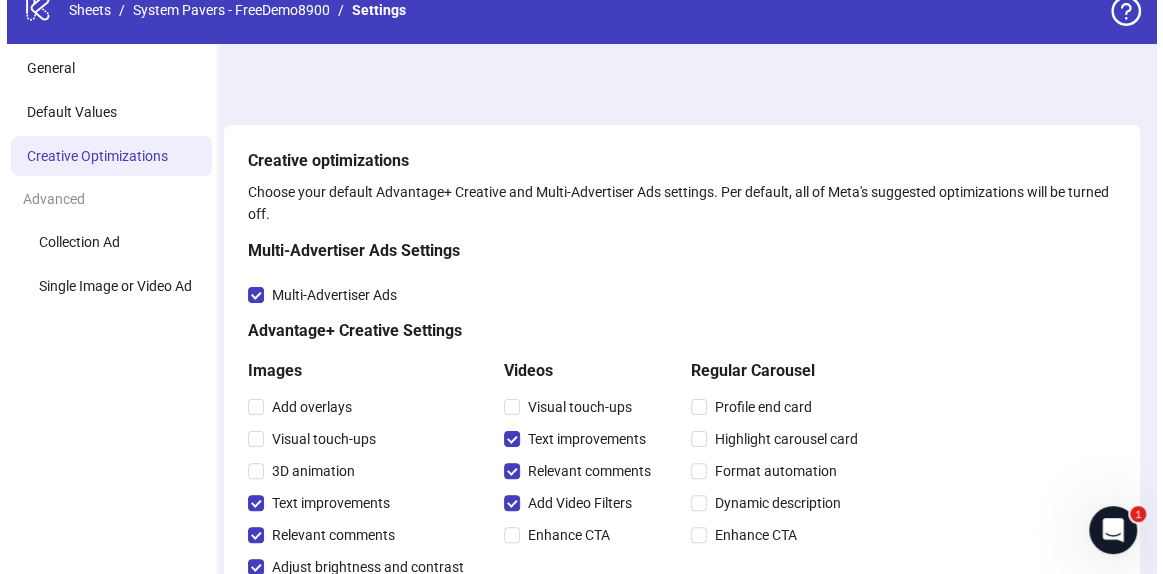 scroll, scrollTop: 0, scrollLeft: 0, axis: both 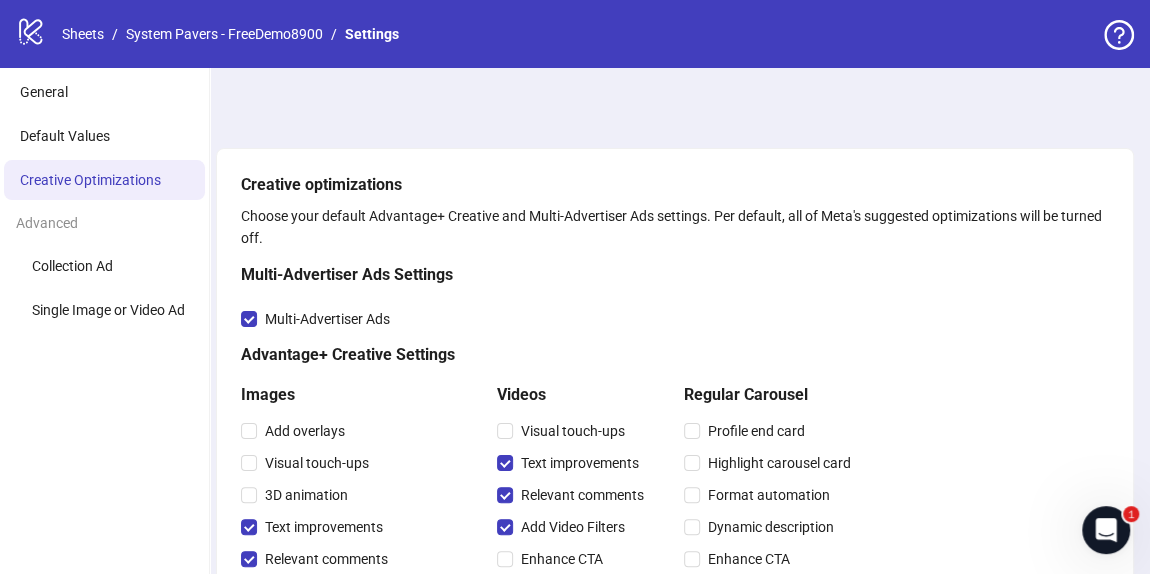 click on "System Pavers - FreeDemo8900" at bounding box center (224, 34) 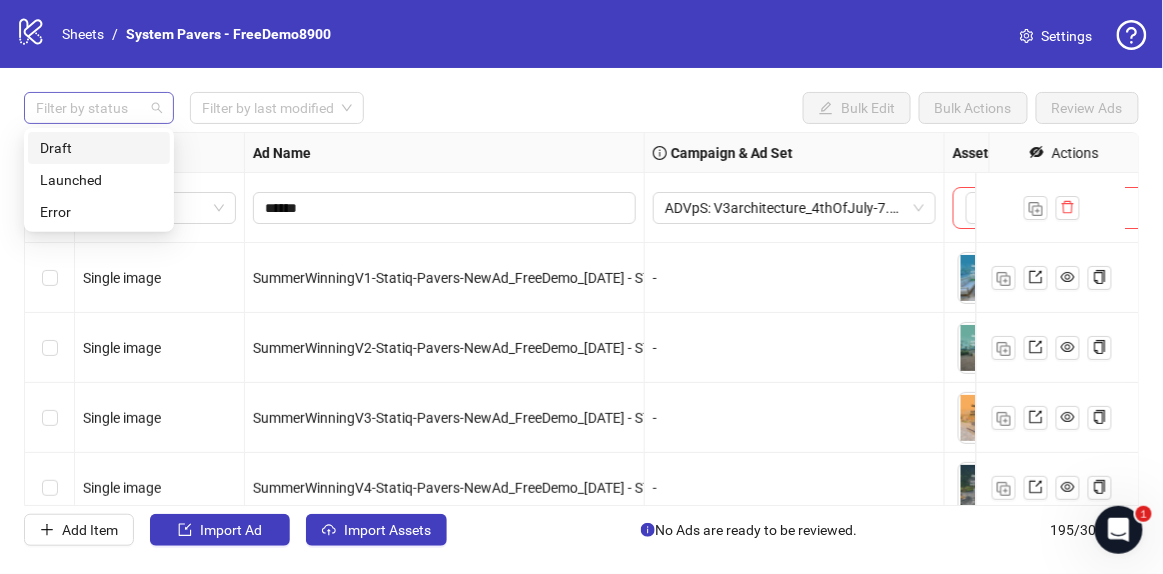 click at bounding box center [88, 108] 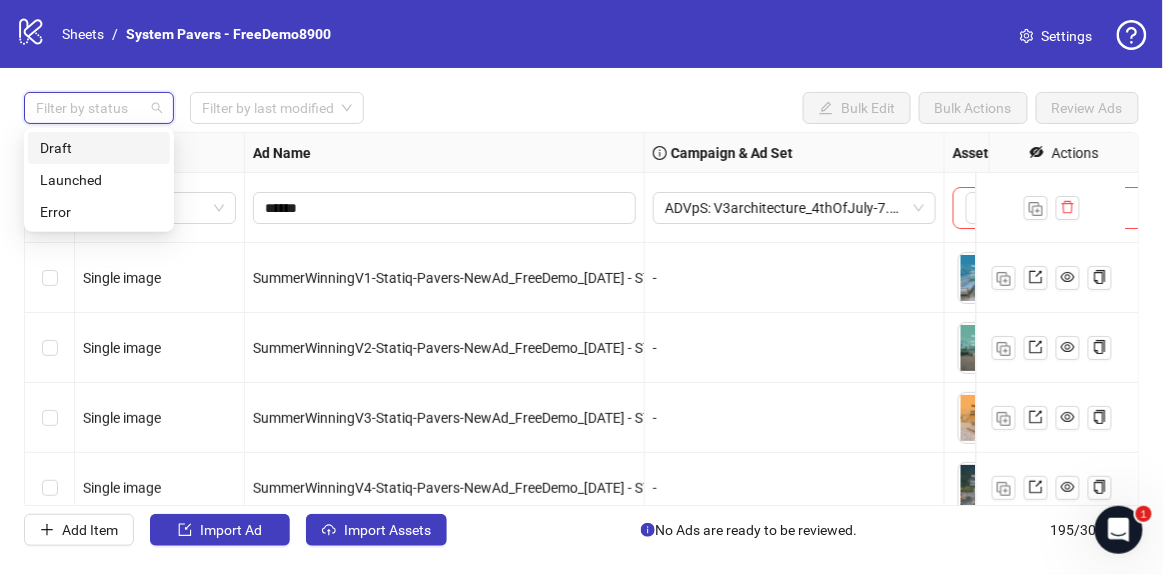 click on "Draft" at bounding box center (99, 148) 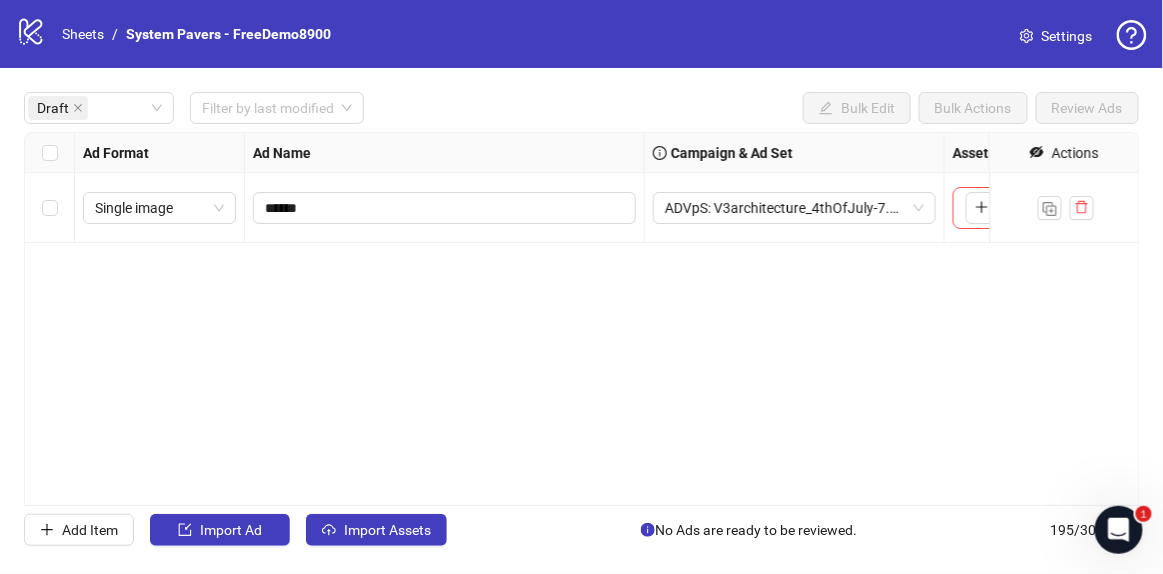 click on "**********" at bounding box center [582, 319] 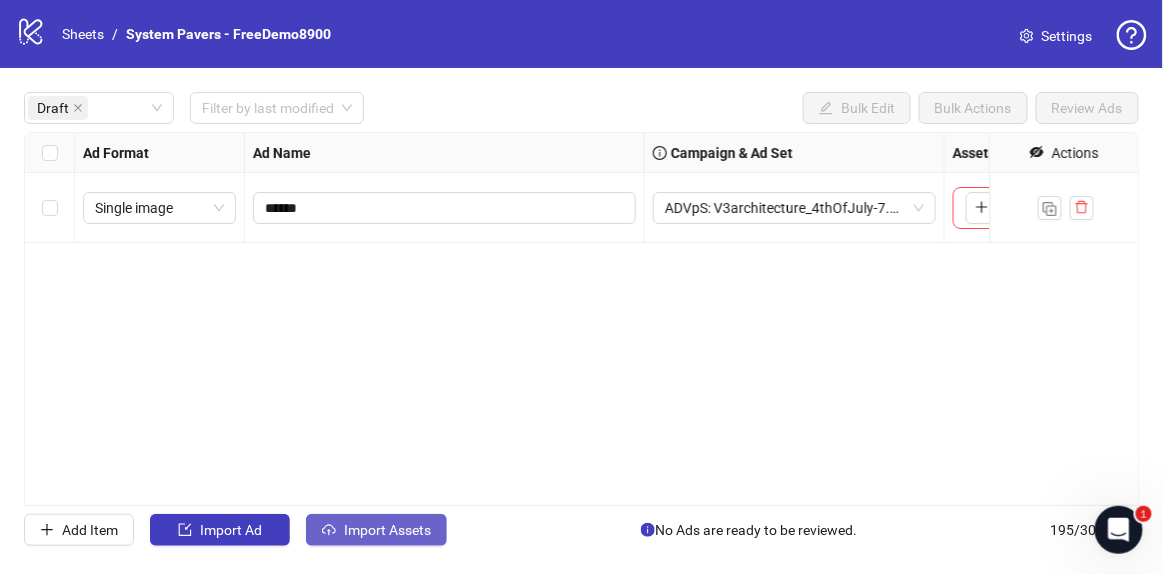 click on "Import Assets" at bounding box center (387, 530) 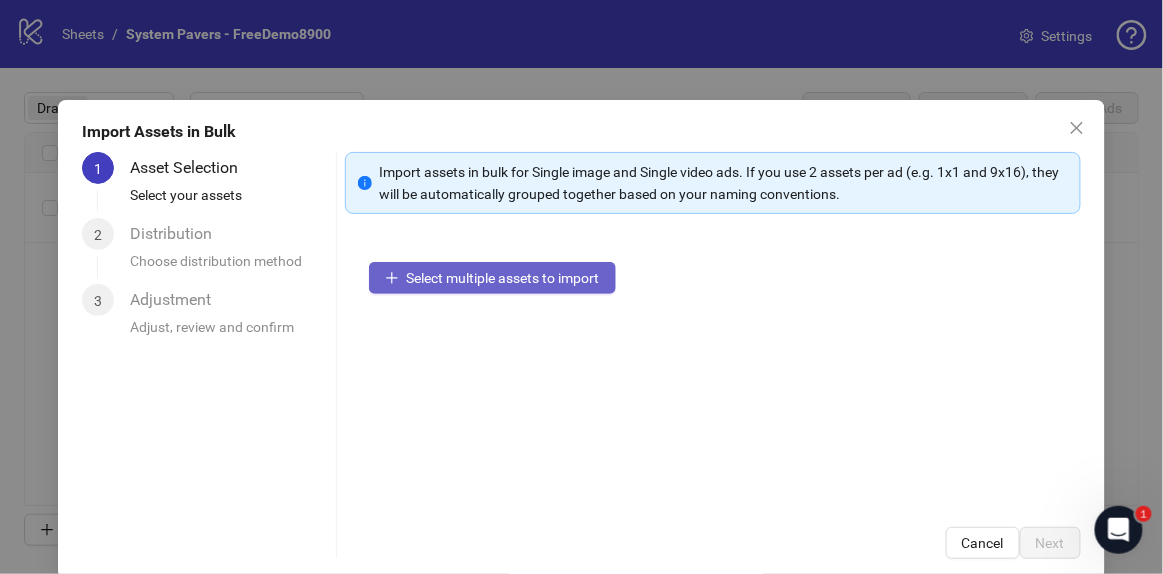 click on "Select multiple assets to import" at bounding box center [503, 278] 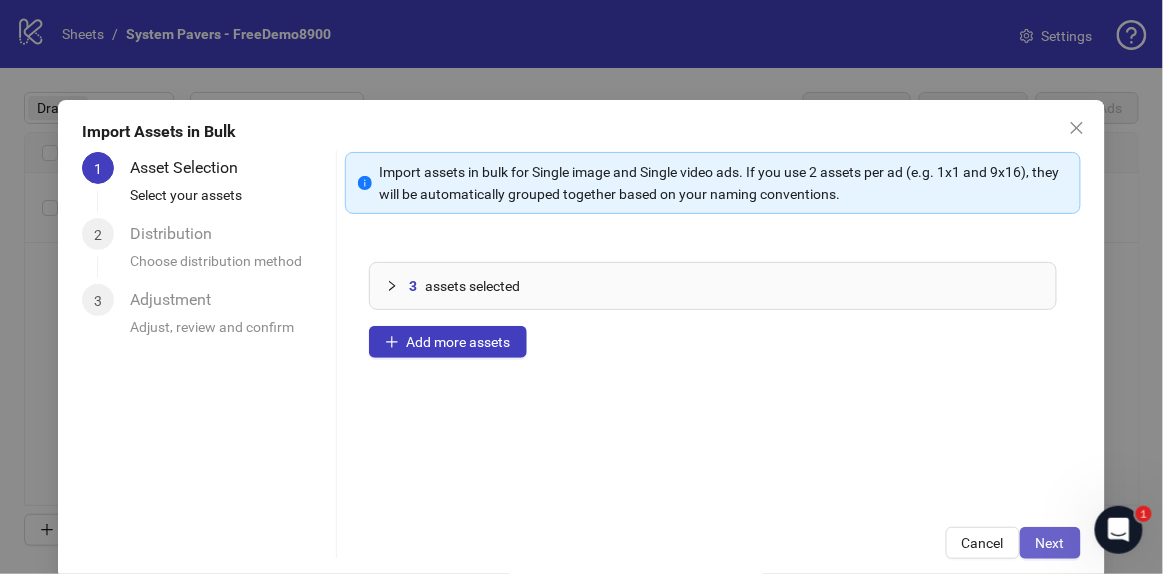 click on "Next" at bounding box center [1050, 543] 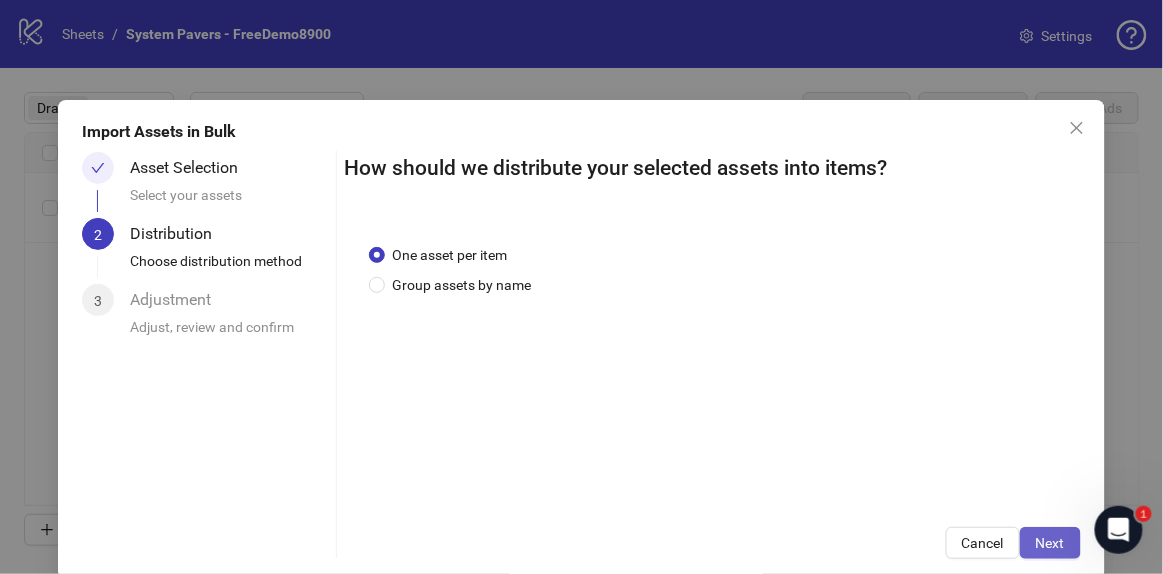 click on "Next" at bounding box center (1050, 543) 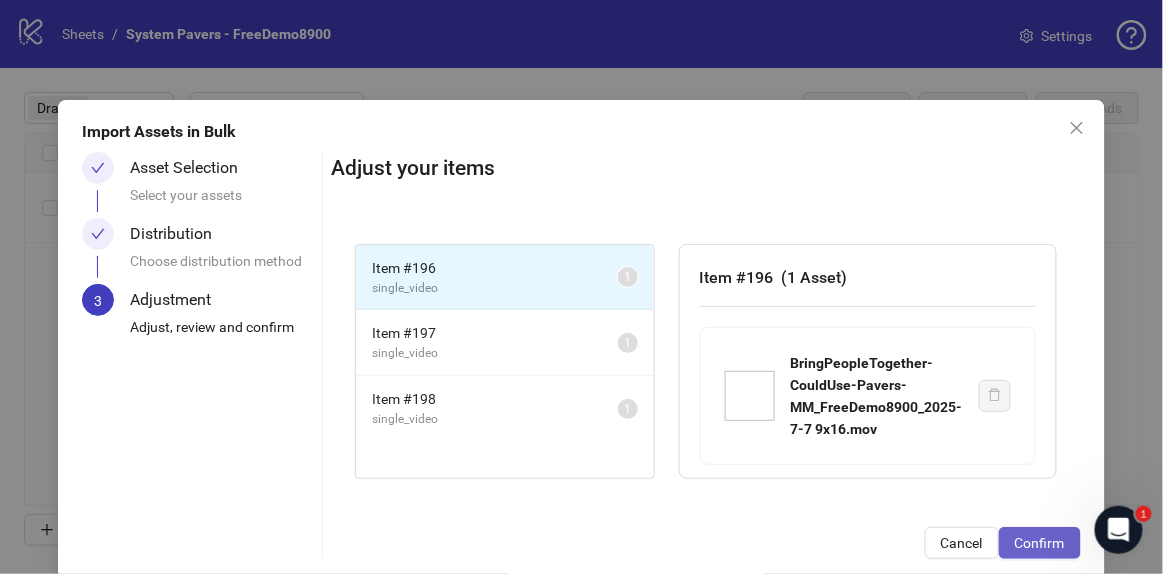 click on "Confirm" at bounding box center [1040, 543] 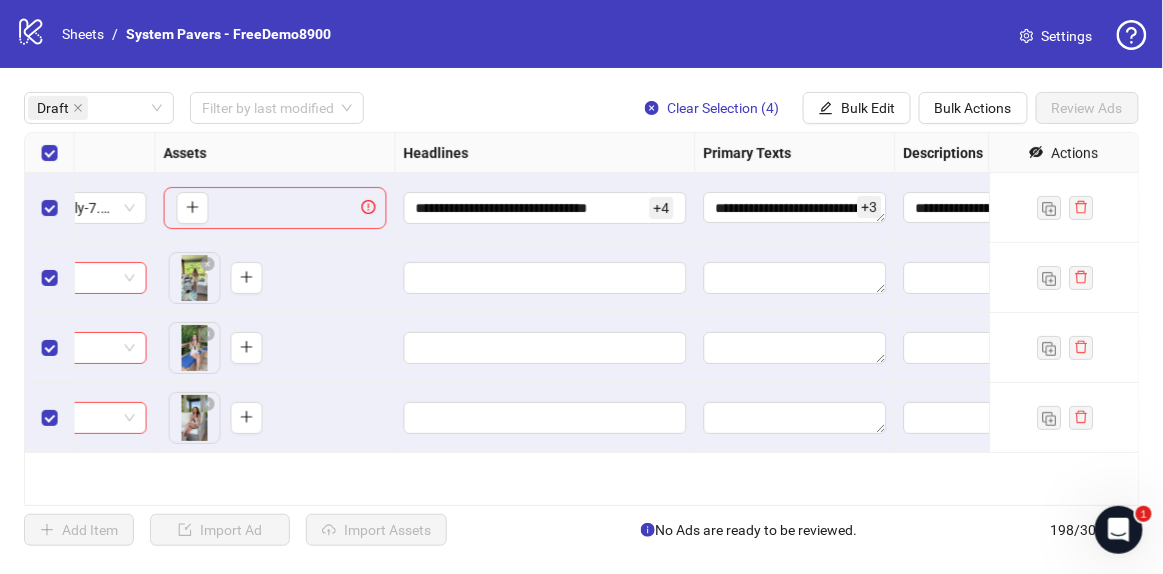 scroll, scrollTop: 0, scrollLeft: 0, axis: both 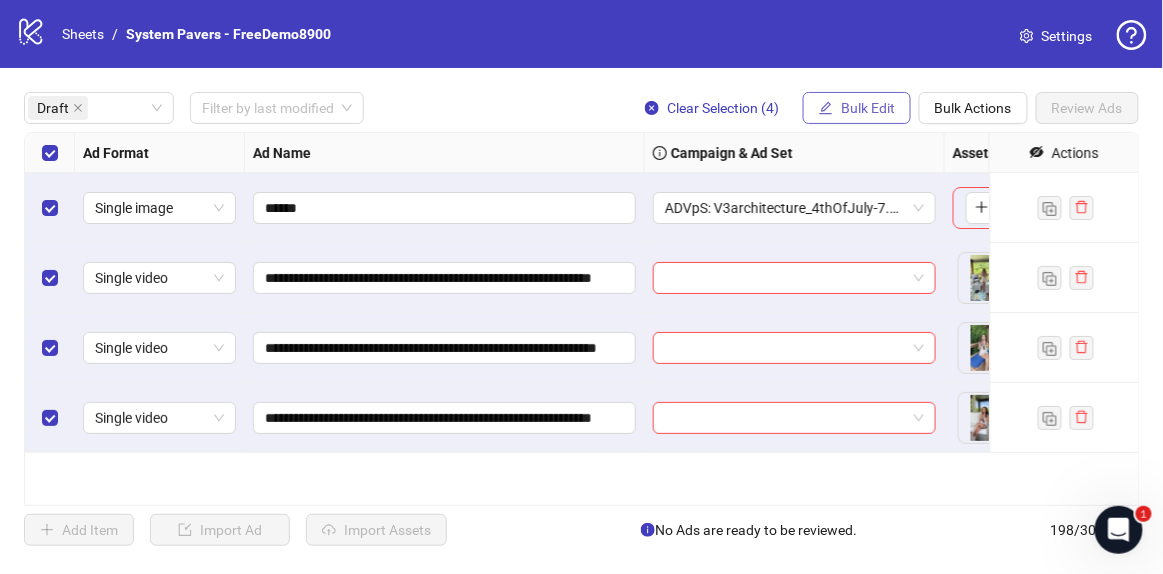click on "Bulk Edit" at bounding box center [868, 108] 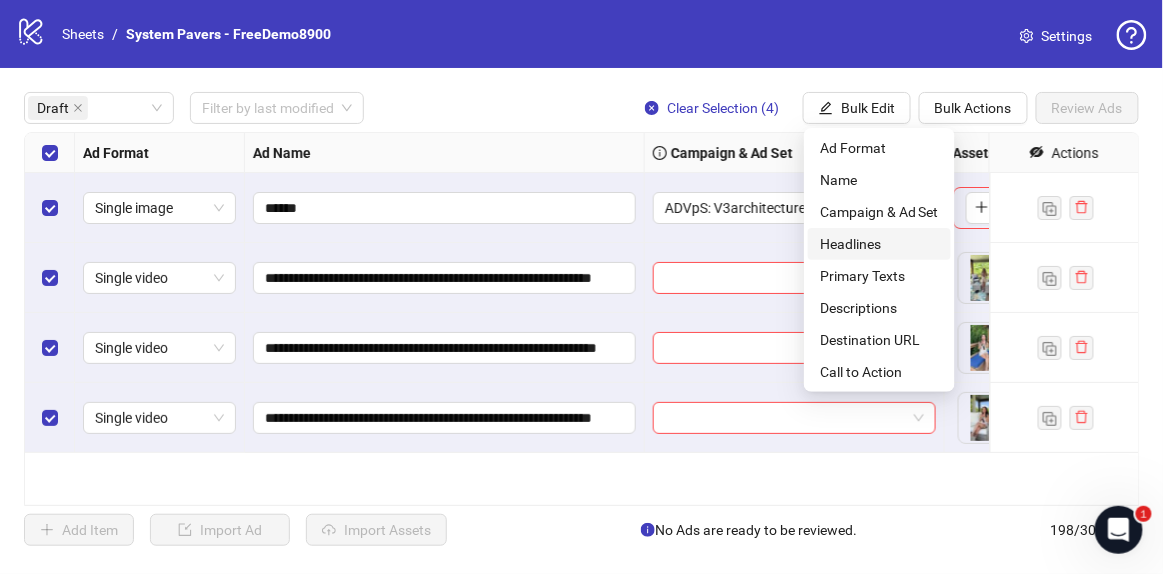 click on "Headlines" at bounding box center [879, 244] 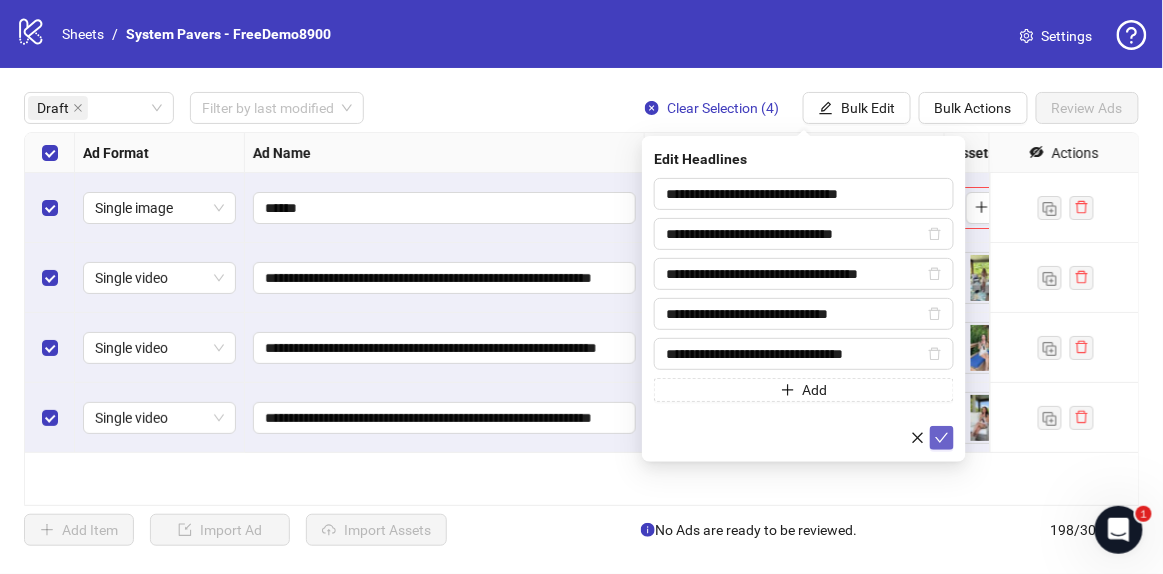 click 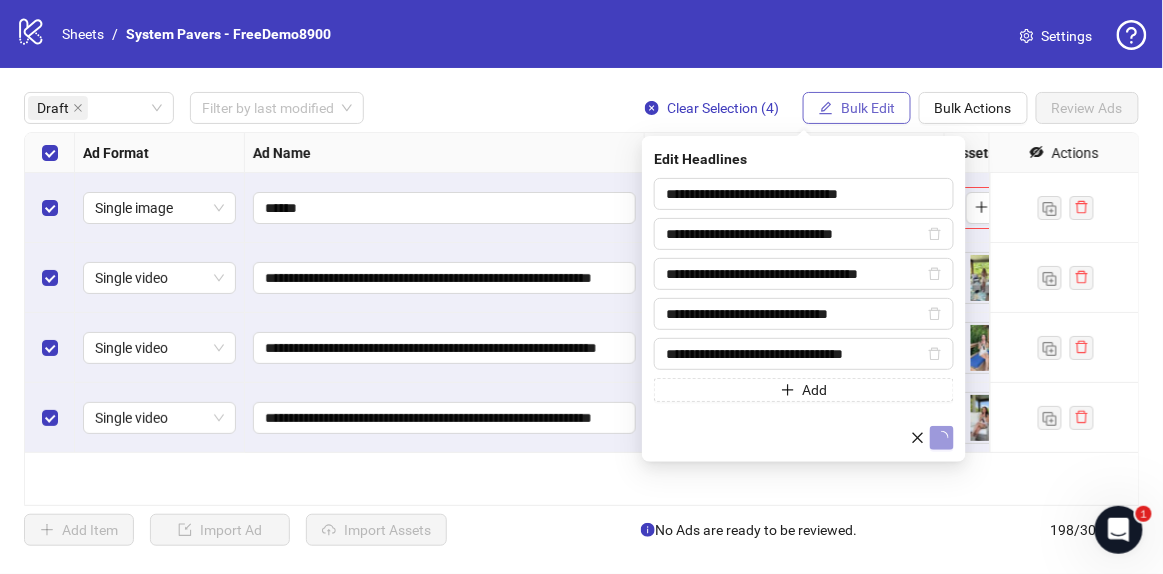 click on "Bulk Edit" at bounding box center [868, 108] 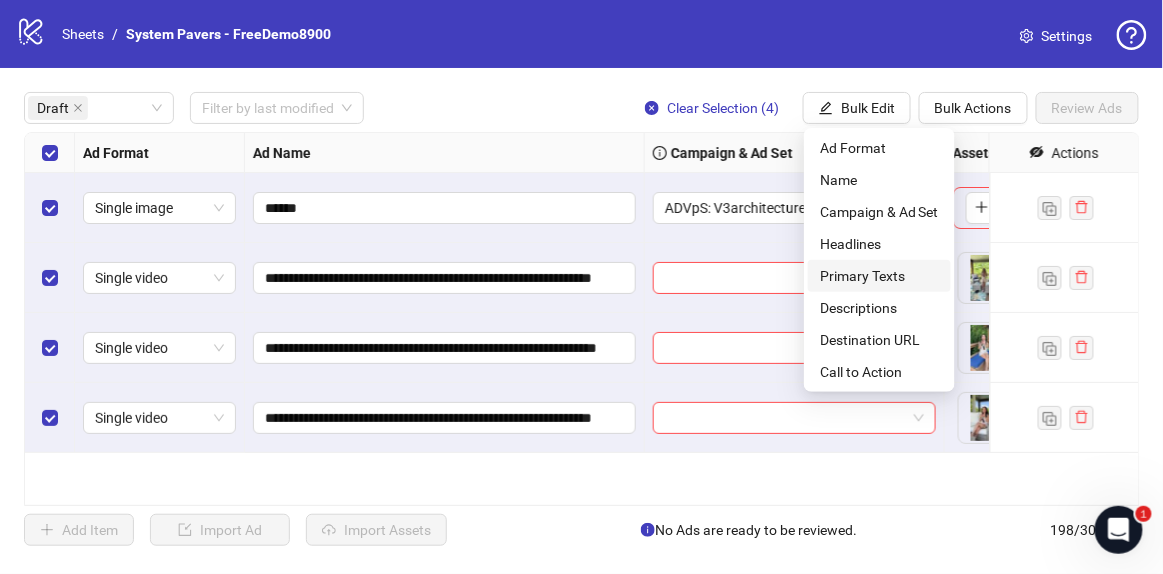 click on "Primary Texts" at bounding box center (879, 276) 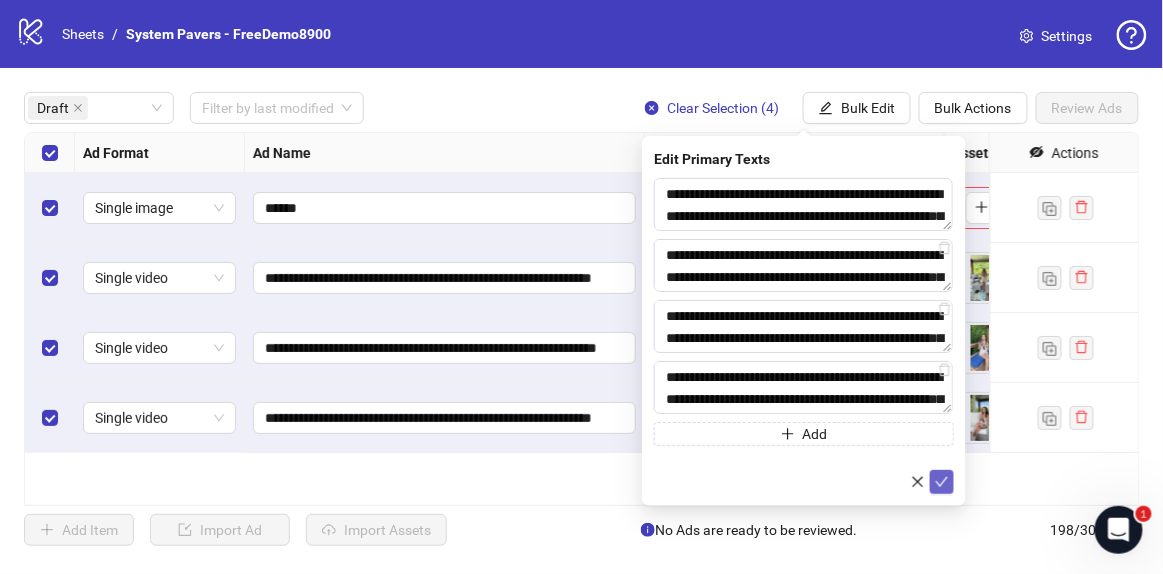 click 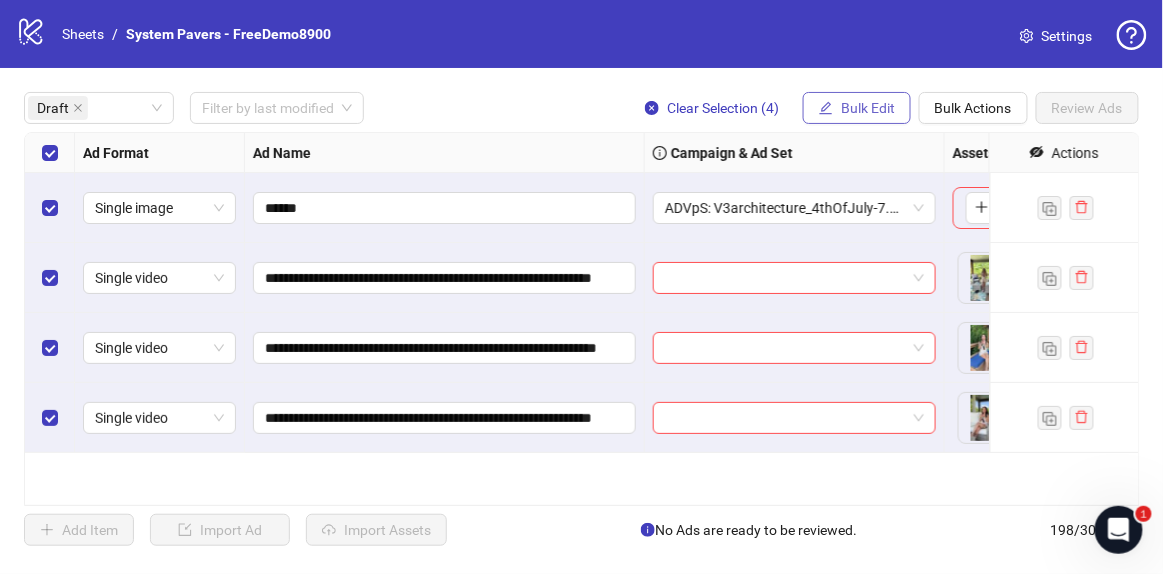 click on "Bulk Edit" at bounding box center [868, 108] 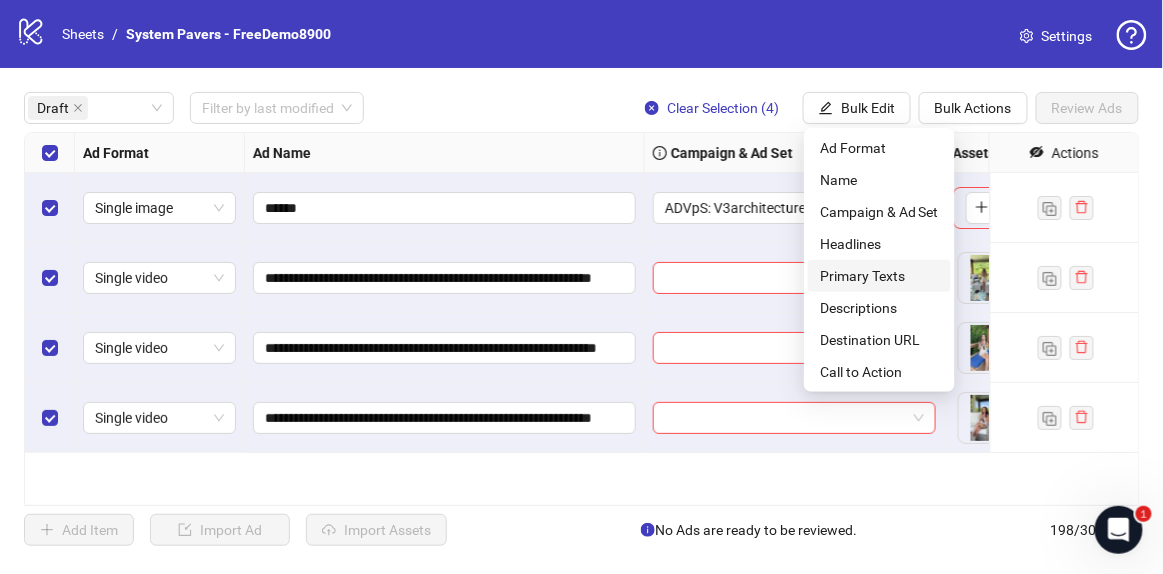 click on "Primary Texts" at bounding box center (879, 276) 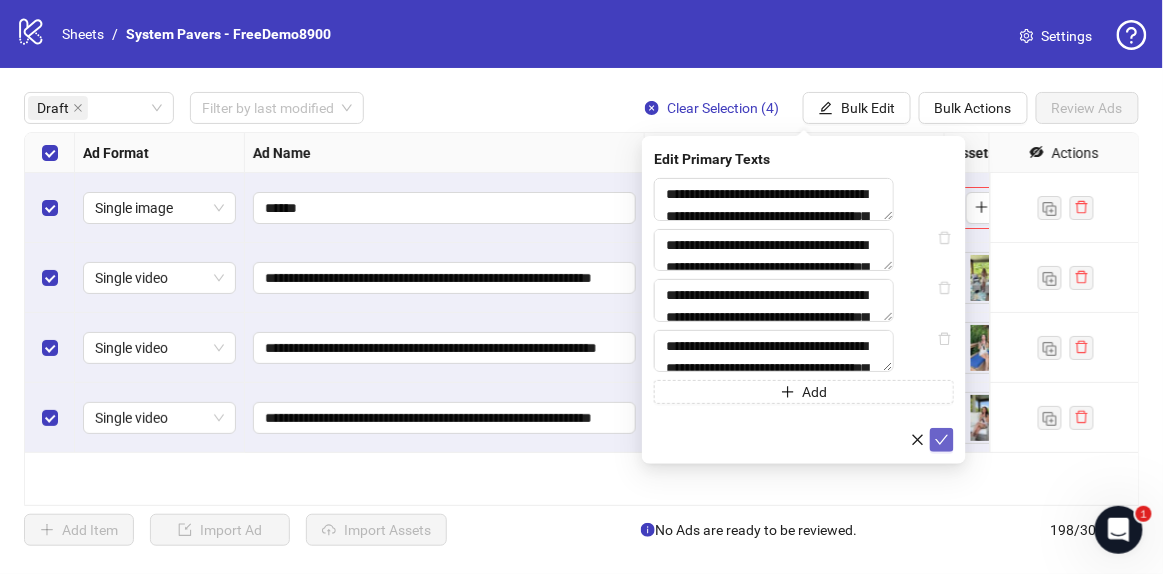 click 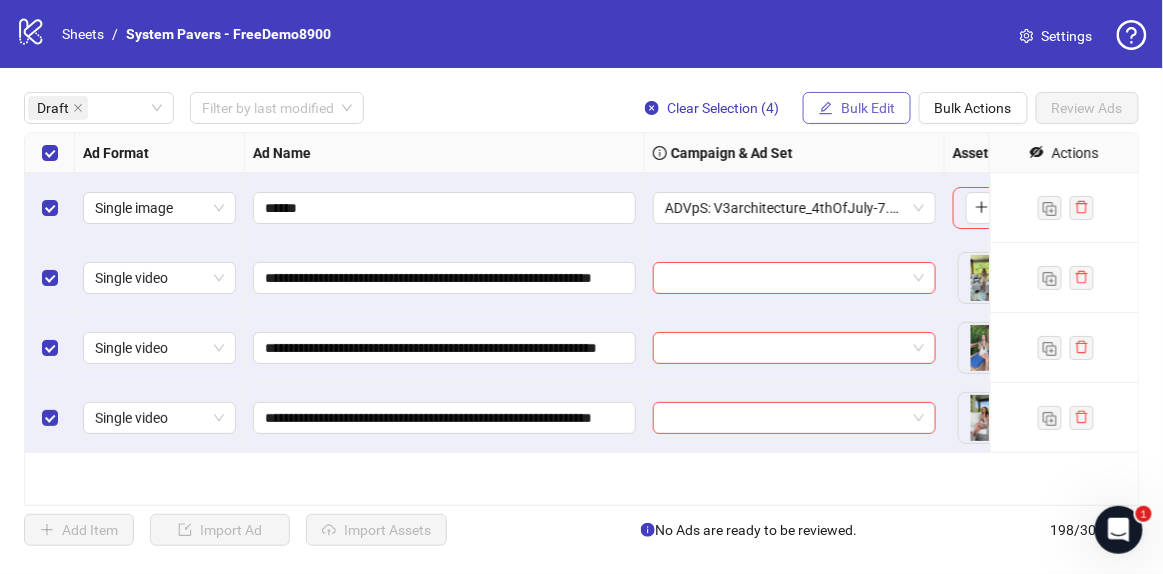 click on "Bulk Edit" at bounding box center (868, 108) 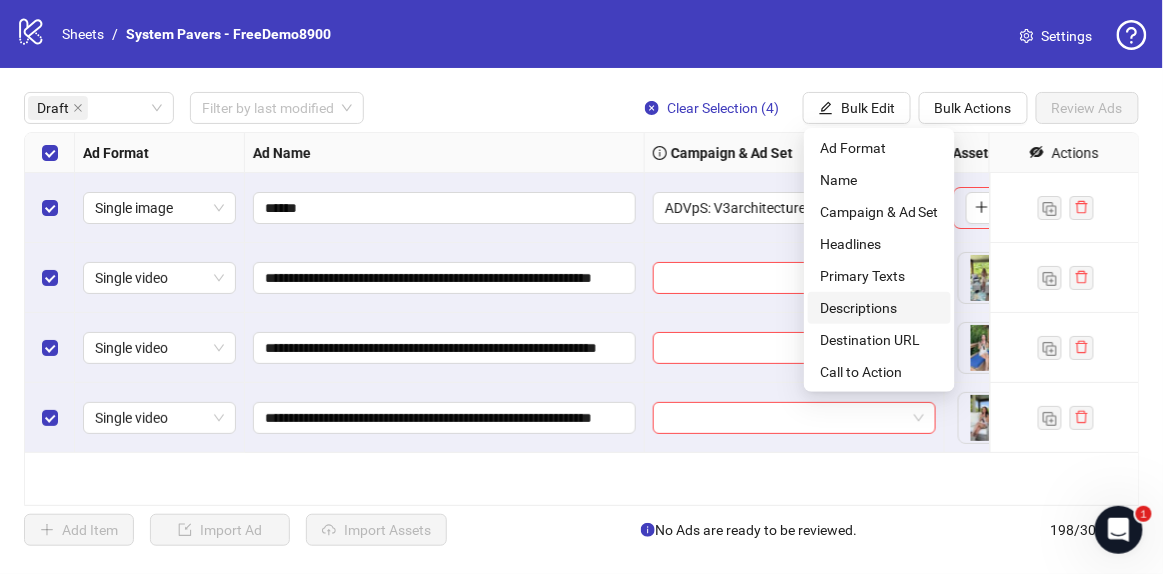 click on "Descriptions" at bounding box center (879, 308) 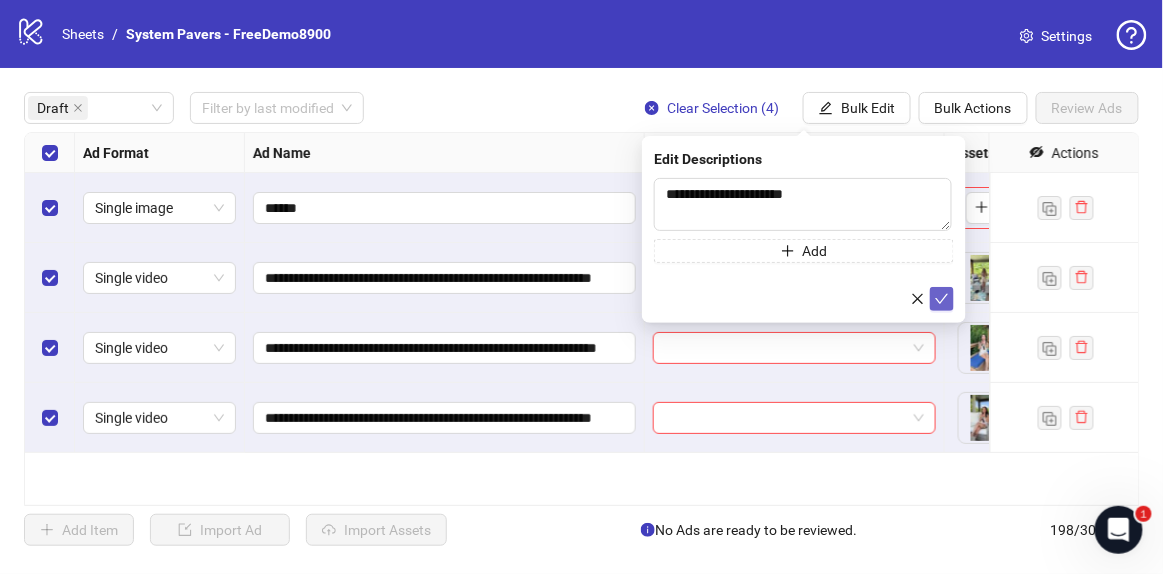 click at bounding box center [942, 299] 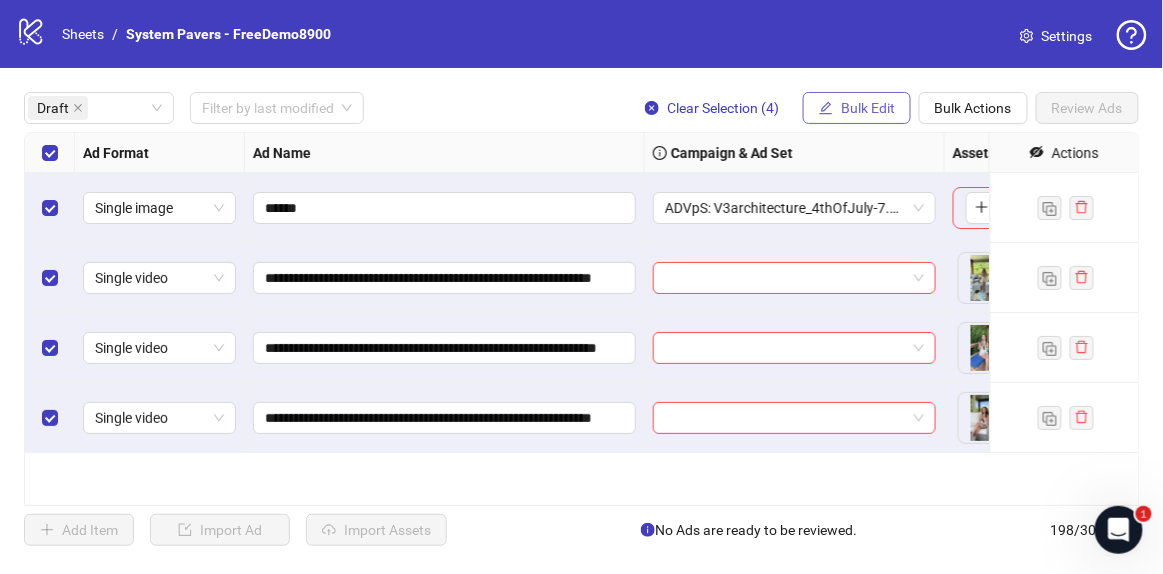 click on "Bulk Edit" at bounding box center (868, 108) 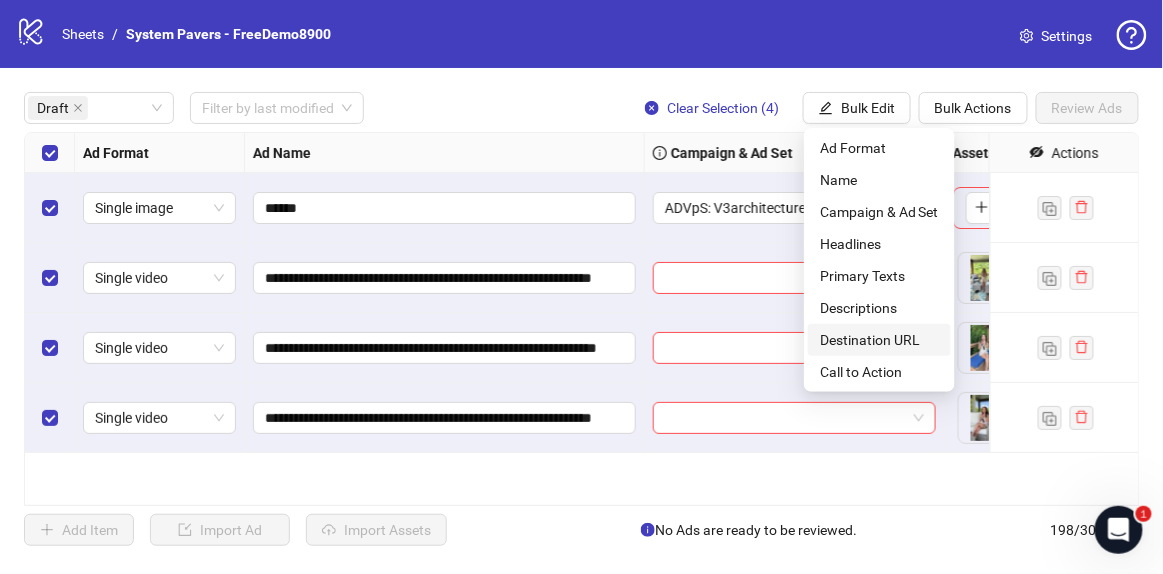click on "Destination URL" at bounding box center (879, 340) 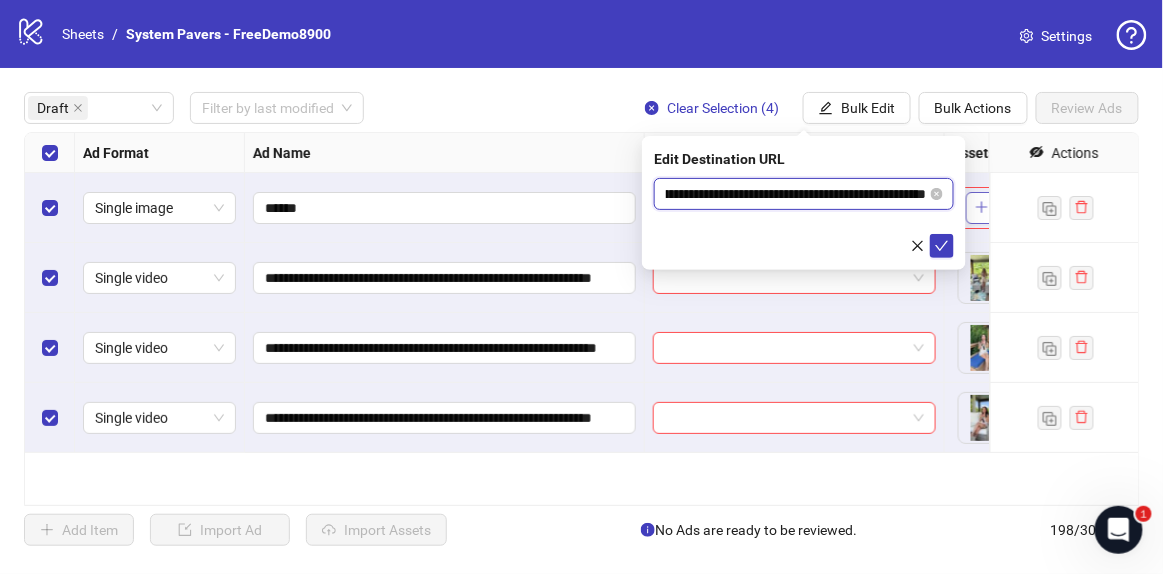scroll, scrollTop: 0, scrollLeft: 162, axis: horizontal 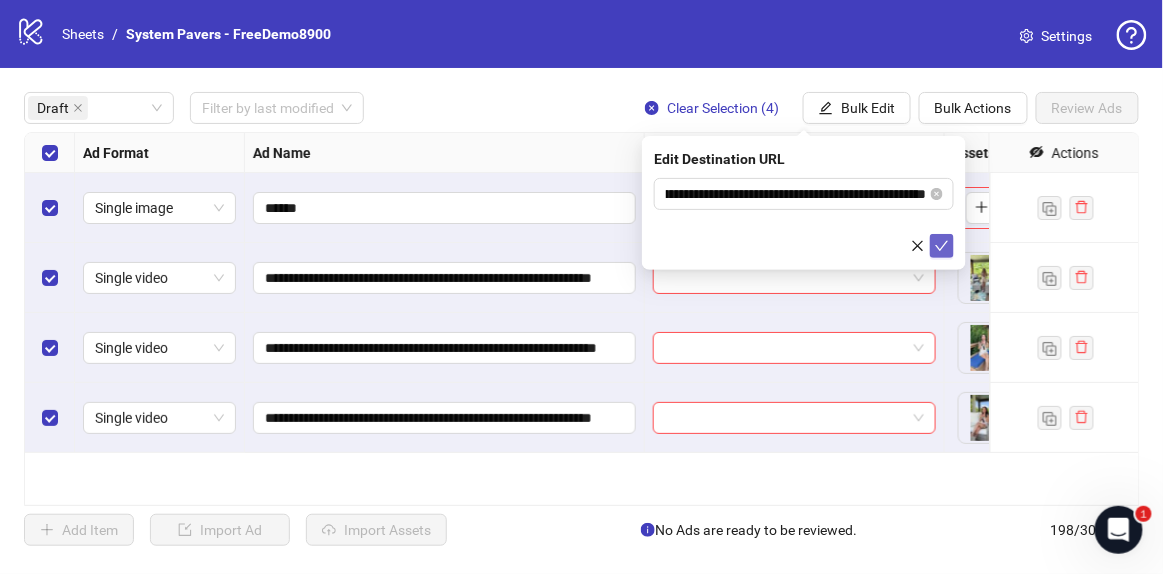 click 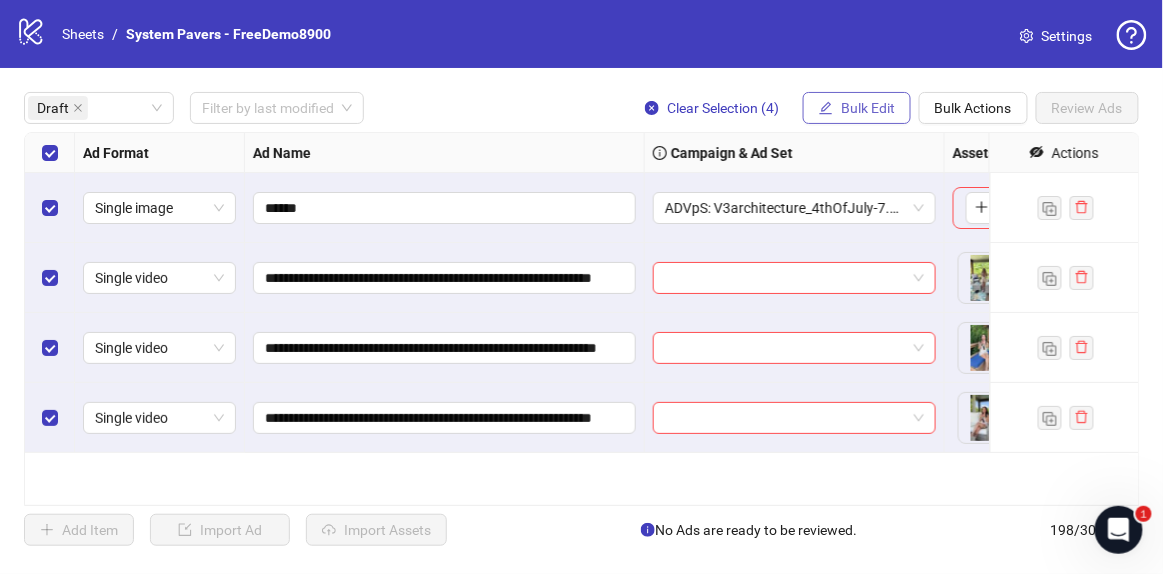 click on "Bulk Edit" at bounding box center [857, 108] 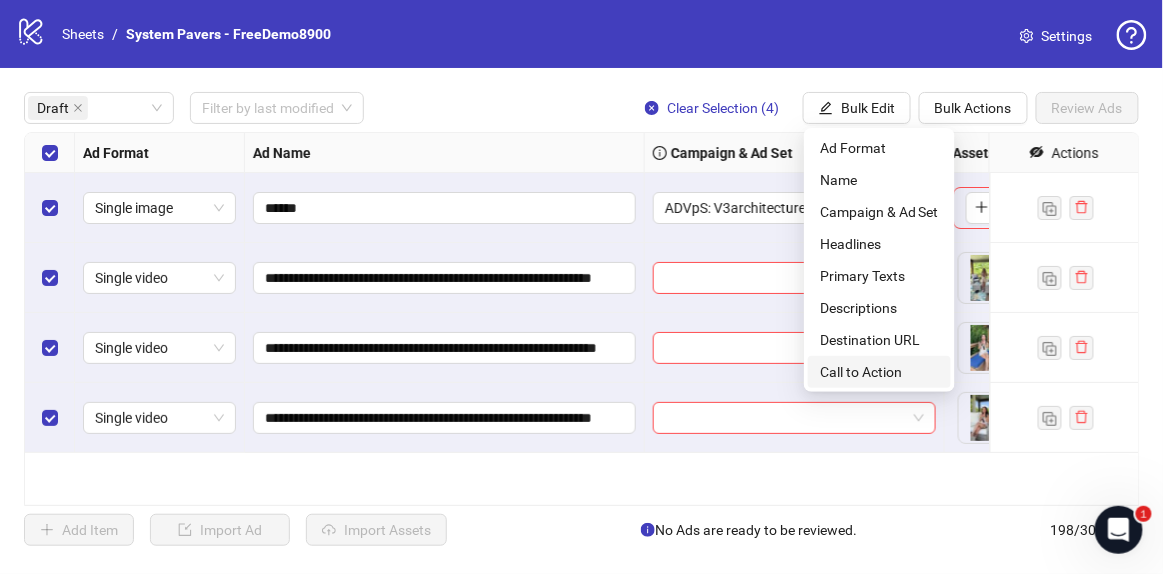 click on "Call to Action" at bounding box center (879, 372) 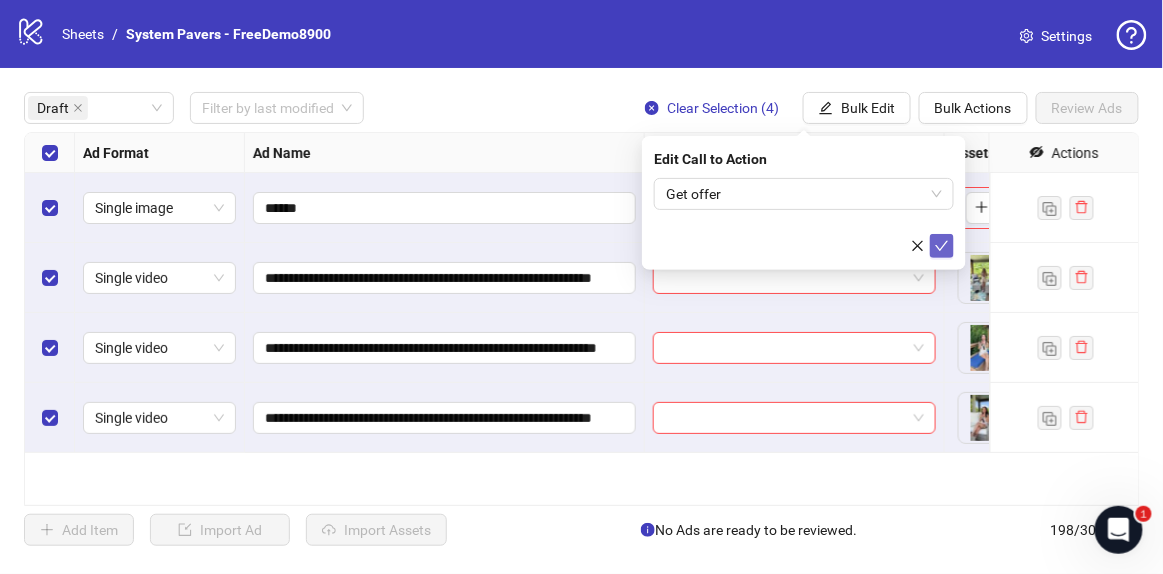 click 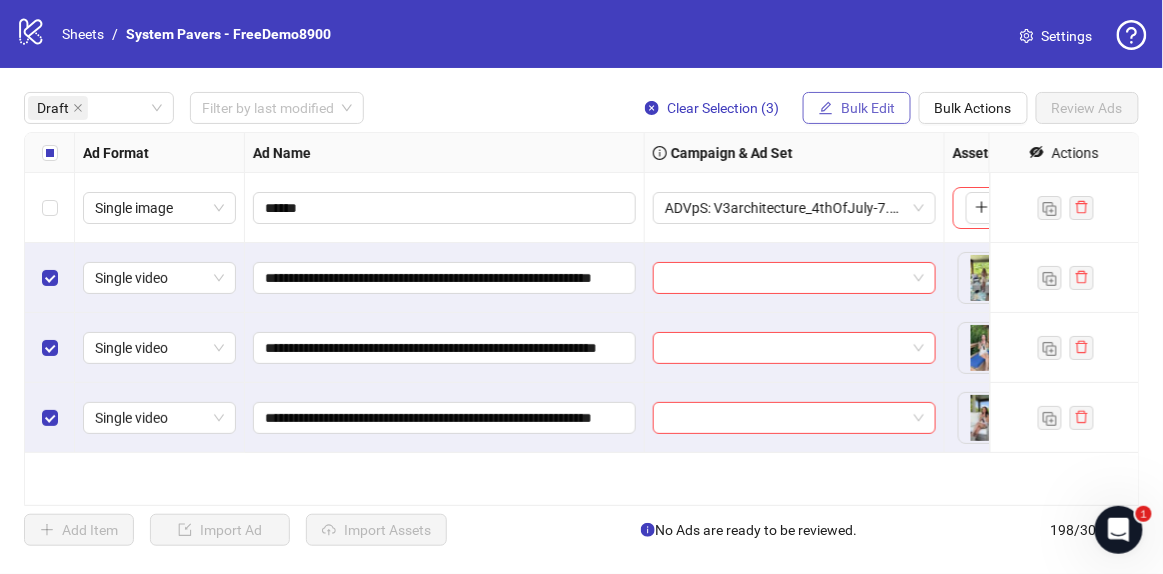 click on "Bulk Edit" at bounding box center [868, 108] 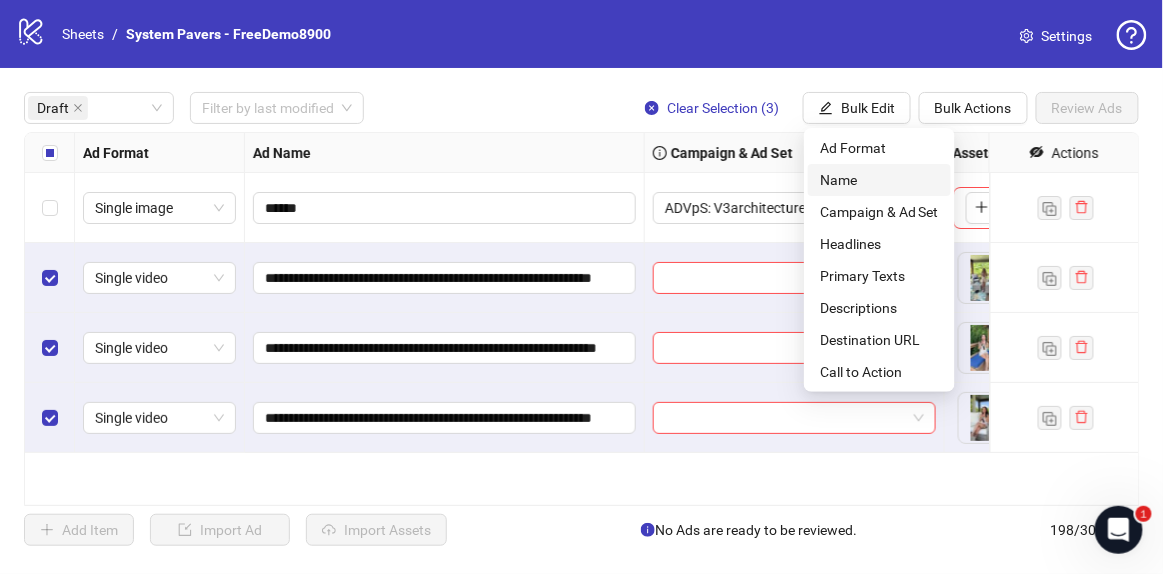 click on "Name" at bounding box center (879, 180) 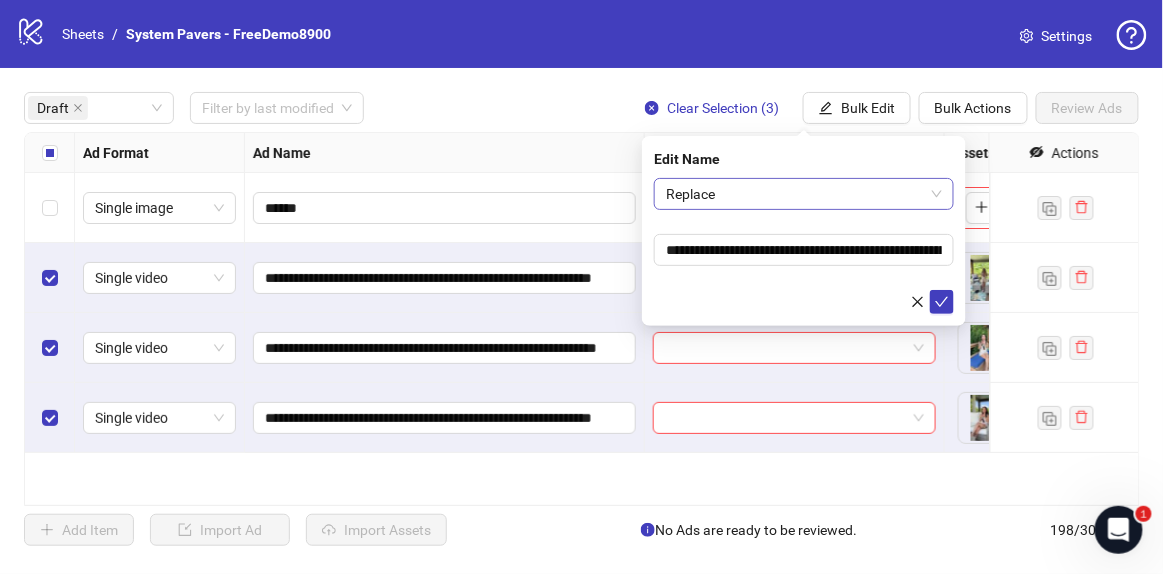 click on "Replace" at bounding box center (804, 194) 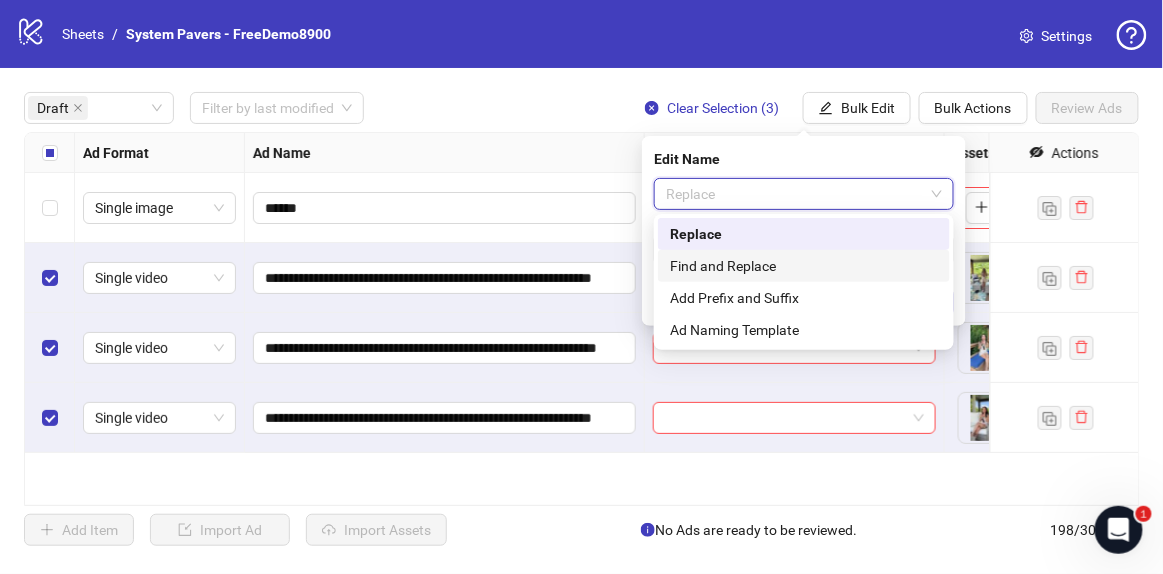 click on "Find and Replace" at bounding box center [804, 266] 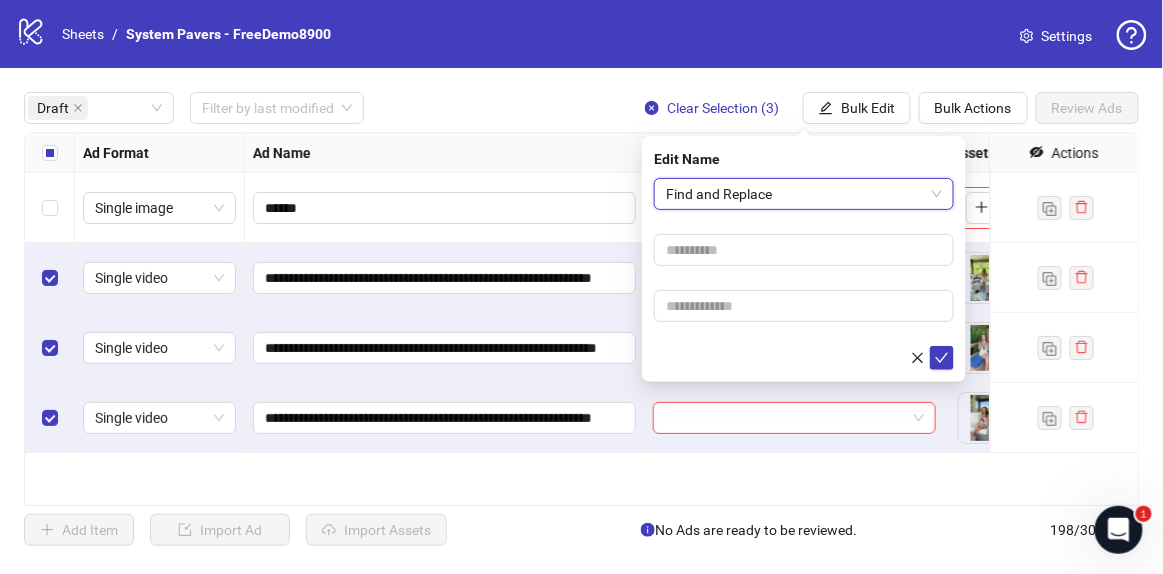 click on "Find and Replace Find and Replace" at bounding box center (804, 274) 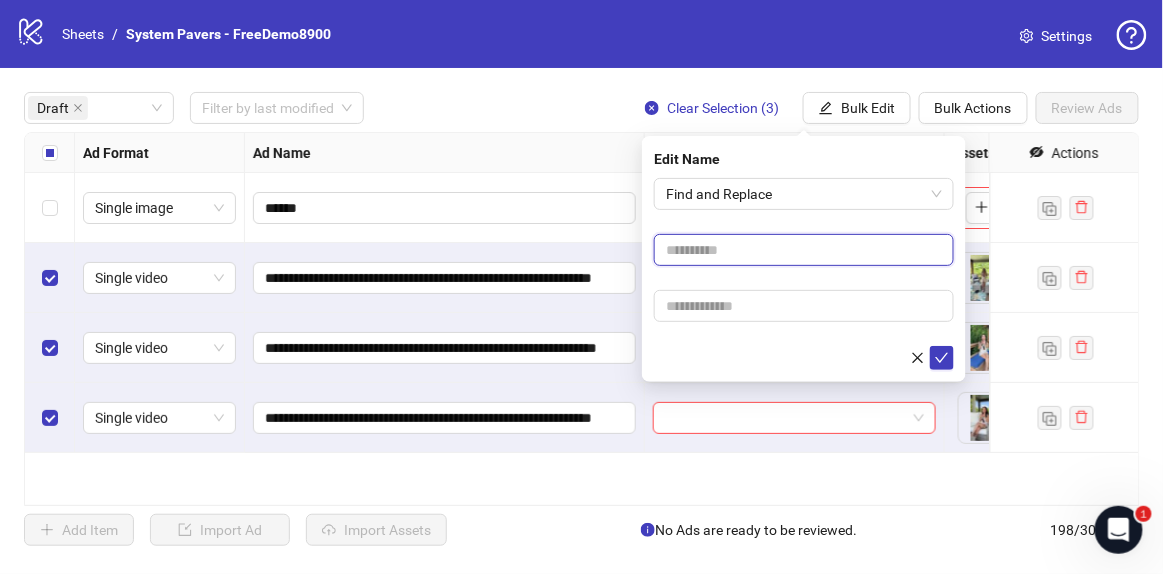click at bounding box center [804, 250] 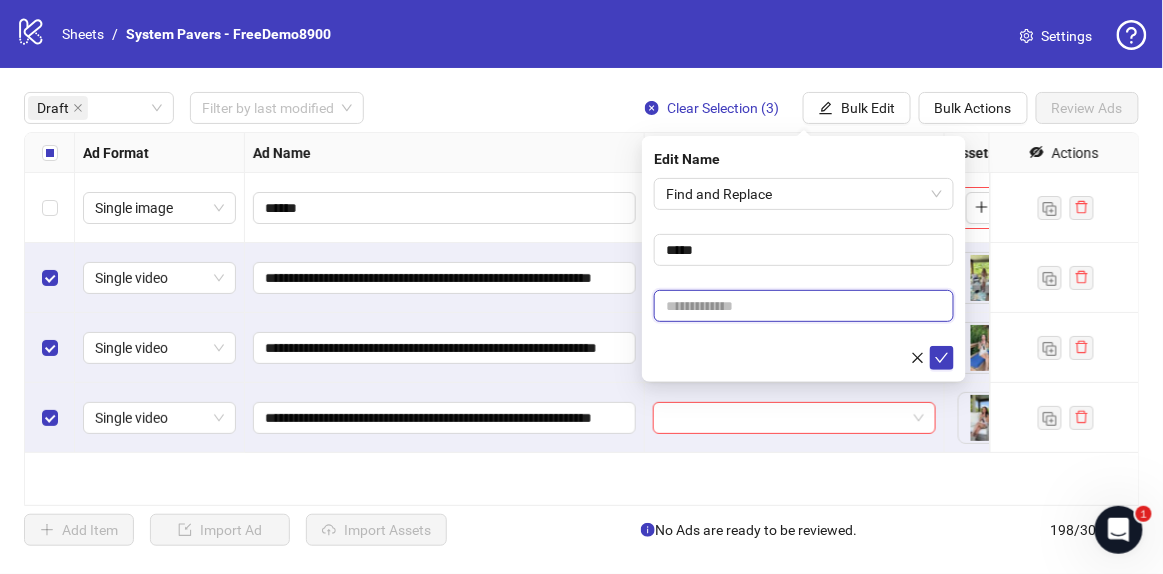 drag, startPoint x: 711, startPoint y: 303, endPoint x: 756, endPoint y: 310, distance: 45.54119 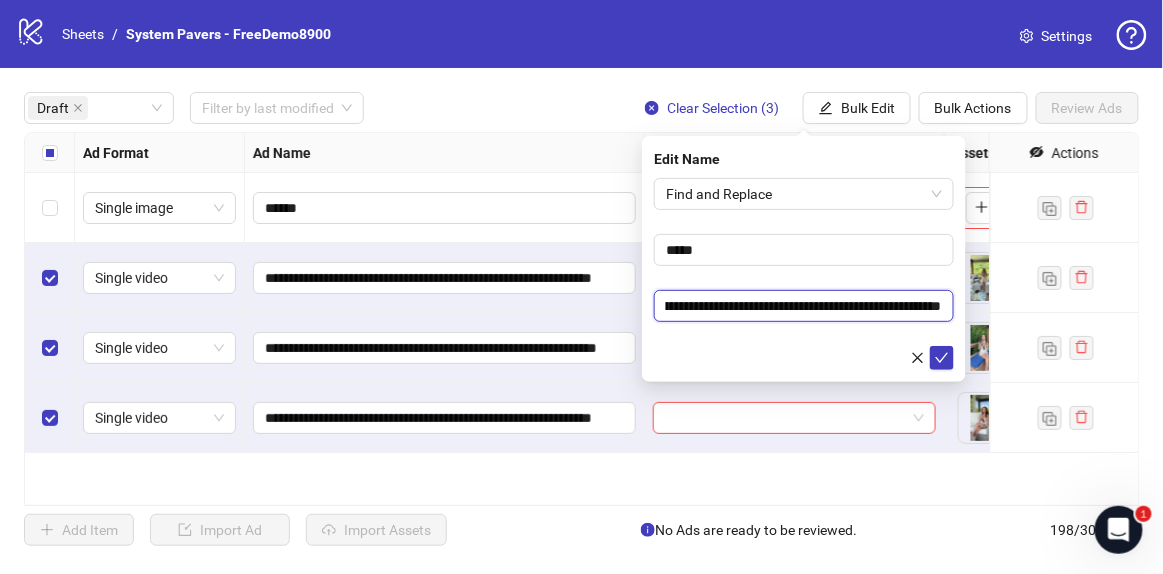 scroll, scrollTop: 0, scrollLeft: 0, axis: both 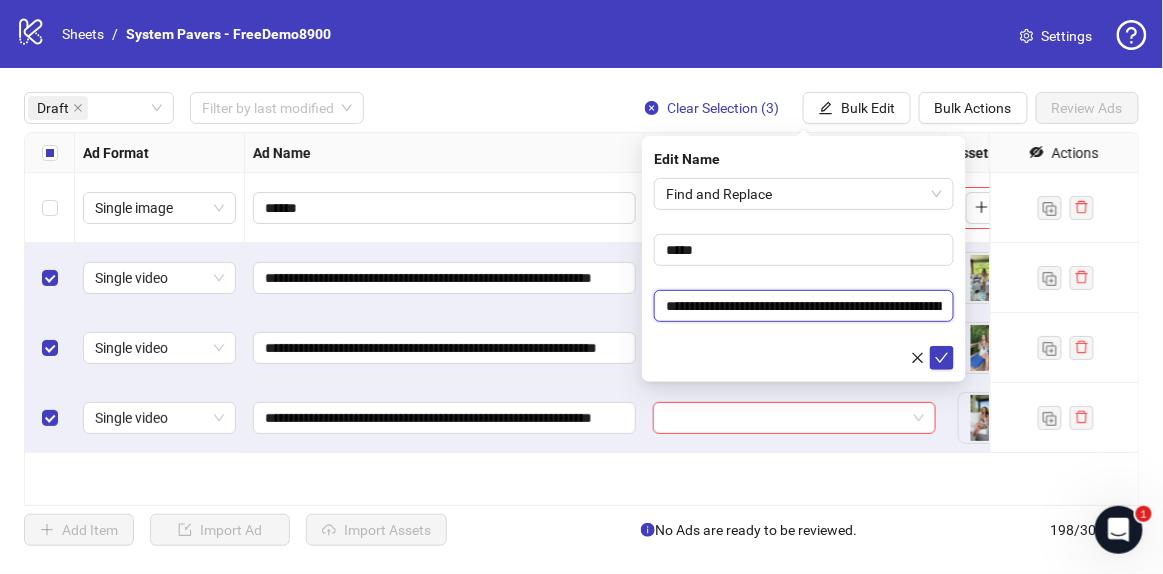 drag, startPoint x: 810, startPoint y: 311, endPoint x: 586, endPoint y: 299, distance: 224.3212 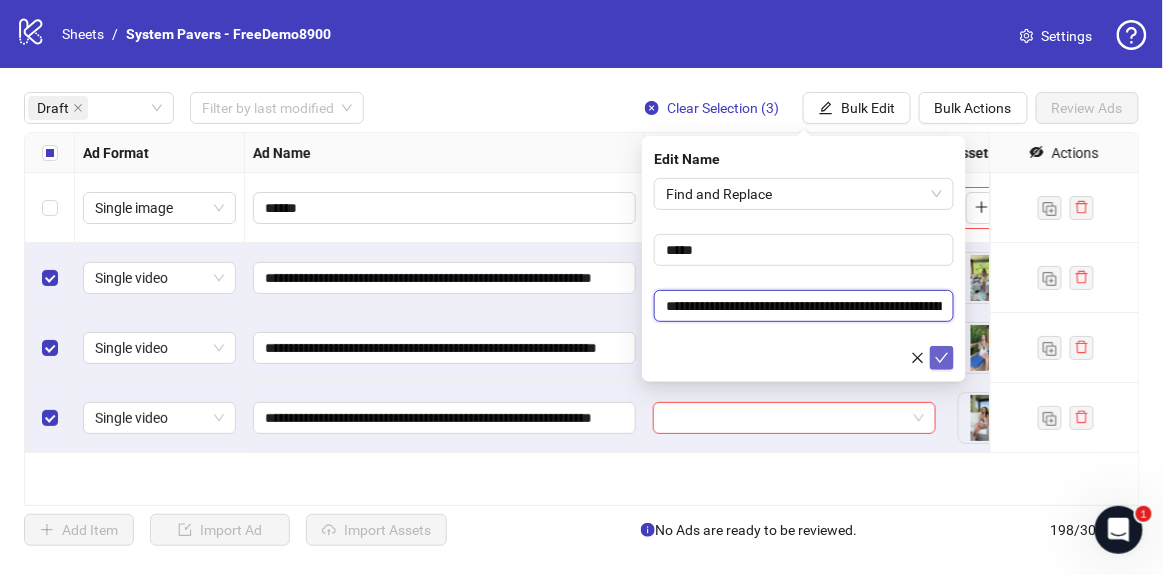 type on "**********" 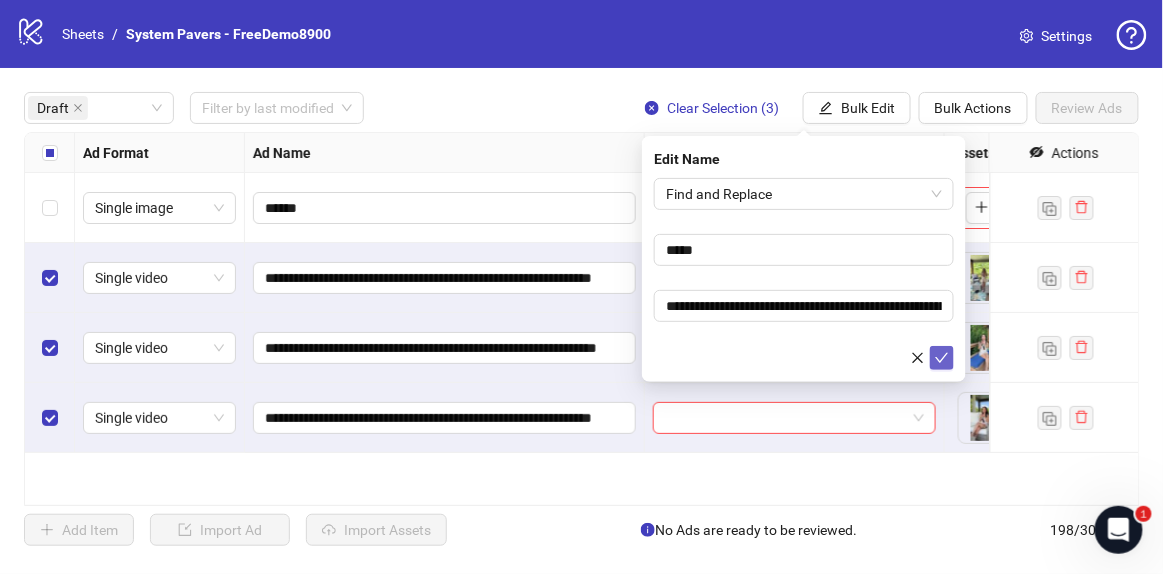 click 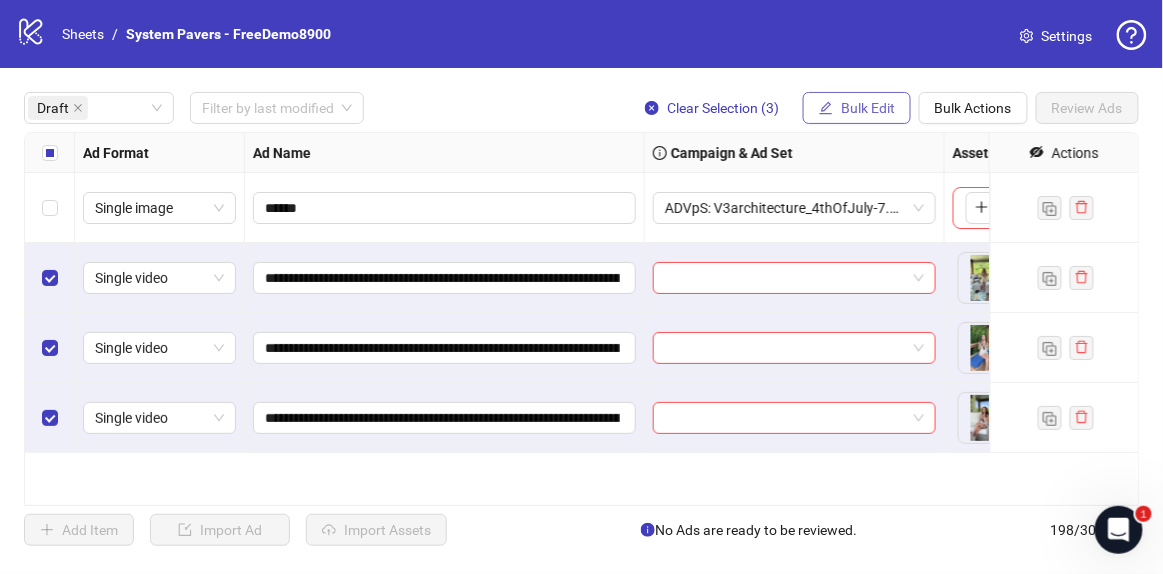 click on "Bulk Edit" at bounding box center [857, 108] 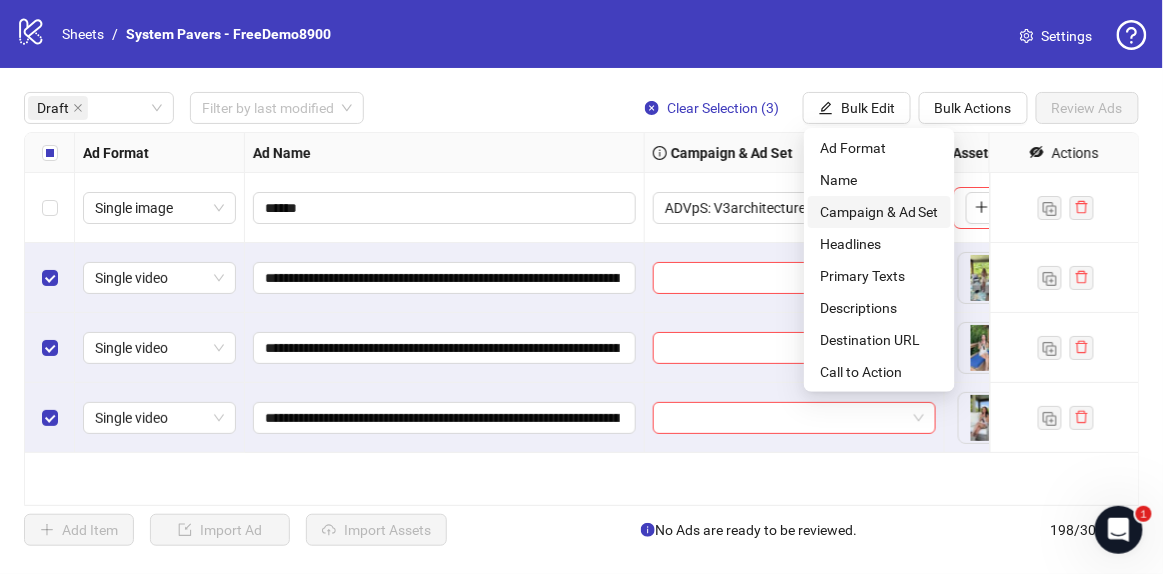 click on "Campaign & Ad Set" at bounding box center [879, 212] 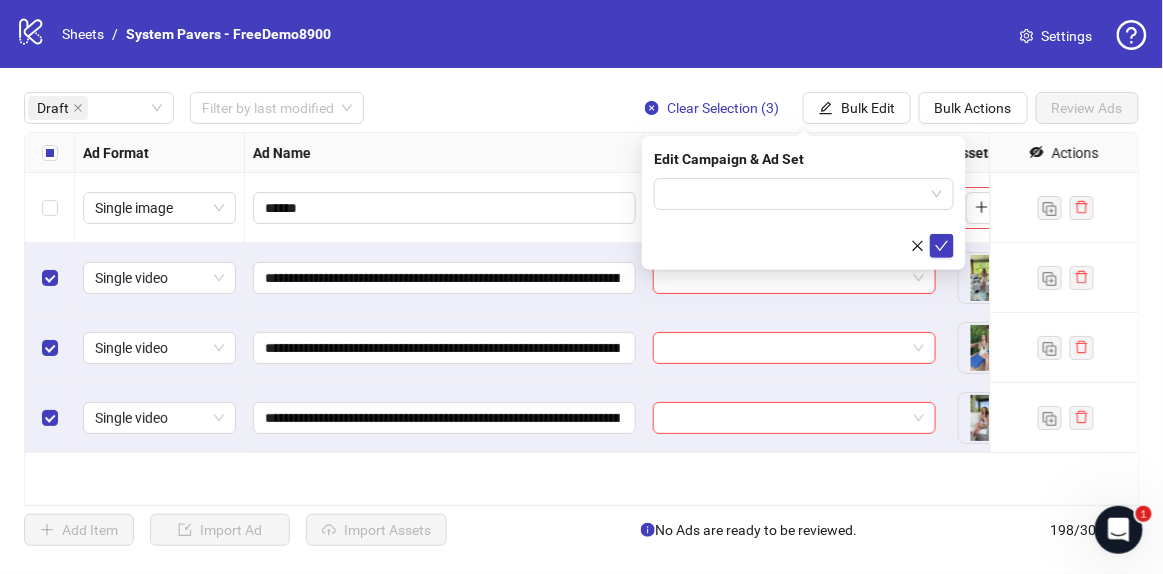 click on "Edit Campaign & Ad Set" at bounding box center (804, 203) 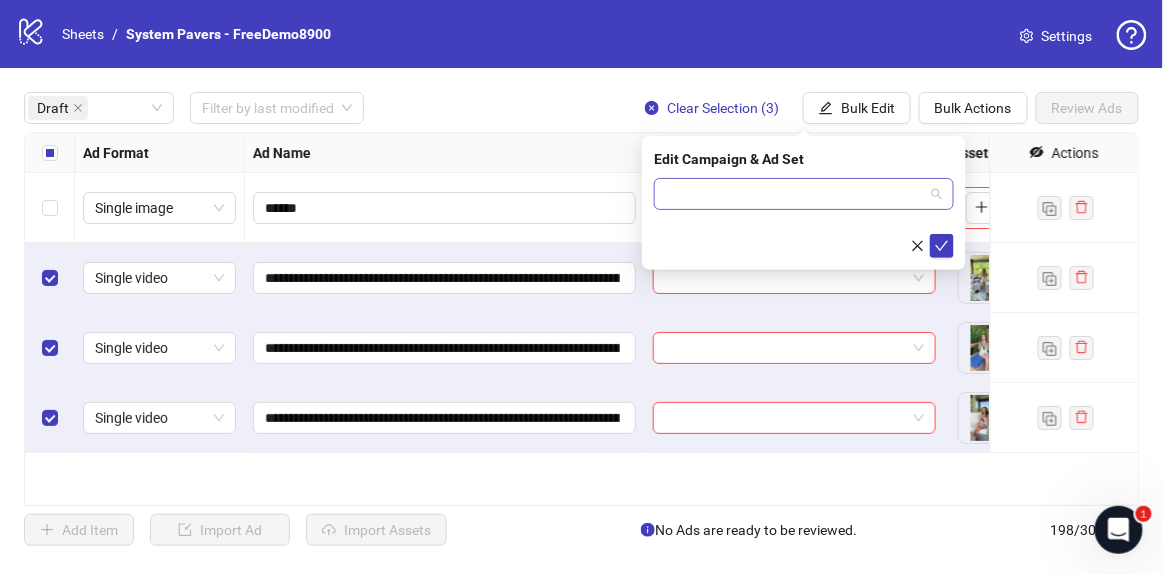 click at bounding box center [795, 194] 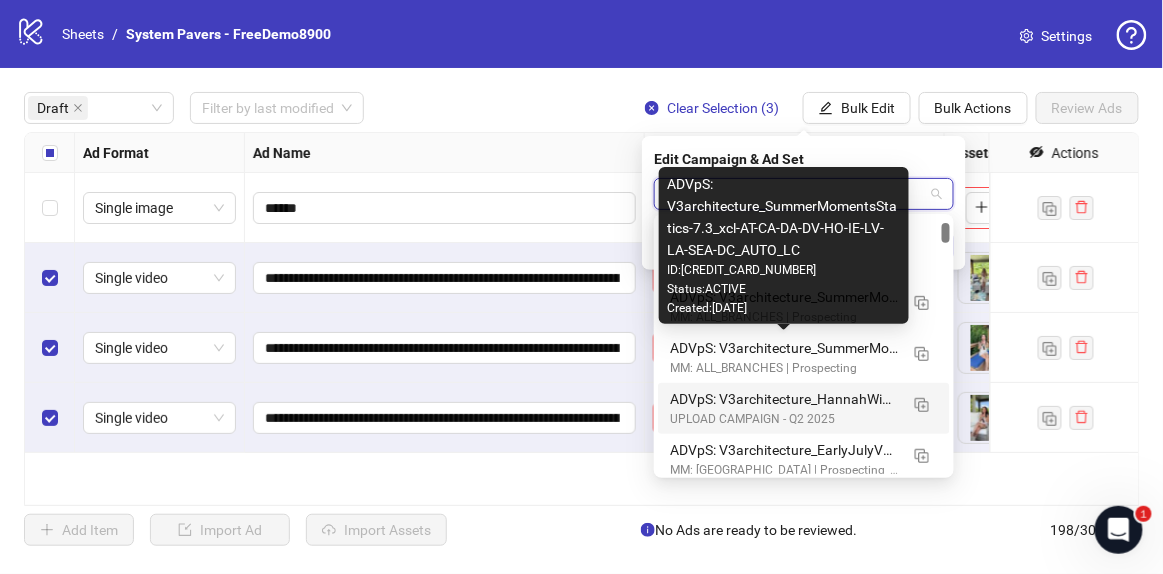 scroll, scrollTop: 181, scrollLeft: 0, axis: vertical 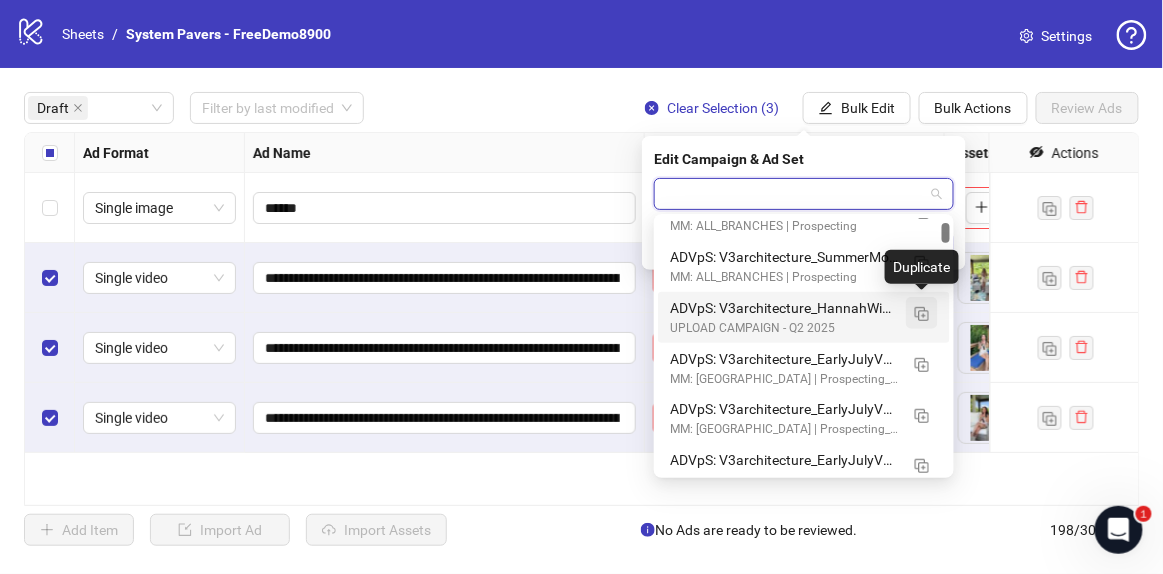 click at bounding box center (922, 314) 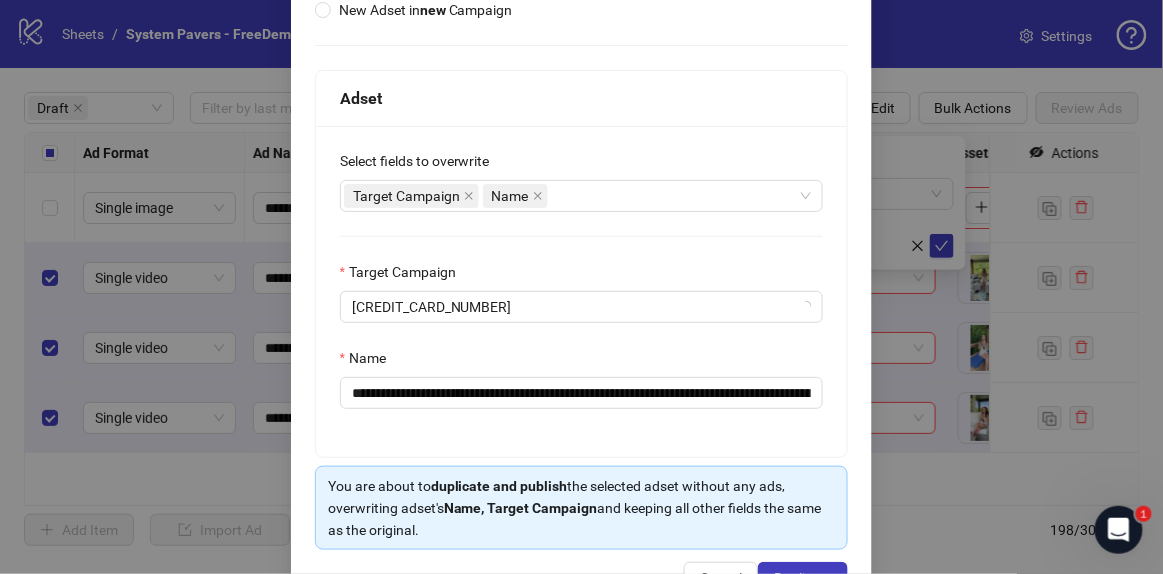 scroll, scrollTop: 272, scrollLeft: 0, axis: vertical 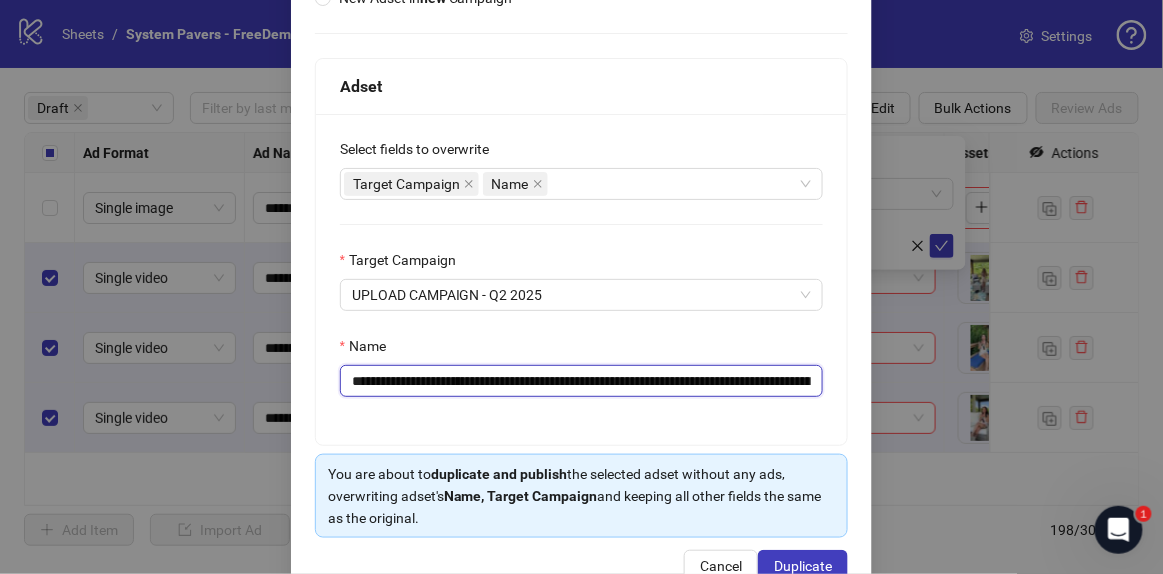 drag, startPoint x: 496, startPoint y: 376, endPoint x: 596, endPoint y: 380, distance: 100.07997 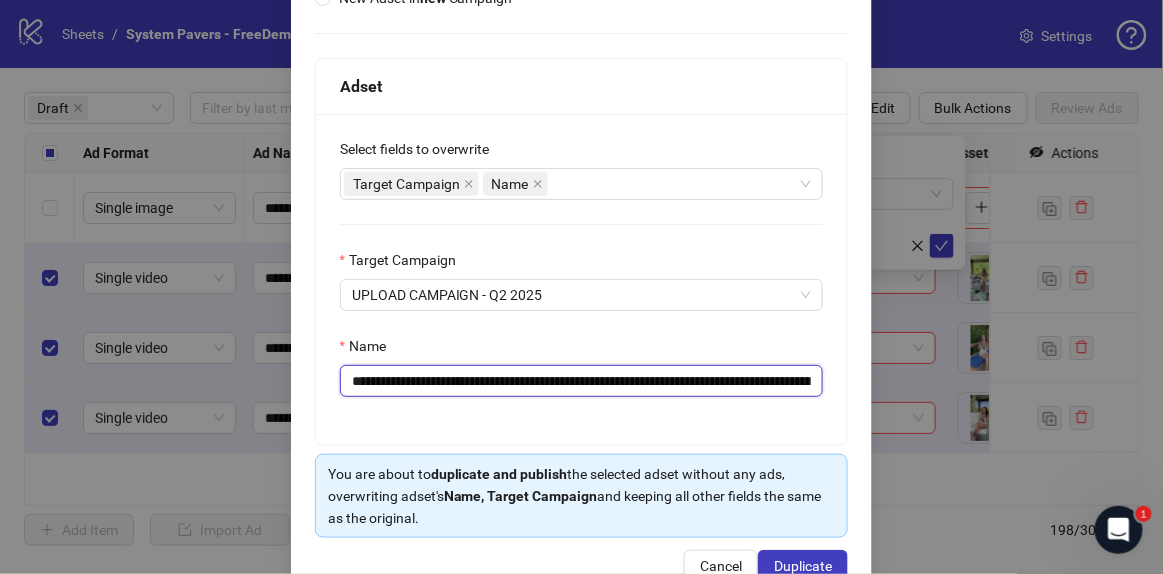 scroll, scrollTop: 0, scrollLeft: 225, axis: horizontal 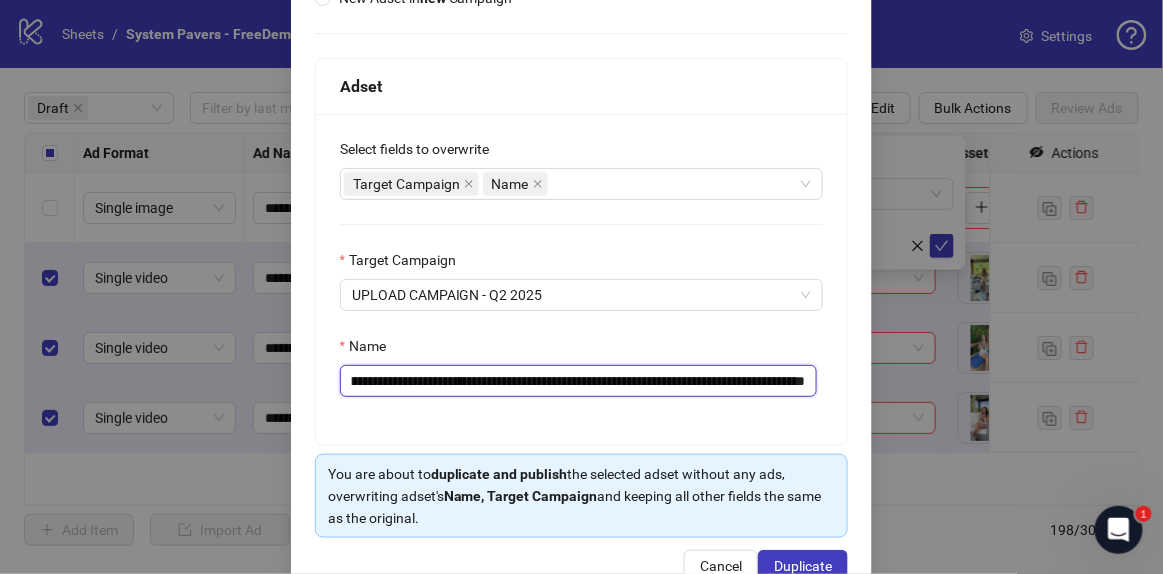 drag, startPoint x: 572, startPoint y: 382, endPoint x: 801, endPoint y: 386, distance: 229.03493 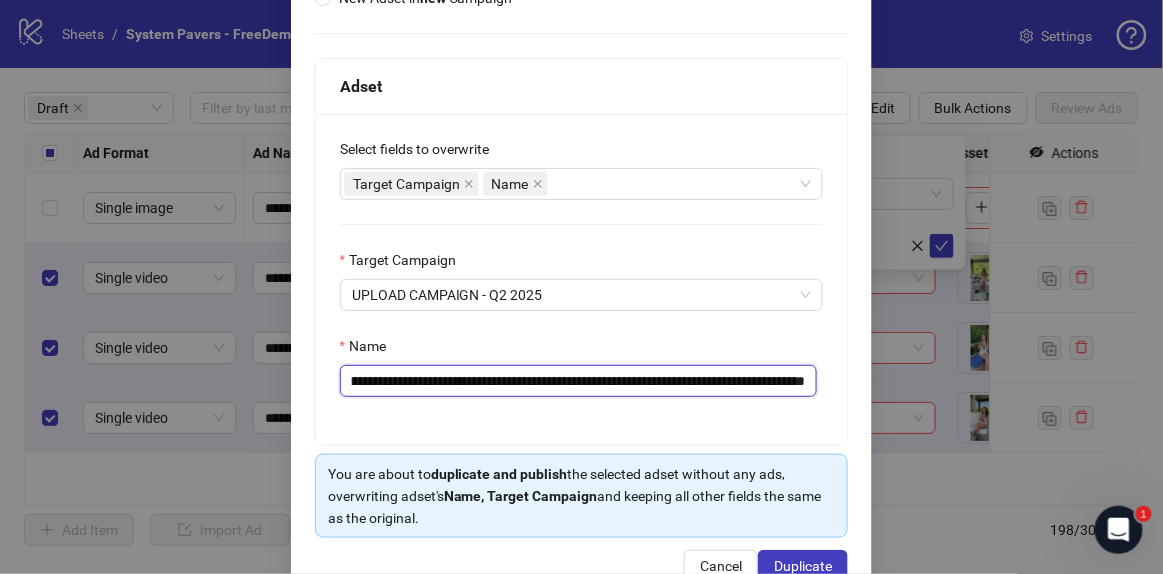 click on "**********" at bounding box center (579, 380) 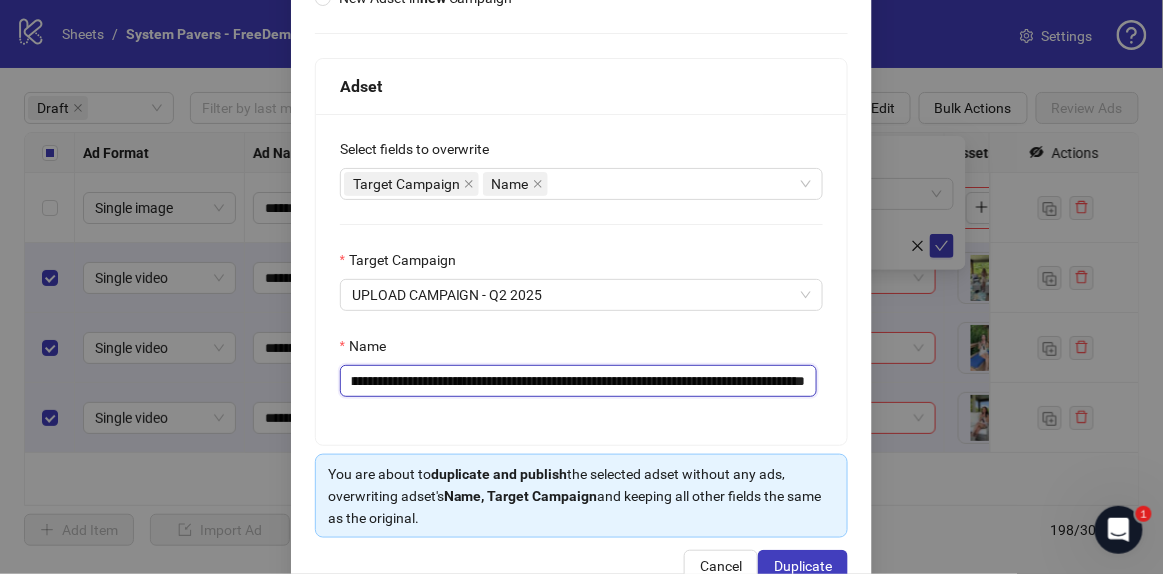 scroll, scrollTop: 0, scrollLeft: 182, axis: horizontal 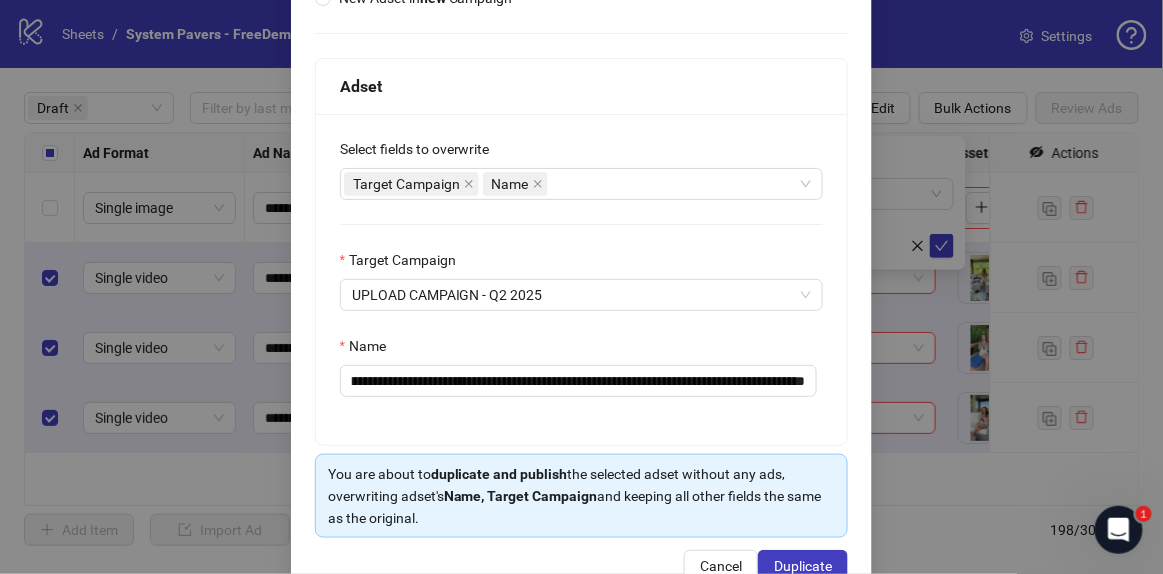 click on "**********" at bounding box center [582, 279] 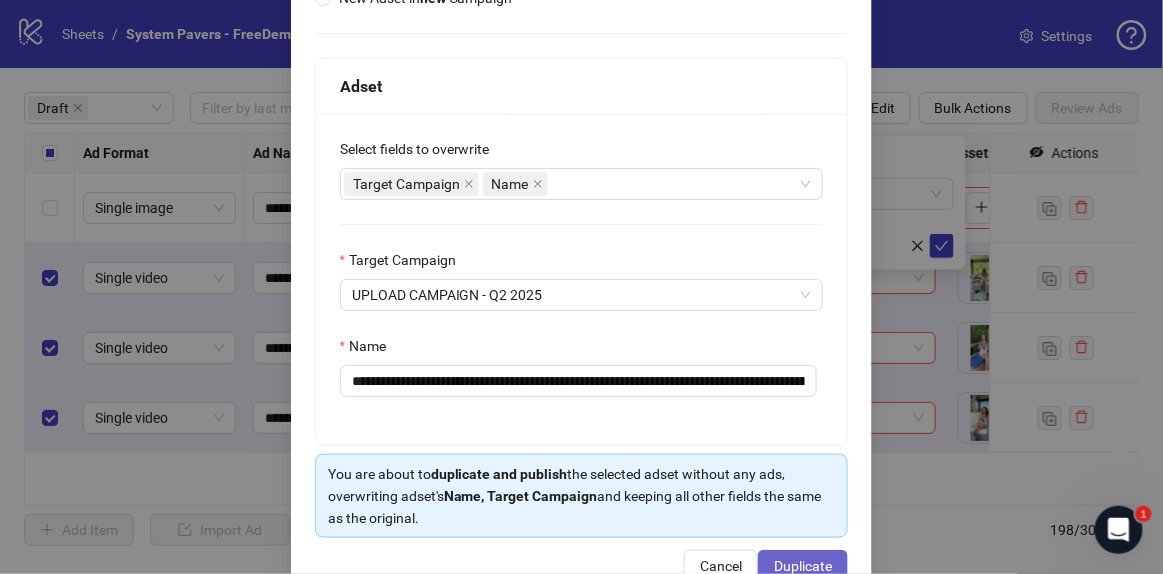 click on "Duplicate" at bounding box center (803, 566) 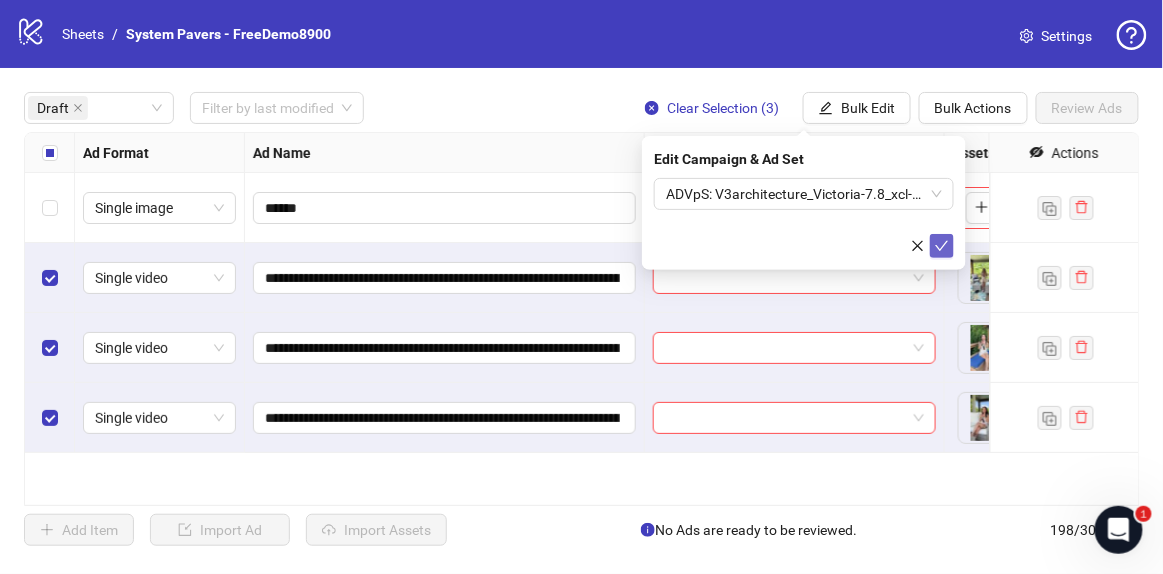 click 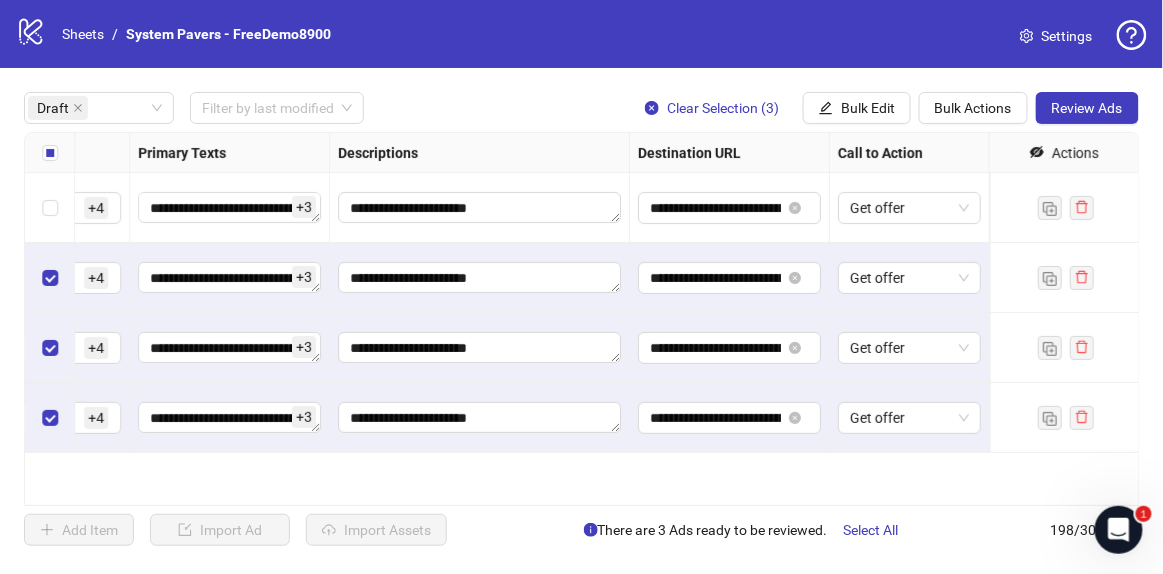 scroll, scrollTop: 0, scrollLeft: 0, axis: both 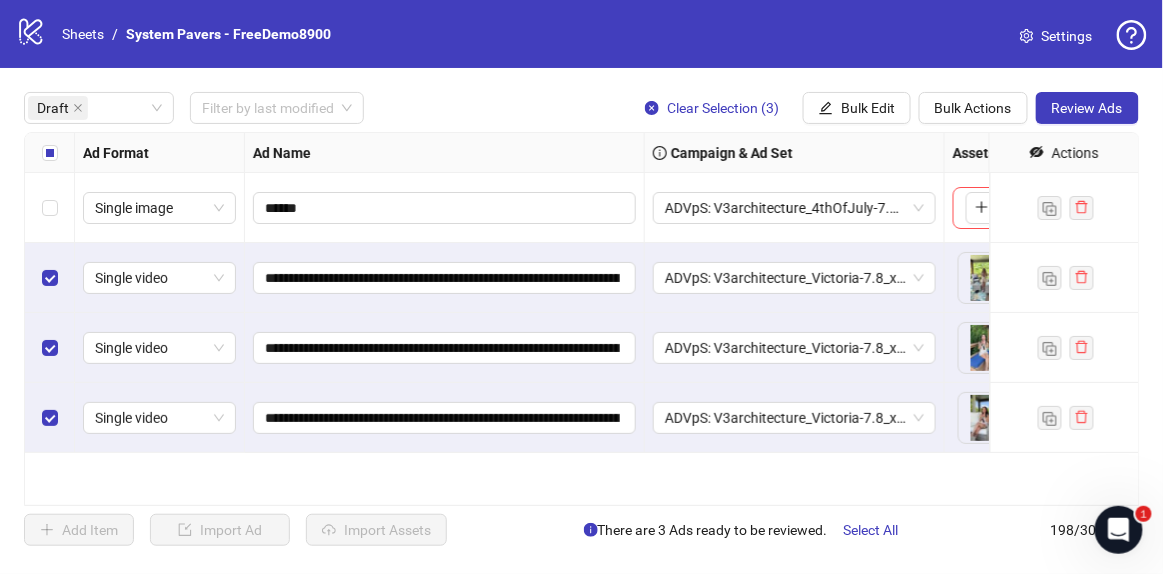 click on "**********" at bounding box center [1235, 133] 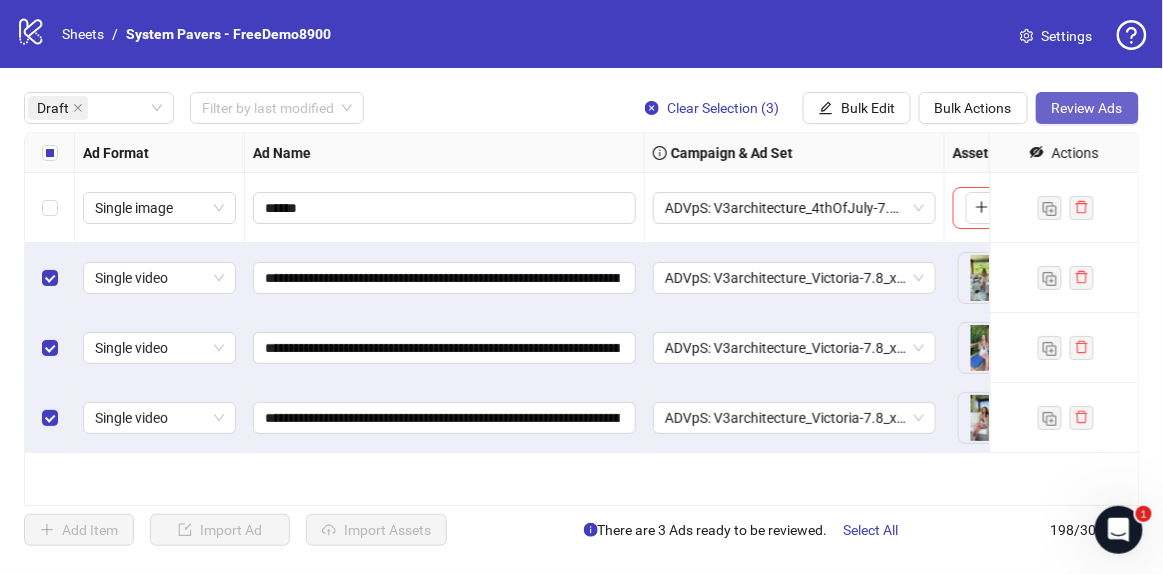 click on "Review Ads" at bounding box center [1087, 108] 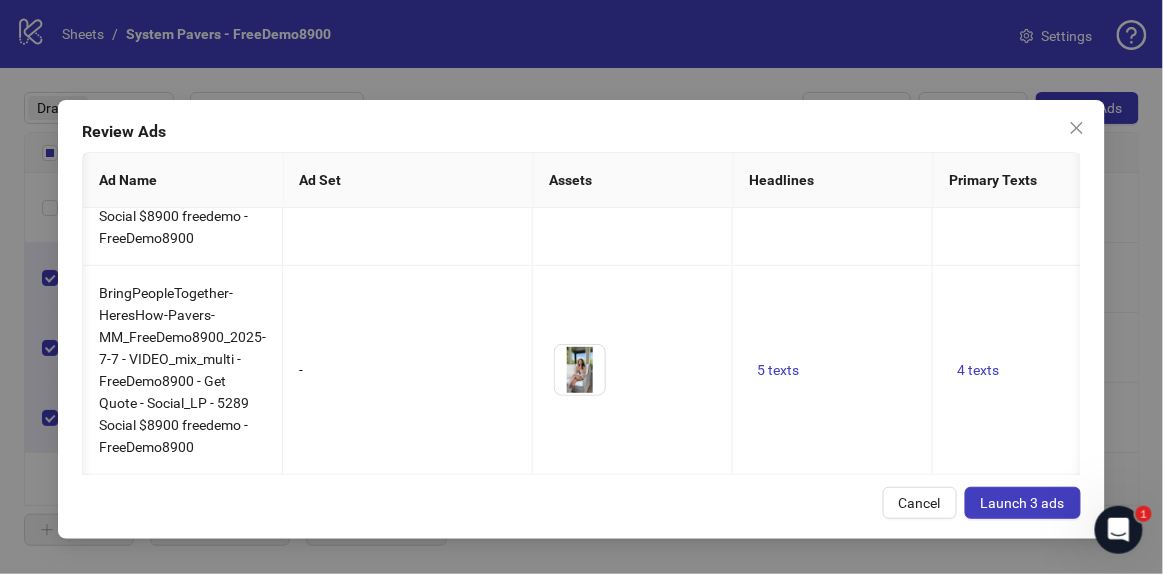 scroll, scrollTop: 372, scrollLeft: 1823, axis: both 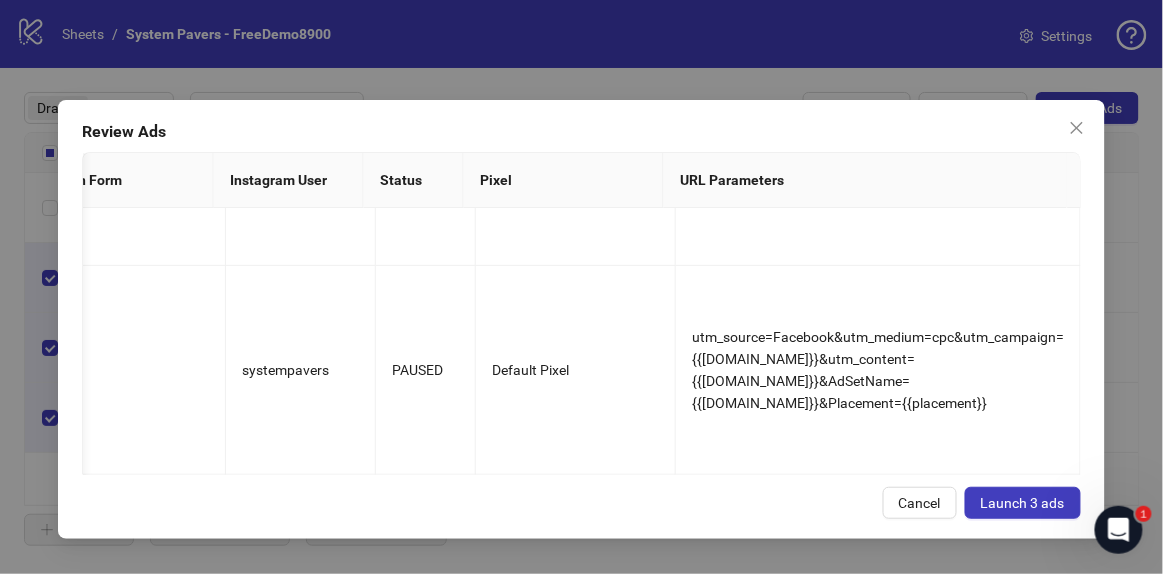 click on "Review Ads Ad Name Ad Set Assets Headlines Primary Texts Descriptions Destination URL Display URL Call to Action Facebook Page Product Set ID Leadgen Form Instagram User Status Pixel URL Parameters                                 BringPeopleTogether-CouldUse-Pavers-MM_FreeDemo8900_2025-7-7 - VIDEO_mix_multi - FreeDemo8900 - Get Quote - Social_LP - 5289 Social $8900 freedemo - FreeDemo8900 -
To pick up a draggable item, press the space bar.
While dragging, use the arrow keys to move the item.
Press space again to drop the item in its new position, or press escape to cancel.
5 texts 4 texts 1 texts https://systempavers.com/promotions/promo-free-demo?lsid=5289 Get offer System Pavers - systempavers PAUSED Default Pixel utm_source=Facebook&utm_medium=cpc&utm_campaign={{campaign.name}}&utm_content={{ad.name}}&AdSetName={{adset.name}}&Placement={{placement}} - 5 texts 4 texts 1 texts https://systempavers.com/promotions/promo-free-demo?lsid=5289 Get offer System Pavers - systempavers" at bounding box center (581, 319) 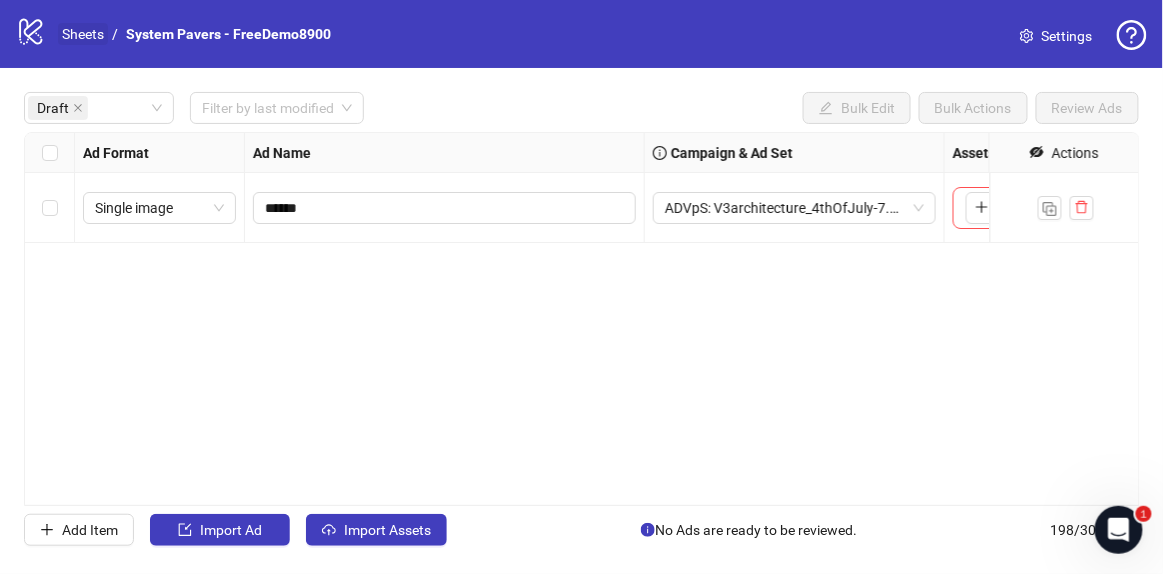click on "Sheets" at bounding box center [83, 34] 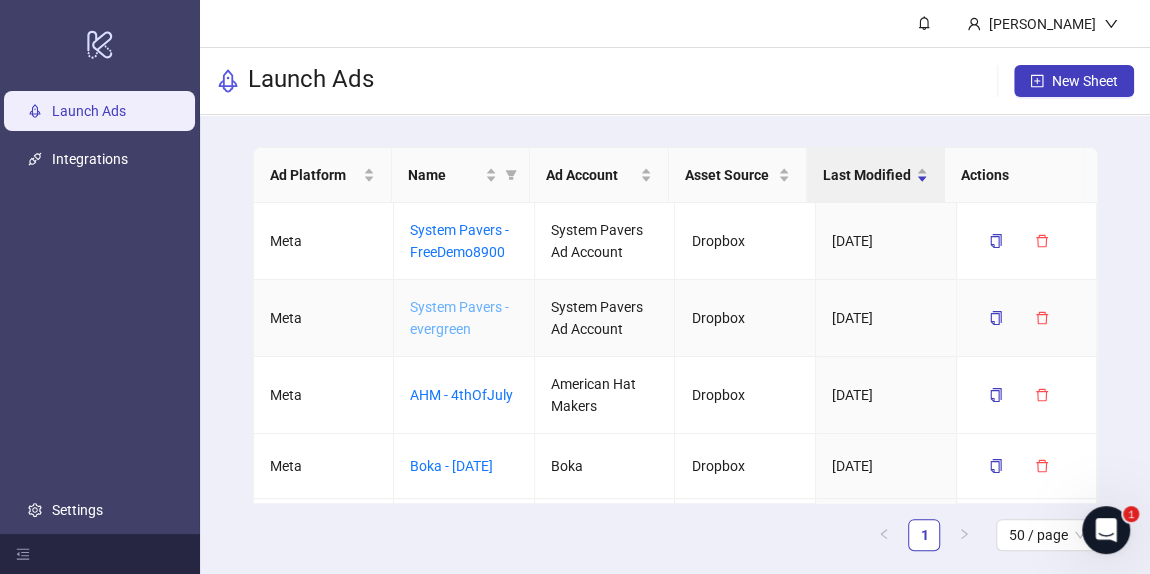 click on "System Pavers - evergreen" at bounding box center (459, 318) 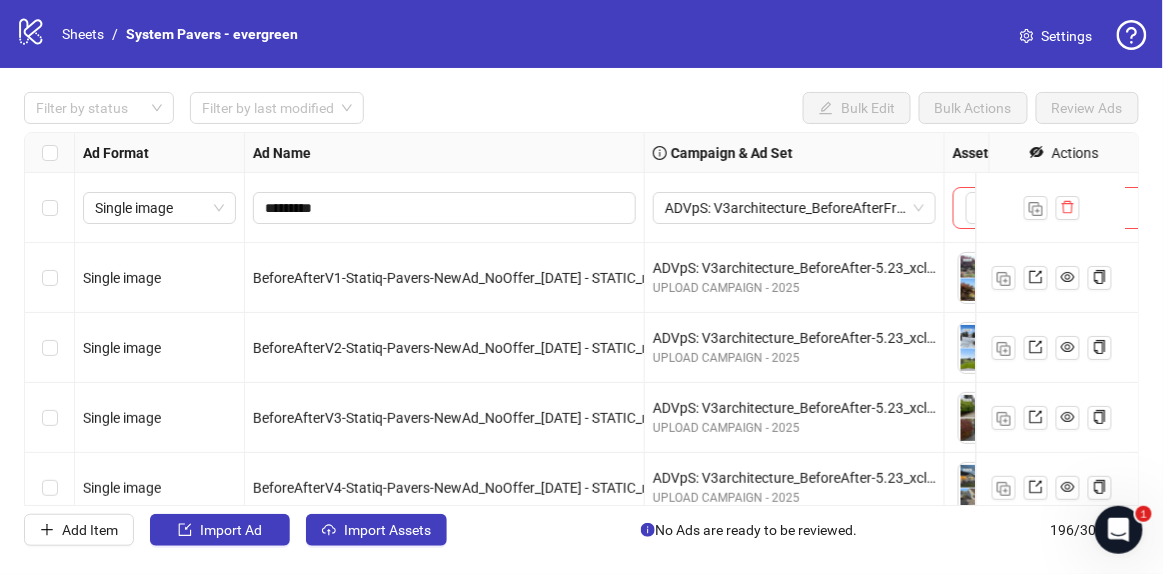 click on "Settings" at bounding box center (1056, 36) 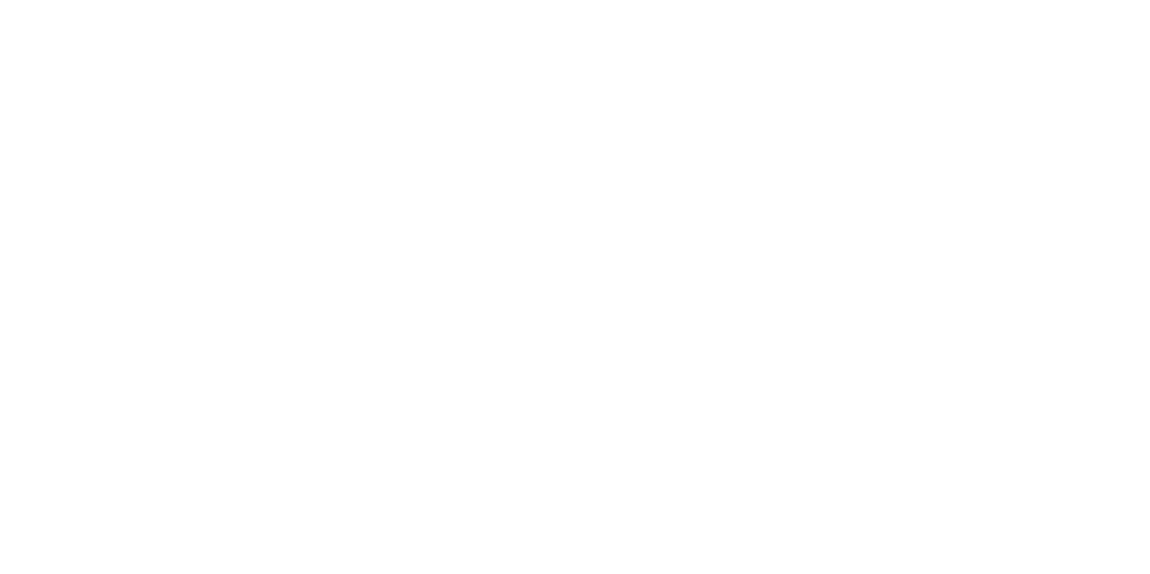 scroll, scrollTop: 0, scrollLeft: 0, axis: both 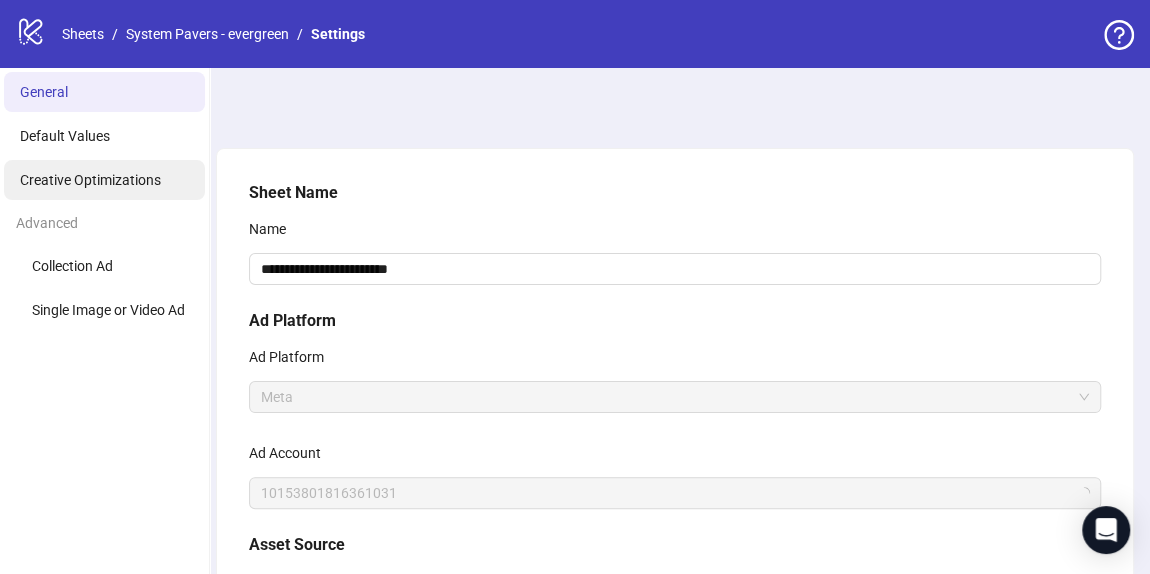 click on "Creative Optimizations" at bounding box center (104, 180) 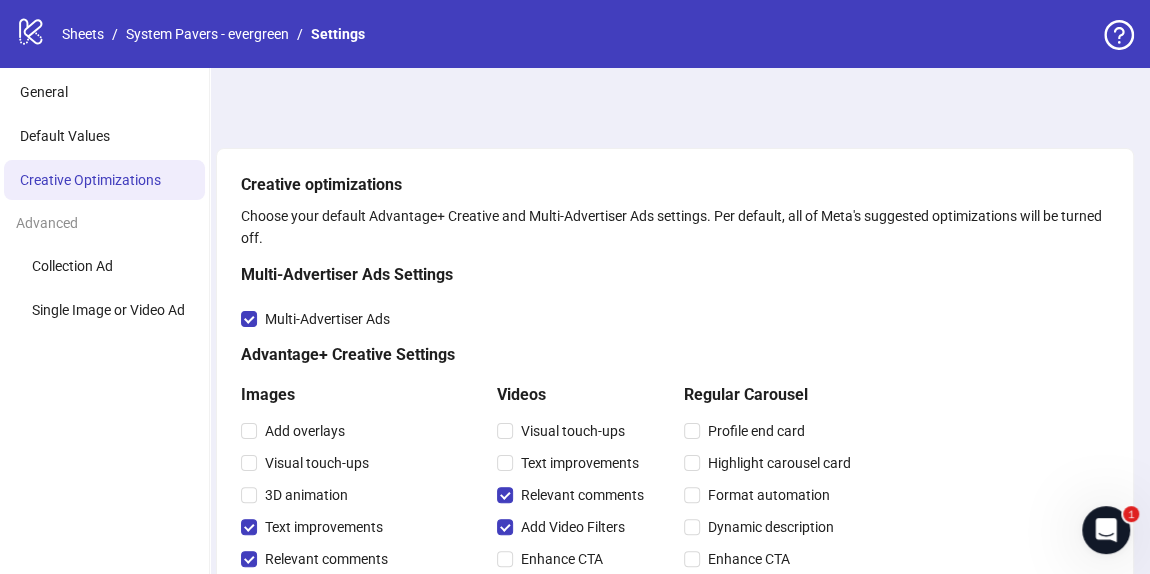 scroll, scrollTop: 0, scrollLeft: 0, axis: both 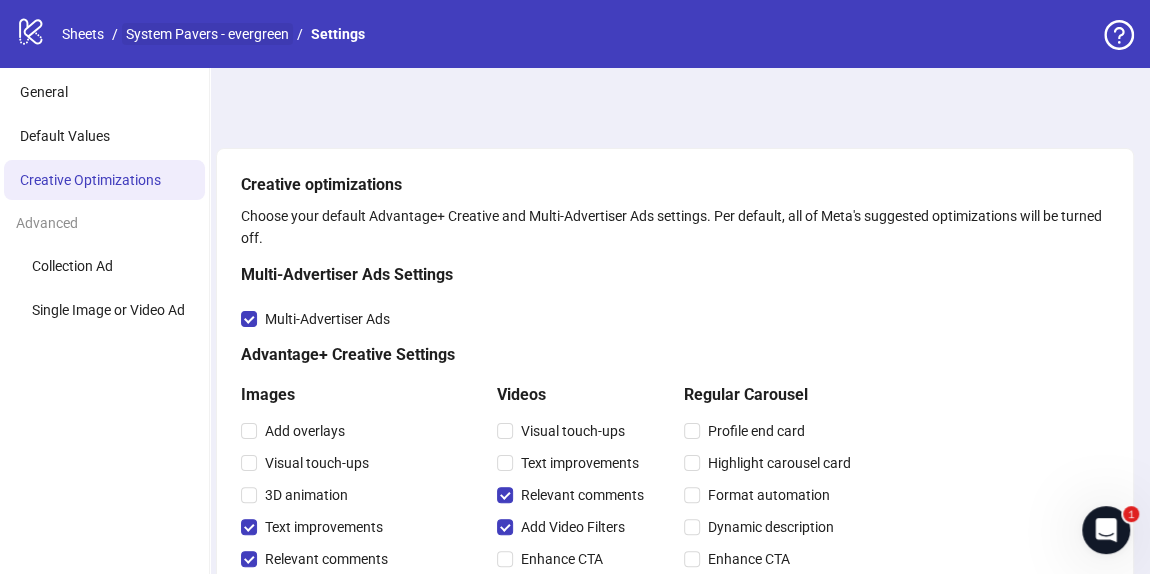 click on "System Pavers - evergreen" at bounding box center [207, 34] 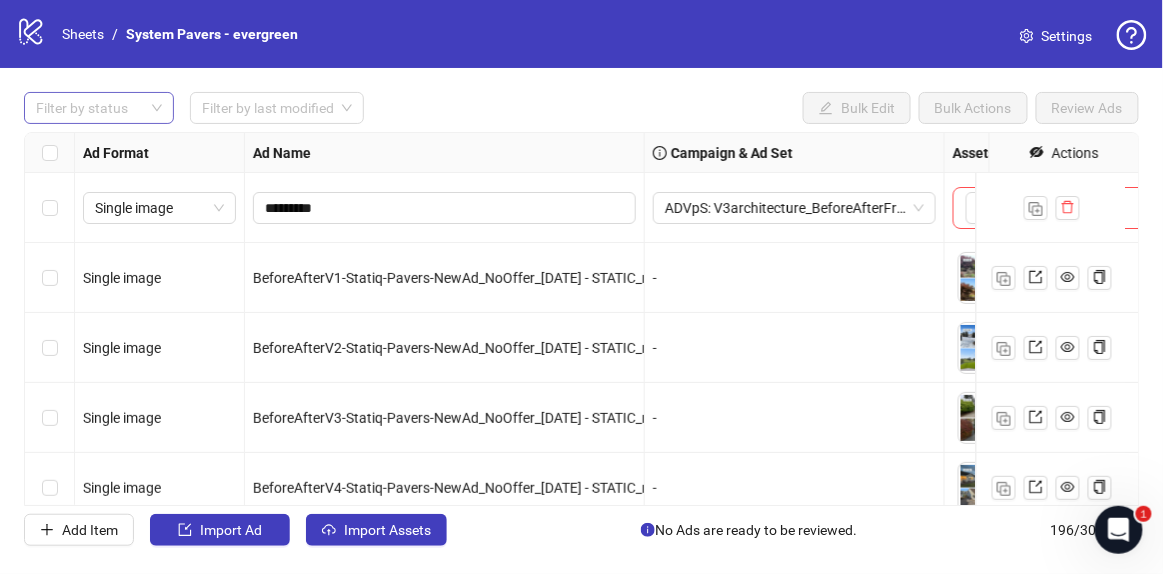 click at bounding box center [88, 108] 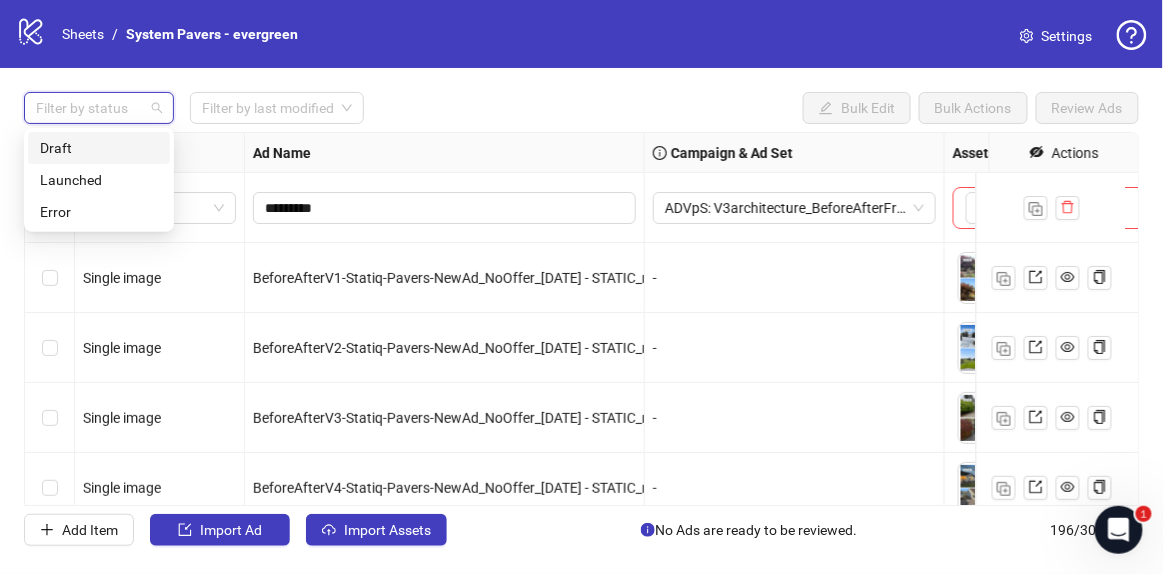 click on "Draft" at bounding box center (99, 148) 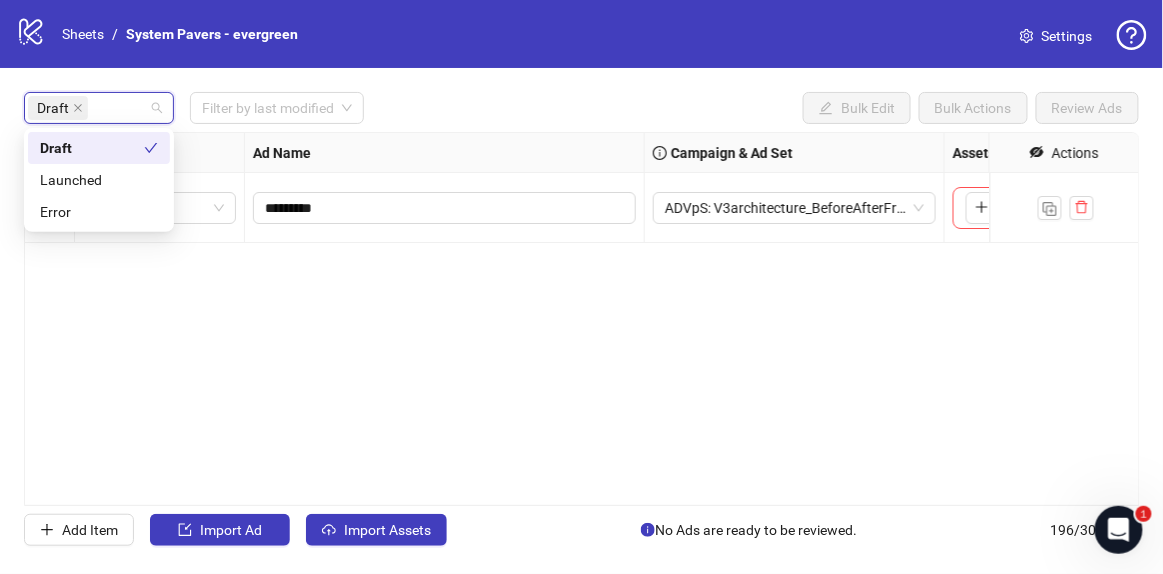 click on "**********" at bounding box center [582, 319] 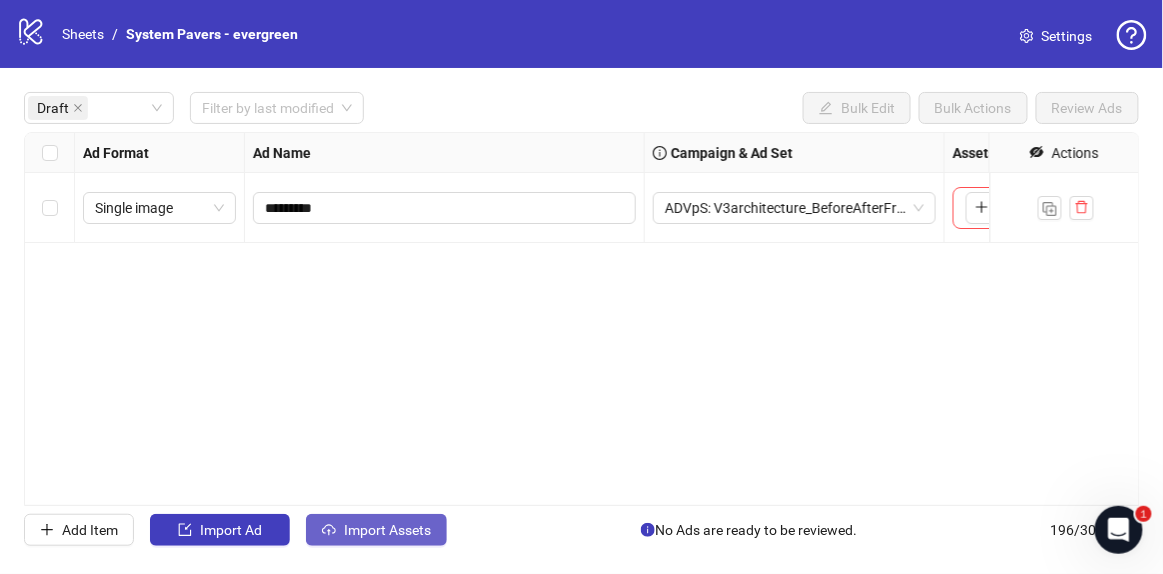 click on "Import Assets" at bounding box center [387, 530] 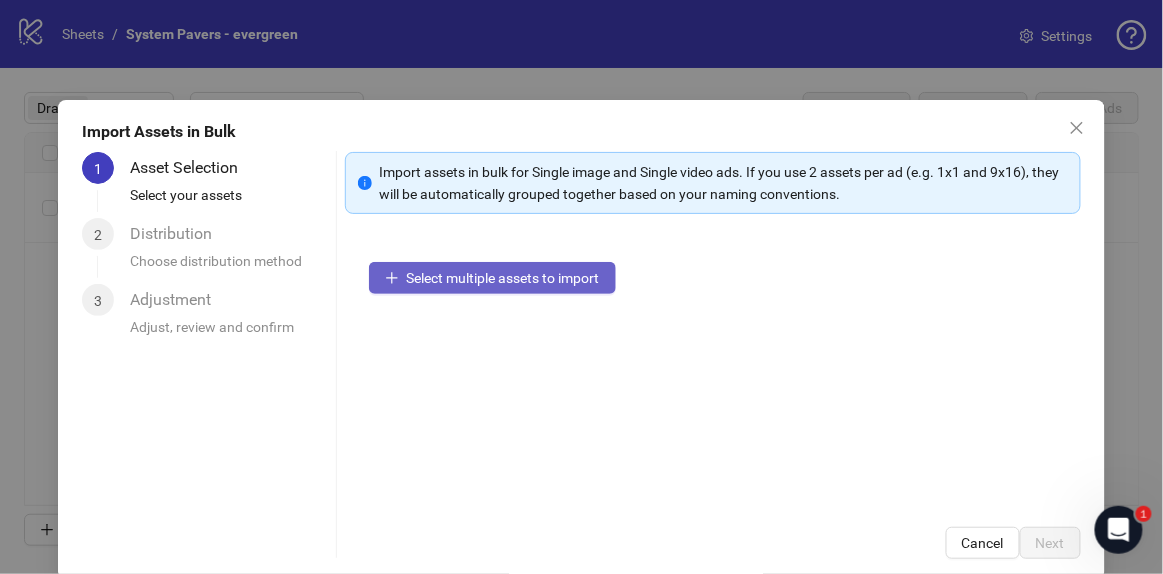 click on "Select multiple assets to import" at bounding box center (503, 278) 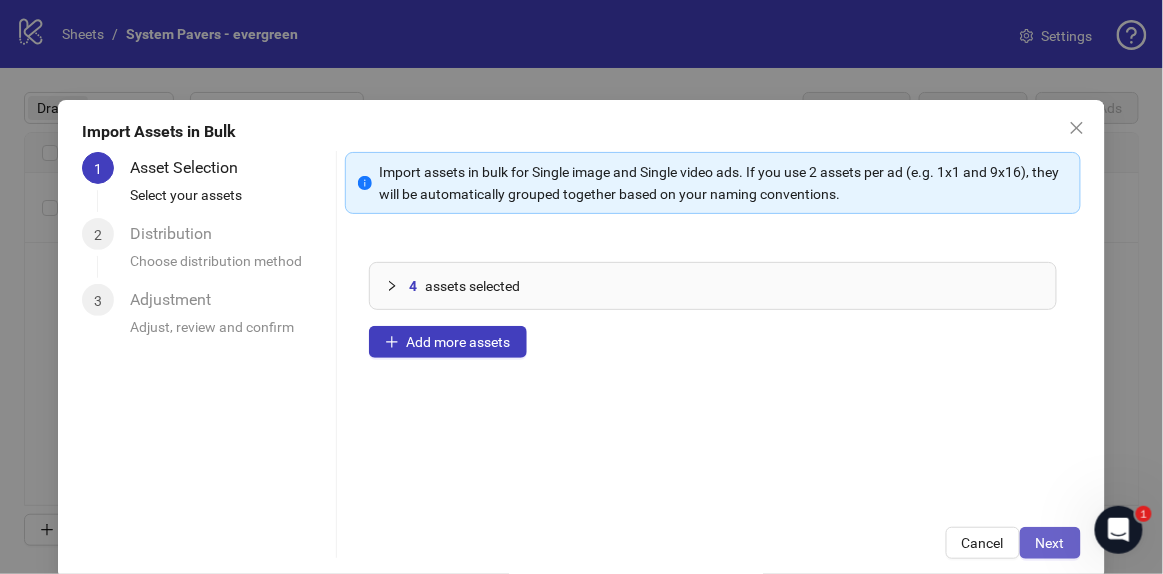 click on "Next" at bounding box center (1050, 543) 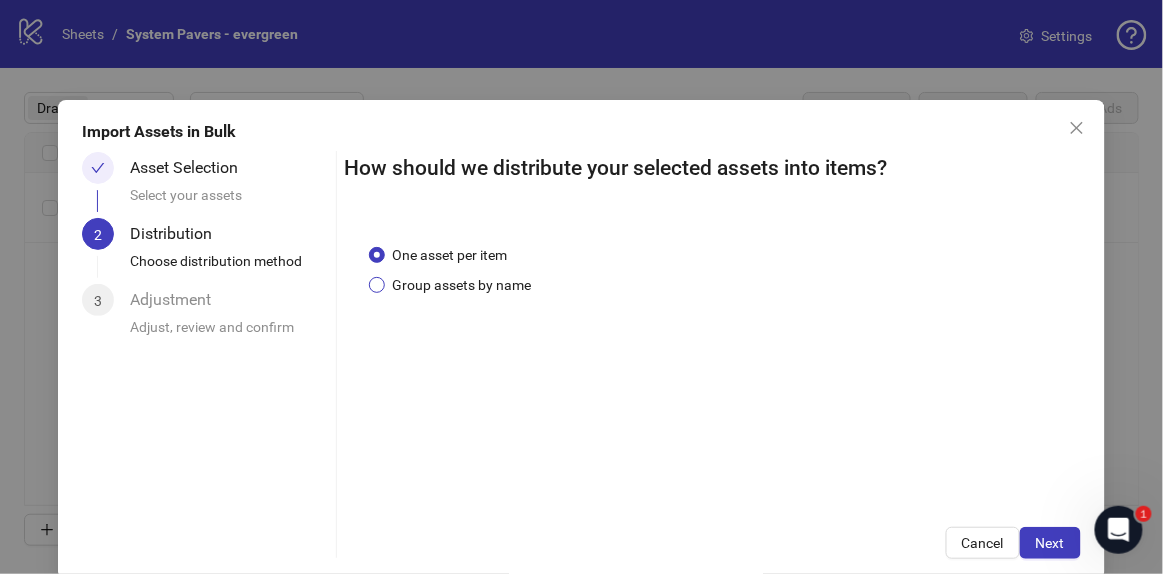 click on "Group assets by name" at bounding box center [462, 285] 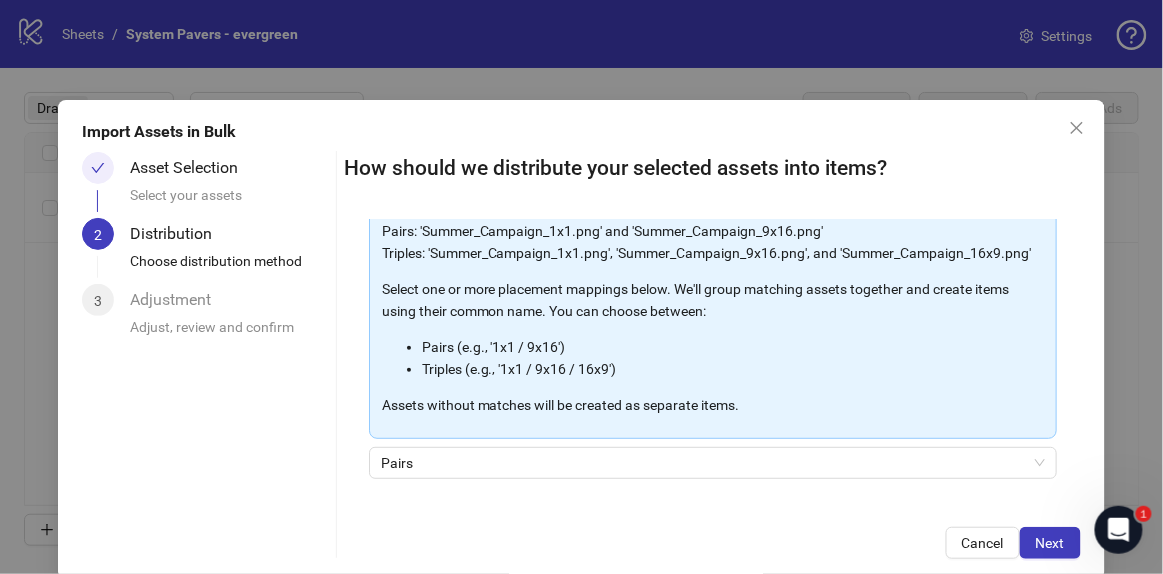 scroll, scrollTop: 272, scrollLeft: 0, axis: vertical 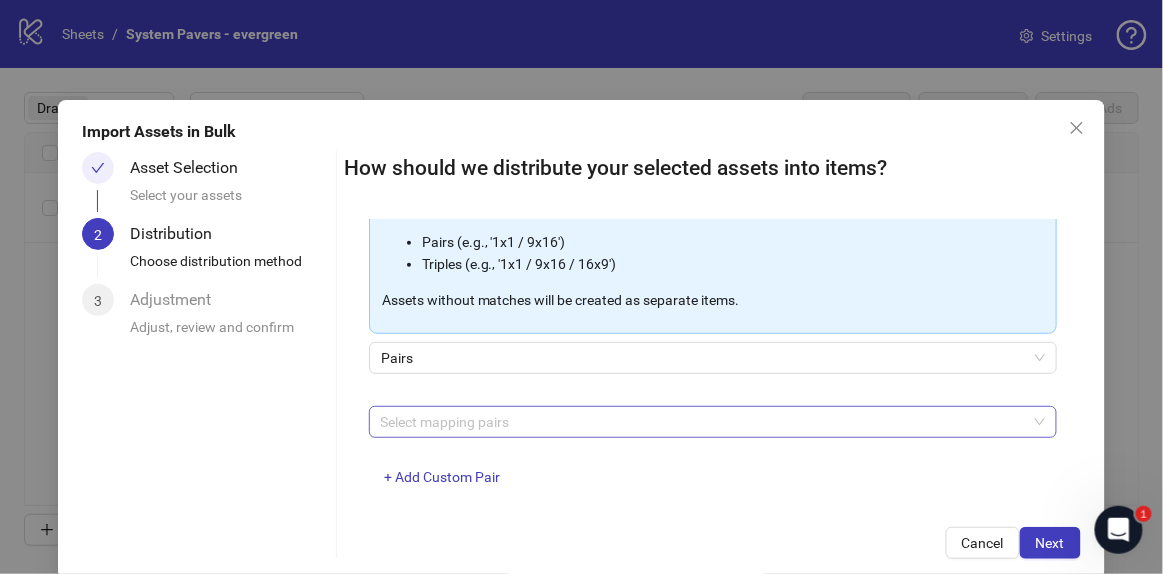 click at bounding box center [702, 422] 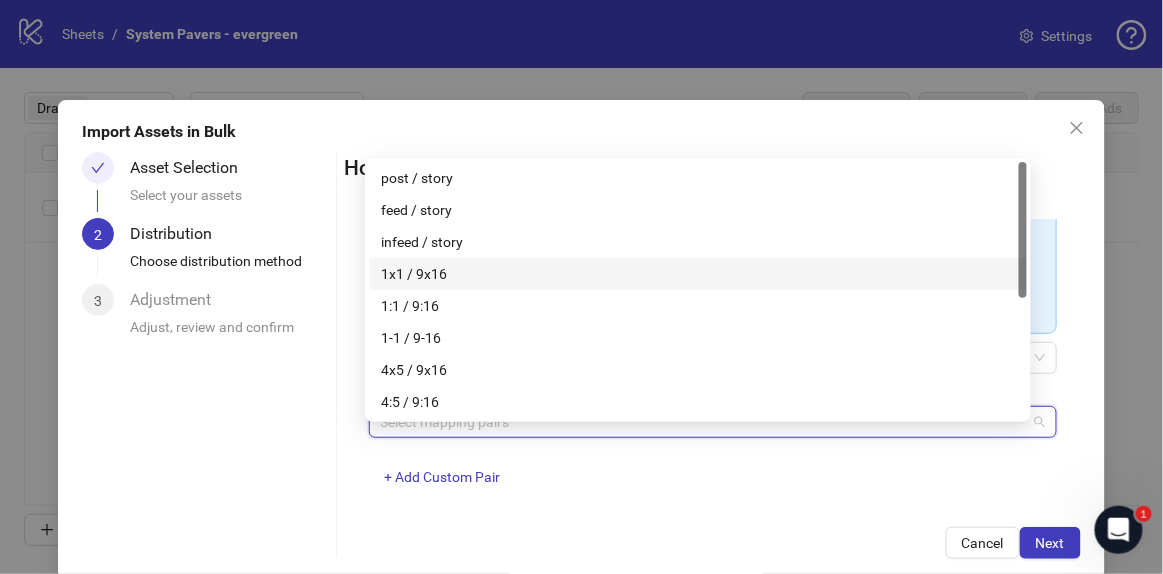click on "1x1 / 9x16" at bounding box center (698, 274) 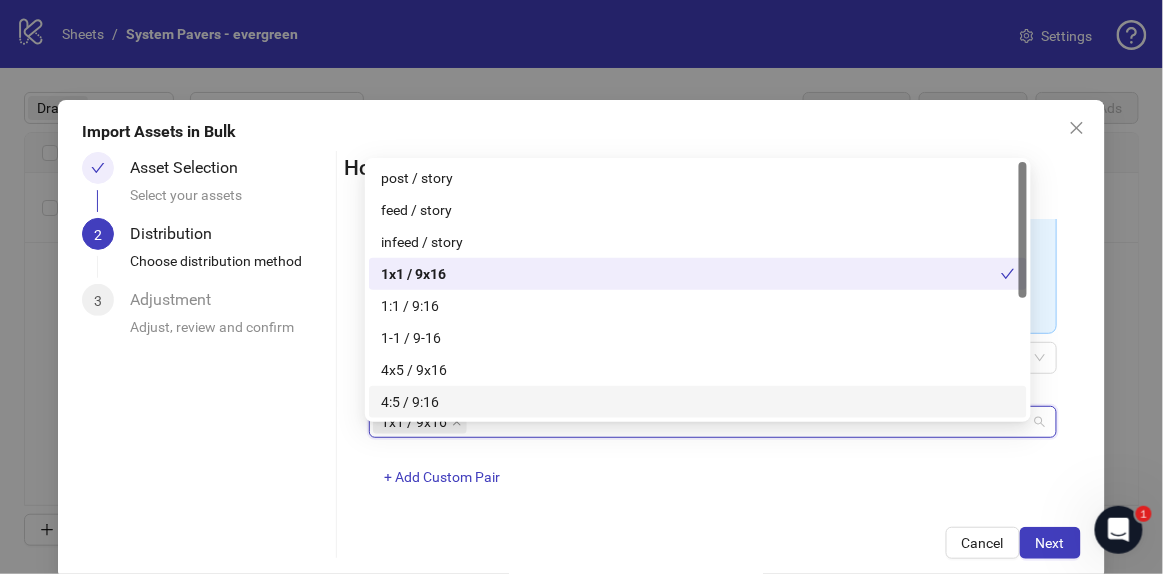 click on "Cancel Next" at bounding box center (713, 543) 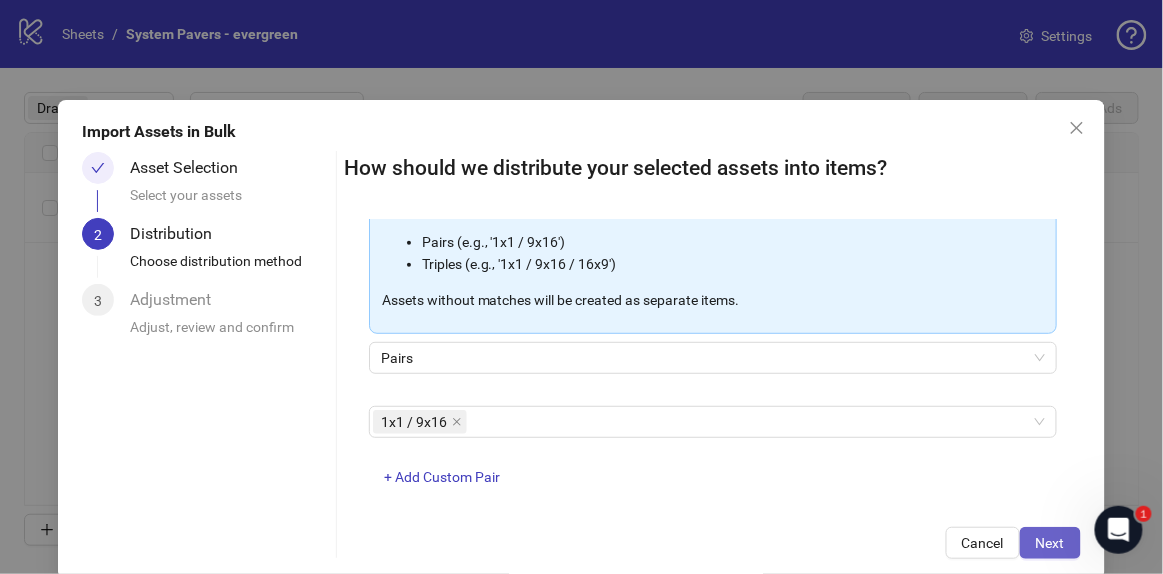 click on "Next" at bounding box center (1050, 543) 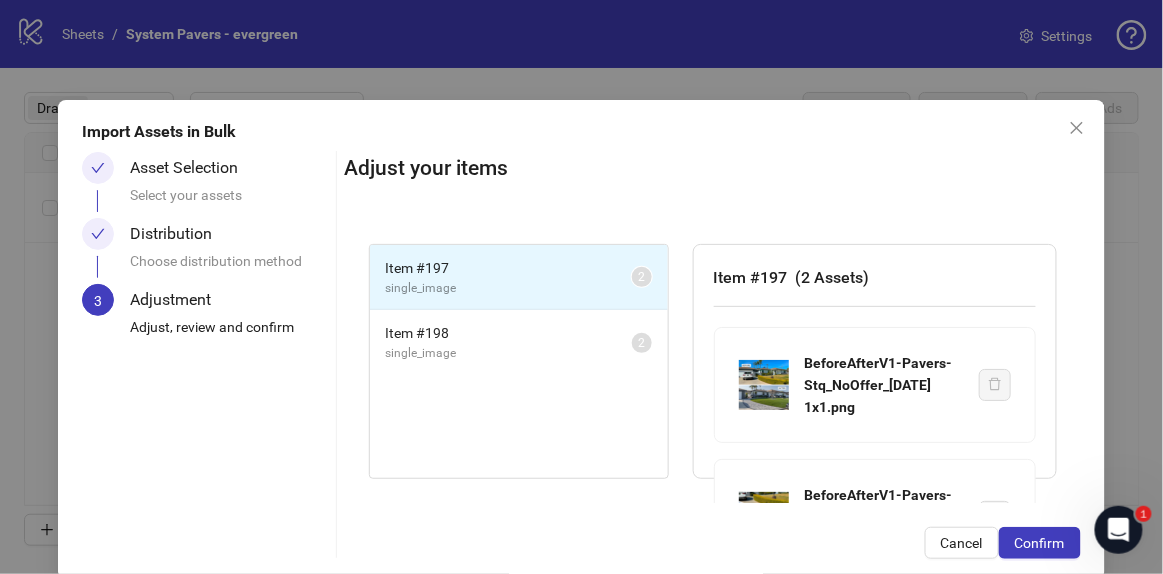 click on "Confirm" at bounding box center (1040, 543) 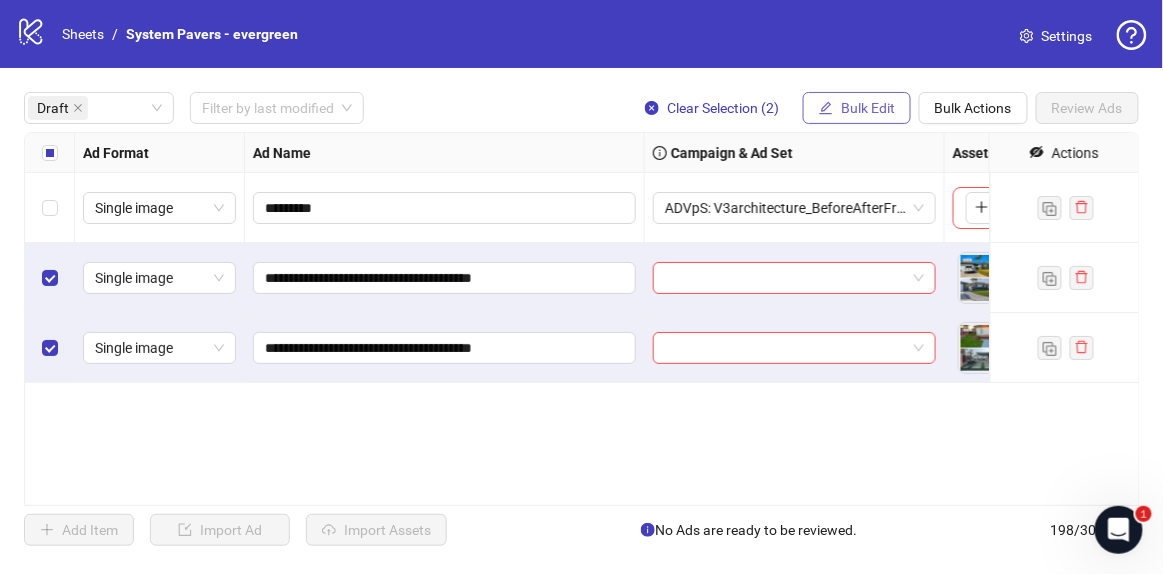 click on "Bulk Edit" at bounding box center [868, 108] 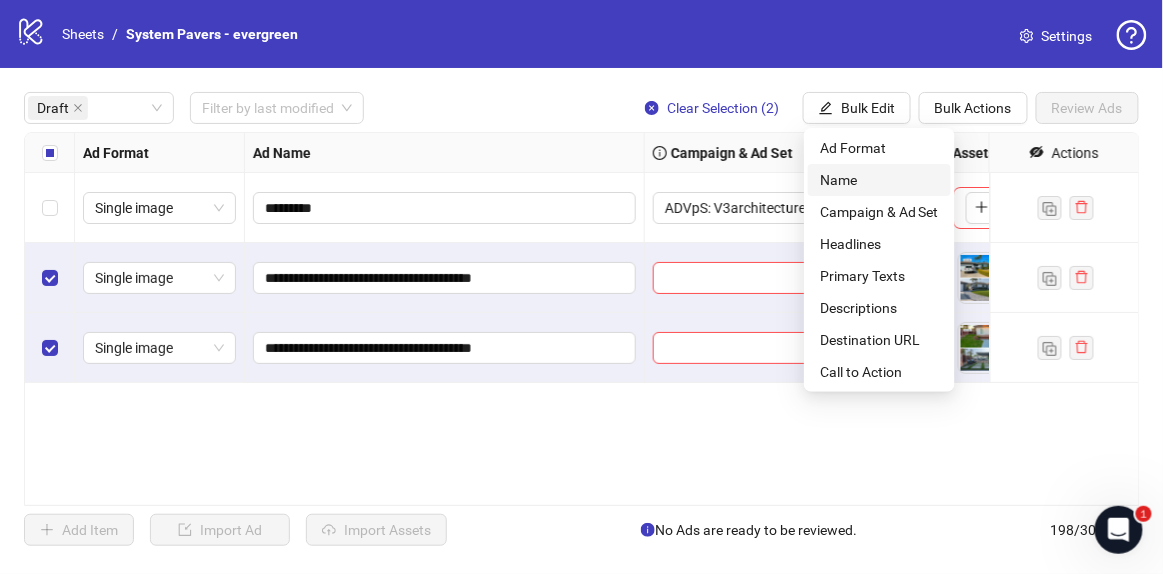 click on "Name" at bounding box center [879, 180] 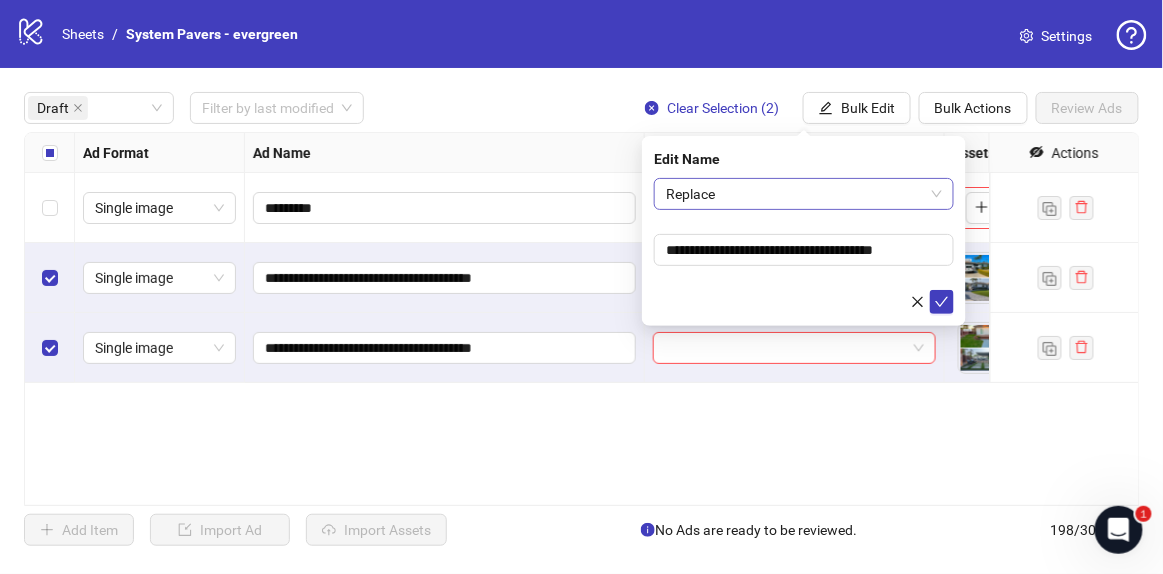 click on "Replace" at bounding box center (804, 194) 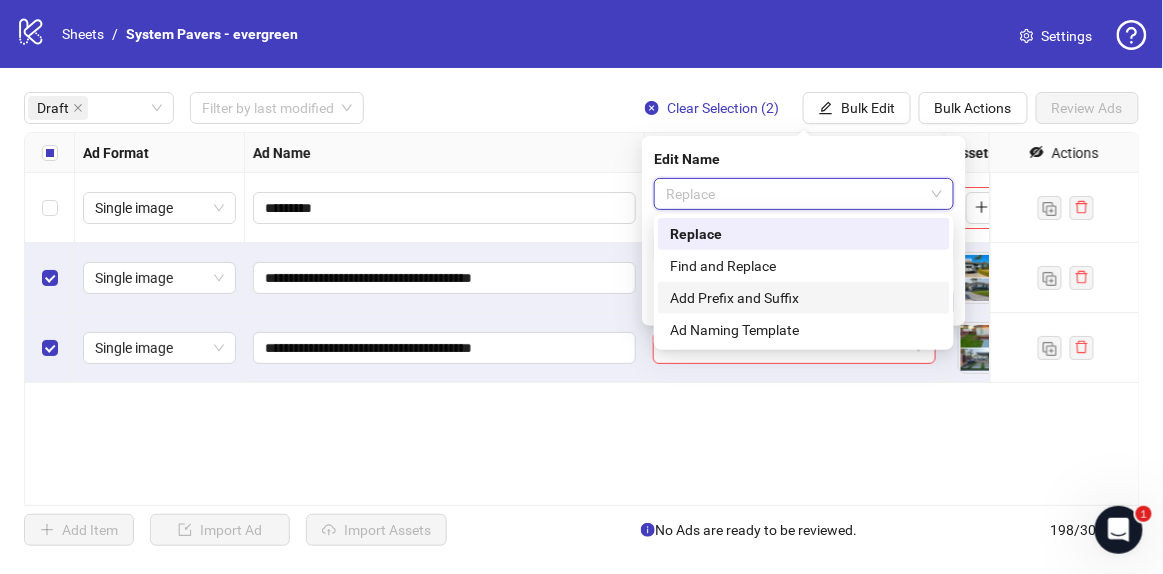 click on "Add Prefix and Suffix" at bounding box center (804, 298) 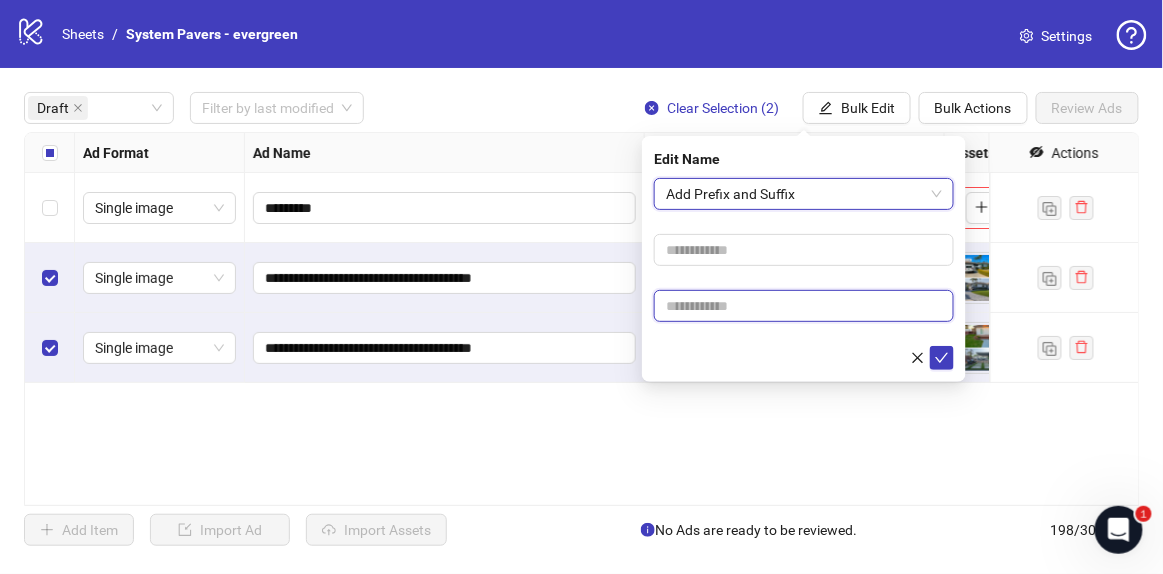 click at bounding box center (804, 306) 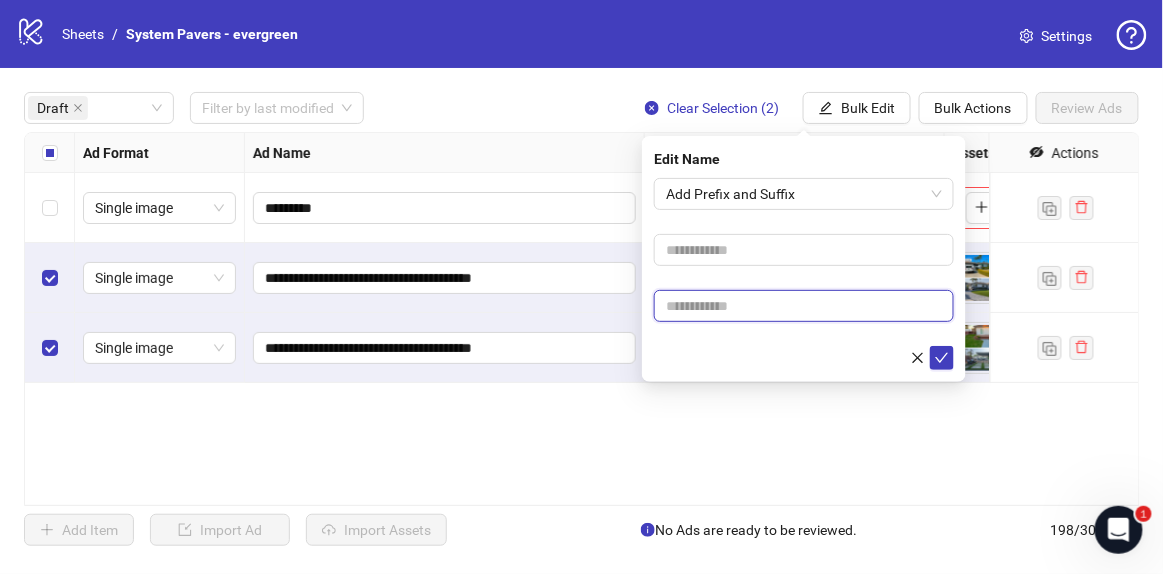 paste on "**********" 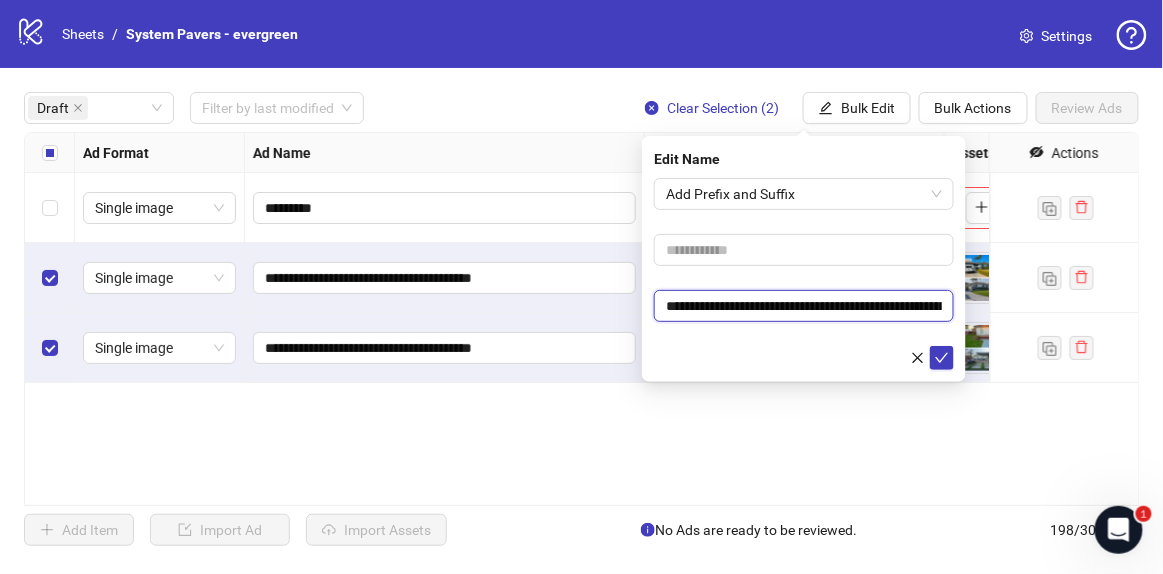 scroll, scrollTop: 0, scrollLeft: 401, axis: horizontal 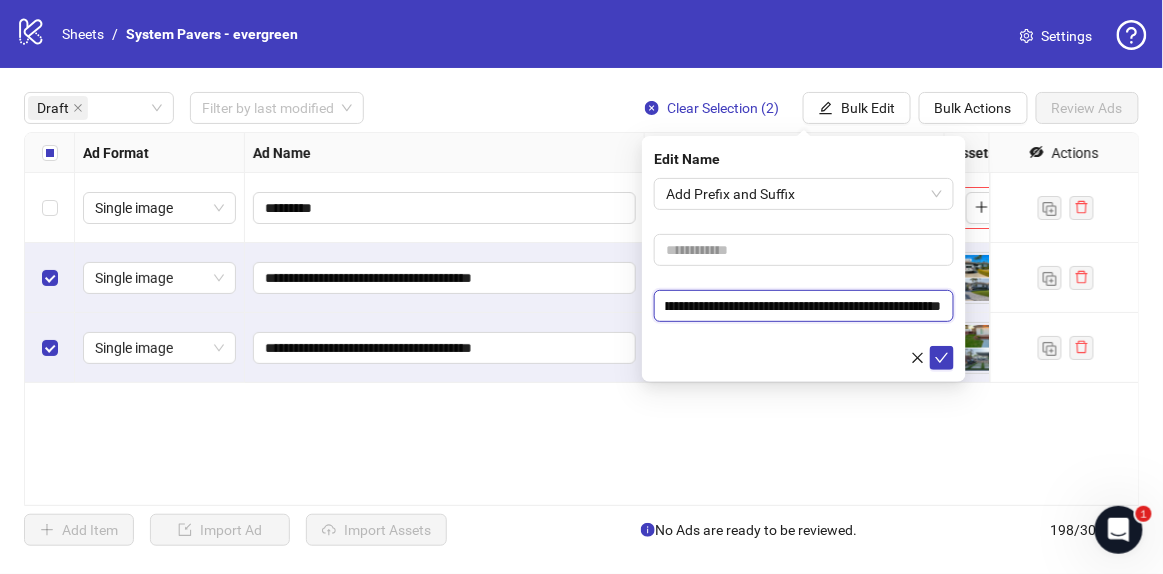 click on "**********" at bounding box center (804, 305) 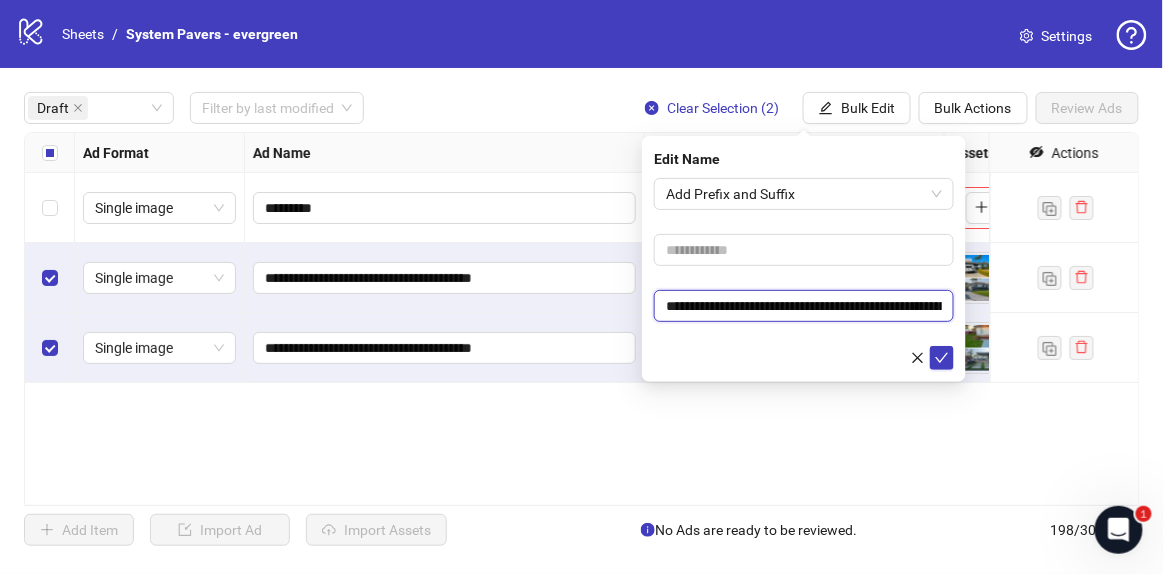 drag, startPoint x: 827, startPoint y: 305, endPoint x: 721, endPoint y: 294, distance: 106.56923 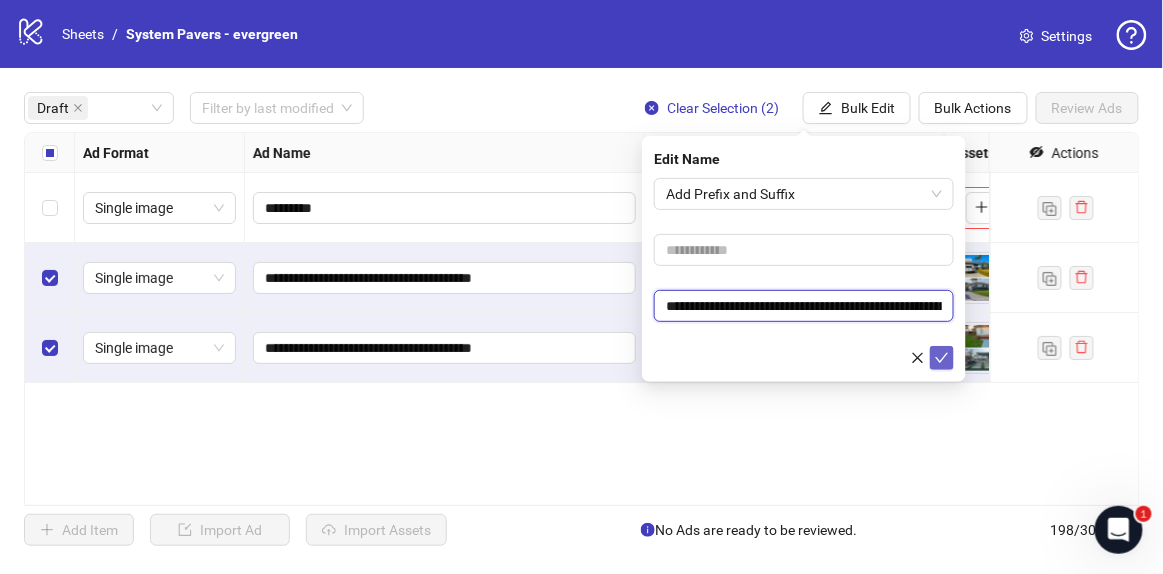 type on "**********" 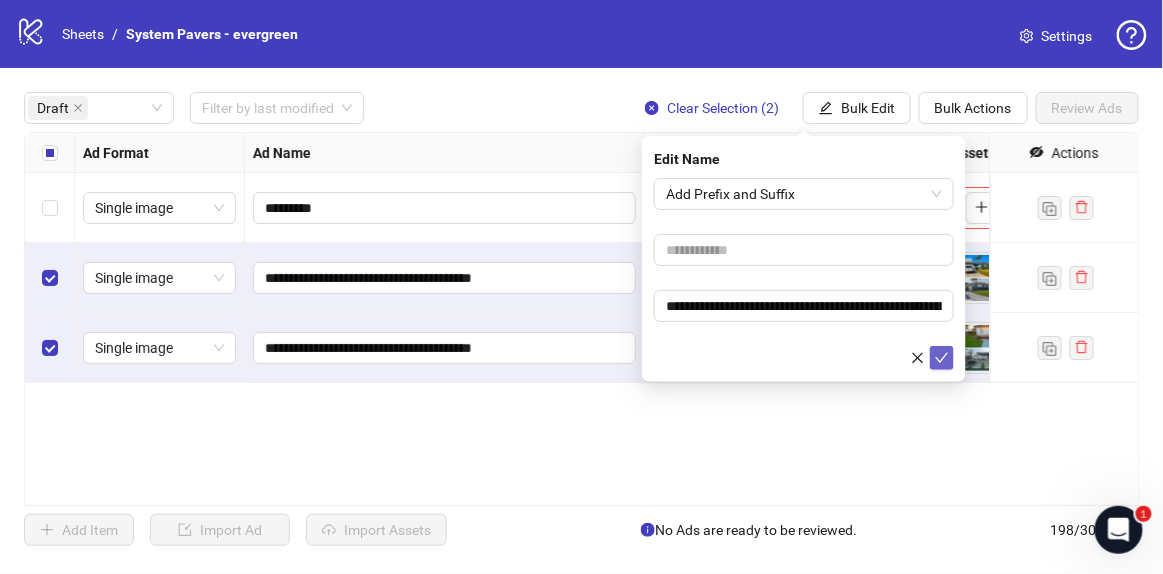 click at bounding box center [942, 358] 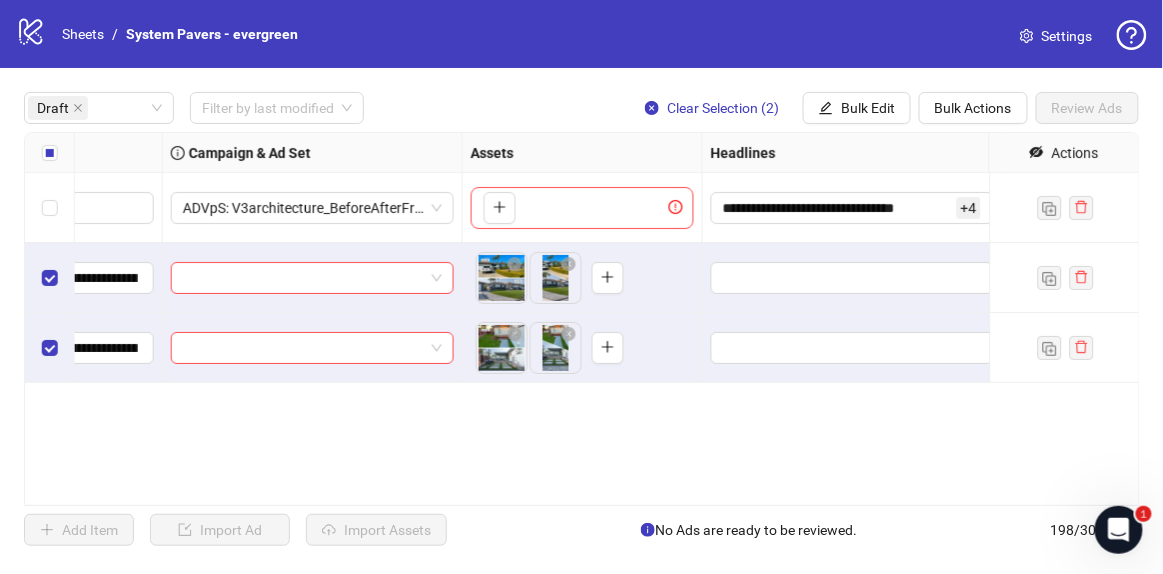 scroll, scrollTop: 0, scrollLeft: 0, axis: both 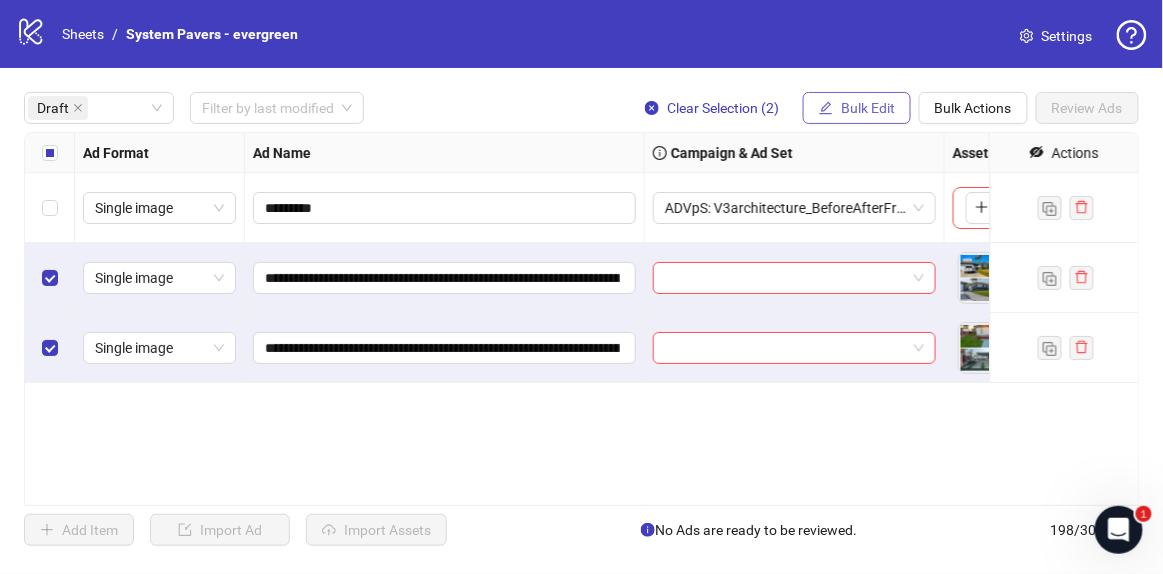 click 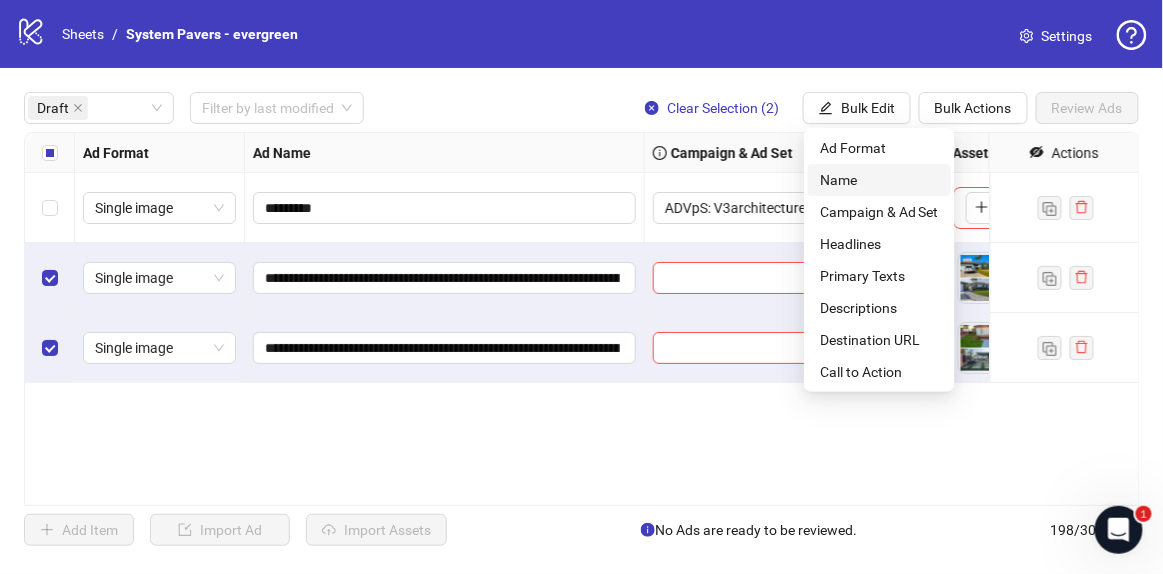 click on "Name" at bounding box center [879, 180] 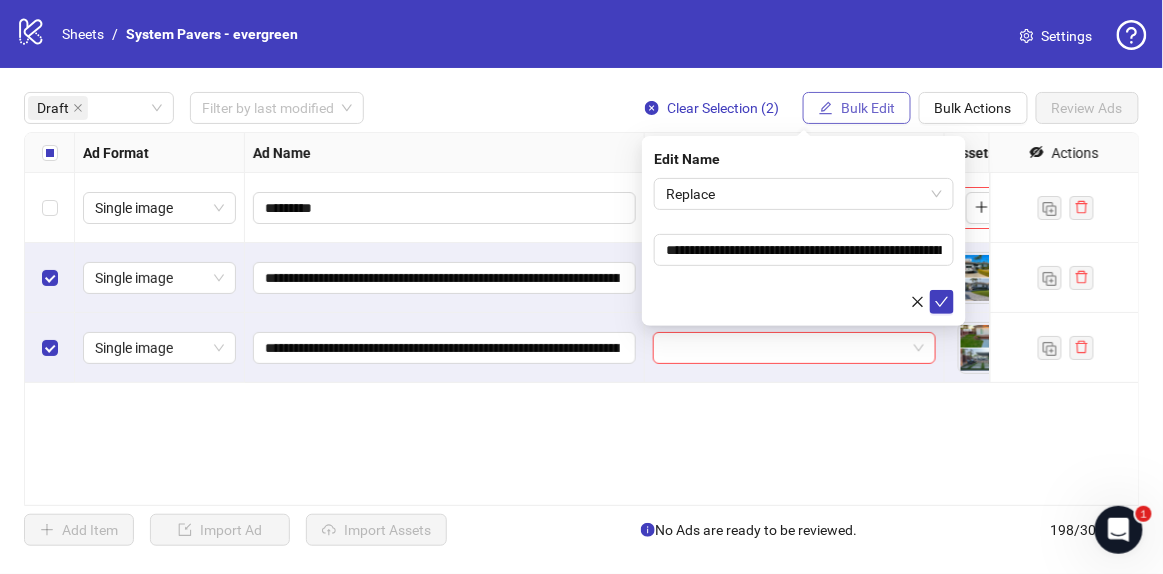 click on "Bulk Edit" at bounding box center (868, 108) 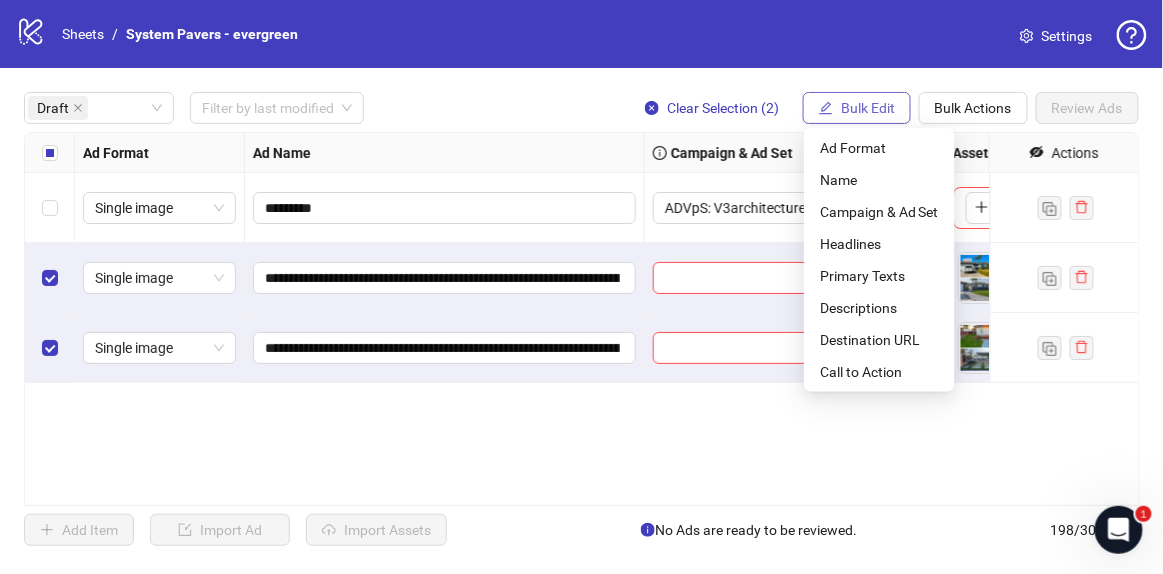 click on "Bulk Edit" at bounding box center [868, 108] 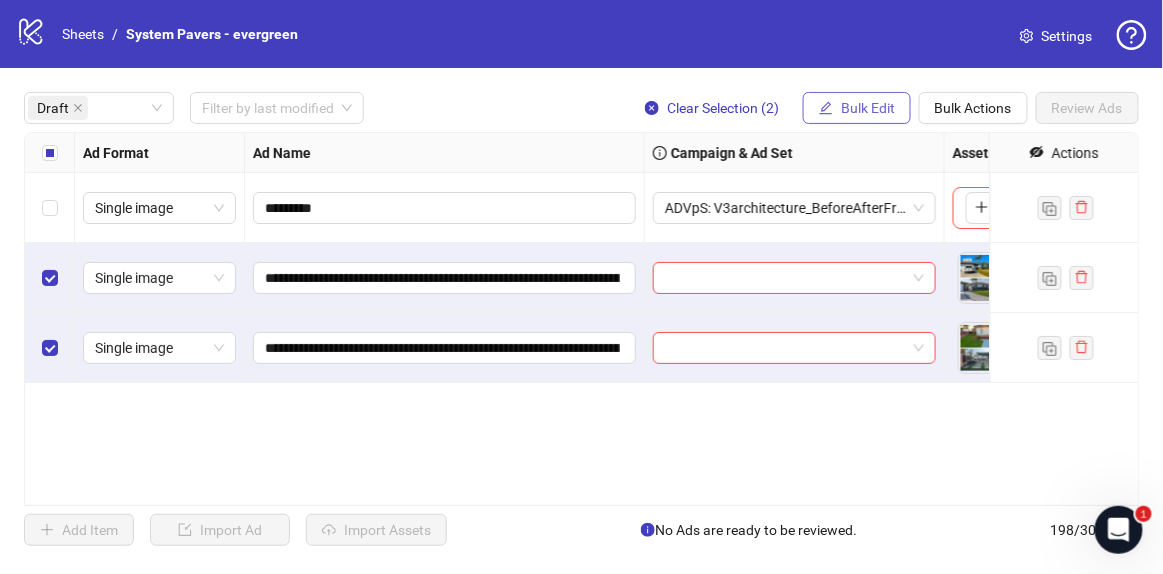 click on "Bulk Edit" at bounding box center (868, 108) 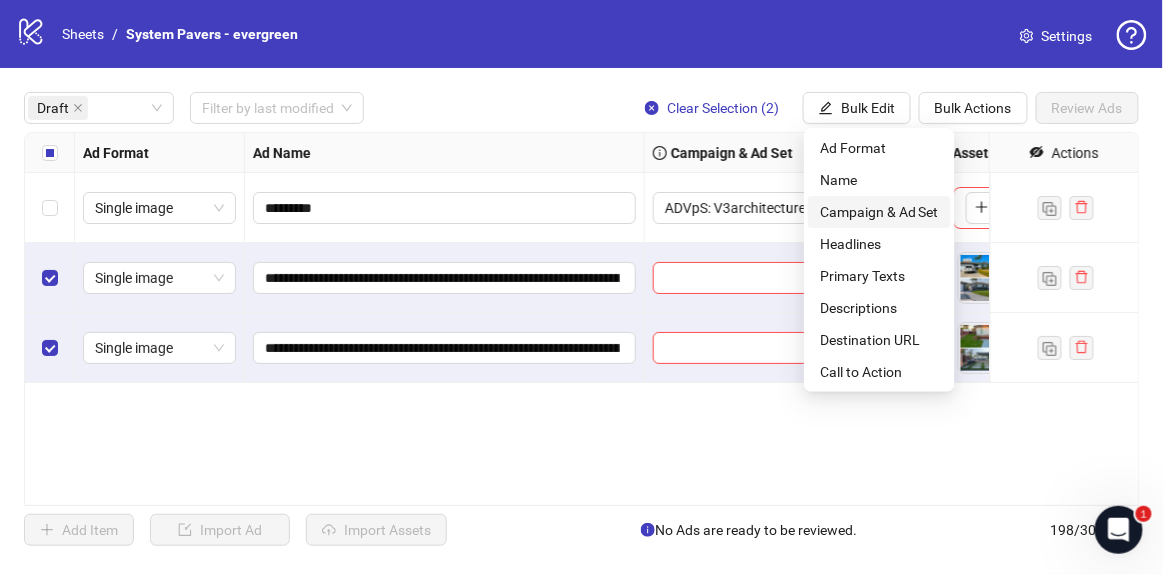 click on "Campaign & Ad Set" at bounding box center (879, 212) 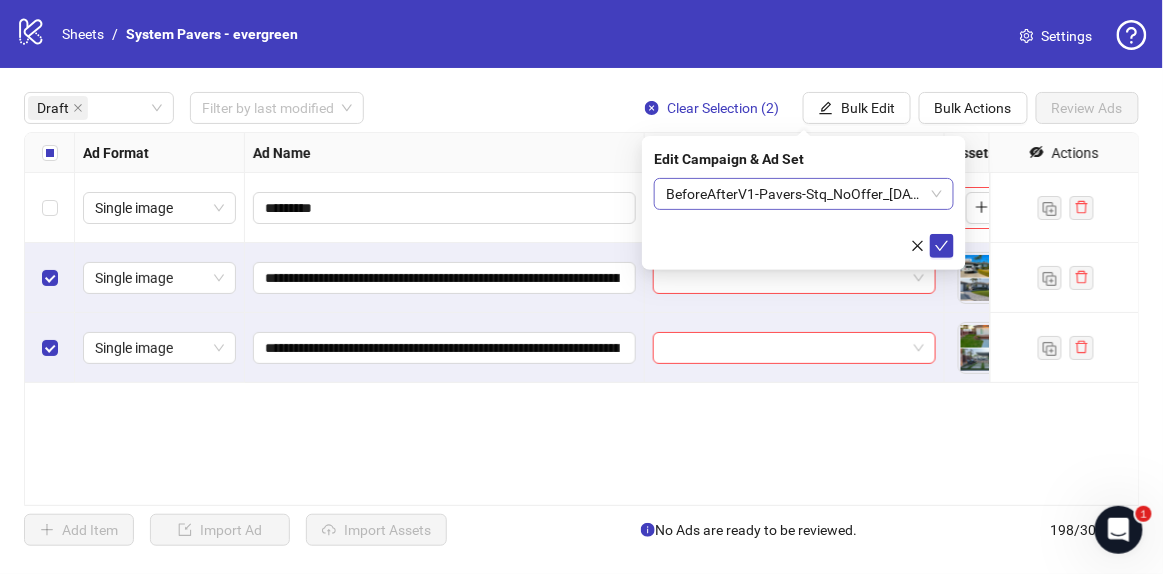 click on "BeforeAfterV1-Pavers-Stq_NoOffer_2025-7-7 - STATIC_mix_multi_MusTextCtaAnim - NoOffer - Get Quote - Social_LP - 5970 Social Before/After - evergreen" at bounding box center [804, 194] 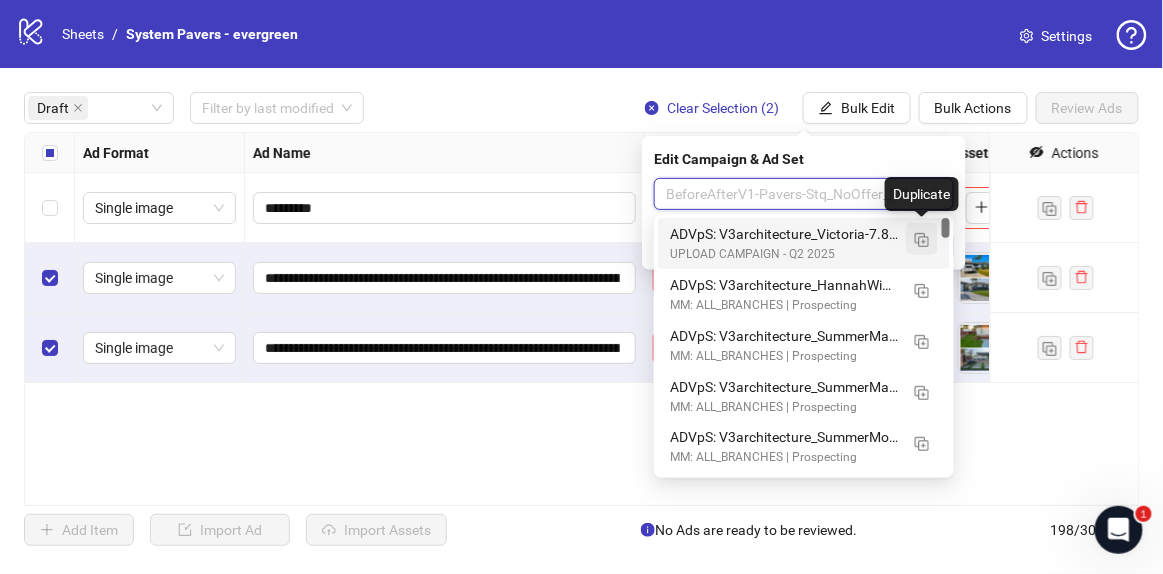 click at bounding box center (922, 239) 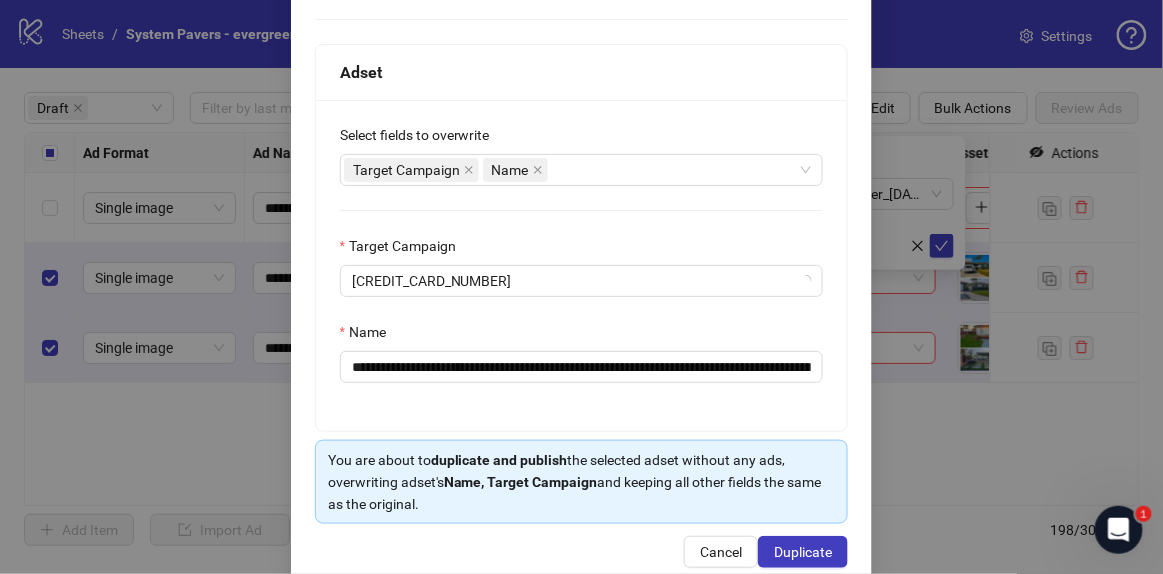 scroll, scrollTop: 321, scrollLeft: 0, axis: vertical 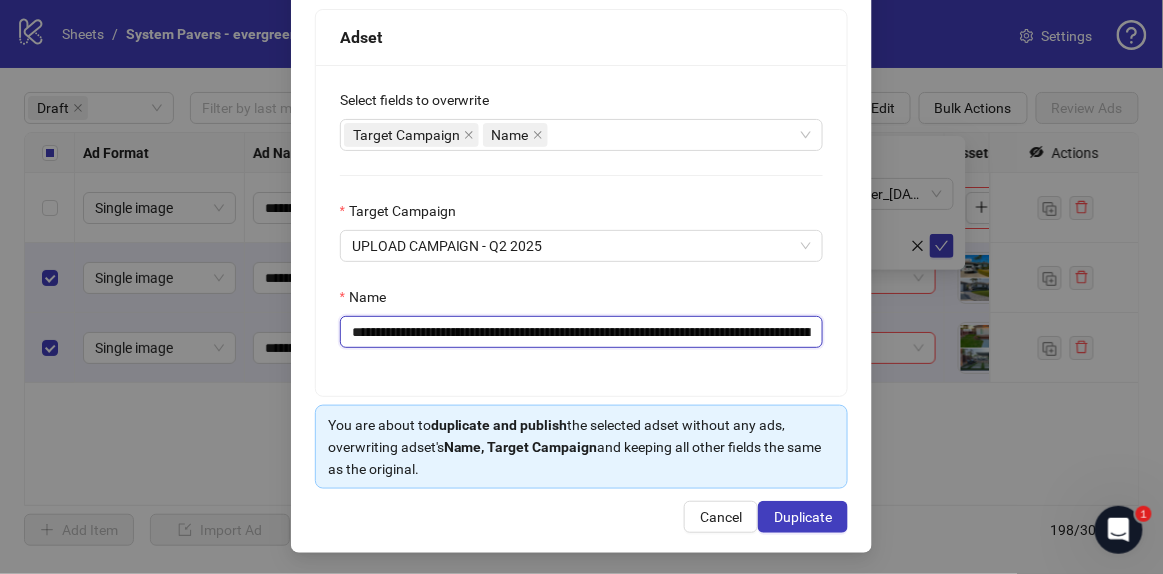 drag, startPoint x: 496, startPoint y: 328, endPoint x: 543, endPoint y: 332, distance: 47.169907 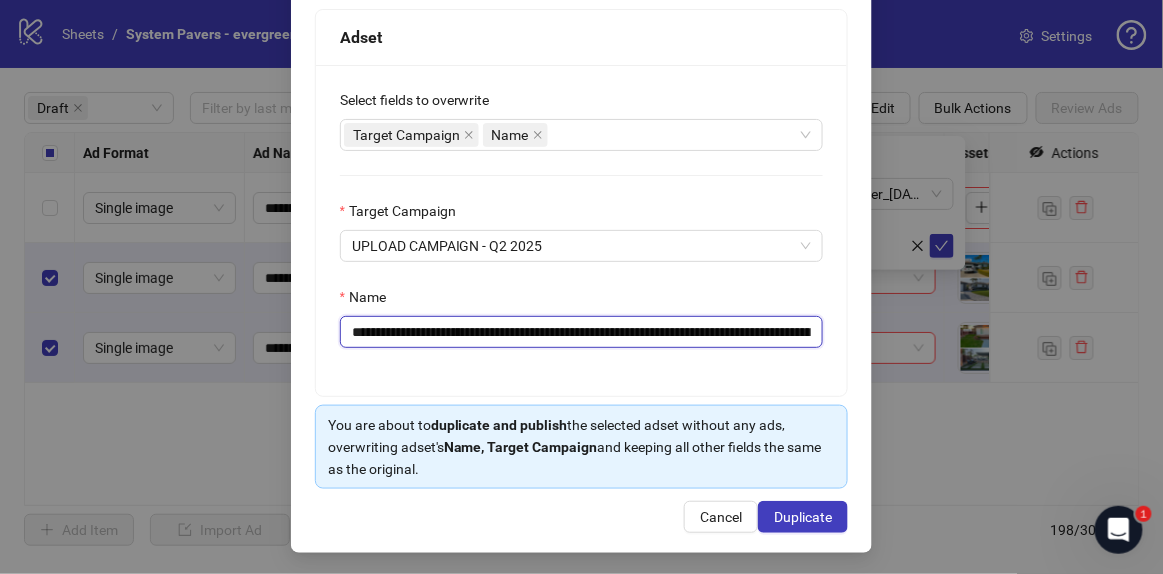 scroll, scrollTop: 0, scrollLeft: 252, axis: horizontal 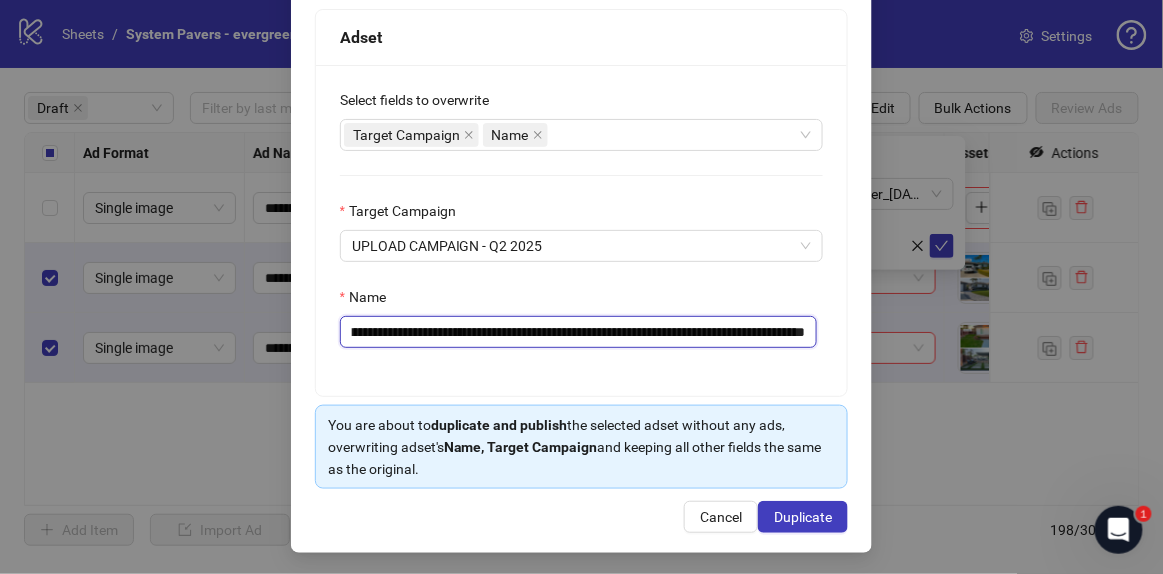 drag, startPoint x: 564, startPoint y: 328, endPoint x: 932, endPoint y: 376, distance: 371.11722 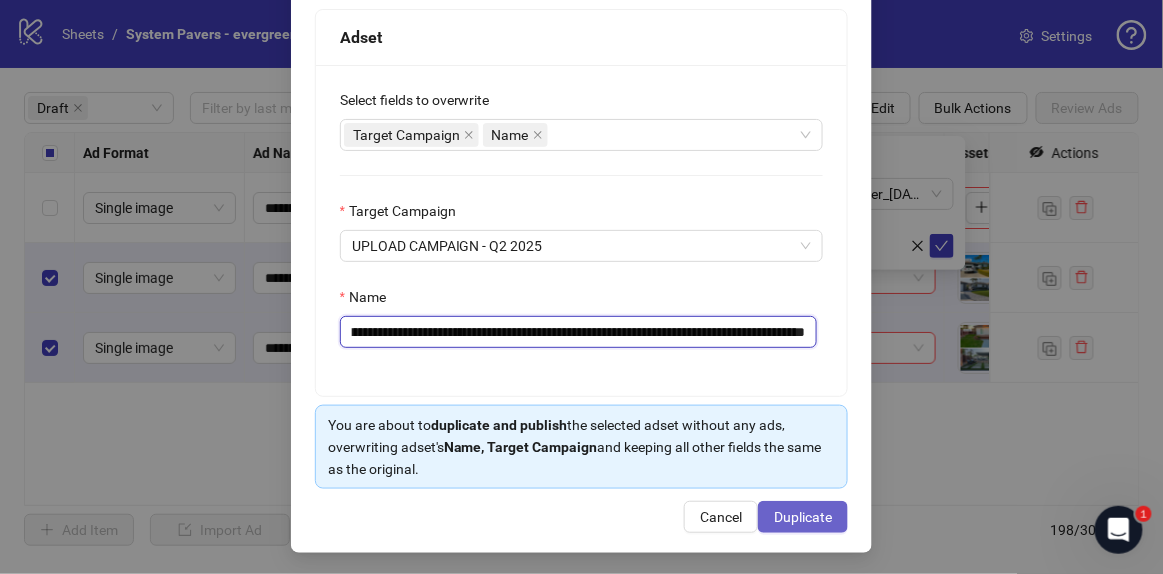 type on "**********" 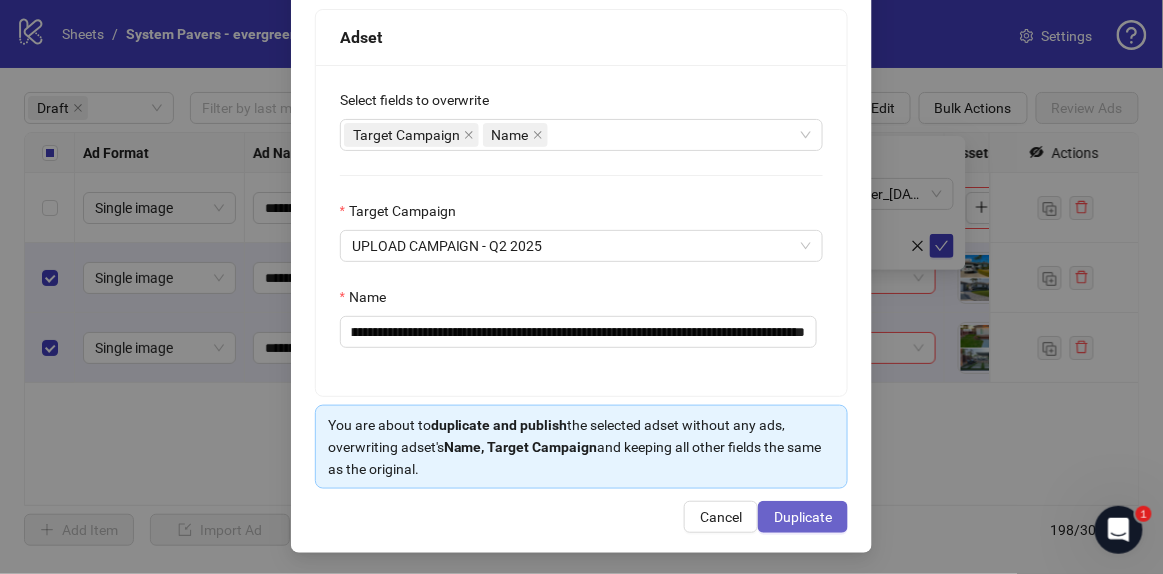 click on "Duplicate" at bounding box center (803, 517) 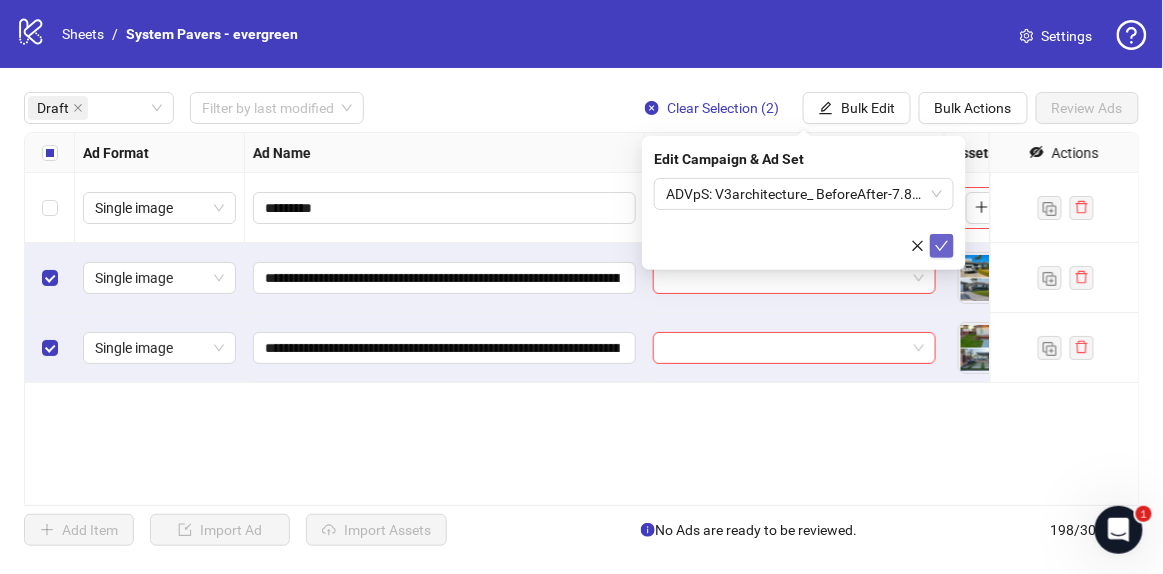 click 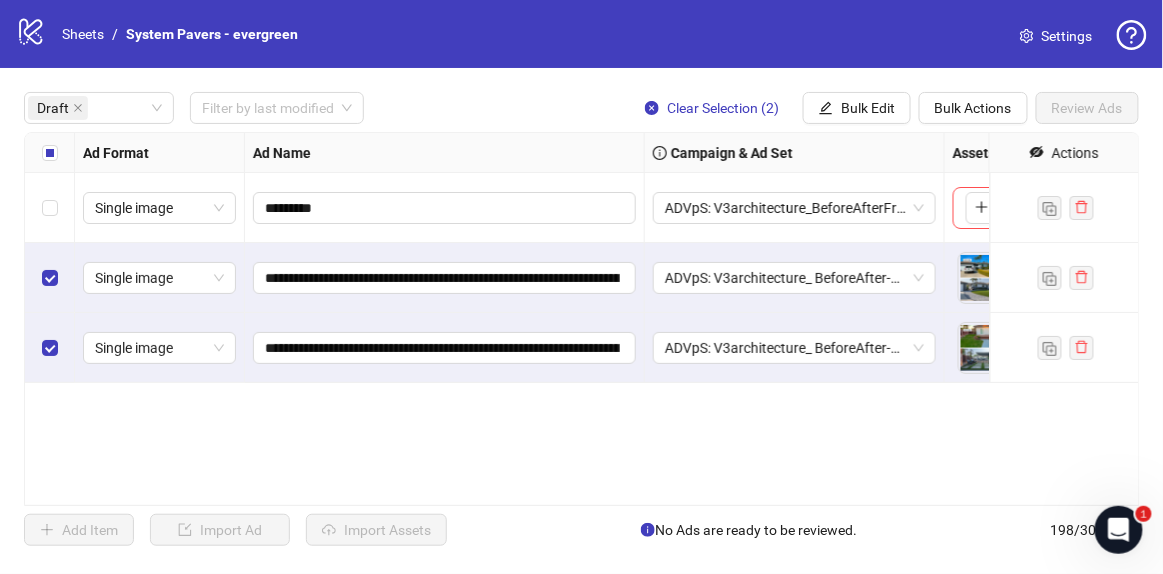 click at bounding box center [50, 153] 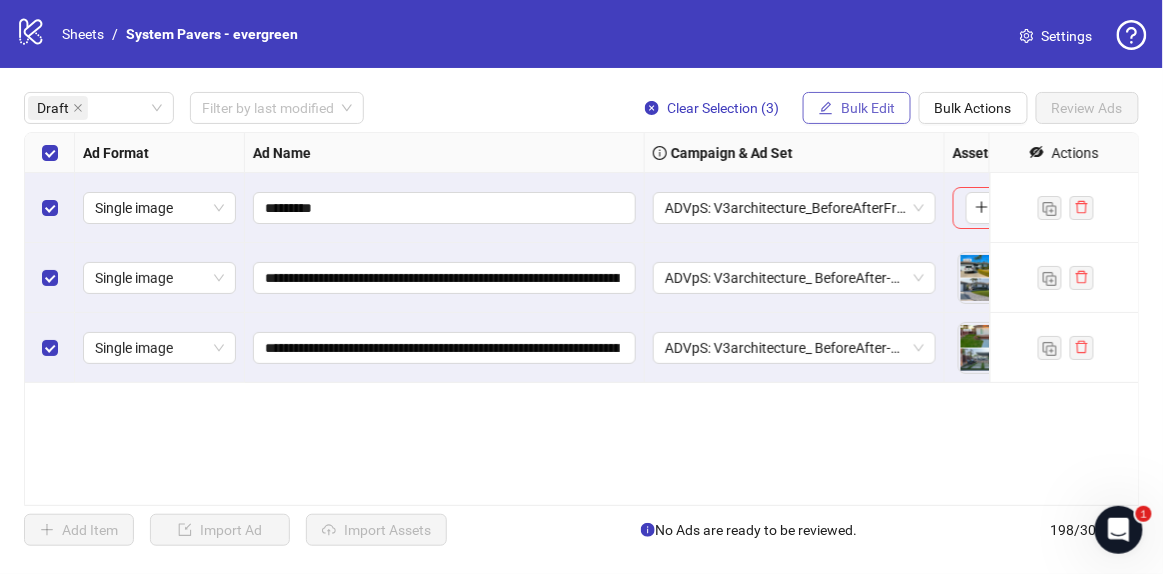 click on "Bulk Edit" at bounding box center (857, 108) 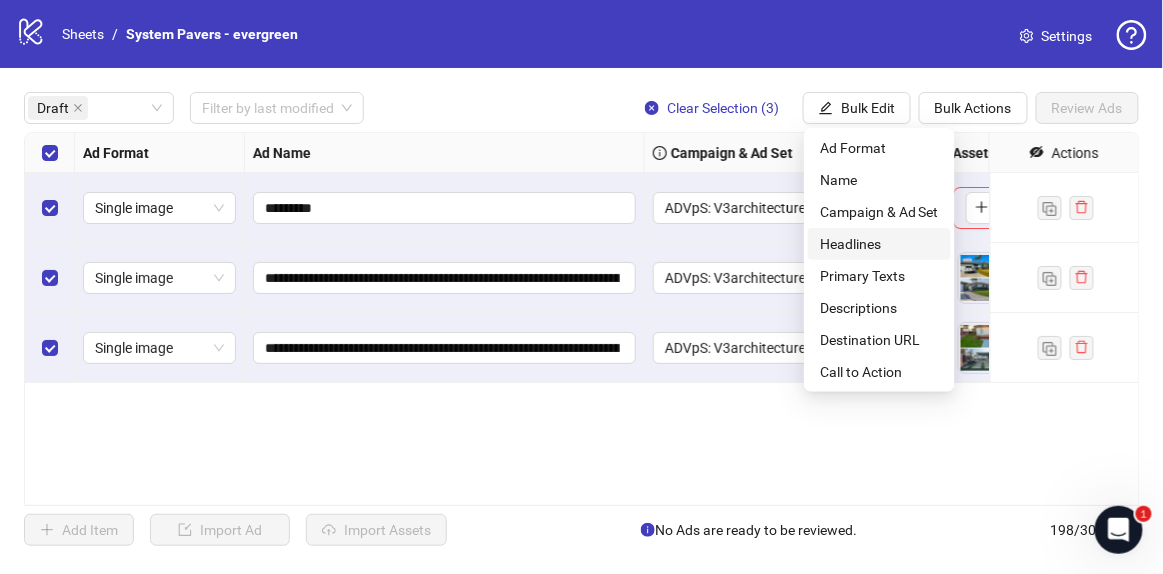 click on "Headlines" at bounding box center [879, 244] 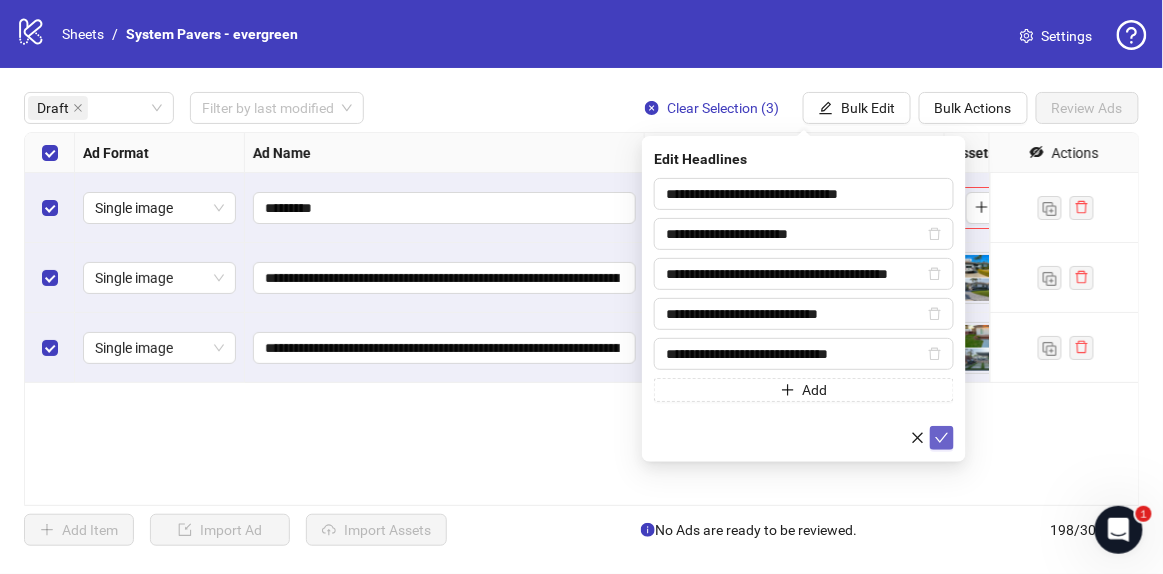 click at bounding box center (942, 438) 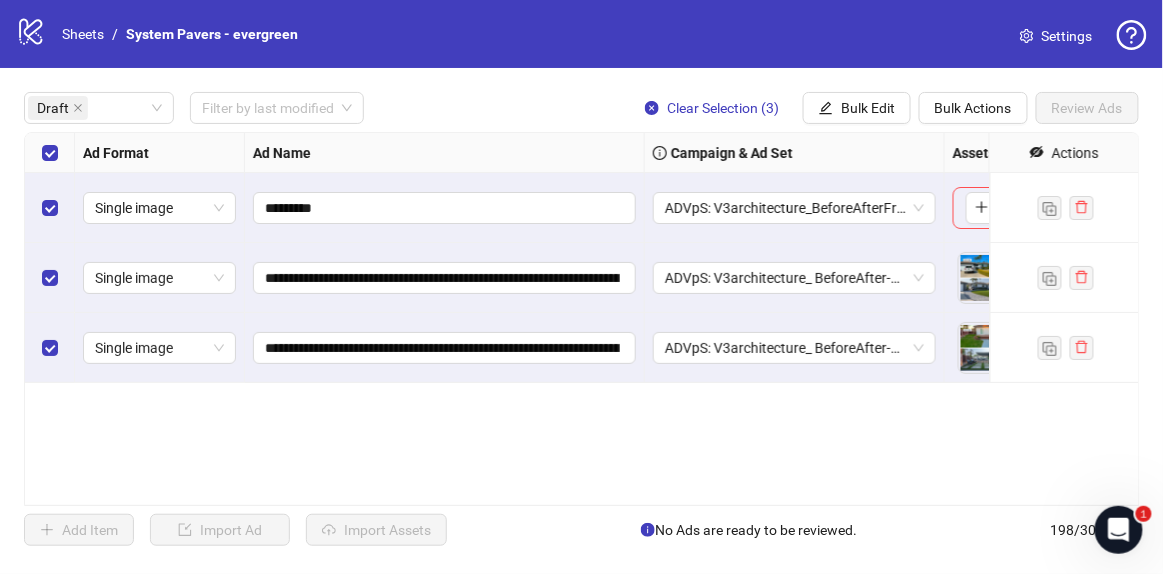 click on "**********" at bounding box center [581, 319] 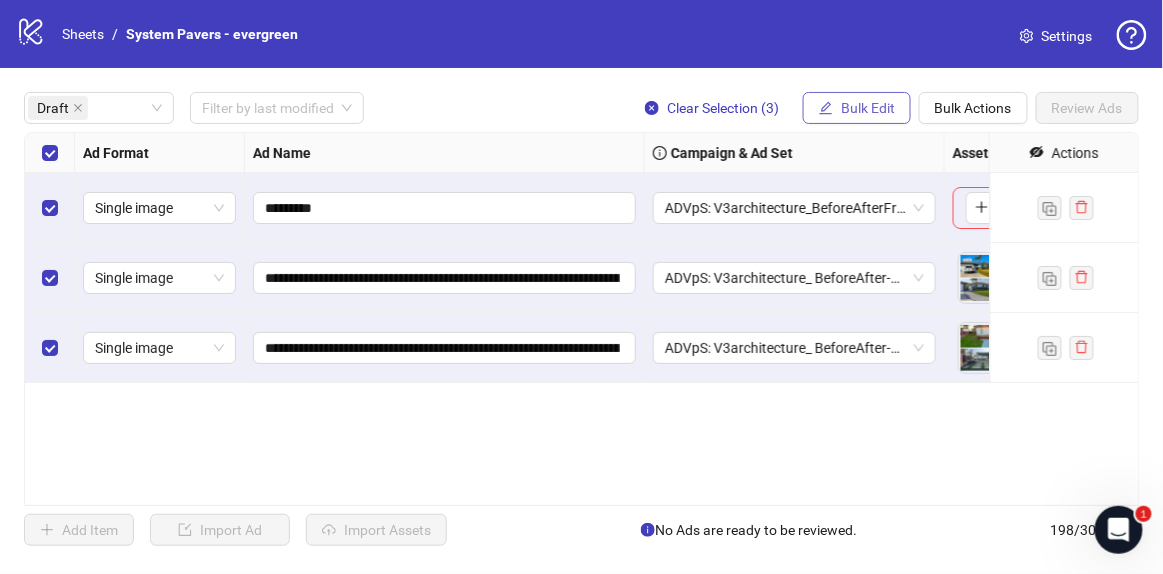 click on "Bulk Edit" at bounding box center (868, 108) 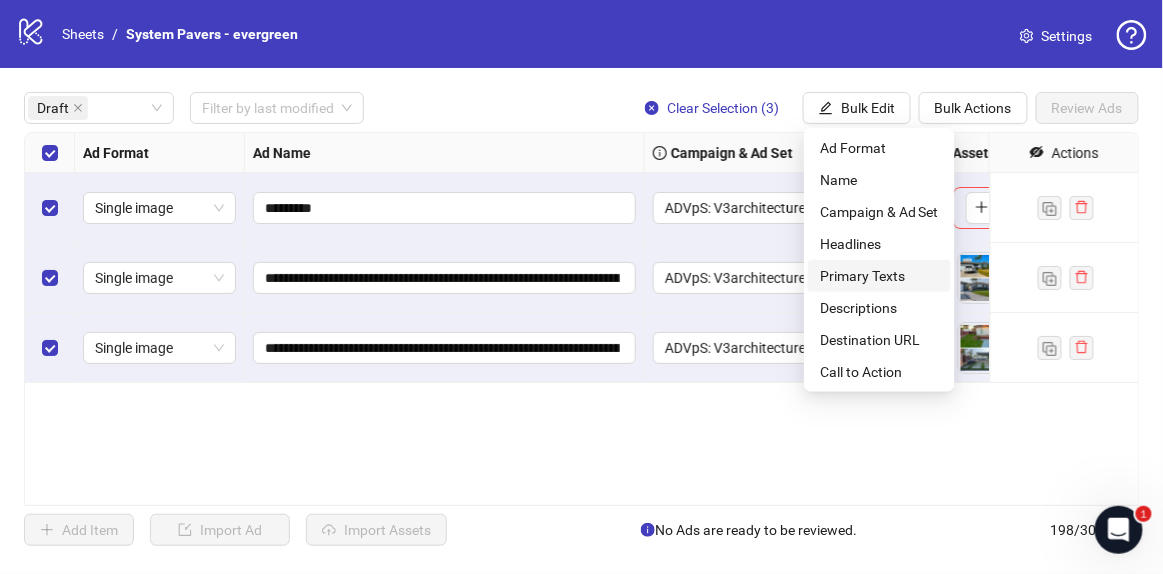 click on "Primary Texts" at bounding box center (879, 276) 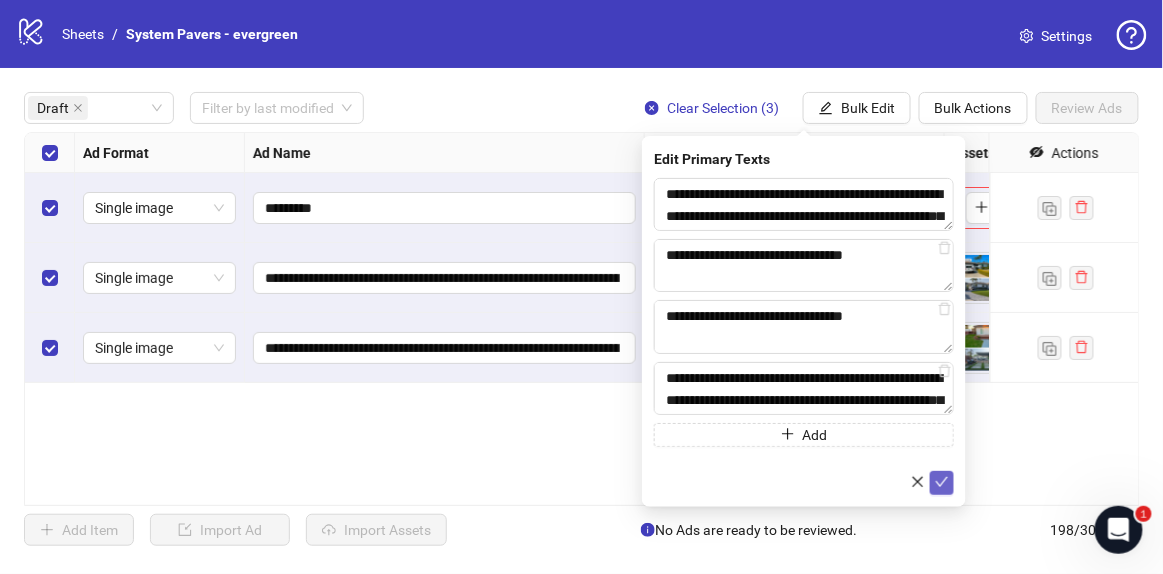 click 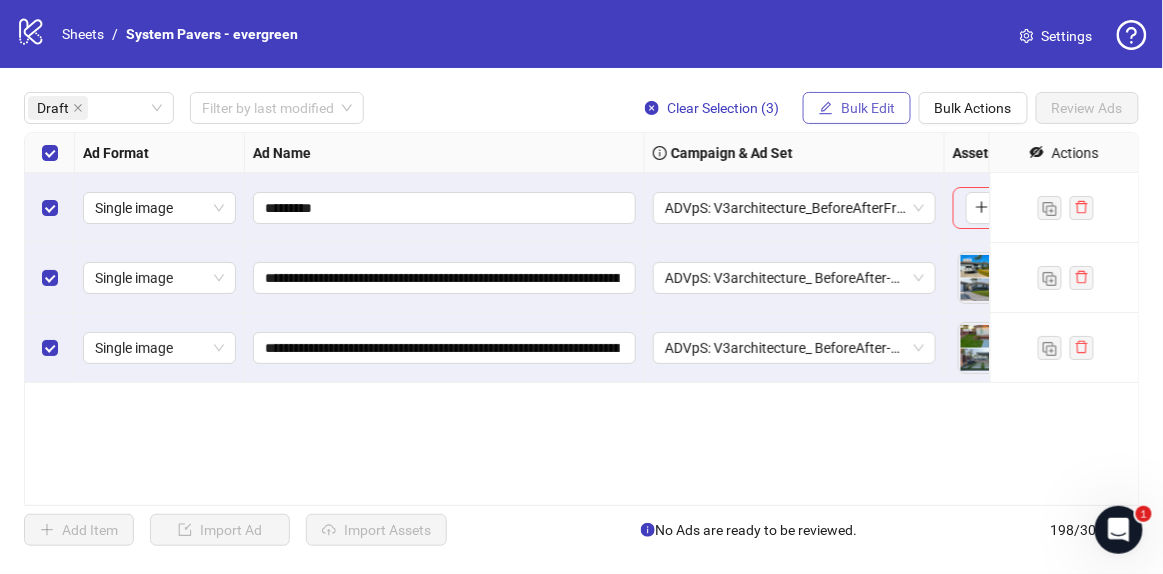 click on "Bulk Edit" at bounding box center (868, 108) 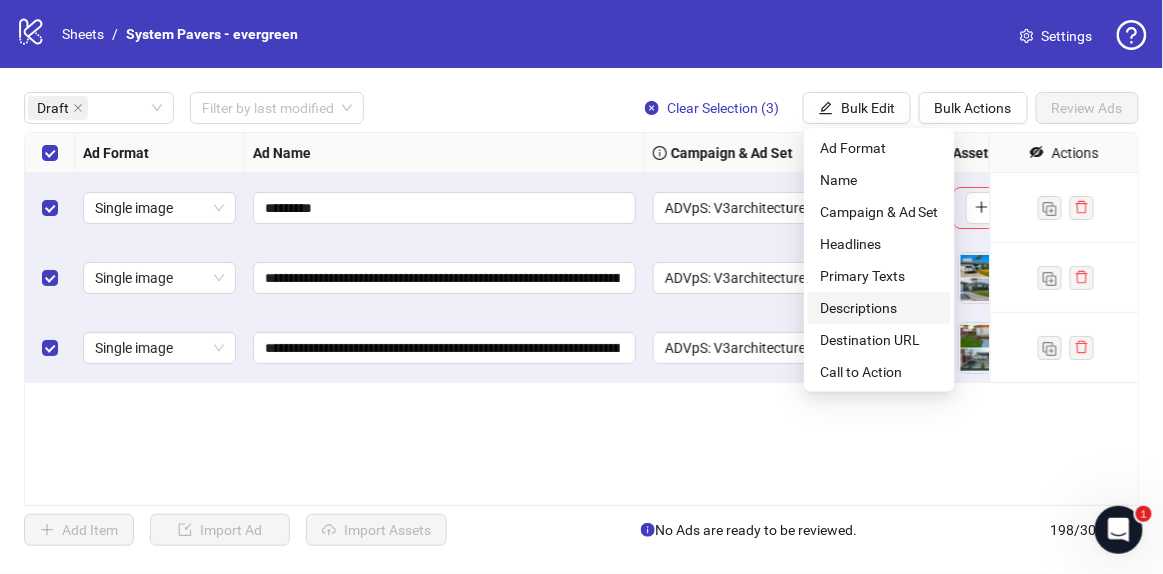 click on "Descriptions" at bounding box center (879, 308) 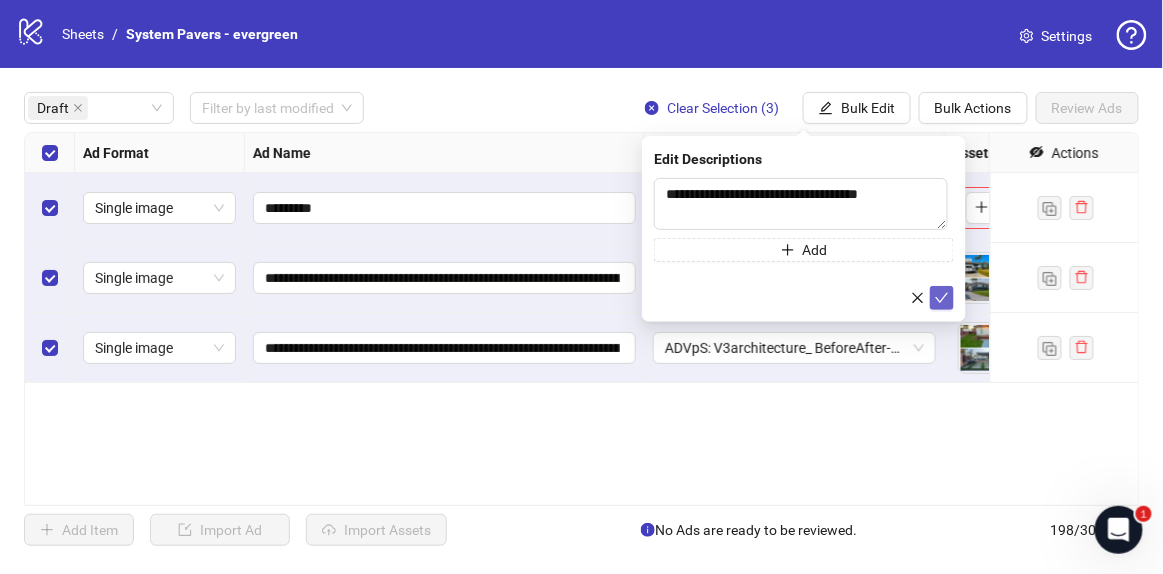 click 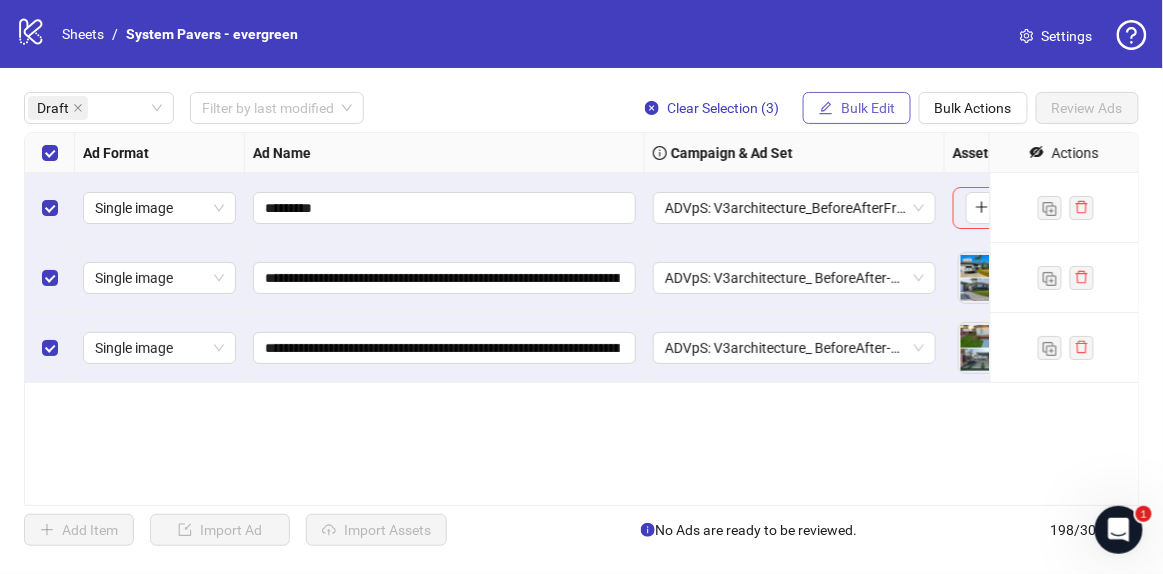 click on "Bulk Edit" at bounding box center (868, 108) 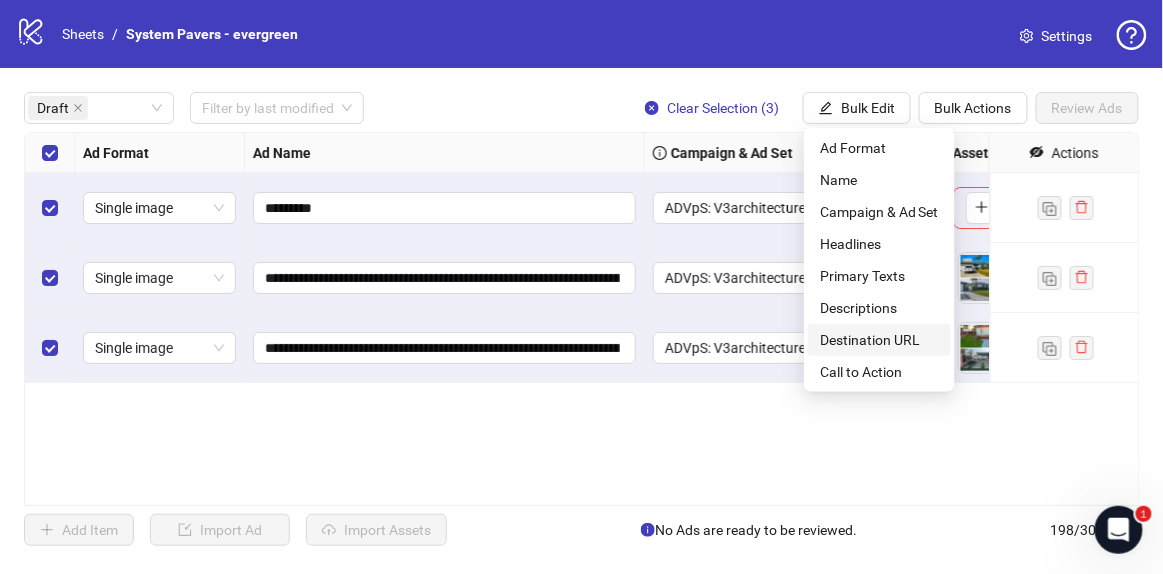 click on "Destination URL" at bounding box center (879, 340) 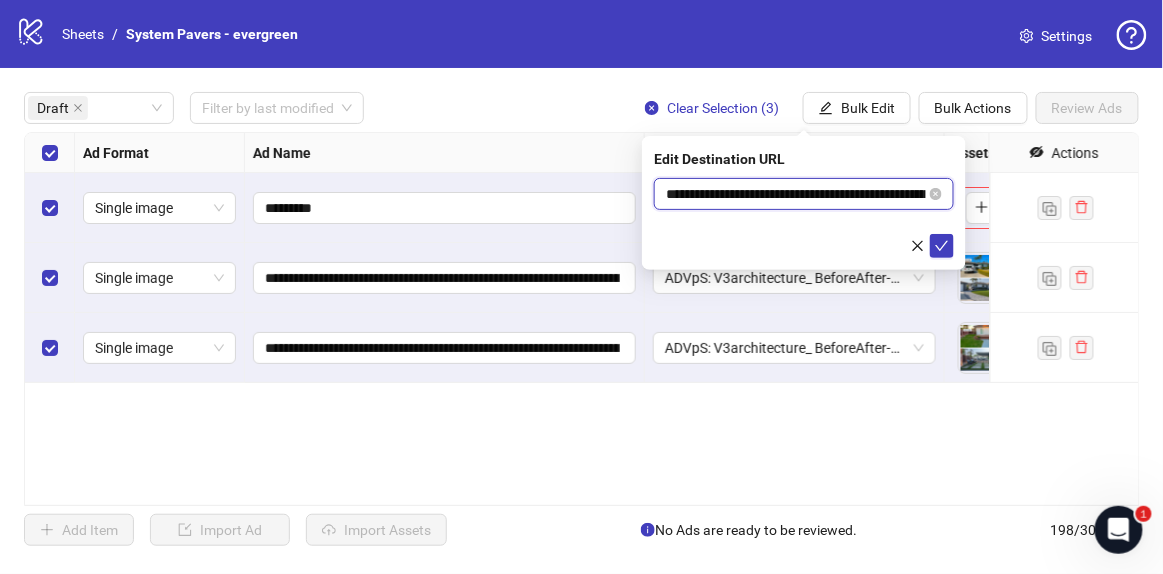 scroll, scrollTop: 0, scrollLeft: 129, axis: horizontal 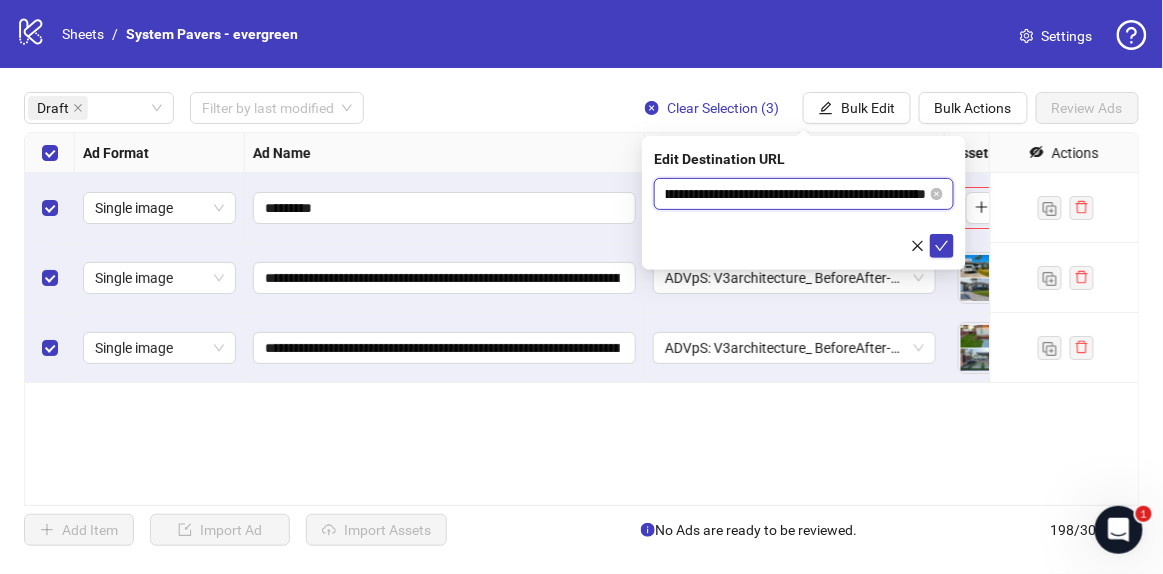 drag, startPoint x: 830, startPoint y: 197, endPoint x: 1011, endPoint y: 198, distance: 181.00276 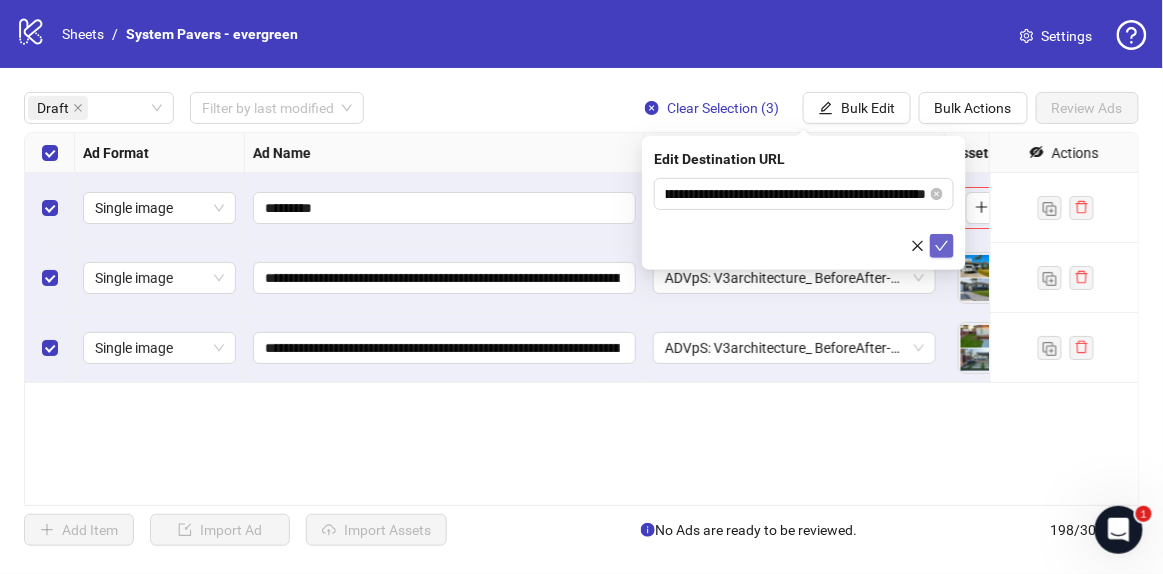 click 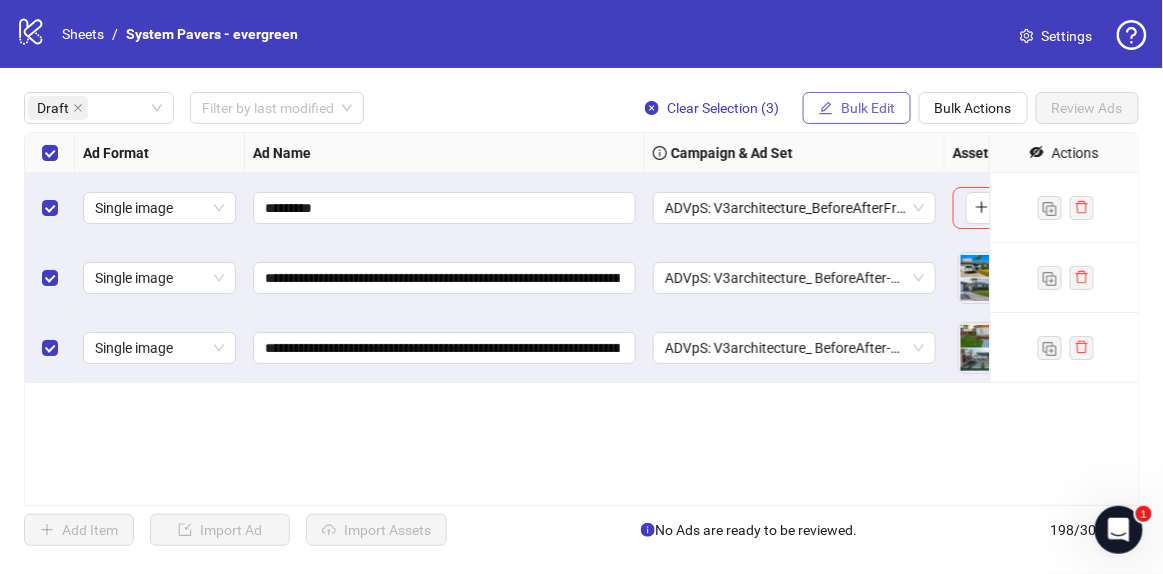 click on "Bulk Edit" at bounding box center (857, 108) 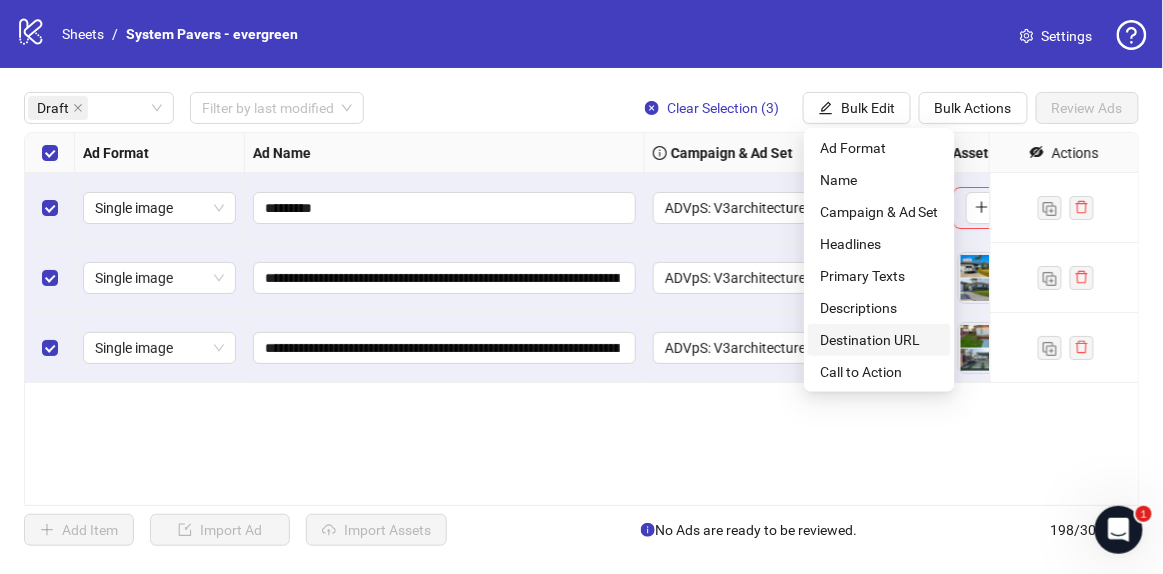 click on "Destination URL" at bounding box center (879, 340) 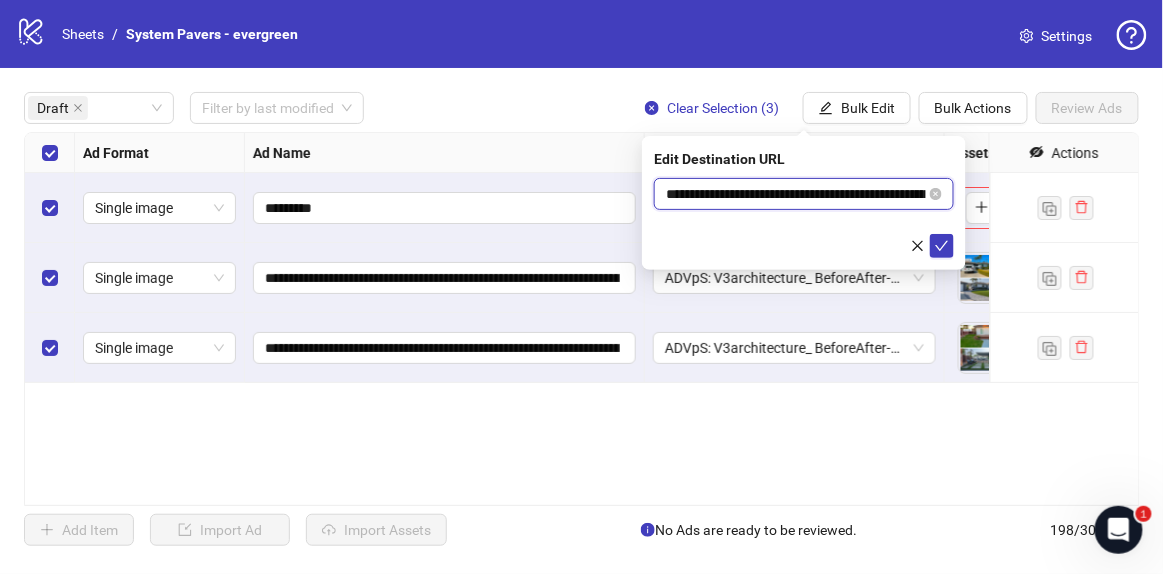 click on "**********" at bounding box center [796, 194] 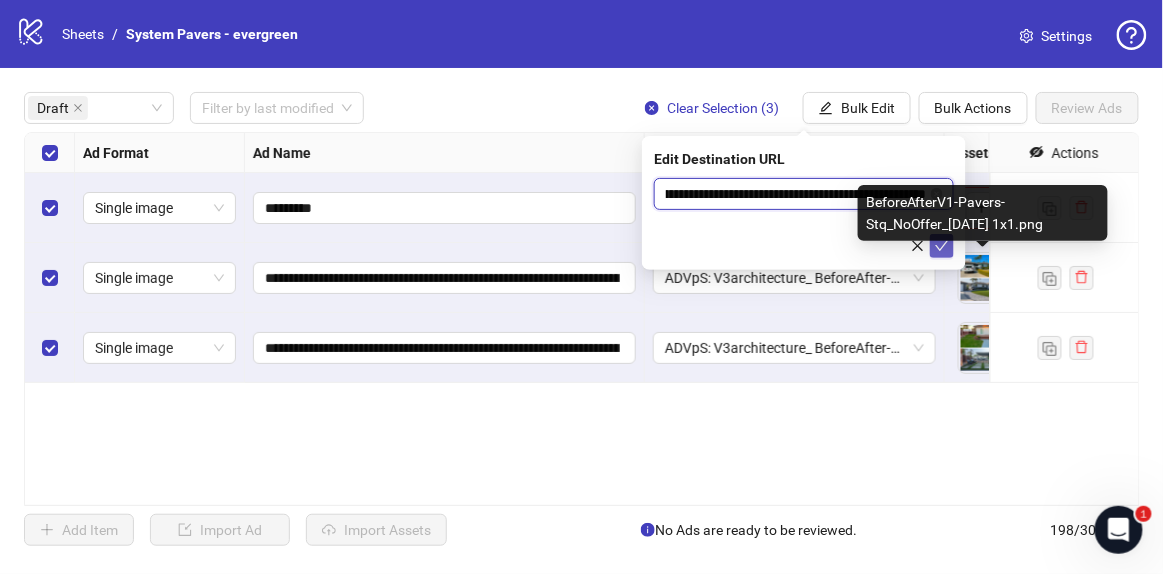 type on "**********" 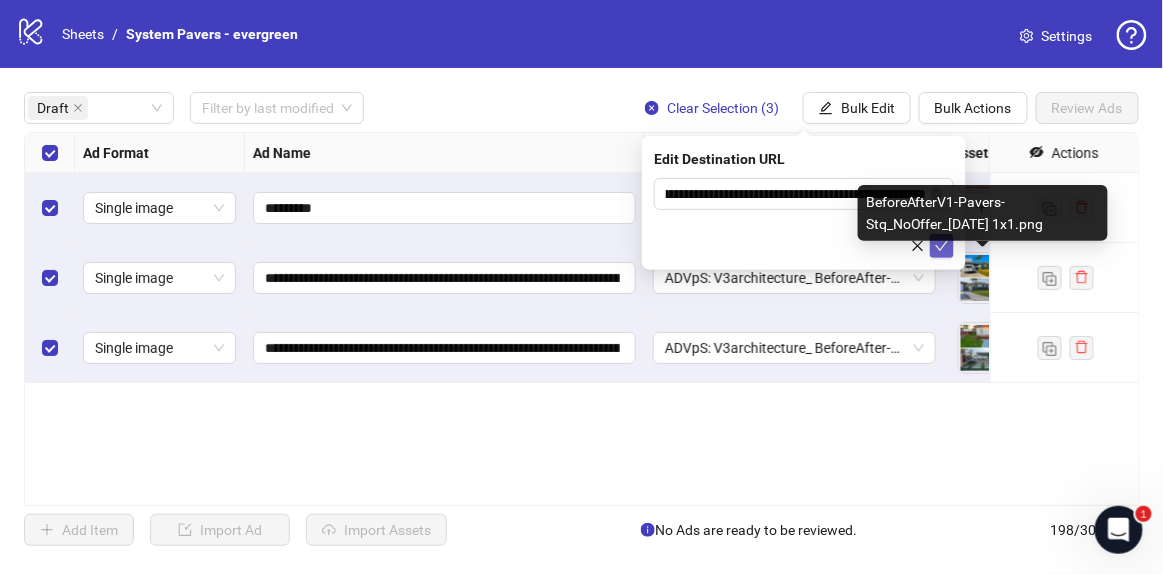 click 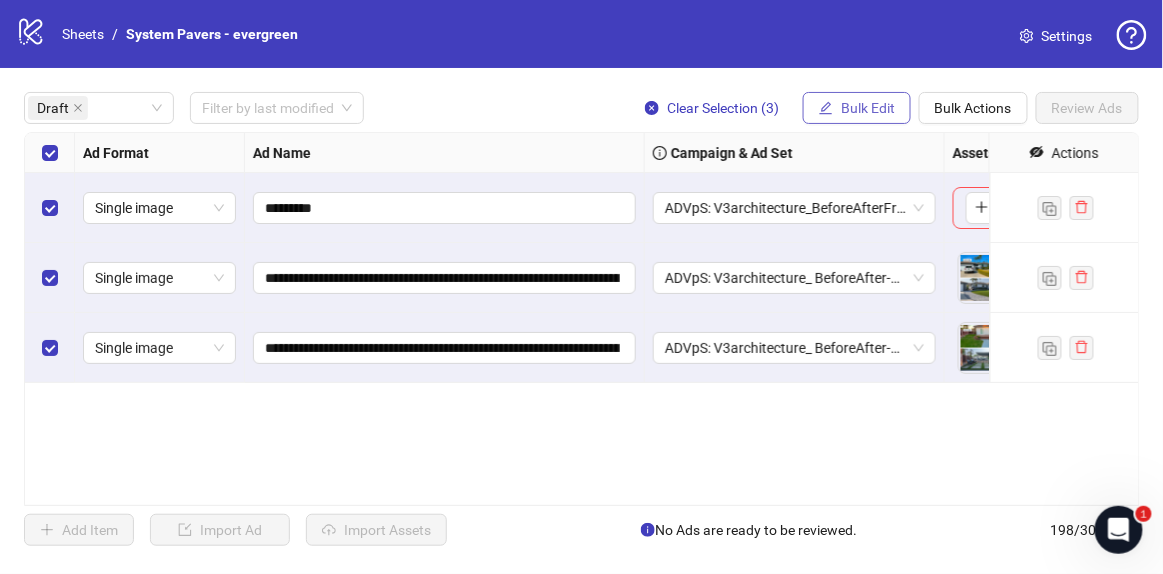 click 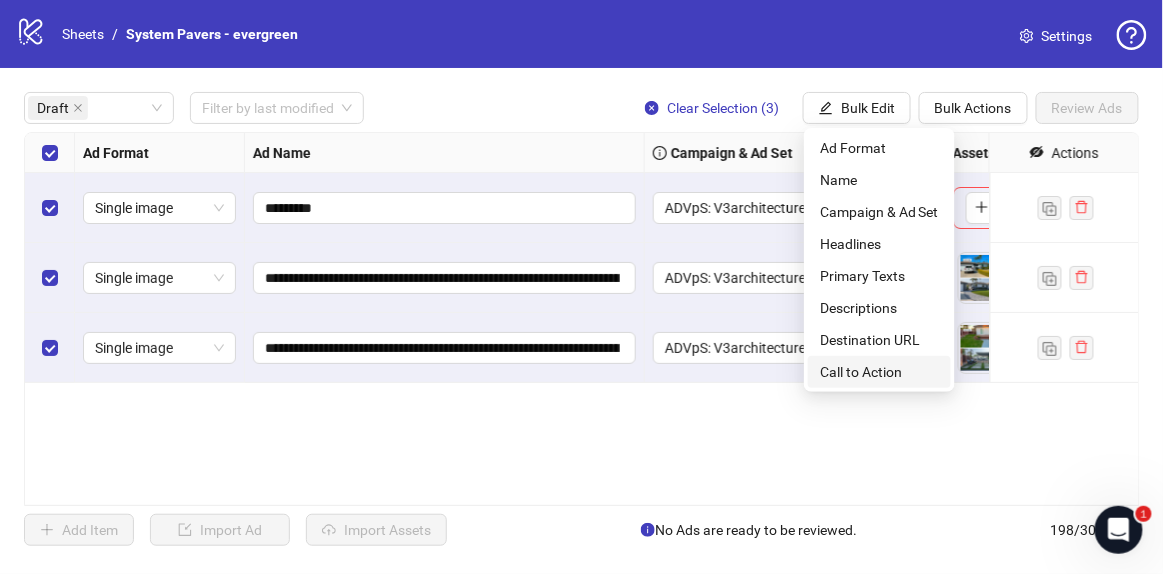 click on "Call to Action" at bounding box center (879, 372) 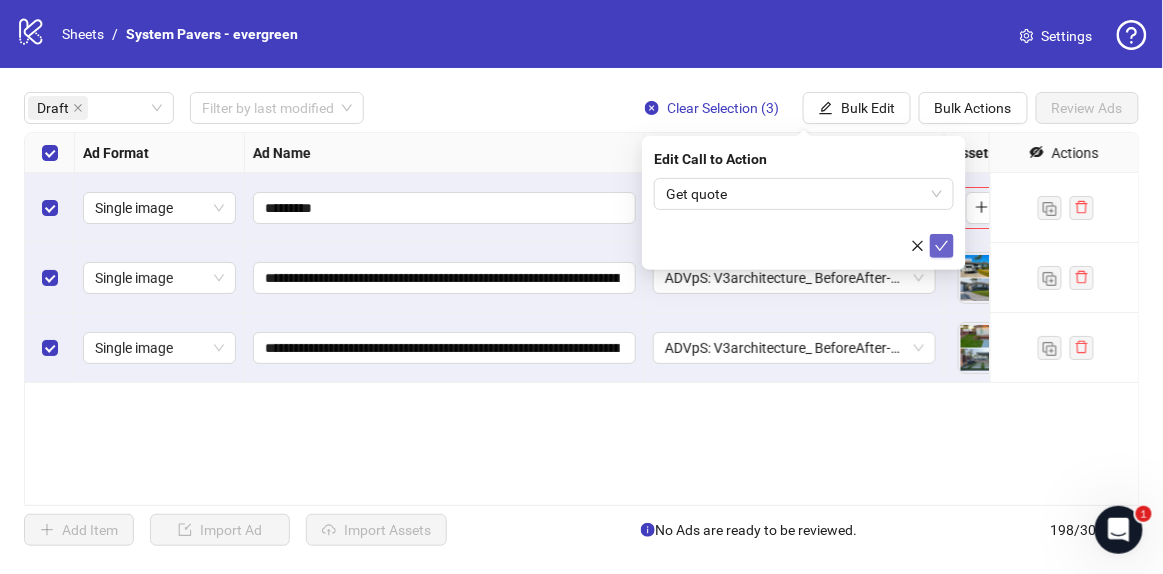 click 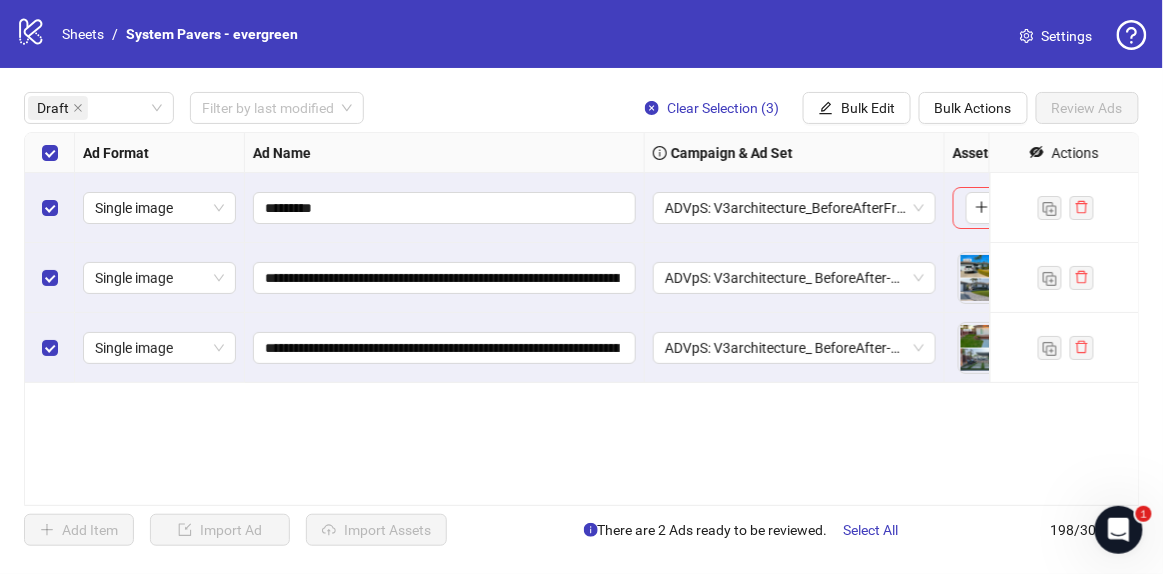 click on "**********" at bounding box center [582, 319] 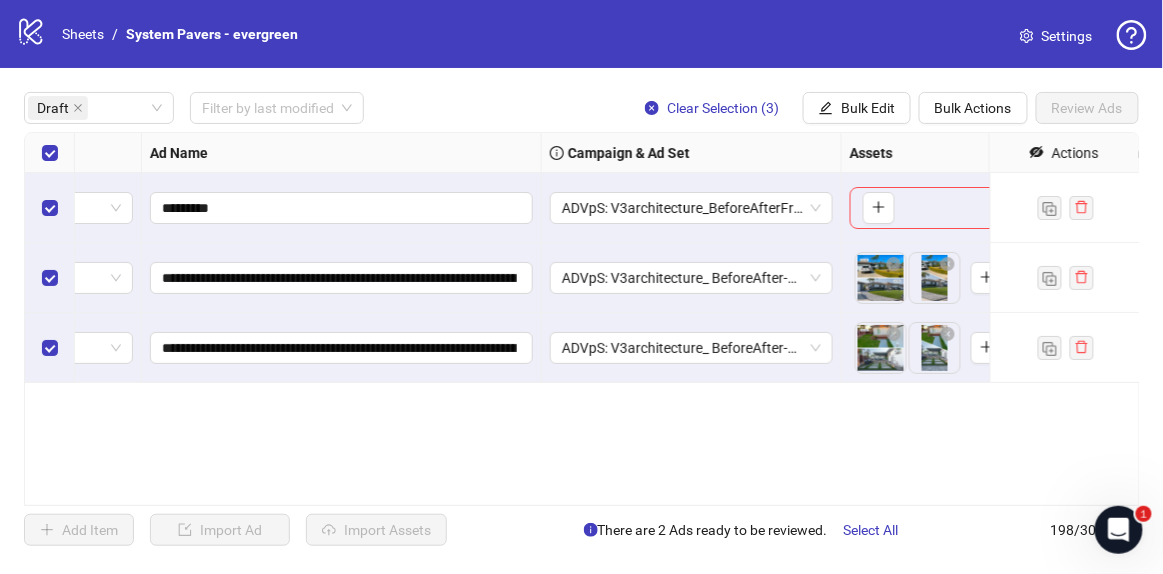 scroll, scrollTop: 0, scrollLeft: 0, axis: both 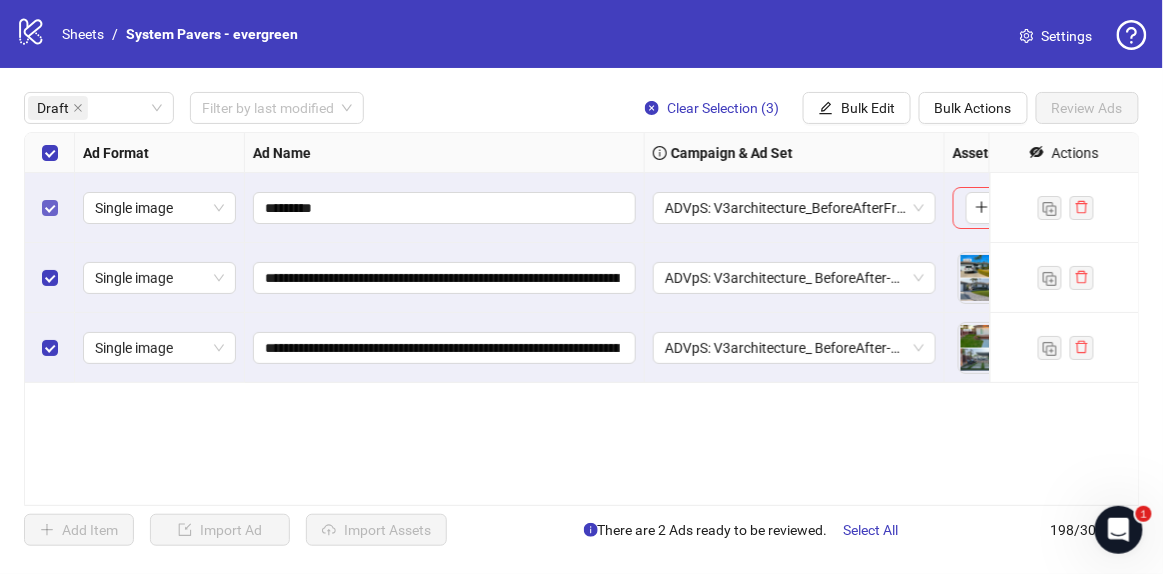 click at bounding box center (50, 208) 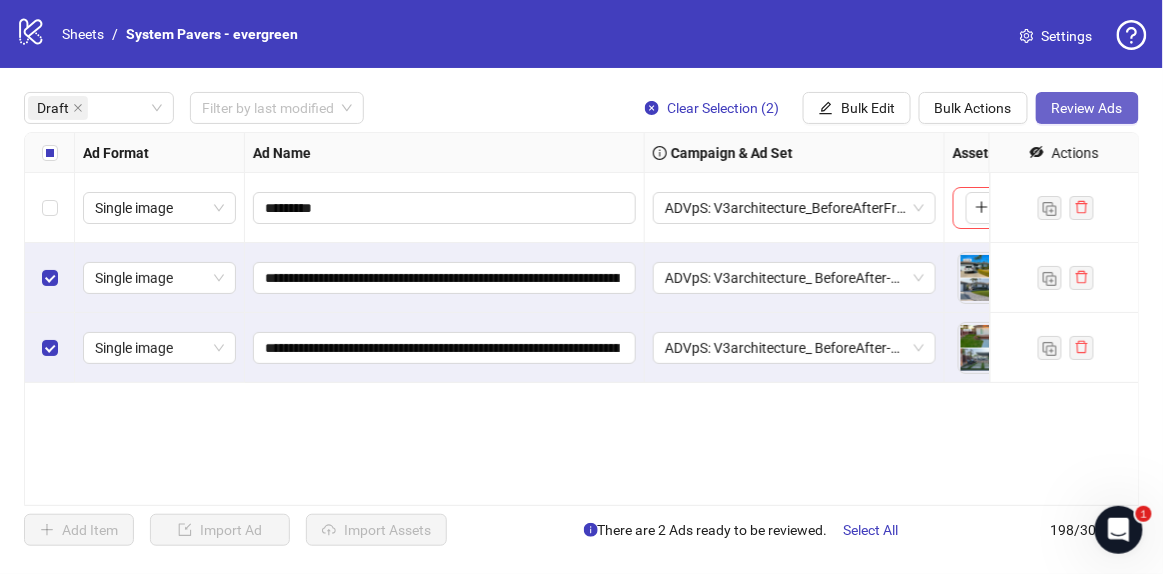 click on "Review Ads" at bounding box center (1087, 108) 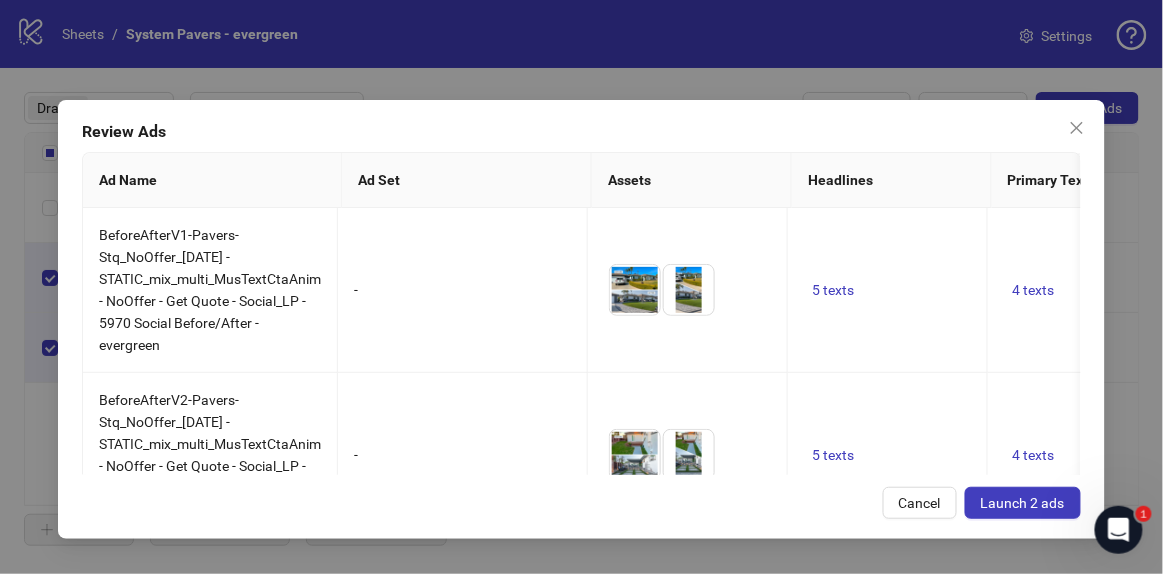 click on "Launch 2 ads" at bounding box center [1023, 503] 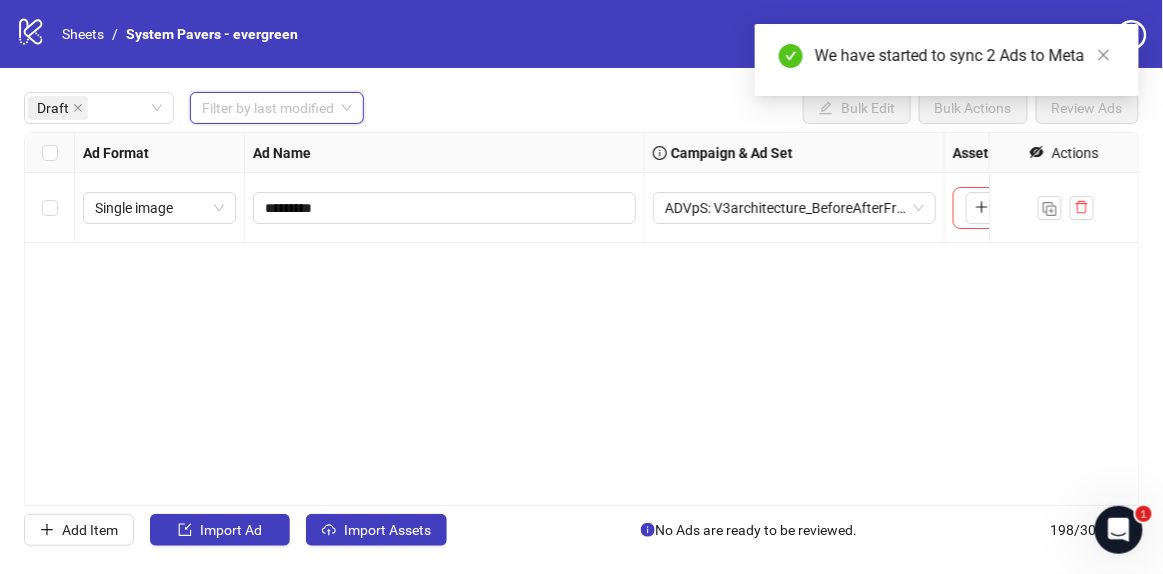 click at bounding box center (268, 108) 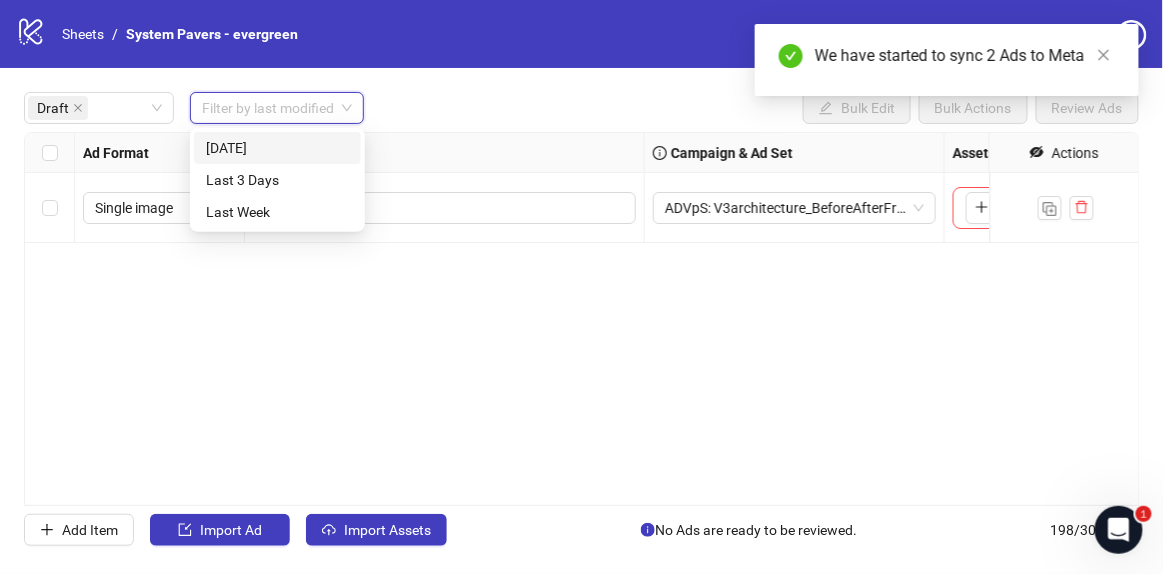 click on "Today" at bounding box center [277, 148] 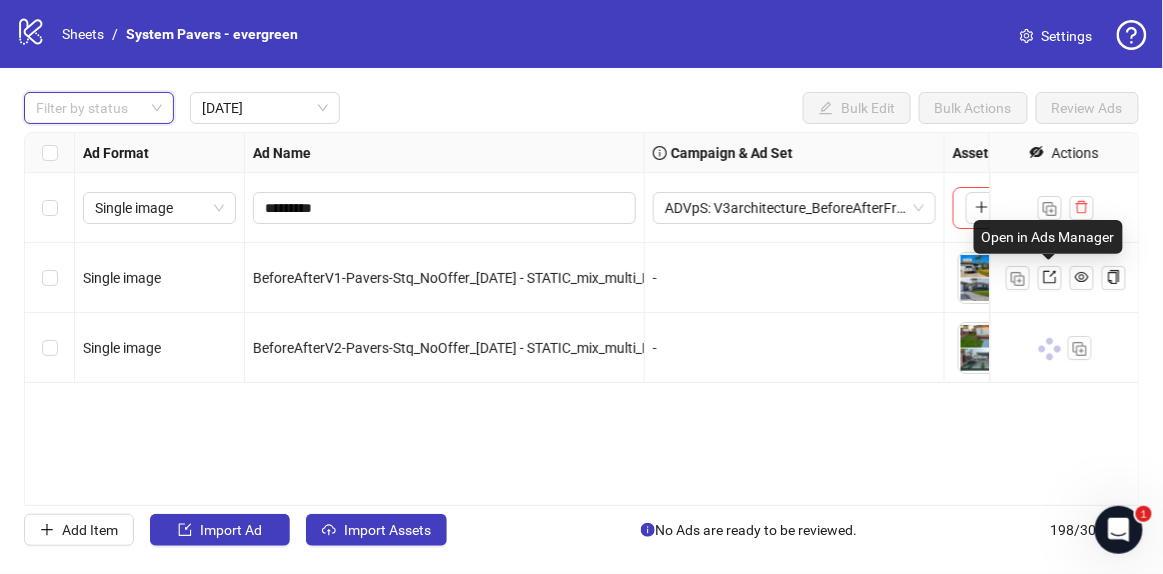 click 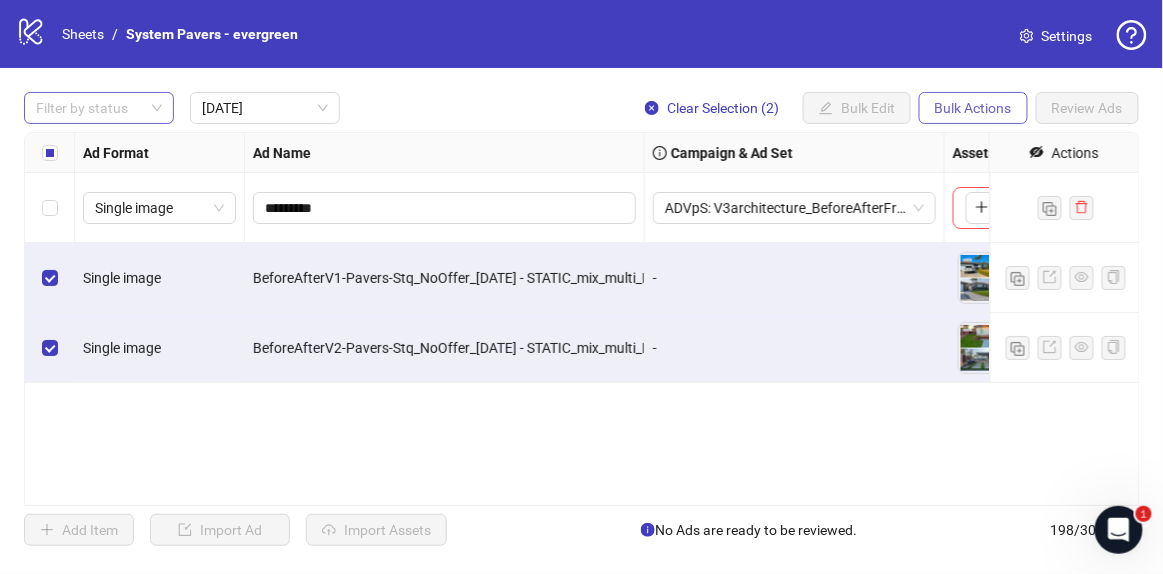 click on "Bulk Actions" at bounding box center [973, 108] 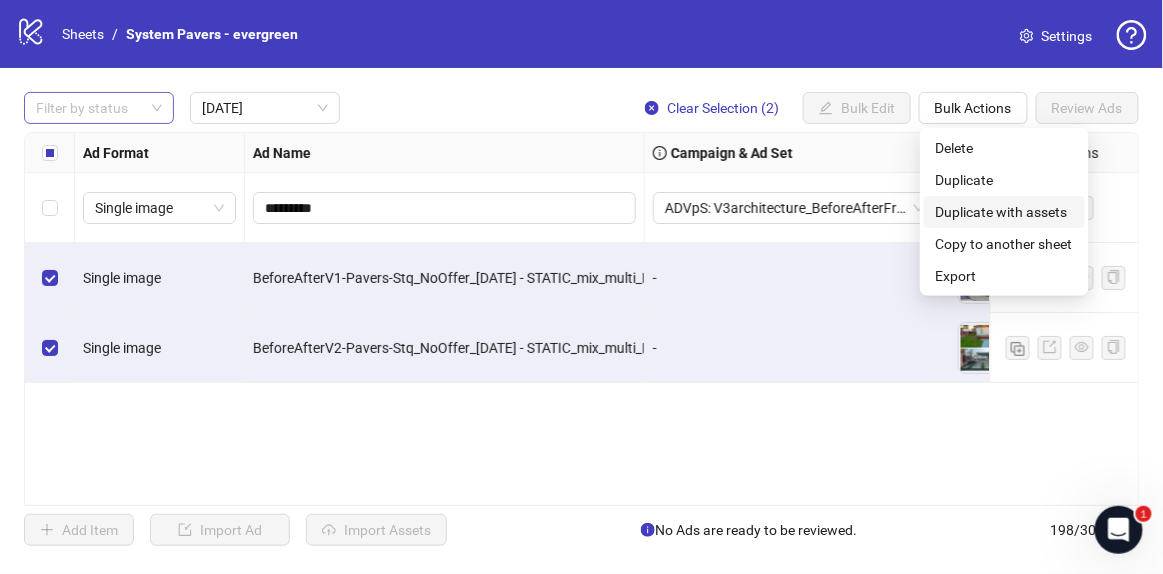 click on "Duplicate with assets" at bounding box center [1004, 212] 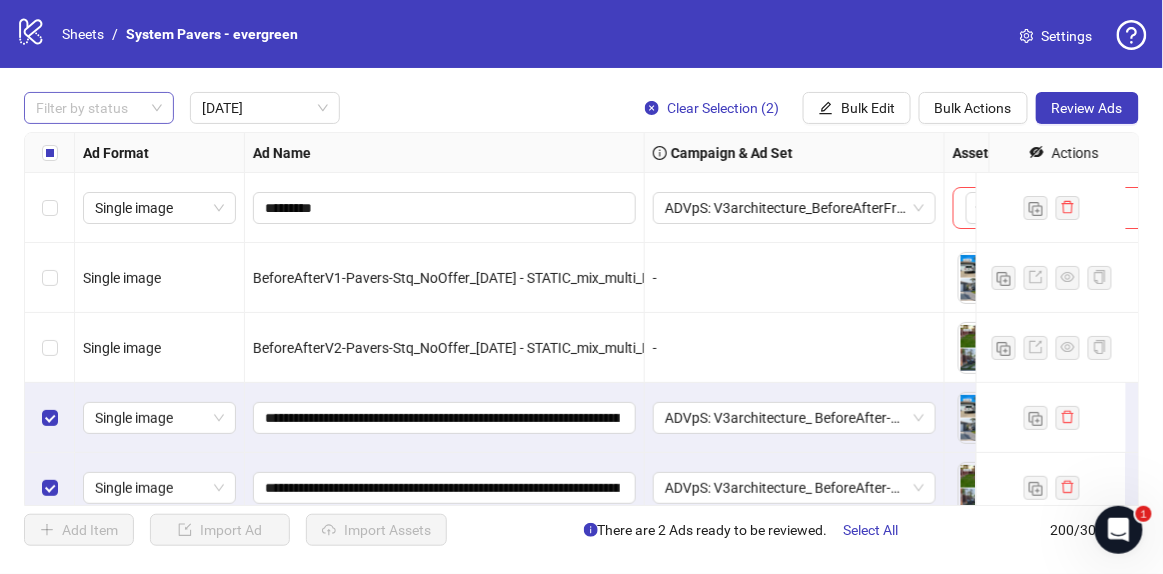 scroll, scrollTop: 31, scrollLeft: 0, axis: vertical 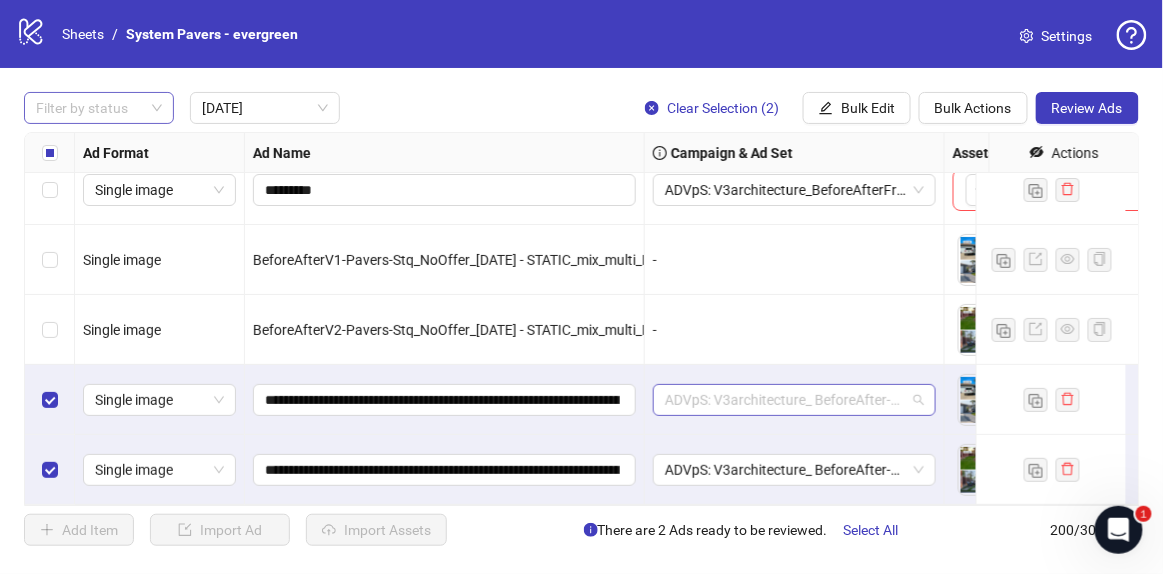 click on "ADVpS: V3architecture_ BeforeAfter-7.8_xcl-AT-AU-CA-DA-DV-IE-LV-LA-OC-SAC-SA-SD-SEA-SB-DC_AUTO_LC" at bounding box center (794, 400) 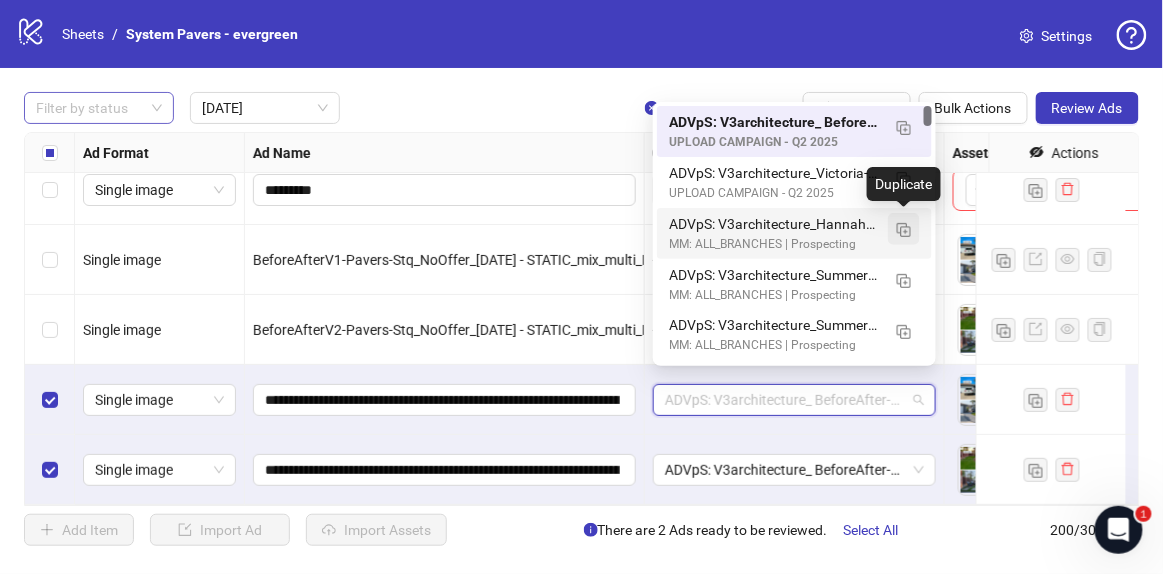 click at bounding box center [904, 230] 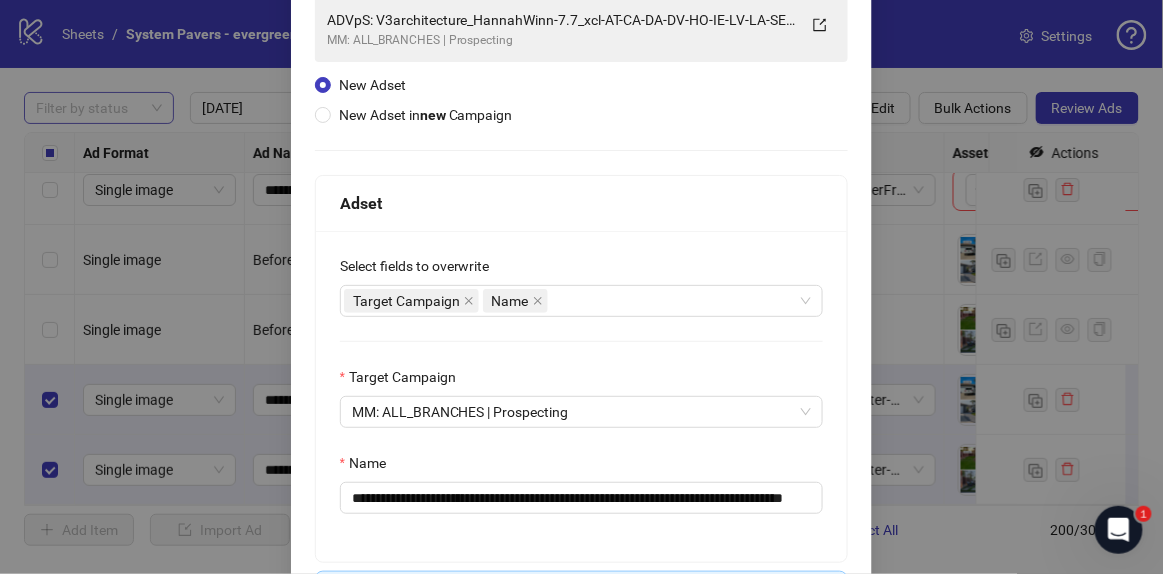 scroll, scrollTop: 181, scrollLeft: 0, axis: vertical 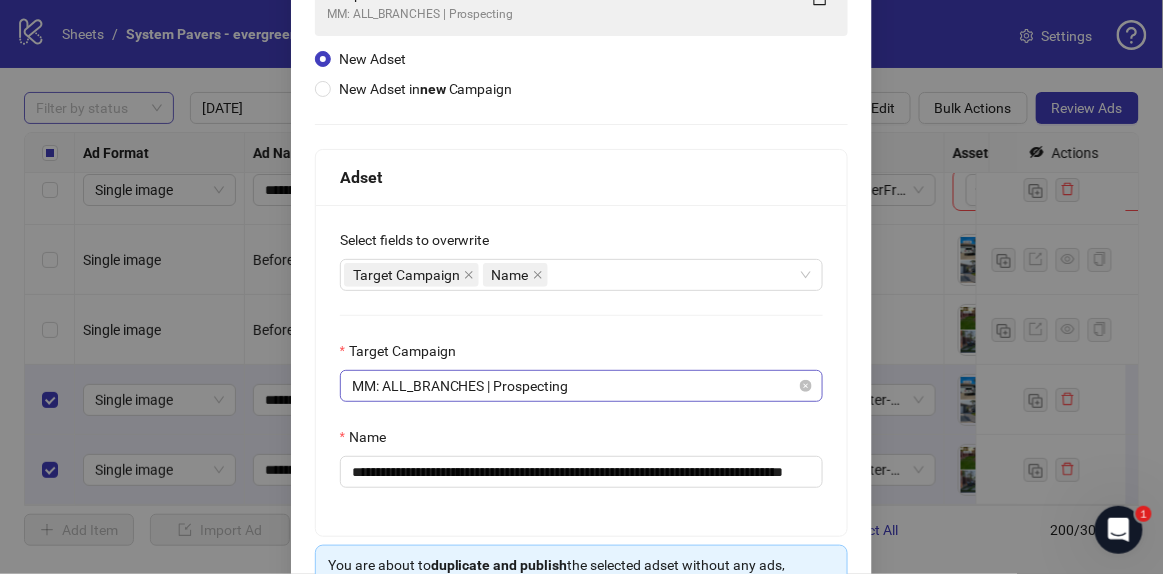 click on "MM: ALL_BRANCHES | Prospecting" at bounding box center (582, 386) 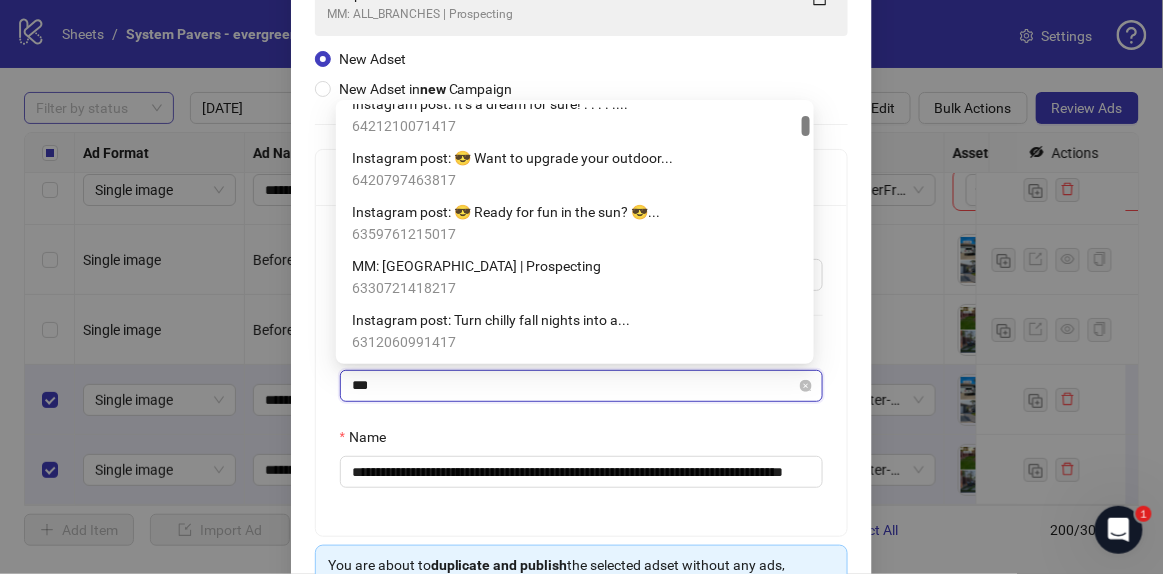 scroll, scrollTop: 0, scrollLeft: 0, axis: both 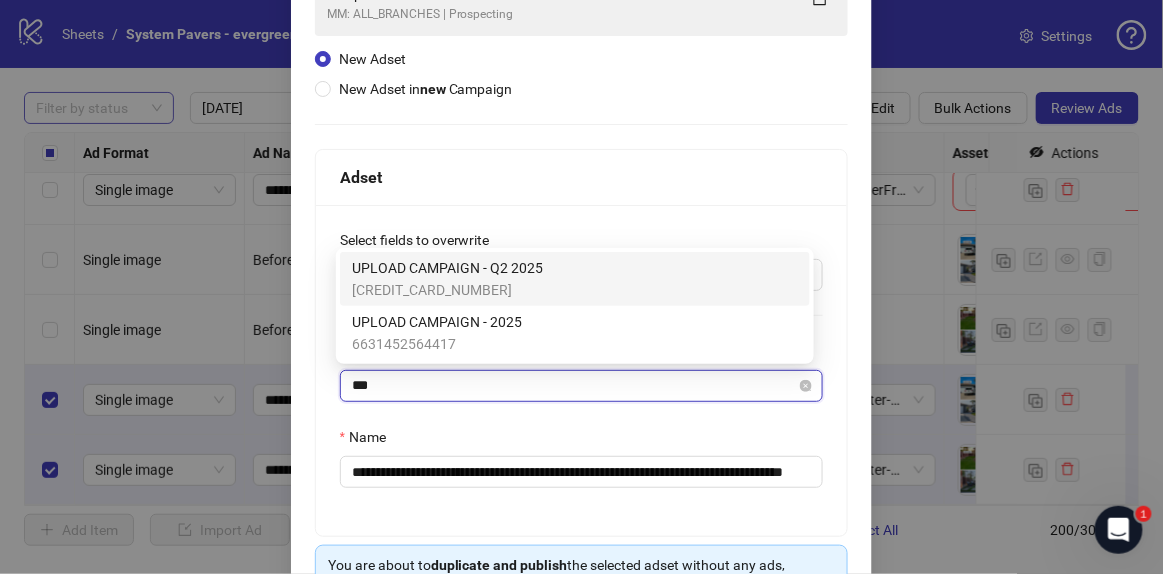 type on "****" 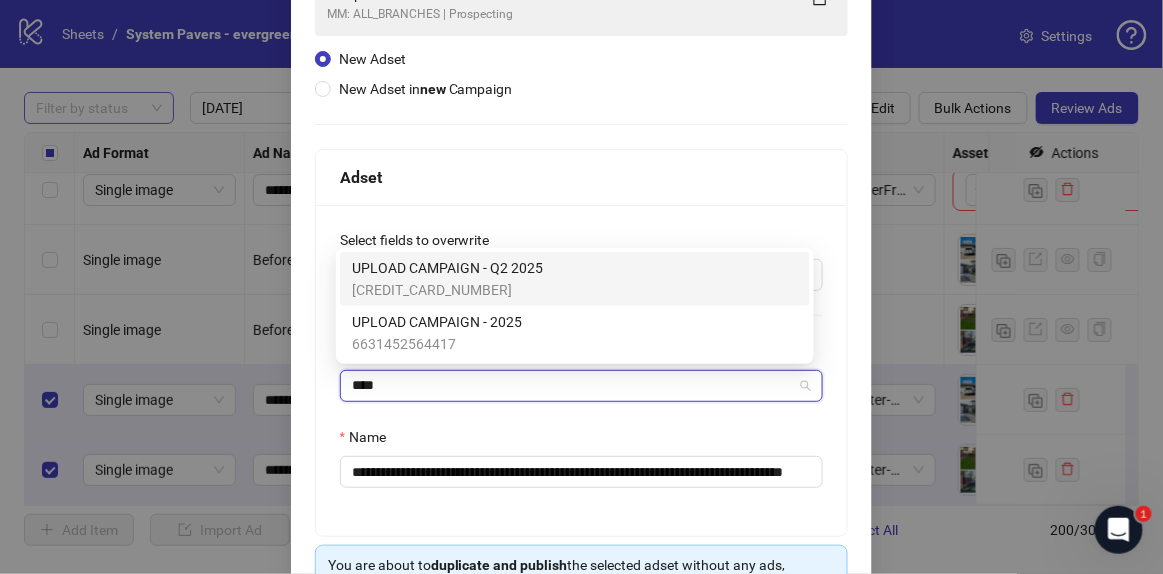 click on "UPLOAD CAMPAIGN - Q2 2025 6822682250817" at bounding box center (575, 279) 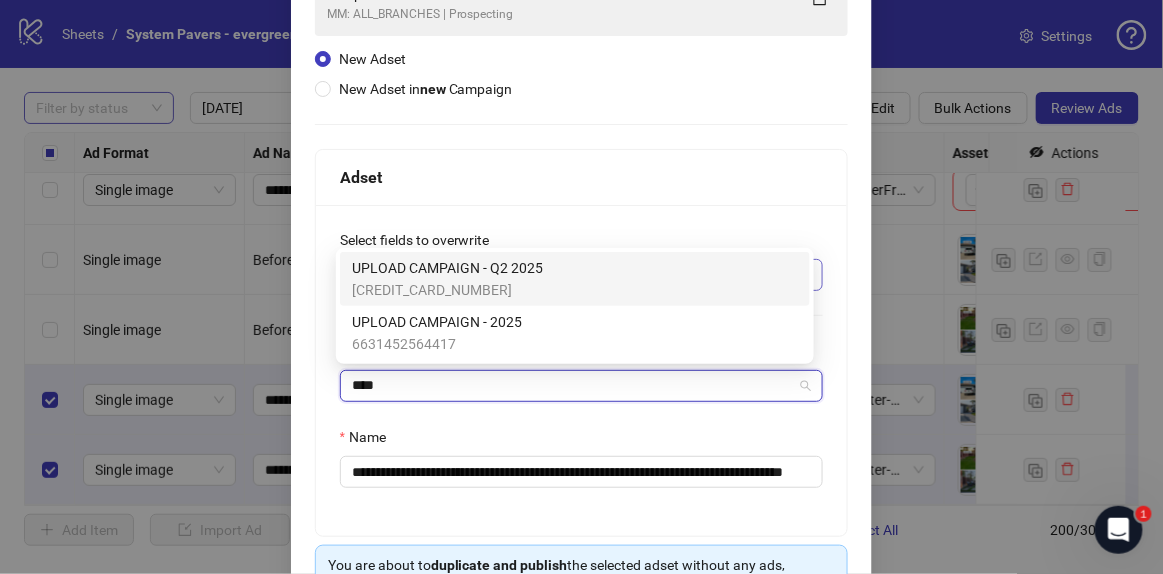 type 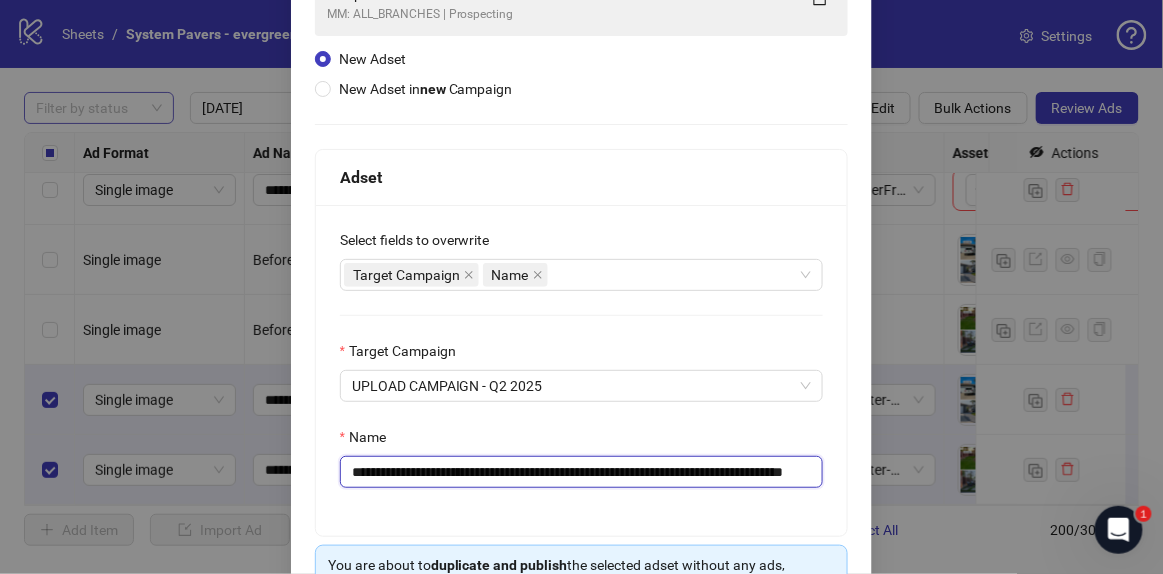 scroll, scrollTop: 0, scrollLeft: 142, axis: horizontal 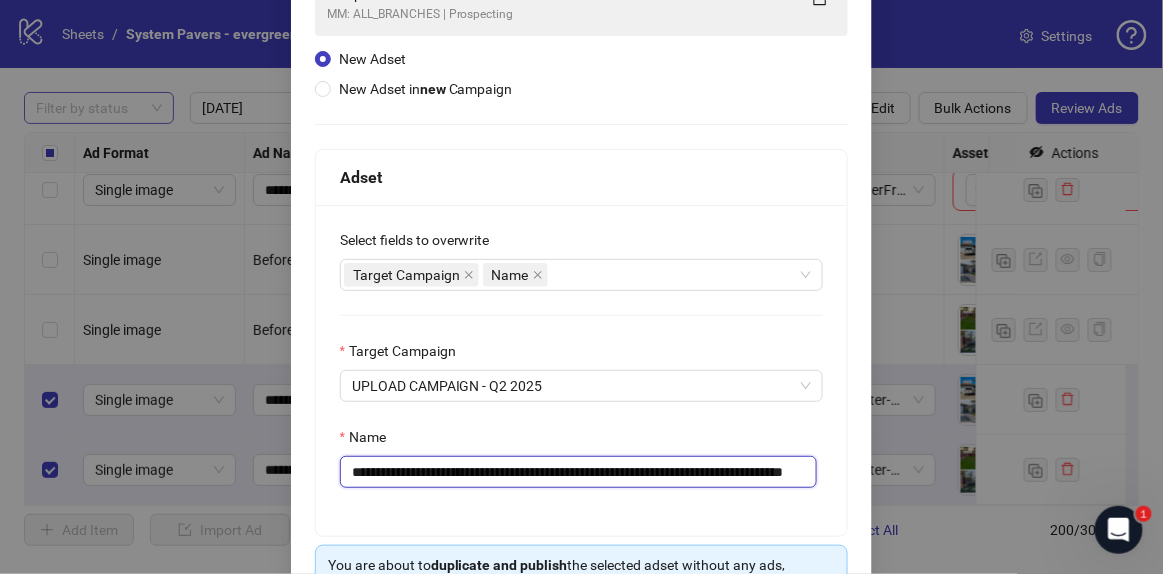 drag, startPoint x: 510, startPoint y: 465, endPoint x: 791, endPoint y: 466, distance: 281.00177 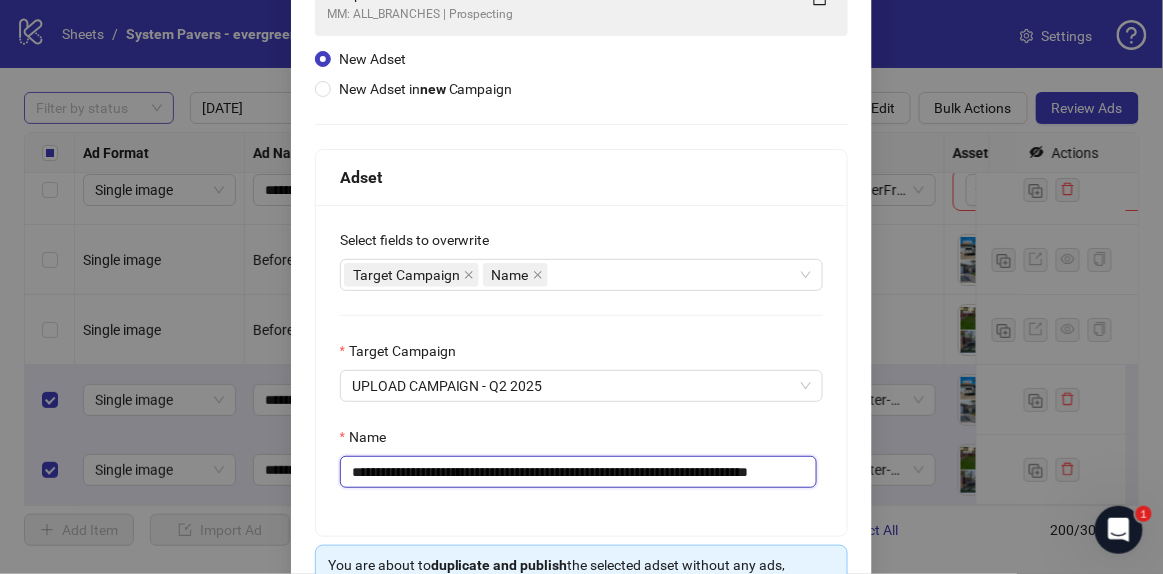 scroll, scrollTop: 0, scrollLeft: 99, axis: horizontal 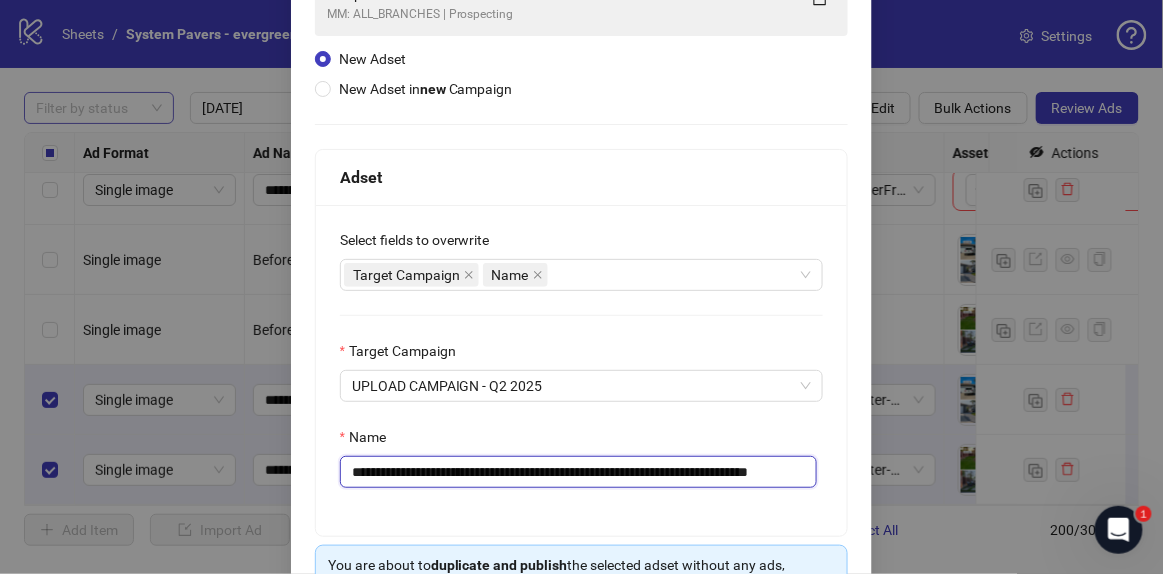 drag, startPoint x: 393, startPoint y: 470, endPoint x: 501, endPoint y: 479, distance: 108.37435 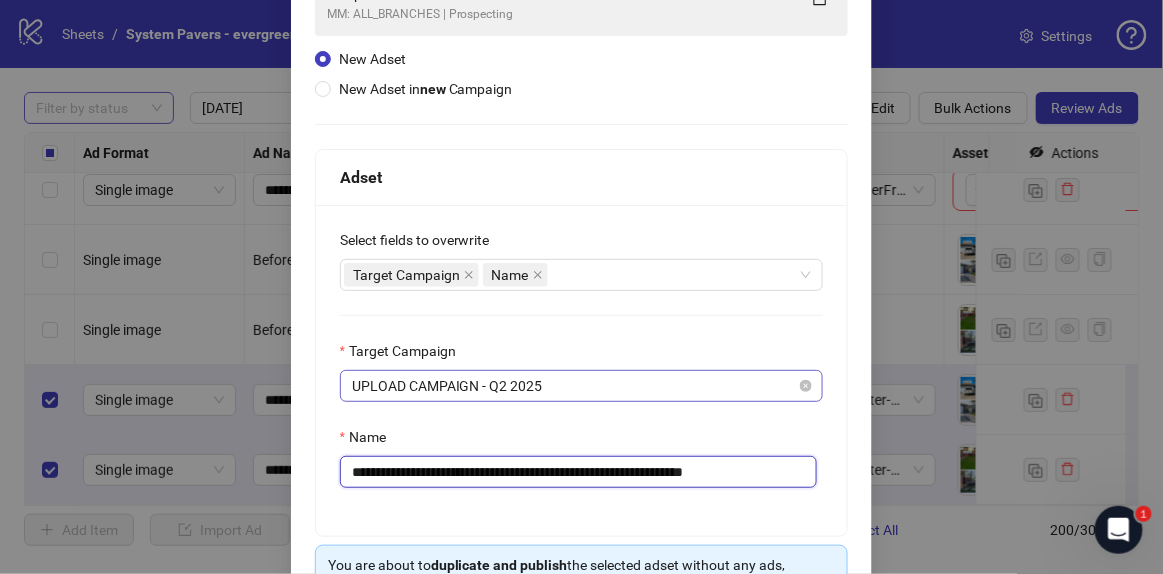 scroll, scrollTop: 0, scrollLeft: 4, axis: horizontal 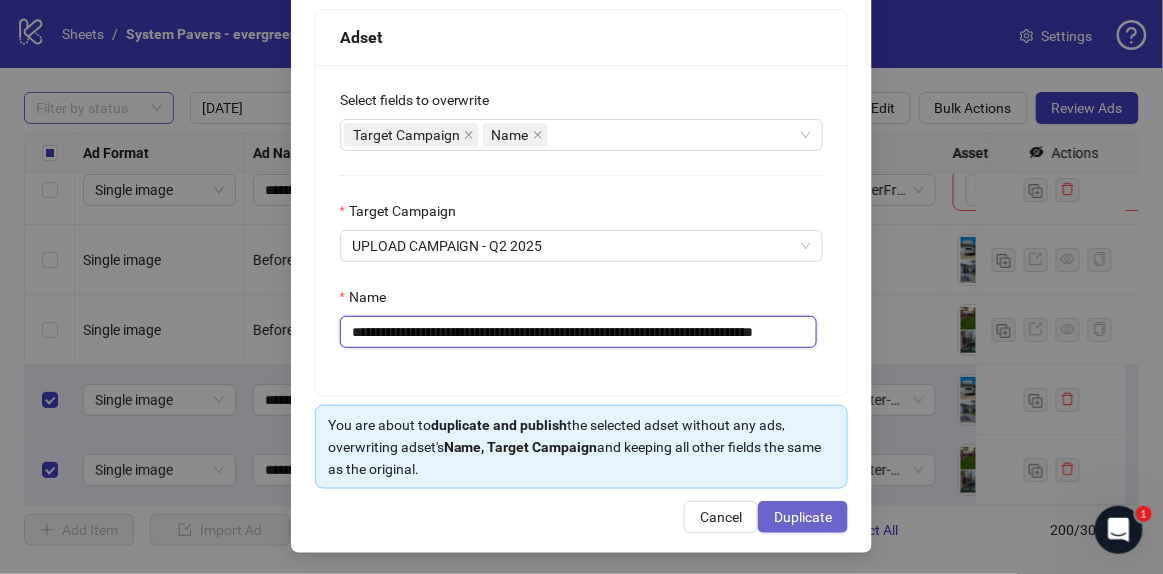 type on "**********" 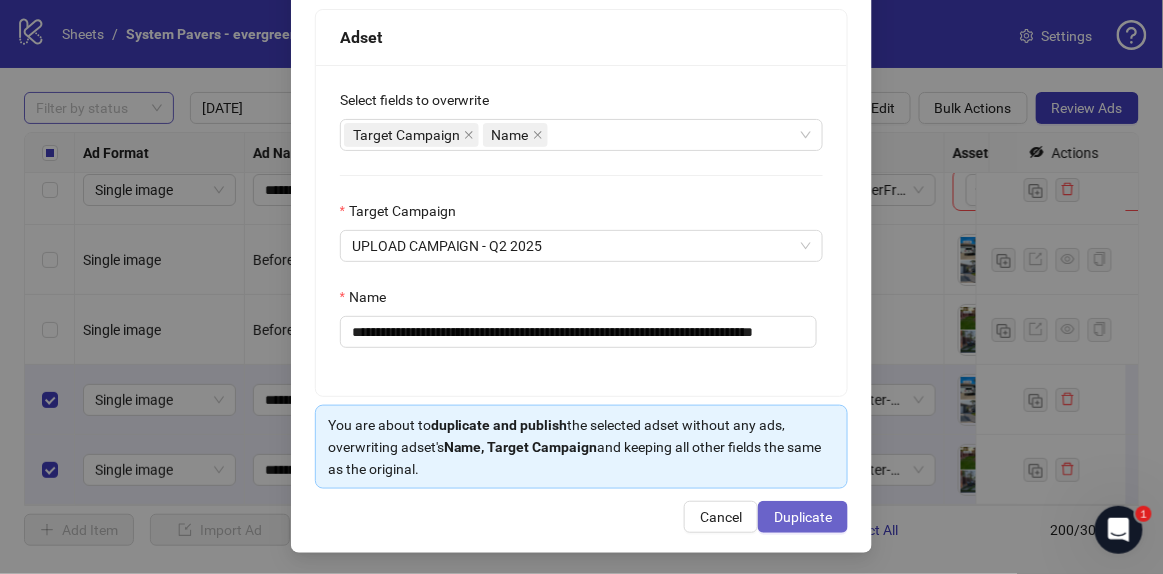 click on "Duplicate" at bounding box center (803, 517) 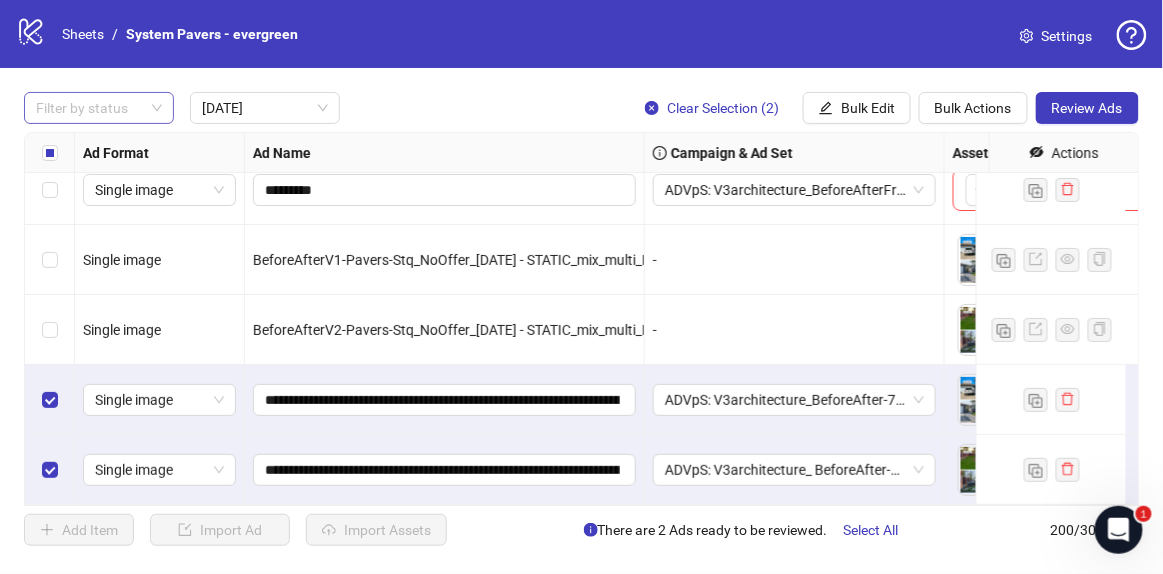 scroll, scrollTop: 0, scrollLeft: 0, axis: both 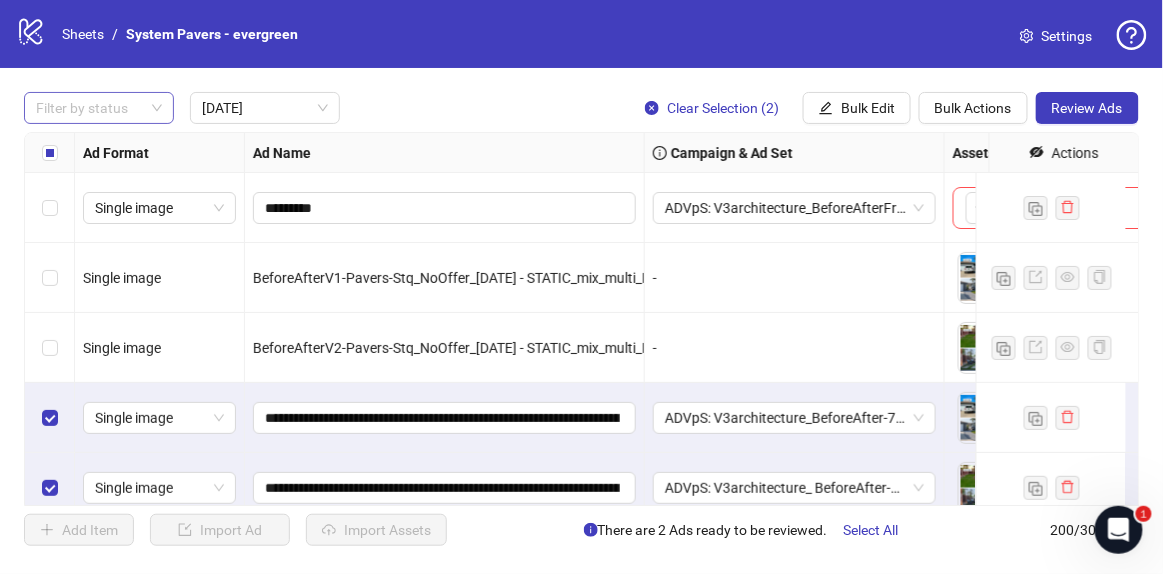 click at bounding box center [50, 153] 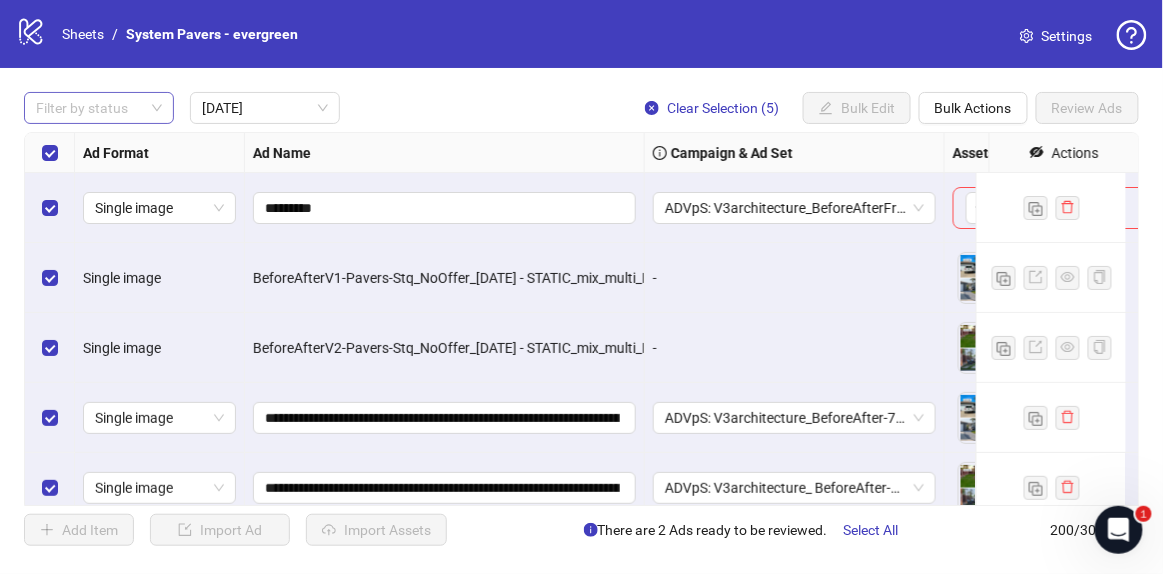 click at bounding box center [88, 108] 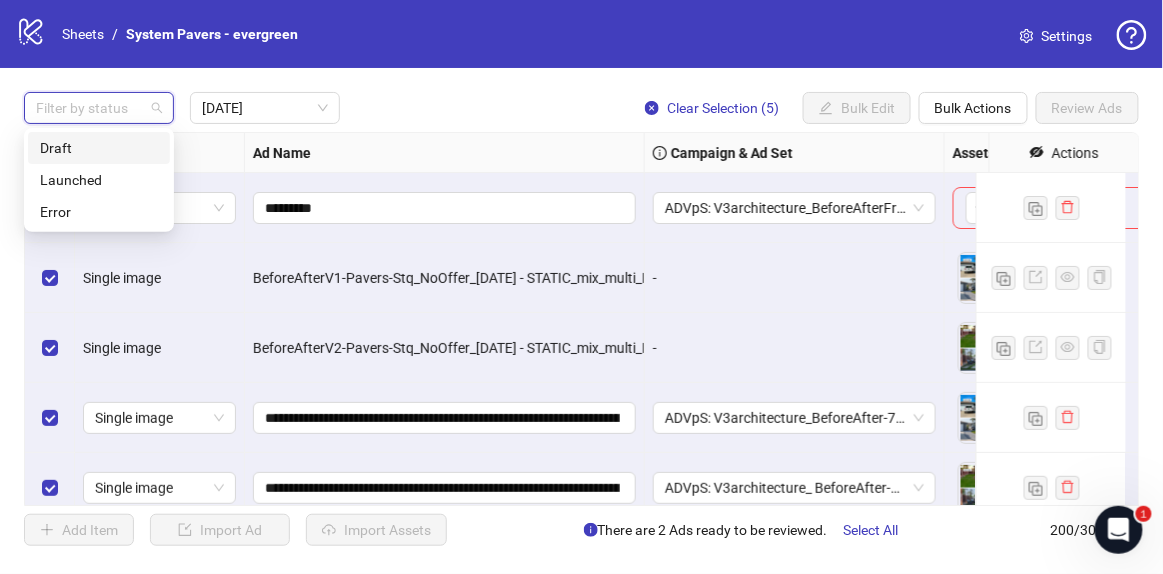 click on "Draft" at bounding box center (99, 148) 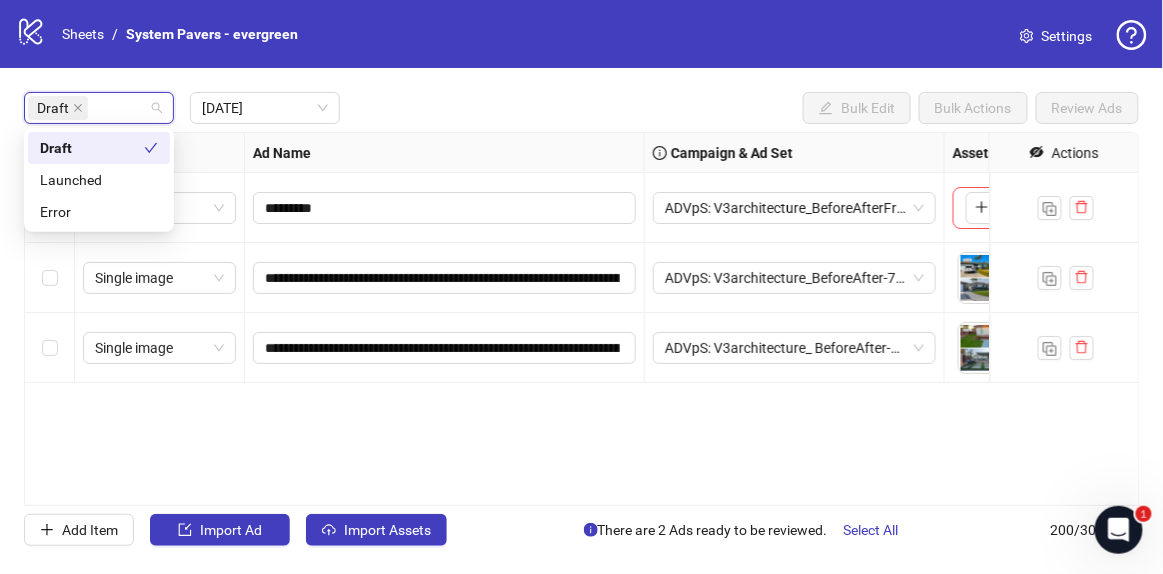 click on "Draft   Today Bulk Edit Bulk Actions Review Ads" at bounding box center (581, 108) 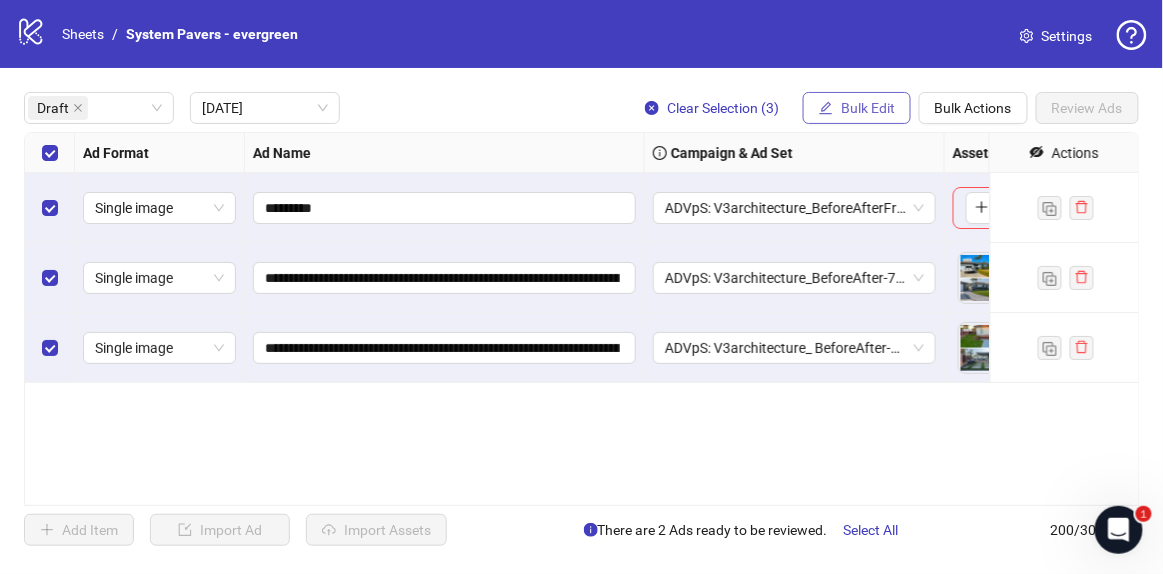 click on "Bulk Edit" at bounding box center (857, 108) 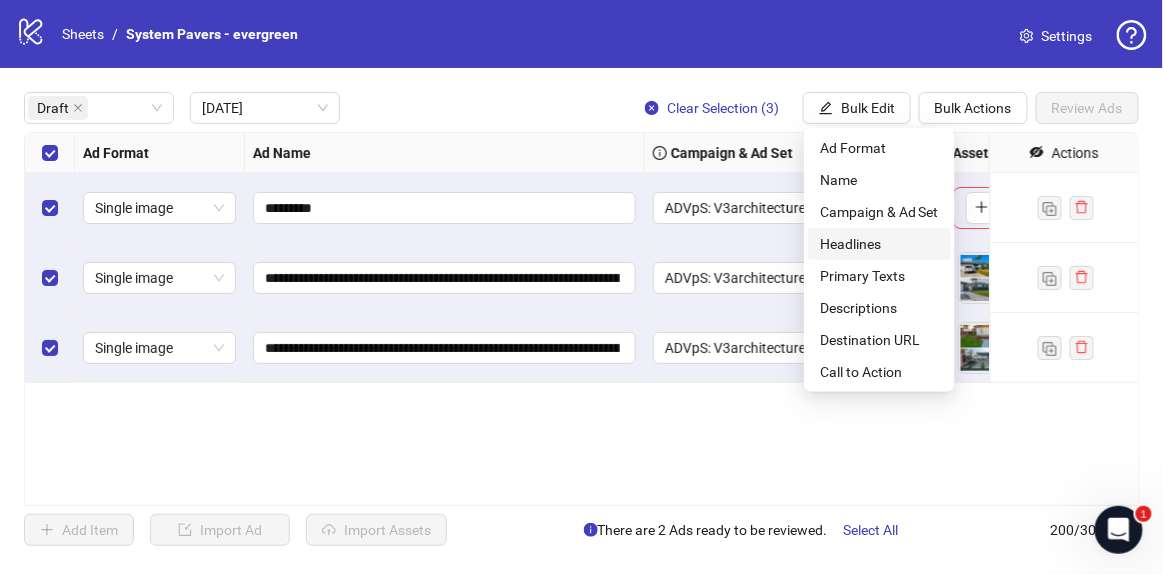 click on "Headlines" at bounding box center (879, 244) 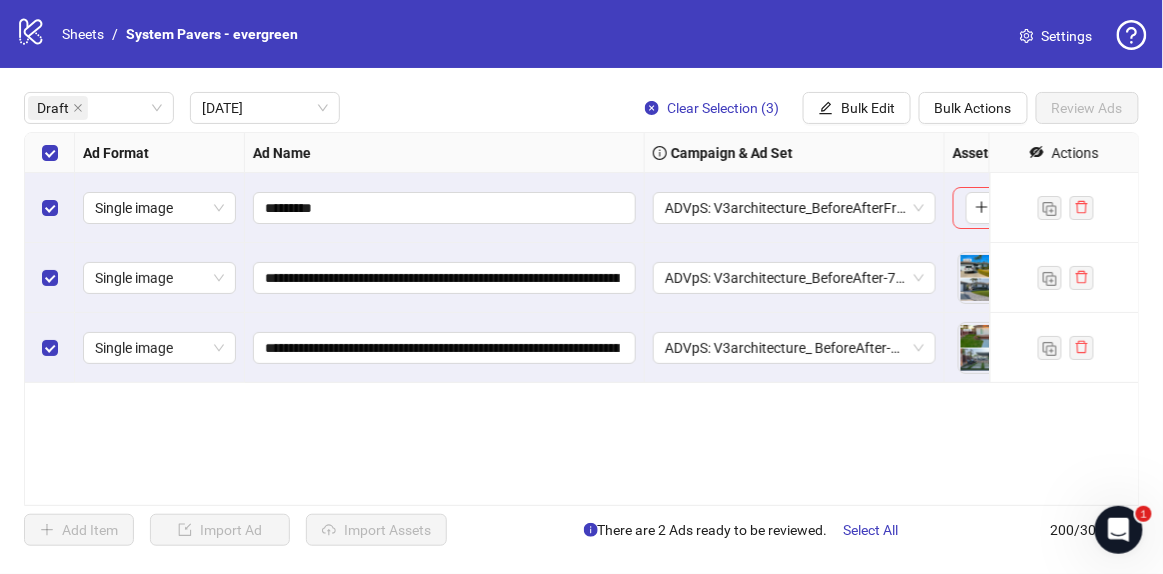 click on "**********" at bounding box center (582, 319) 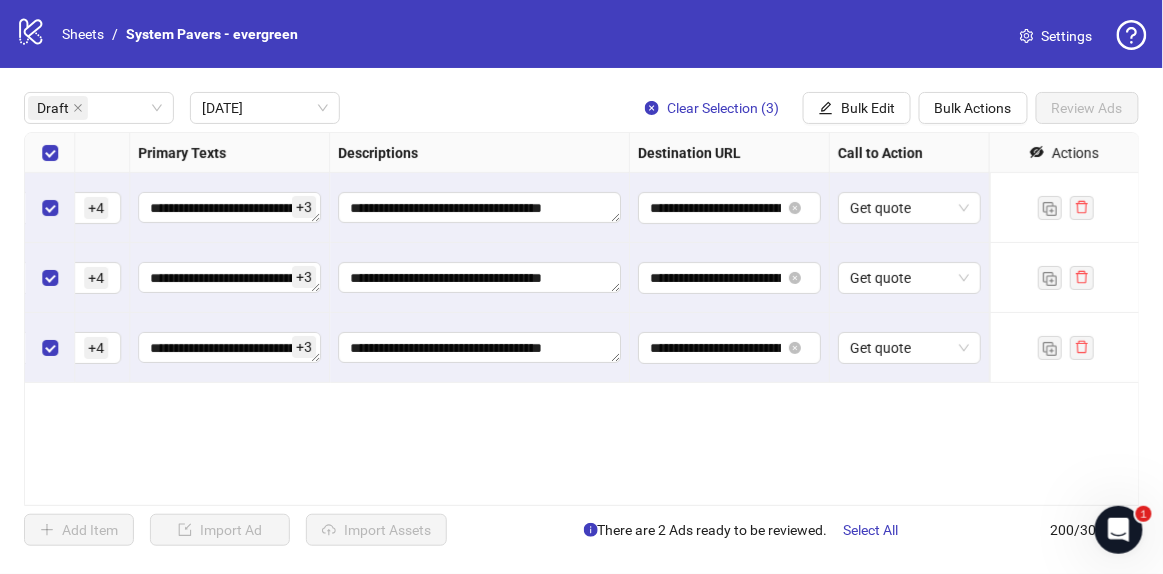 scroll, scrollTop: 0, scrollLeft: 0, axis: both 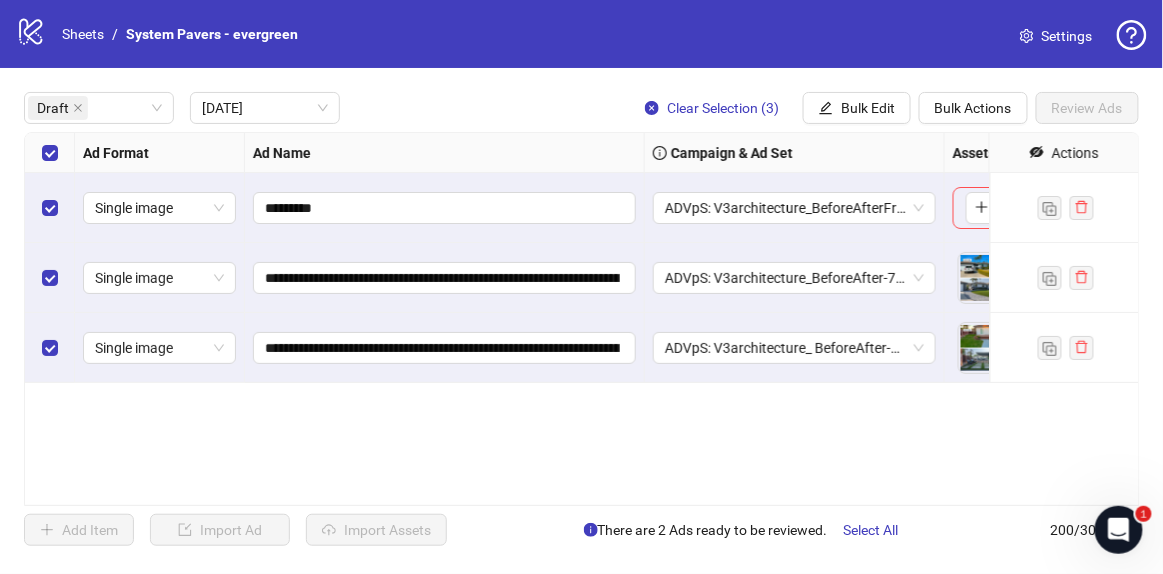 click at bounding box center (50, 208) 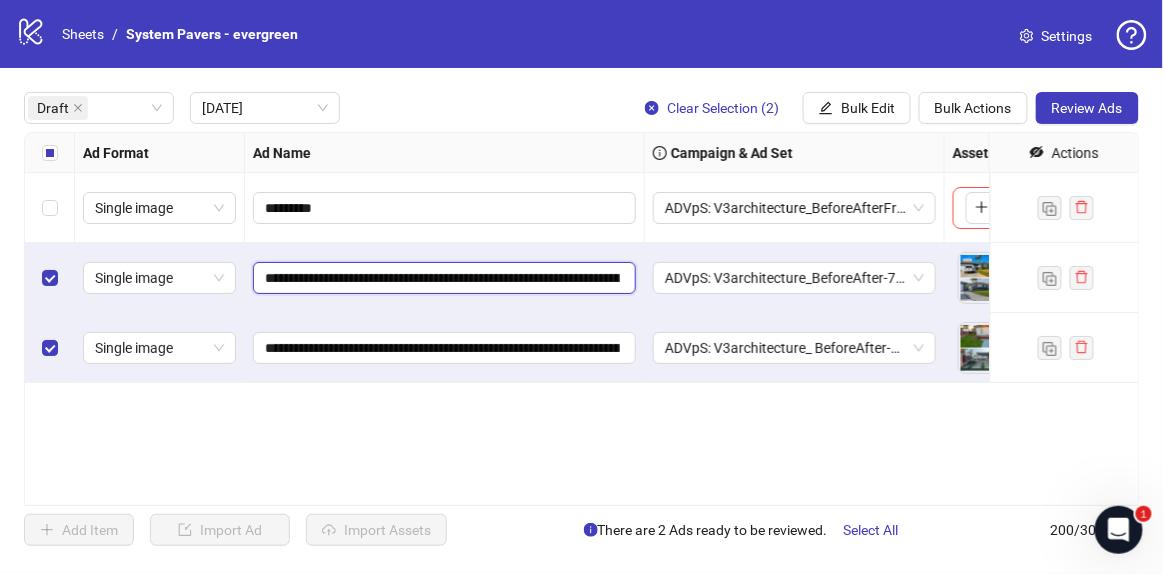 scroll, scrollTop: 0, scrollLeft: 598, axis: horizontal 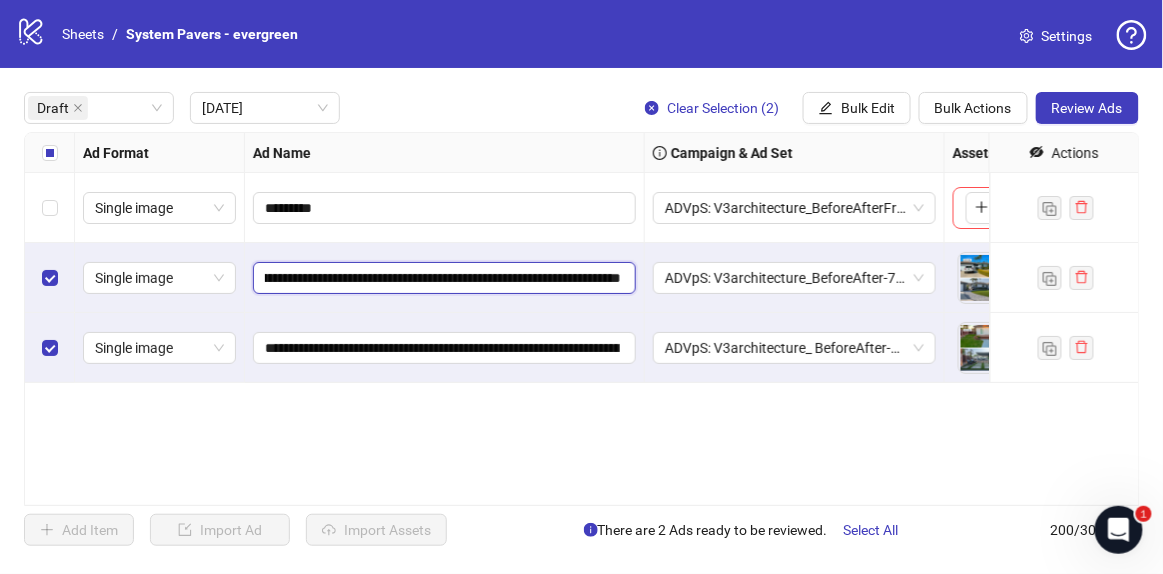 drag, startPoint x: 326, startPoint y: 276, endPoint x: 888, endPoint y: 311, distance: 563.0888 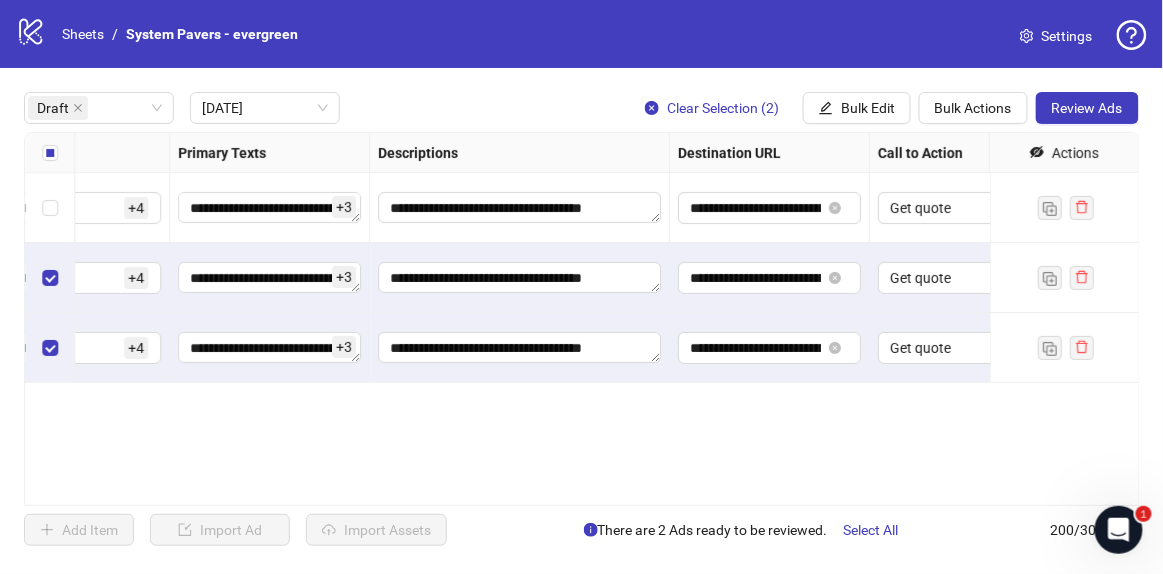 scroll, scrollTop: 0, scrollLeft: 1355, axis: horizontal 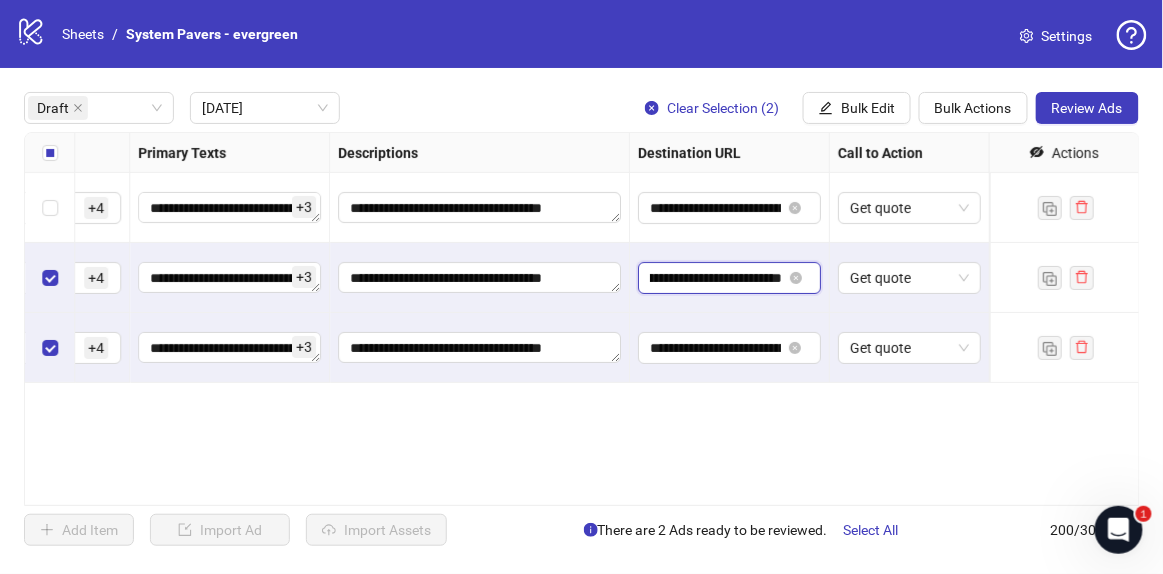 drag, startPoint x: 709, startPoint y: 281, endPoint x: 913, endPoint y: 386, distance: 229.43626 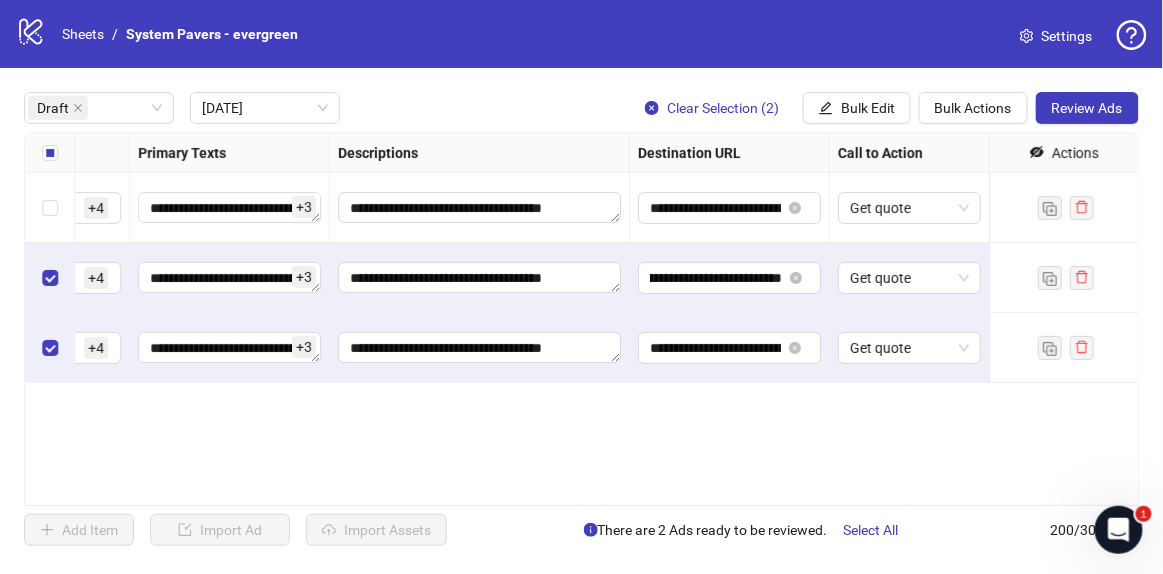 click on "**********" at bounding box center (582, 319) 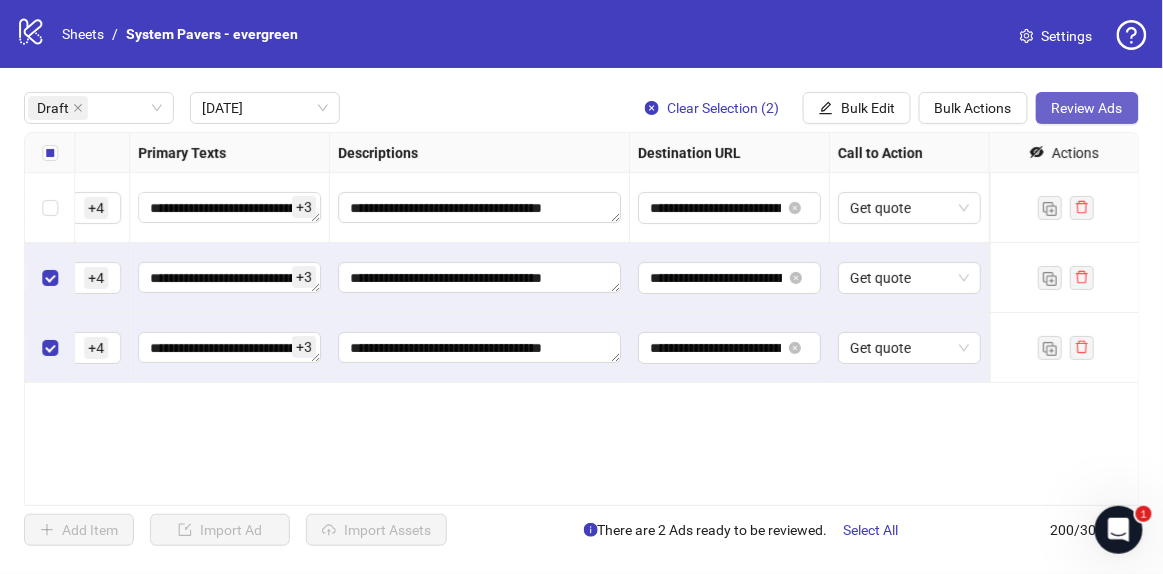 click on "Review Ads" at bounding box center [1087, 108] 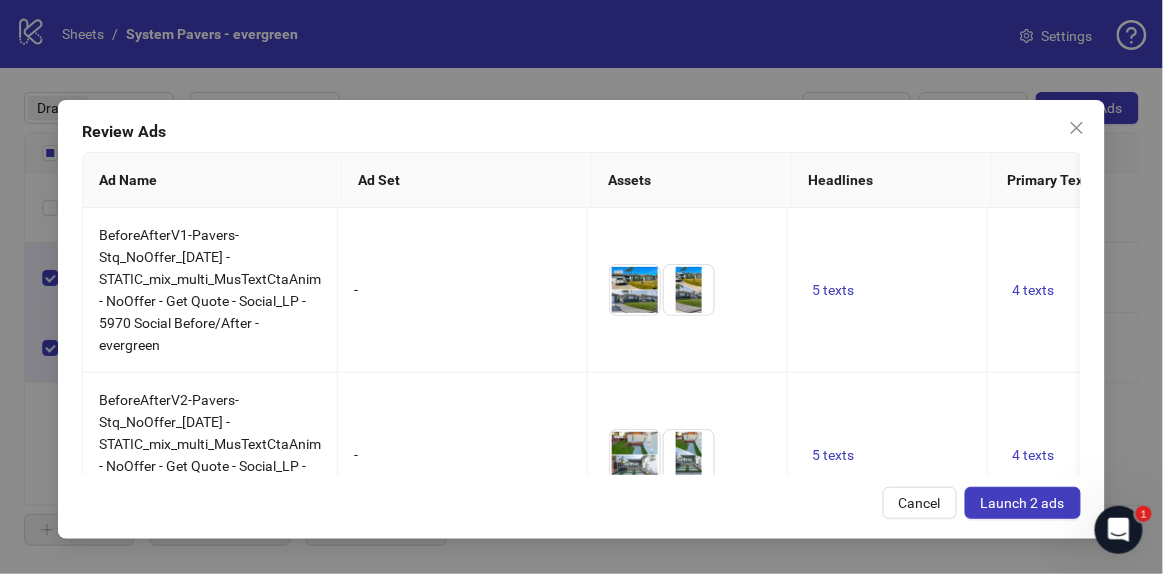 scroll, scrollTop: 0, scrollLeft: 1785, axis: horizontal 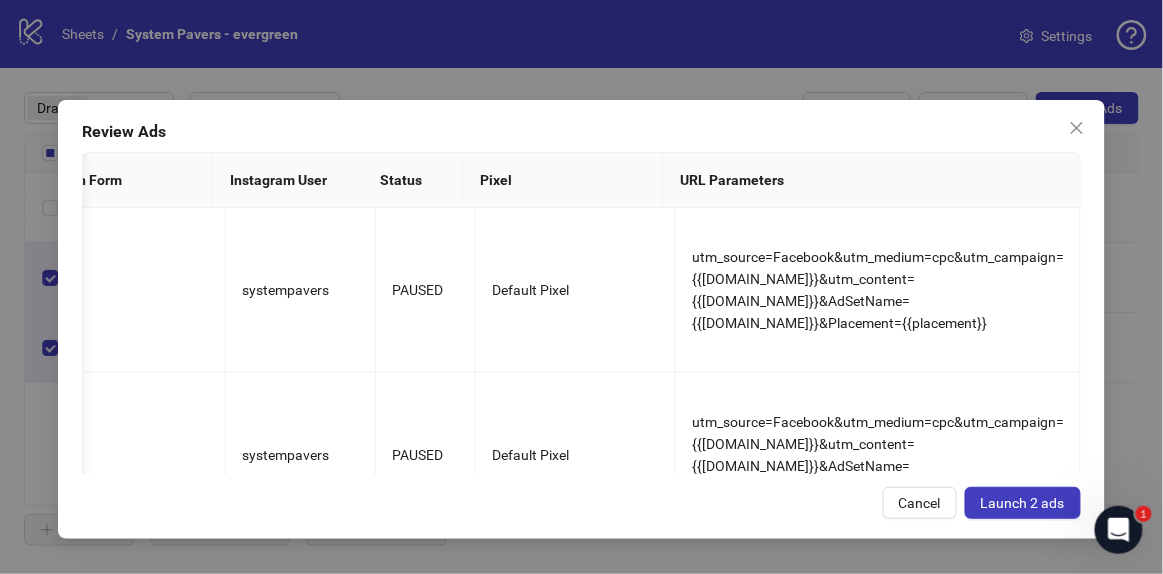 click on "Launch 2 ads" at bounding box center [1023, 503] 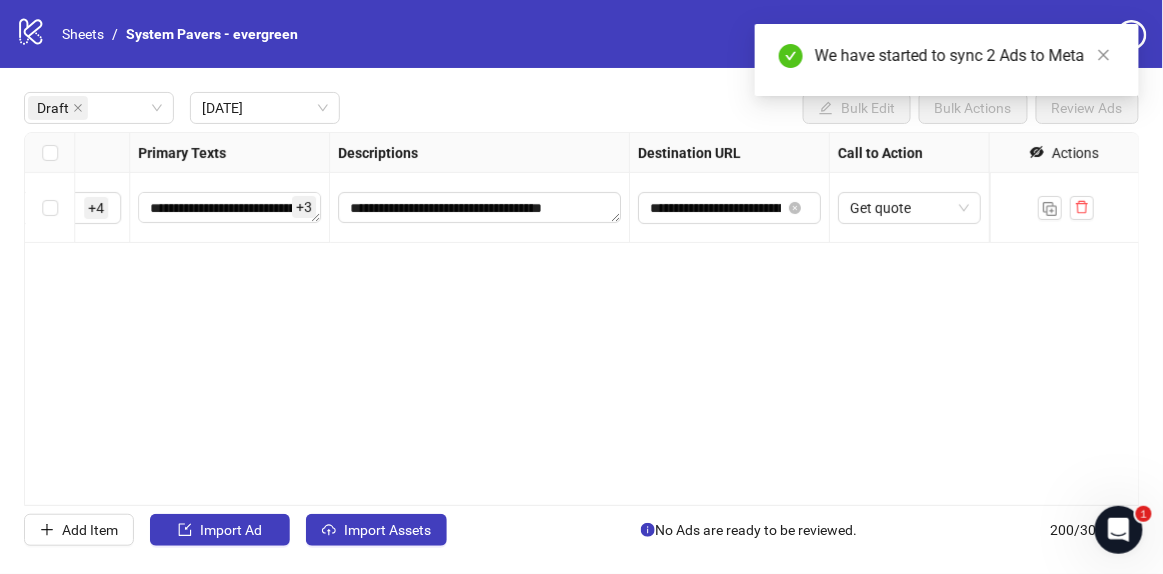 click on "logo/logo-mobile Sheets / System Pavers - evergreen" at bounding box center [161, 34] 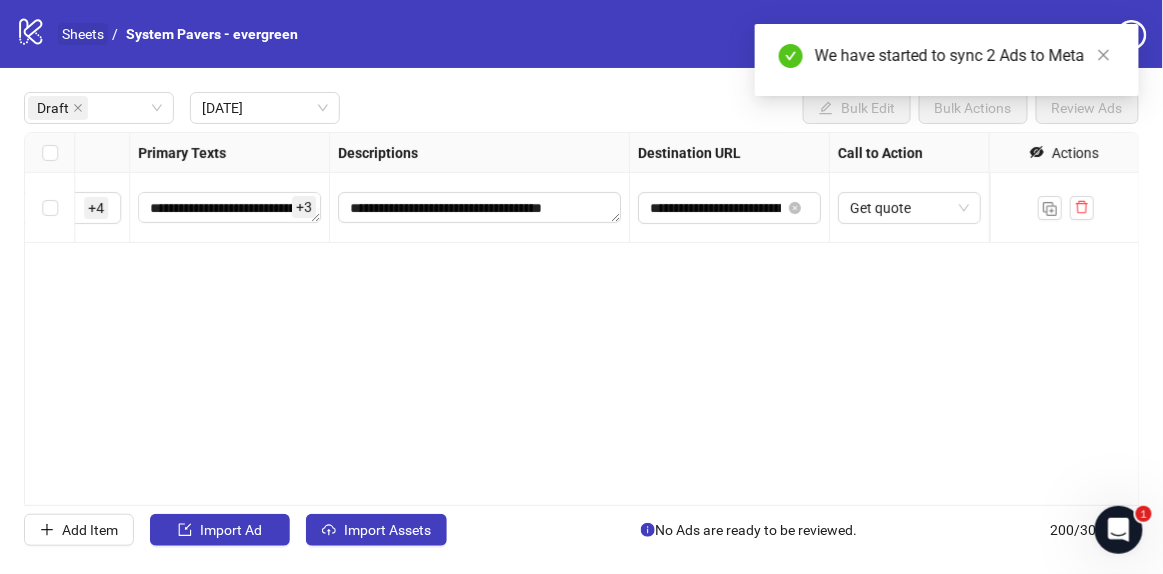 click on "Sheets" at bounding box center (83, 34) 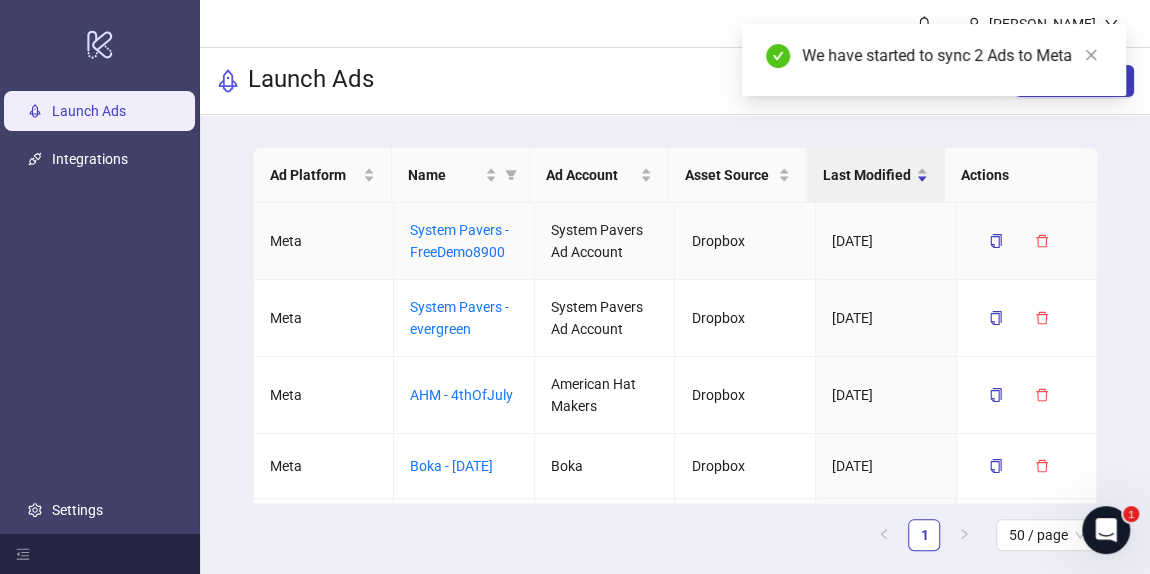click on "System Pavers - FreeDemo8900" at bounding box center (464, 241) 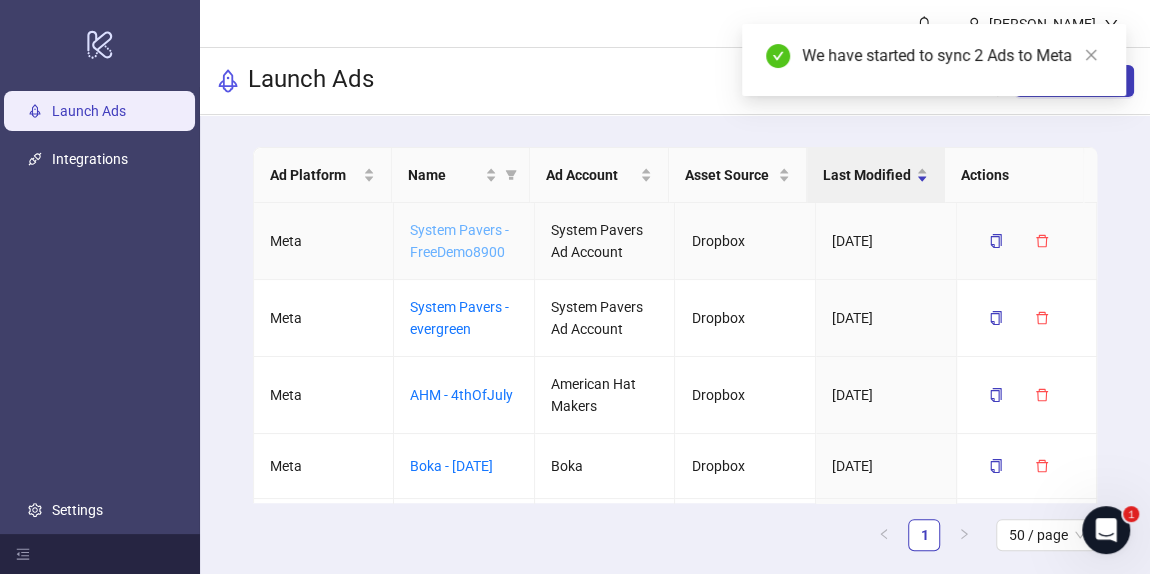 click on "System Pavers - FreeDemo8900" at bounding box center (459, 241) 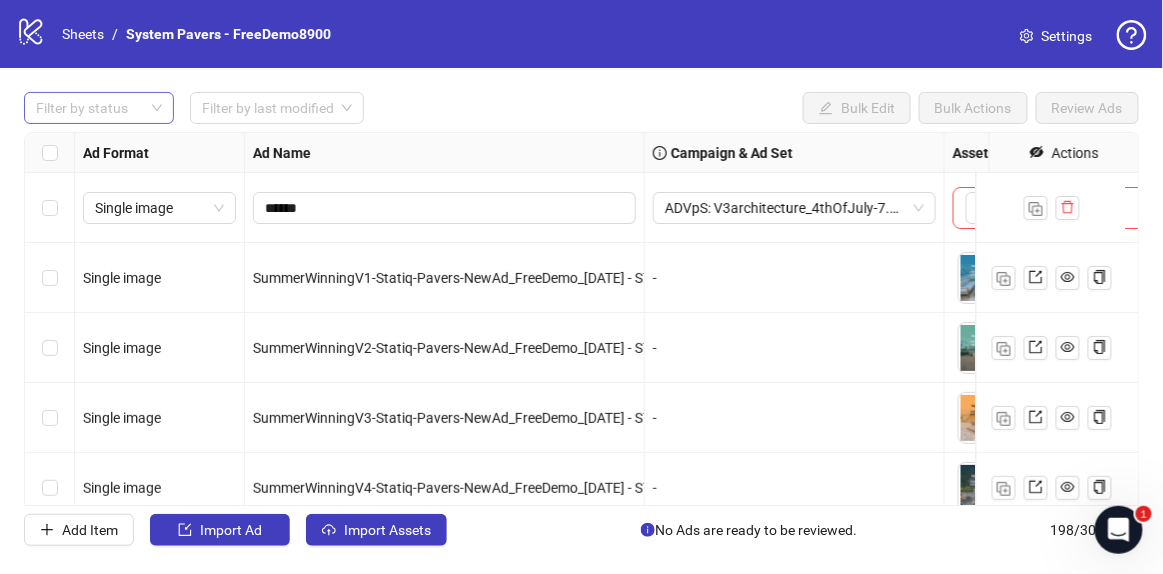 click at bounding box center (88, 108) 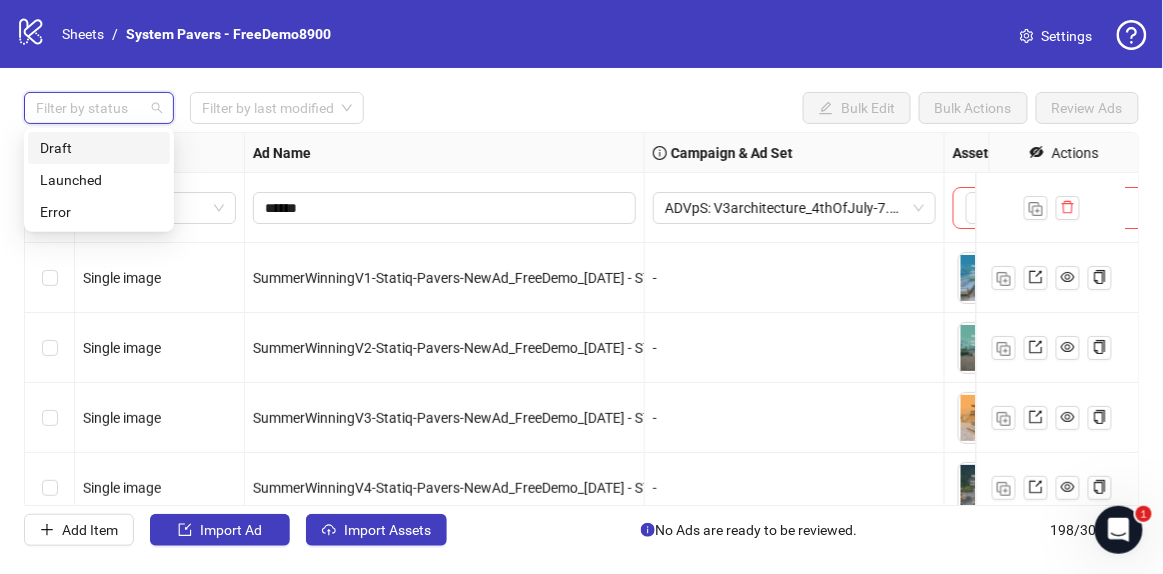click on "Draft" at bounding box center [99, 148] 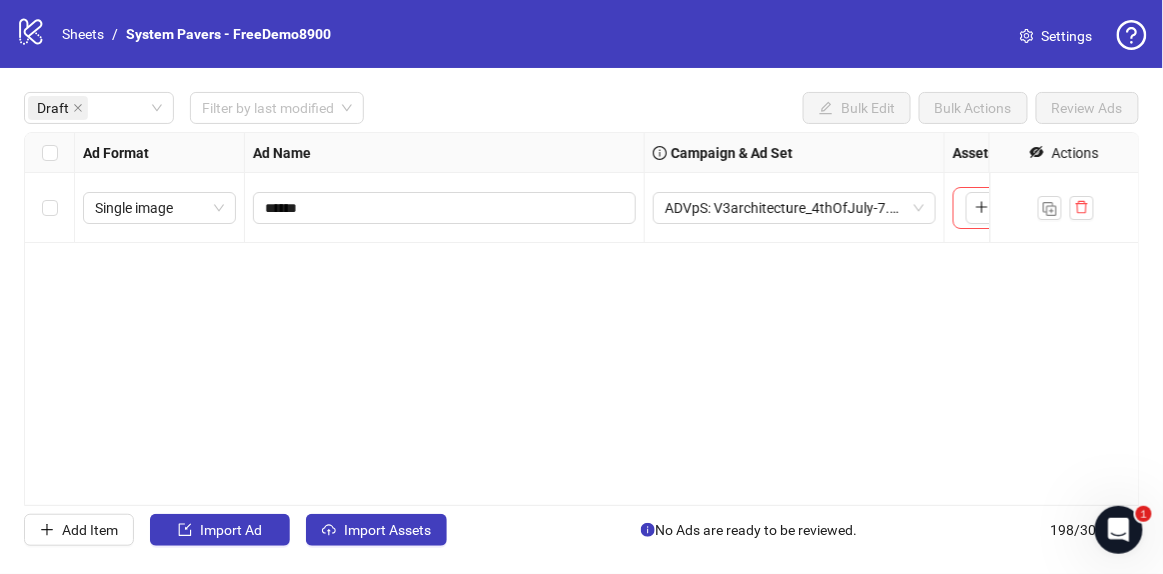click on "Draft   Filter by last modified Bulk Edit Bulk Actions Review Ads" at bounding box center [581, 108] 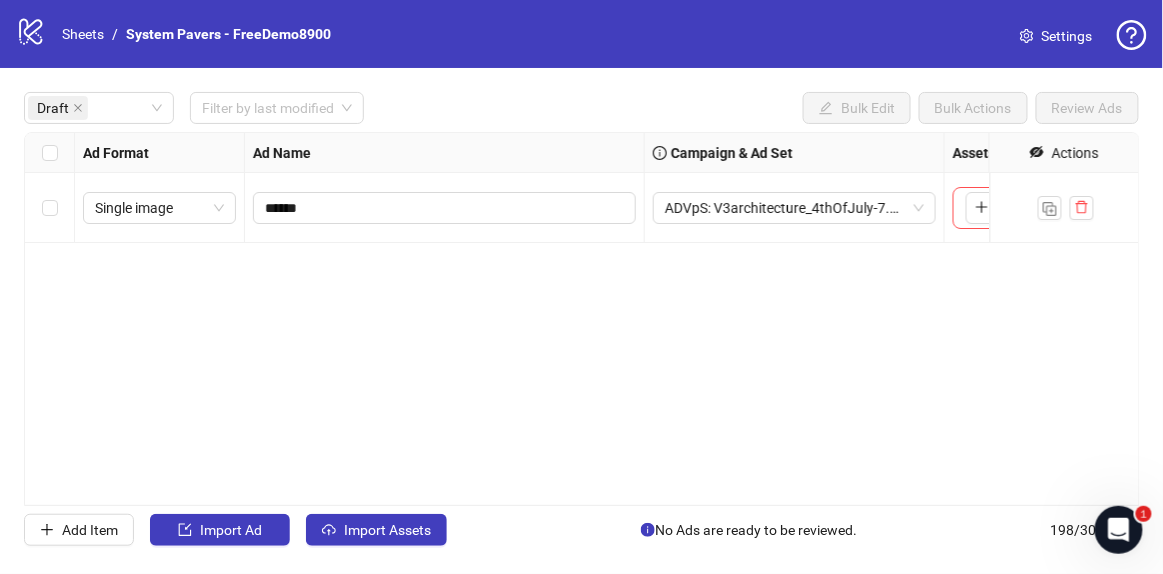 click at bounding box center (268, 108) 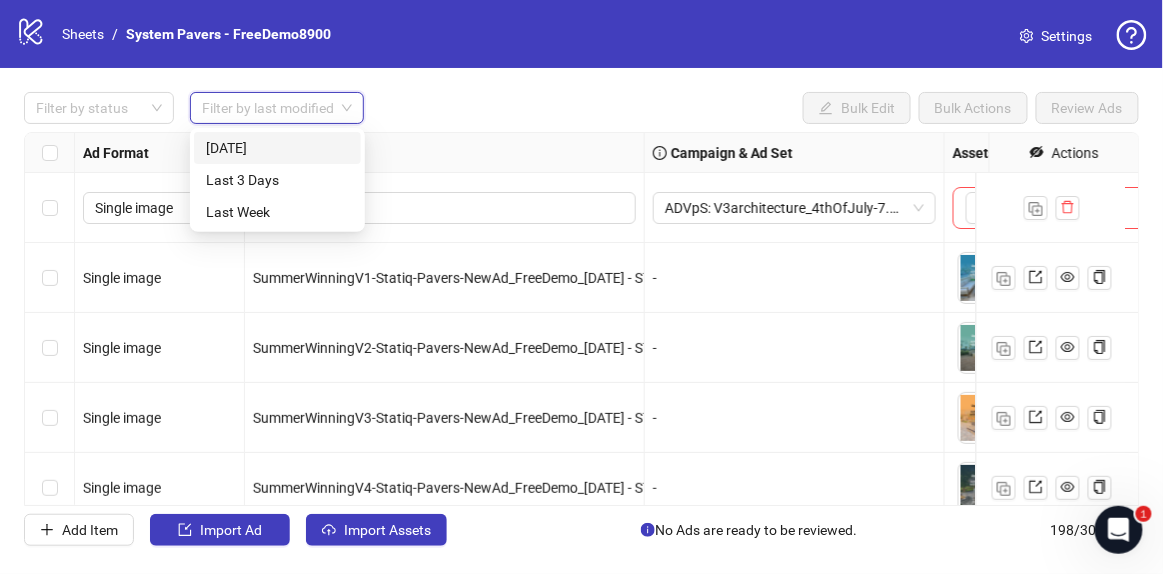 click on "Today" at bounding box center [277, 148] 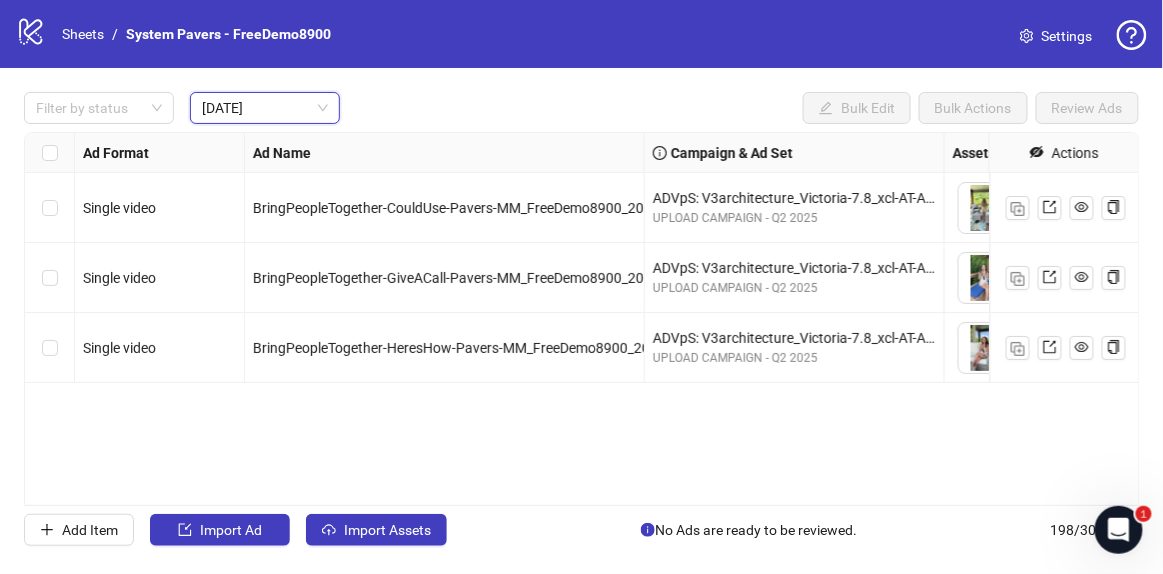 click on "Filter by status Today Today Bulk Edit Bulk Actions Review Ads" at bounding box center [581, 108] 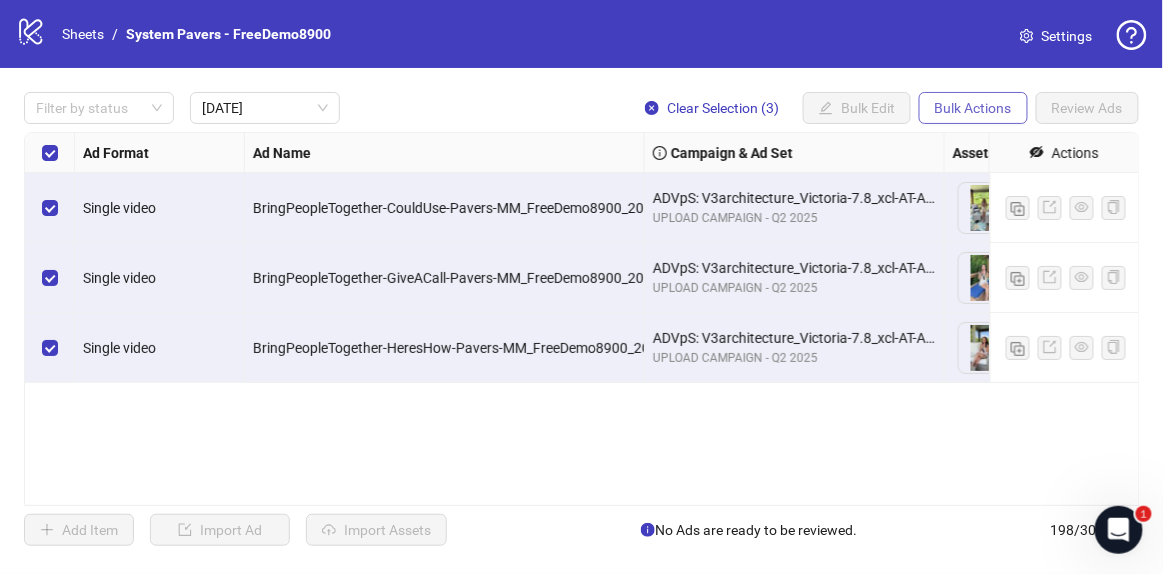 click on "Bulk Actions" at bounding box center [973, 108] 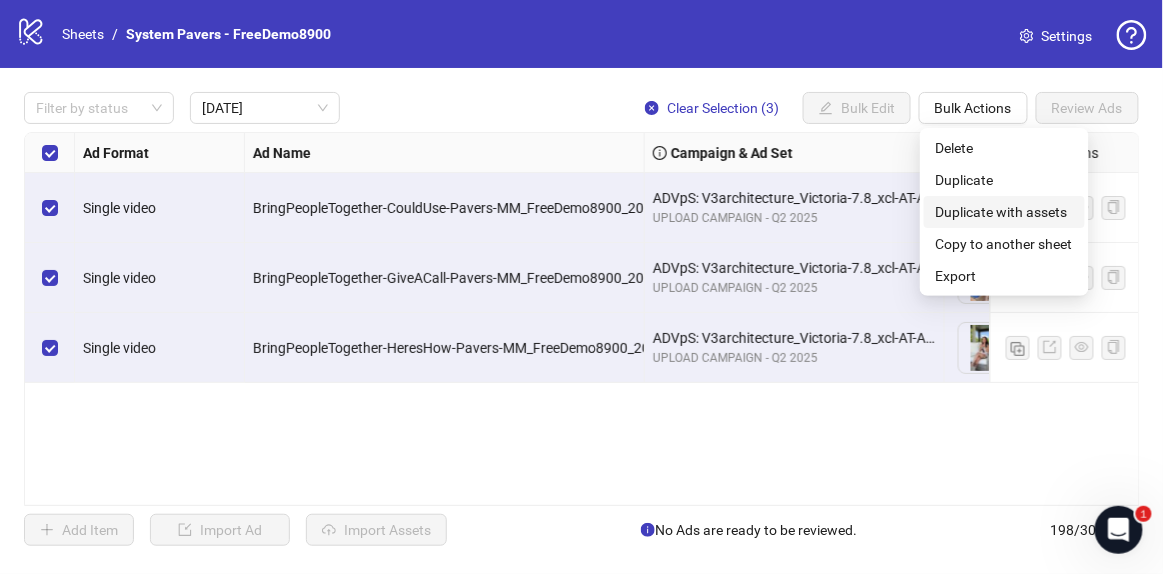 click on "Duplicate with assets" at bounding box center [1004, 212] 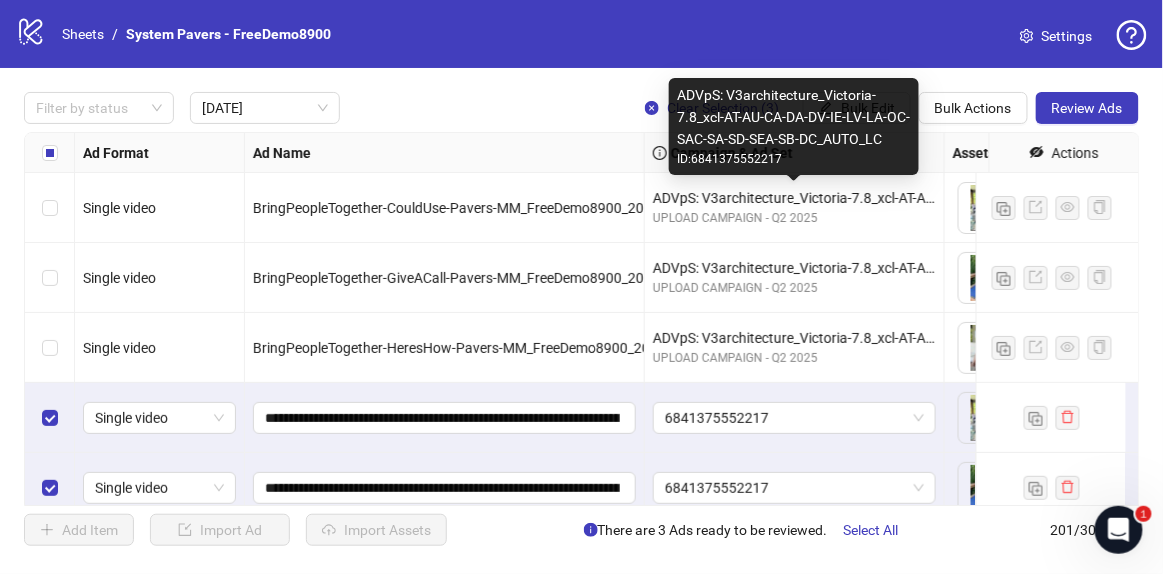scroll, scrollTop: 101, scrollLeft: 0, axis: vertical 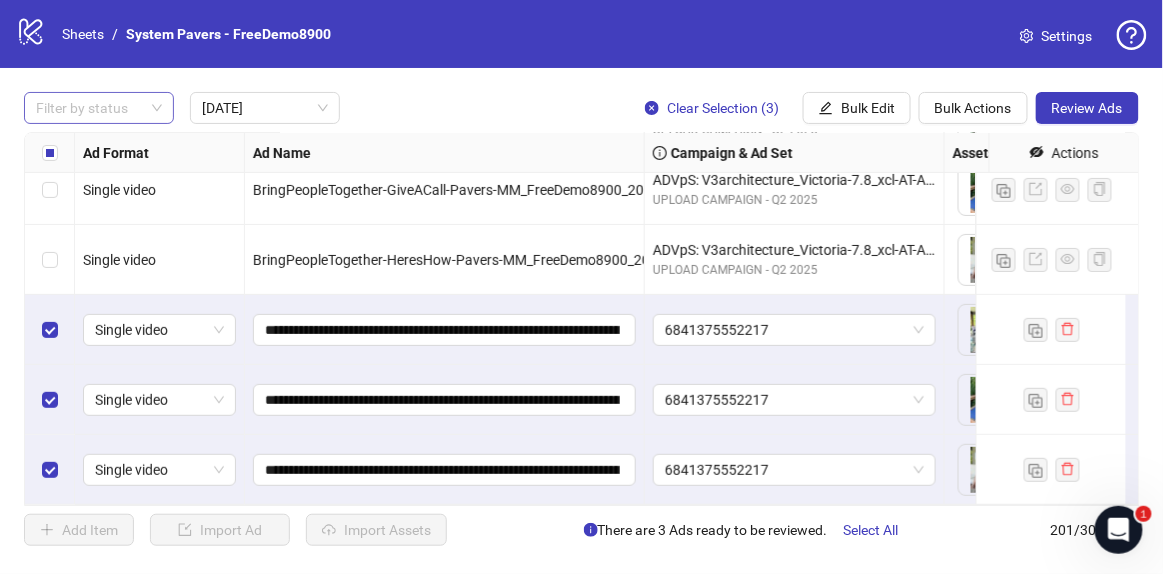 click at bounding box center (88, 108) 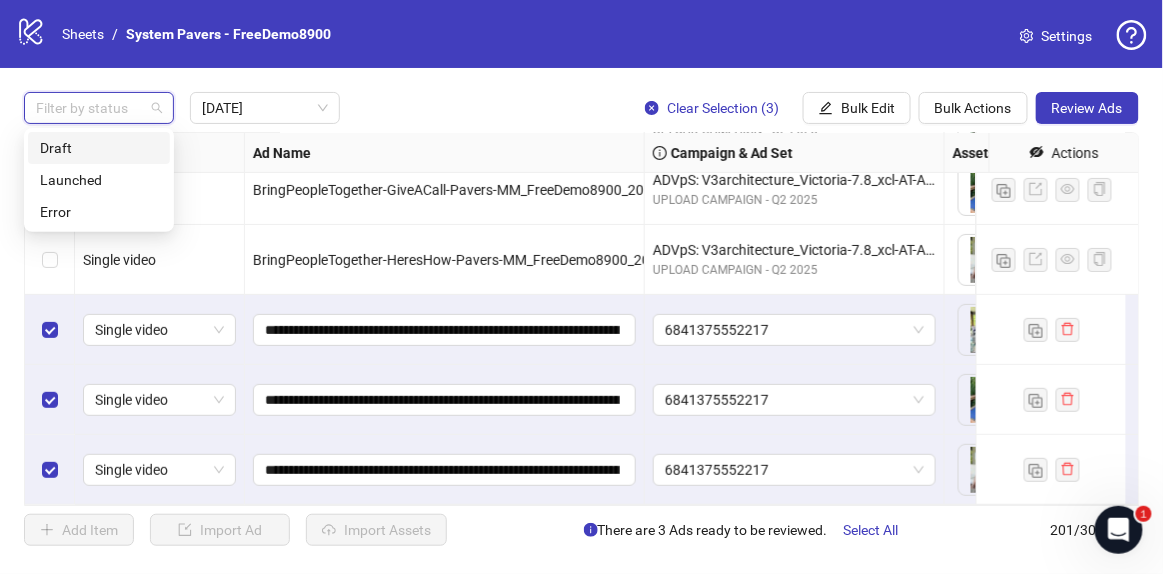 click on "Draft" at bounding box center [99, 148] 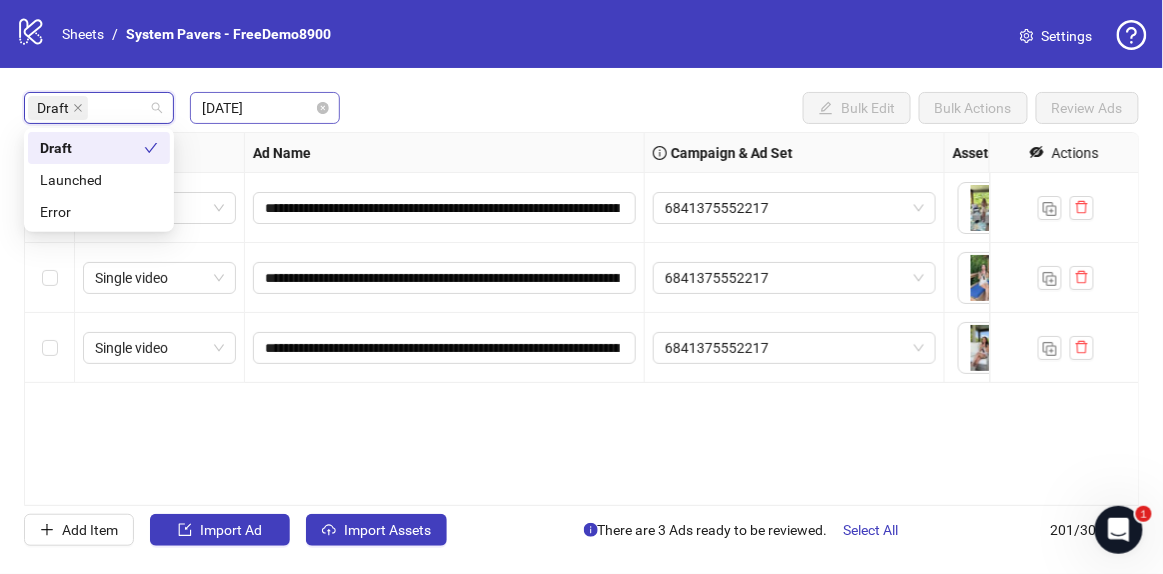 scroll, scrollTop: 0, scrollLeft: 0, axis: both 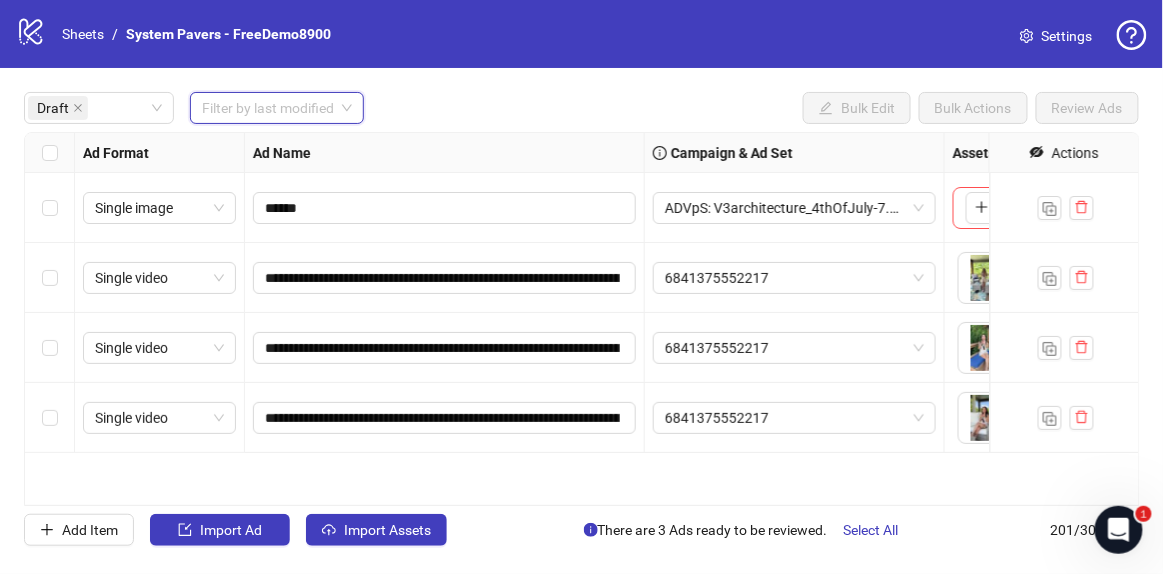 click on "Draft   Filter by last modified Bulk Edit Bulk Actions Review Ads" at bounding box center (581, 108) 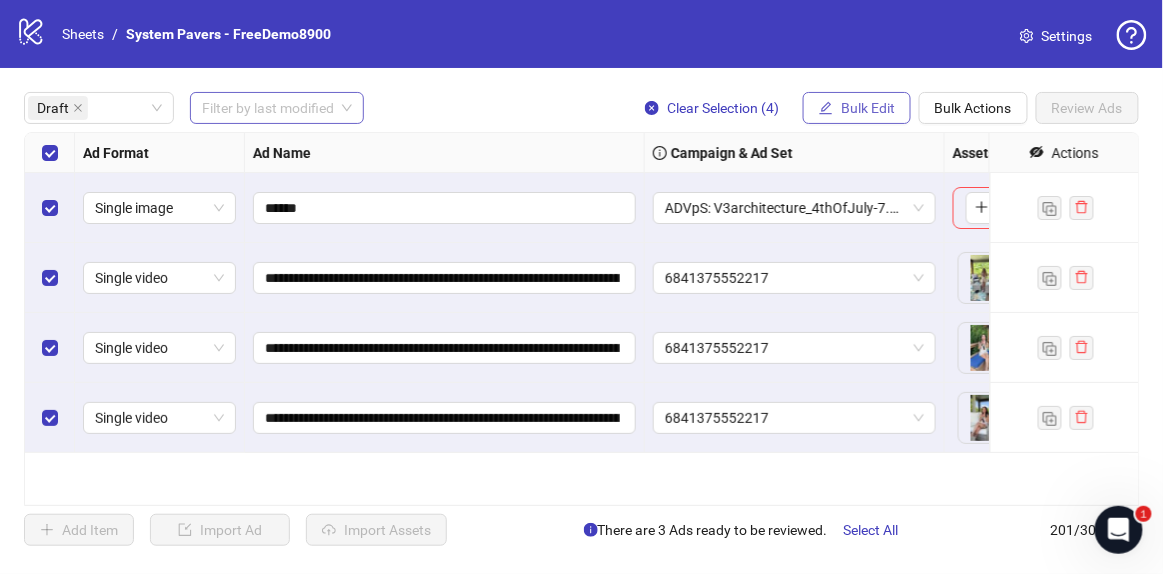 click on "Bulk Edit" at bounding box center [857, 108] 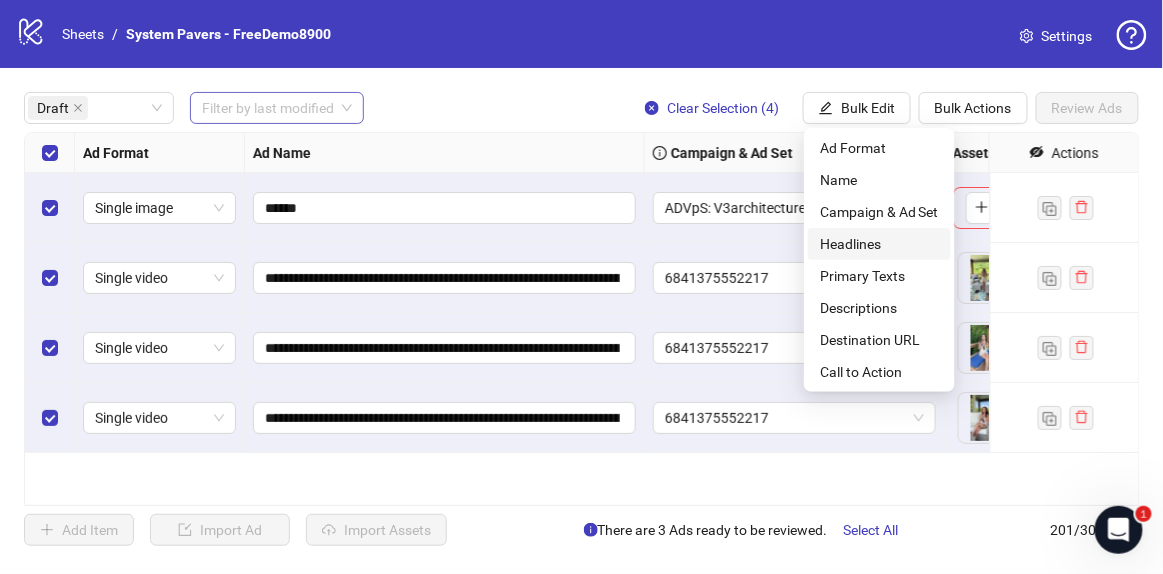 click on "Headlines" at bounding box center (879, 244) 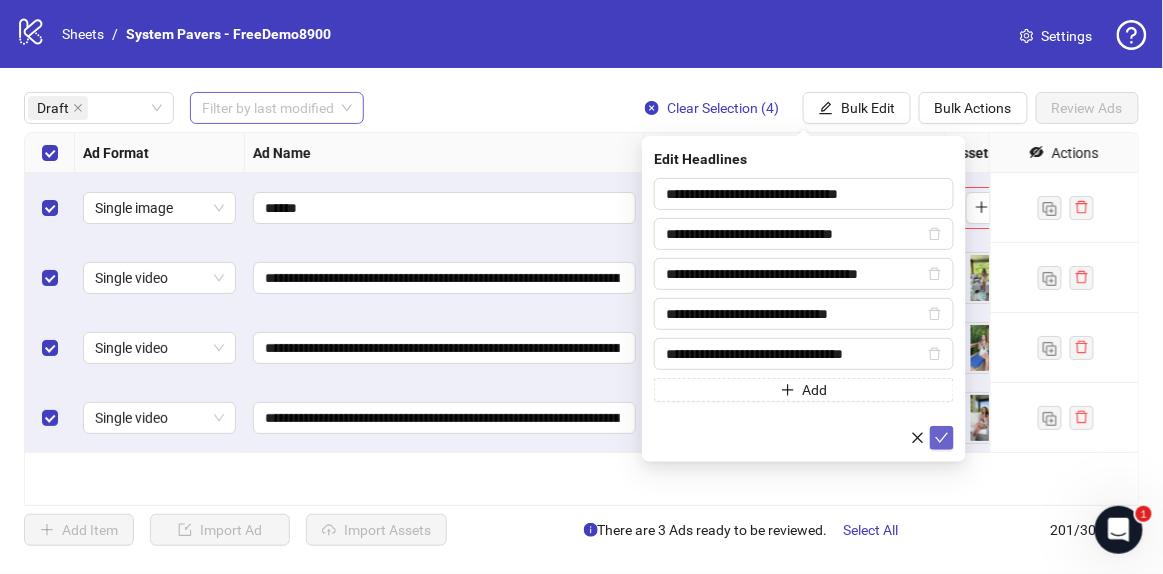 click 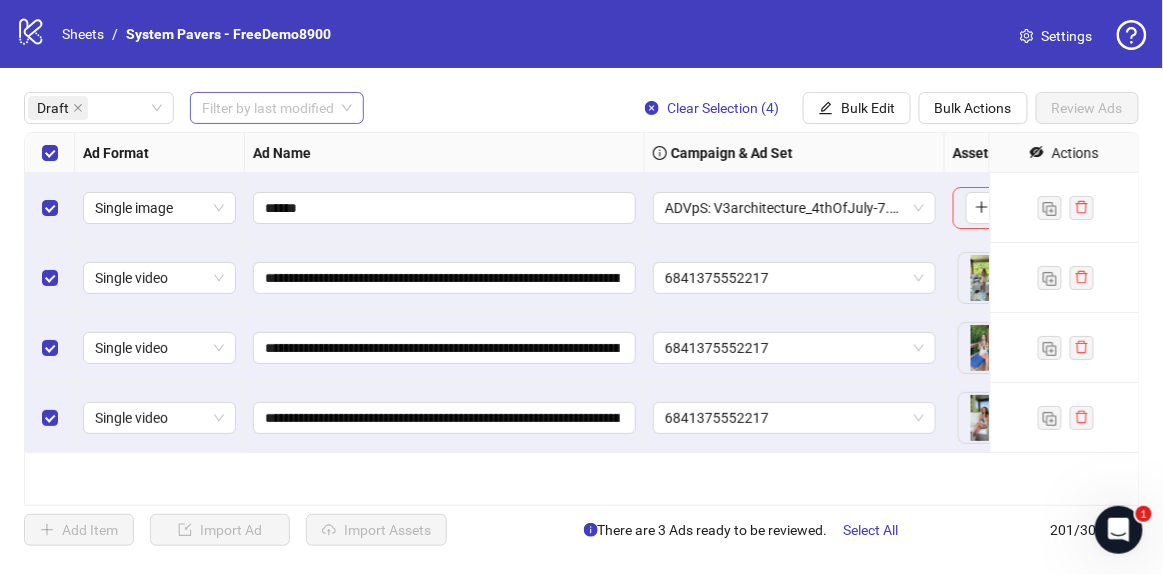 drag, startPoint x: 869, startPoint y: 106, endPoint x: 918, endPoint y: 145, distance: 62.625874 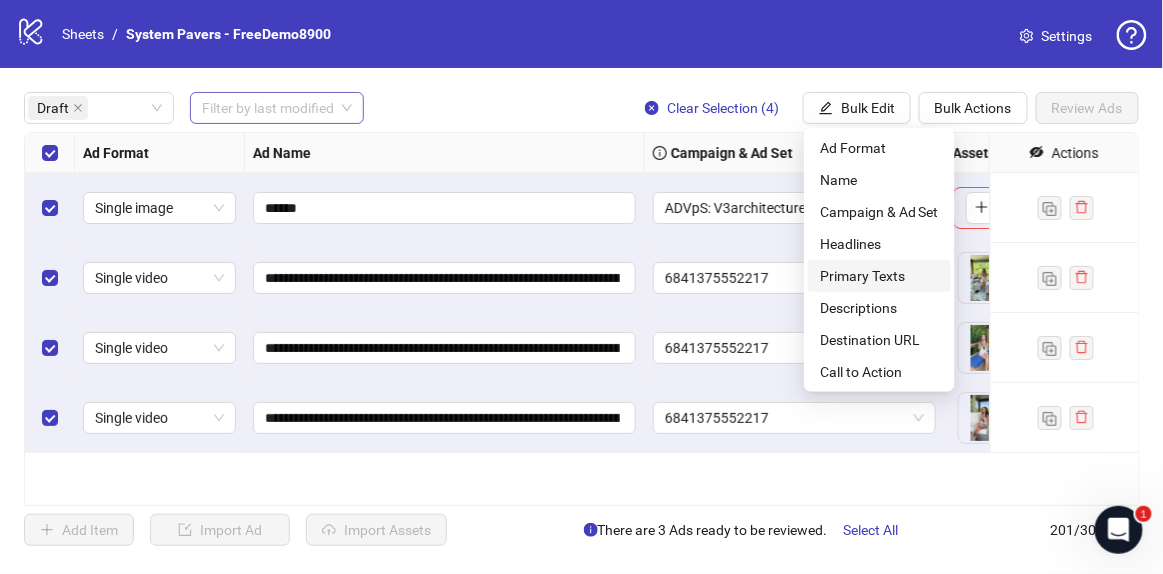 click on "Primary Texts" at bounding box center (879, 276) 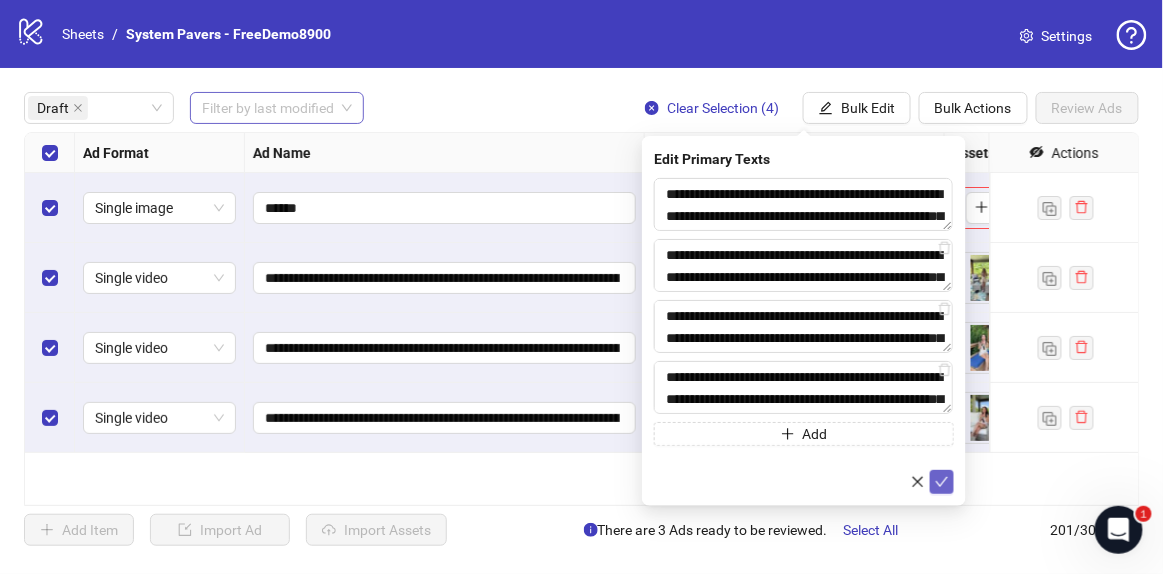 click 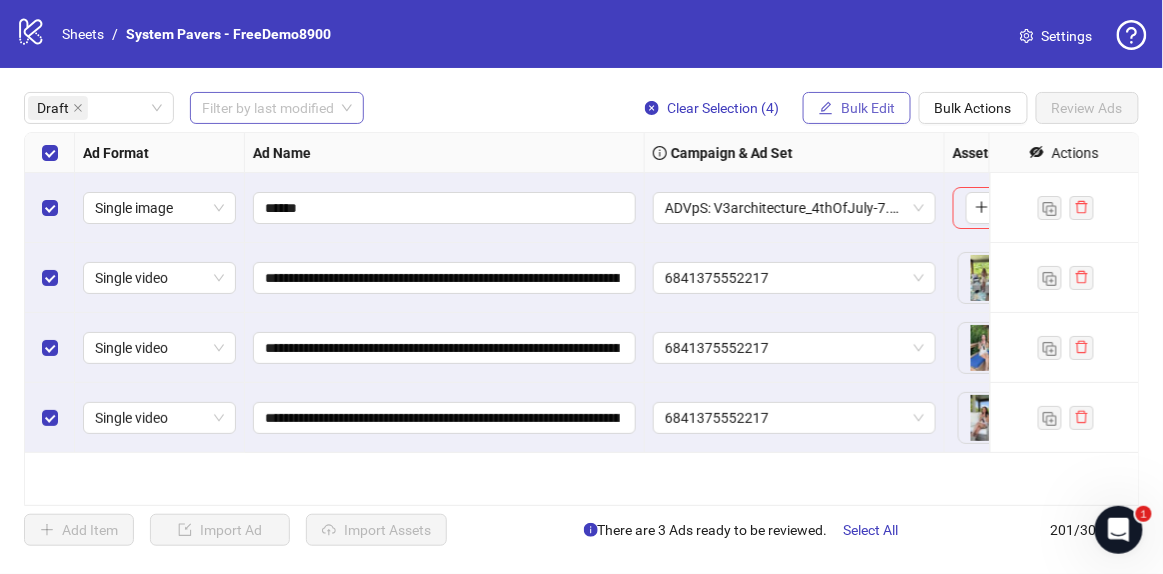 click on "Bulk Edit" at bounding box center (868, 108) 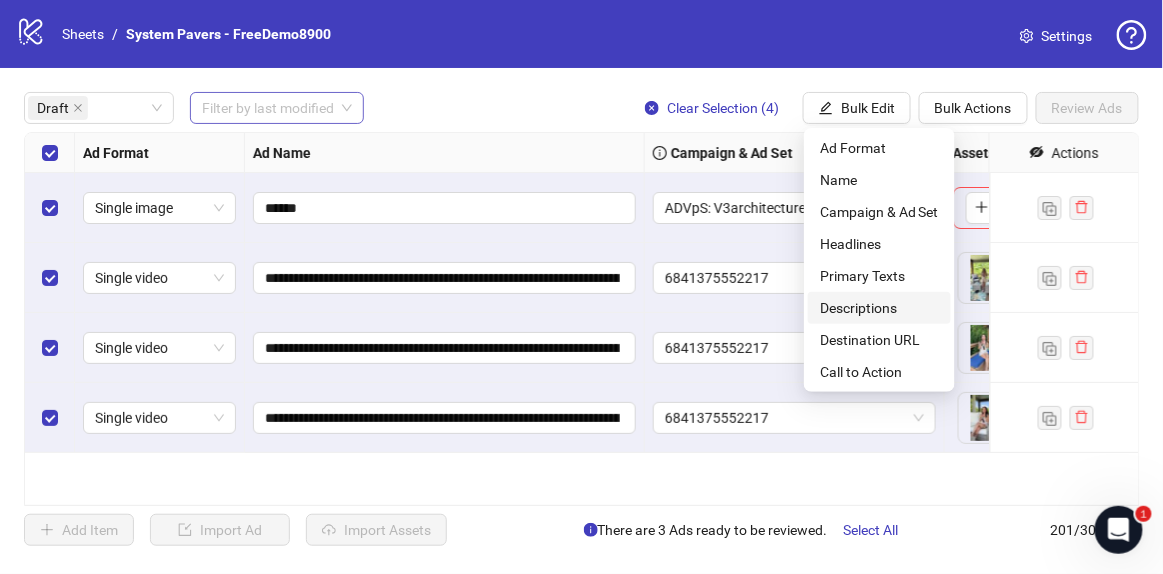 click on "Descriptions" at bounding box center (879, 308) 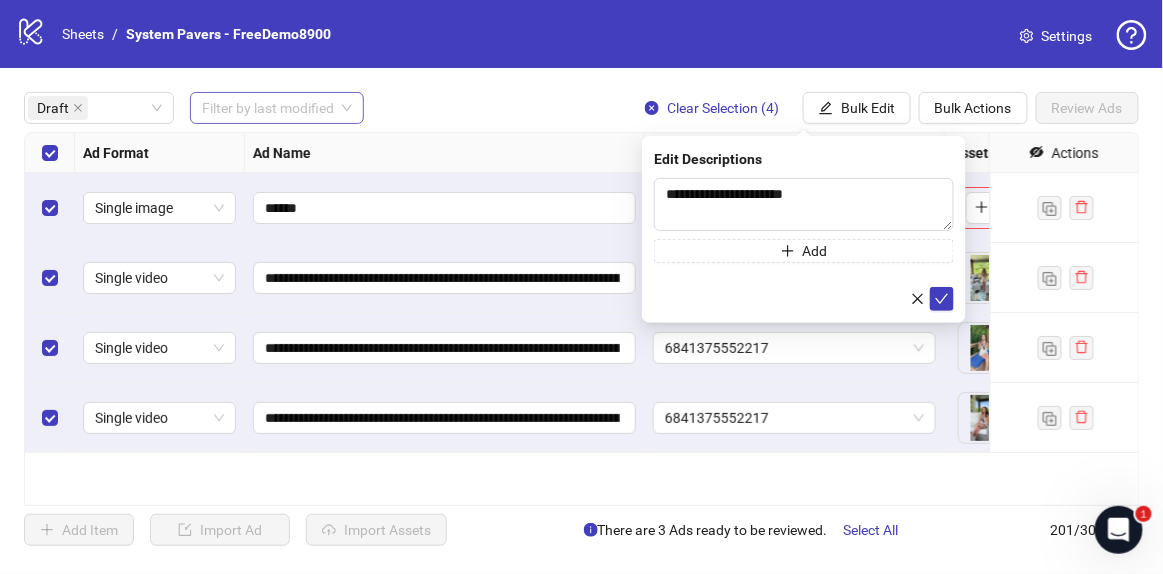 drag, startPoint x: 765, startPoint y: 308, endPoint x: 915, endPoint y: 311, distance: 150.03 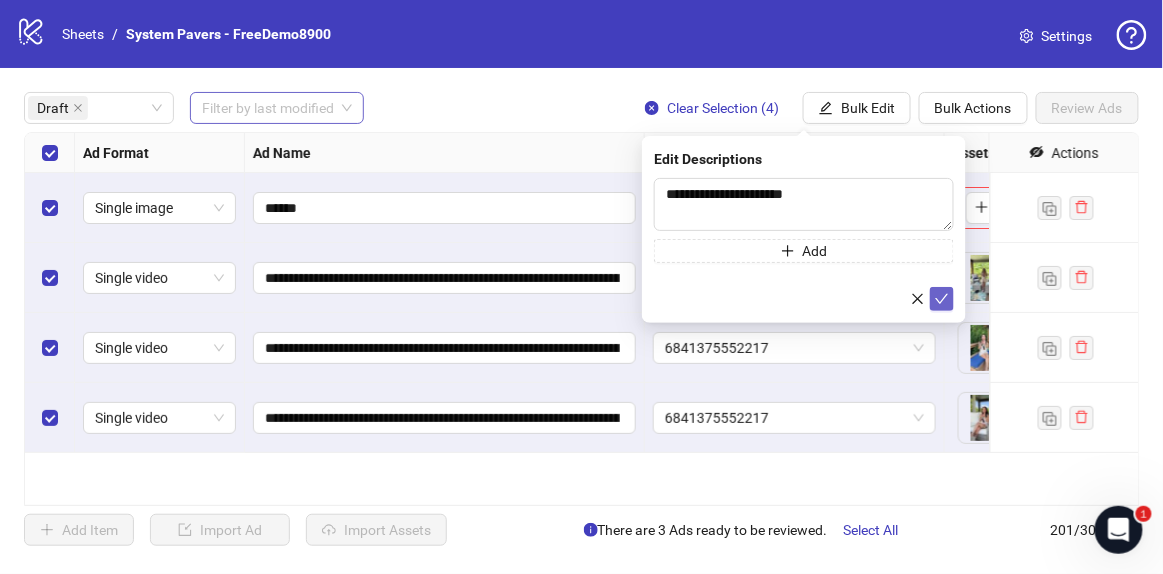 click 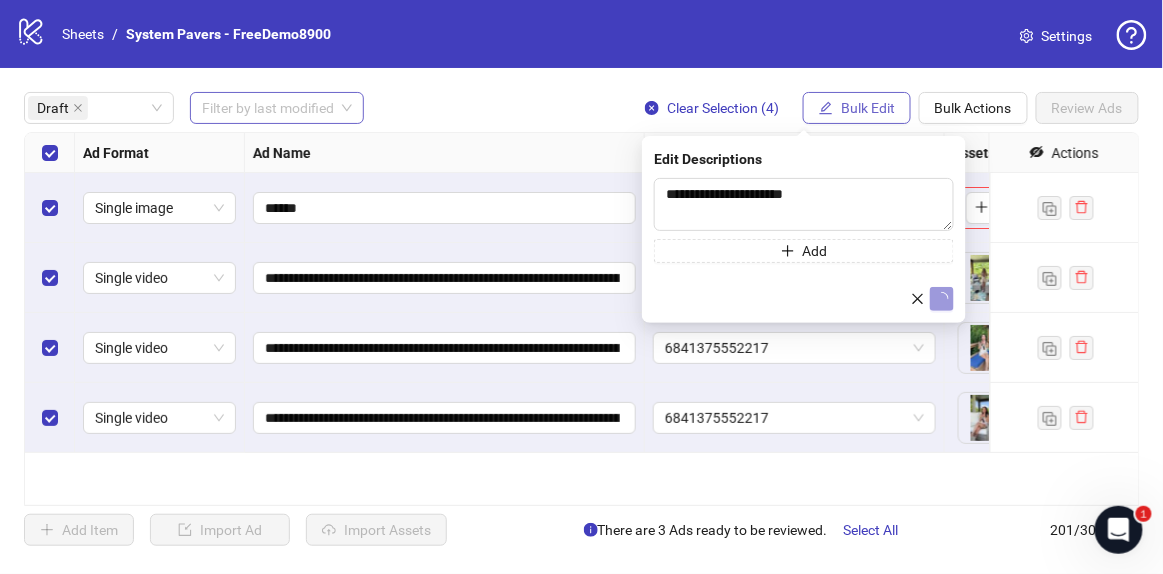 click on "Bulk Edit" at bounding box center [868, 108] 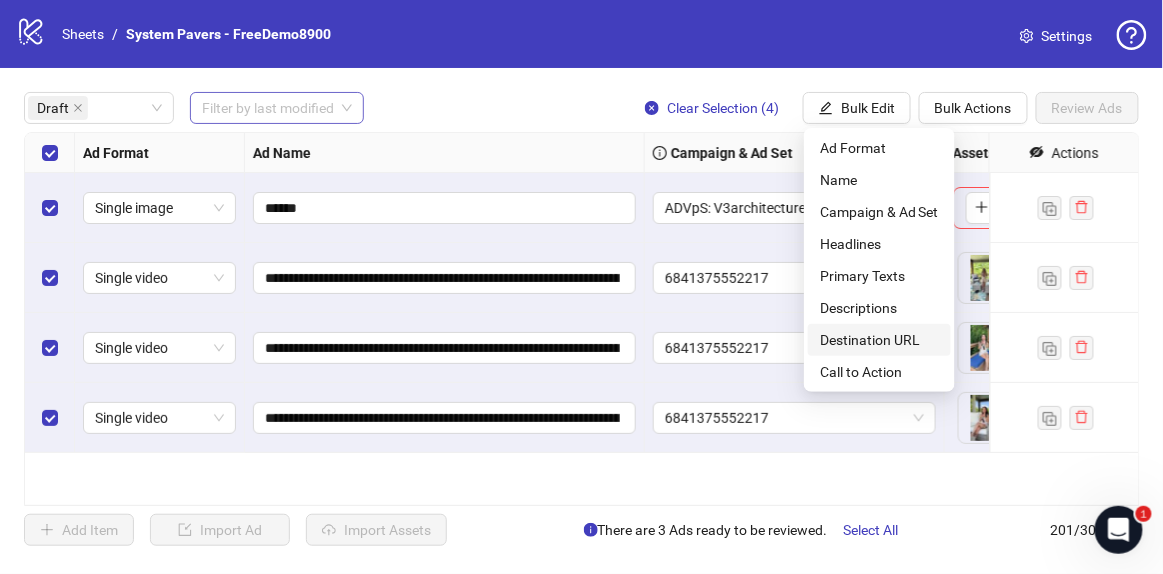 click on "Destination URL" at bounding box center [879, 340] 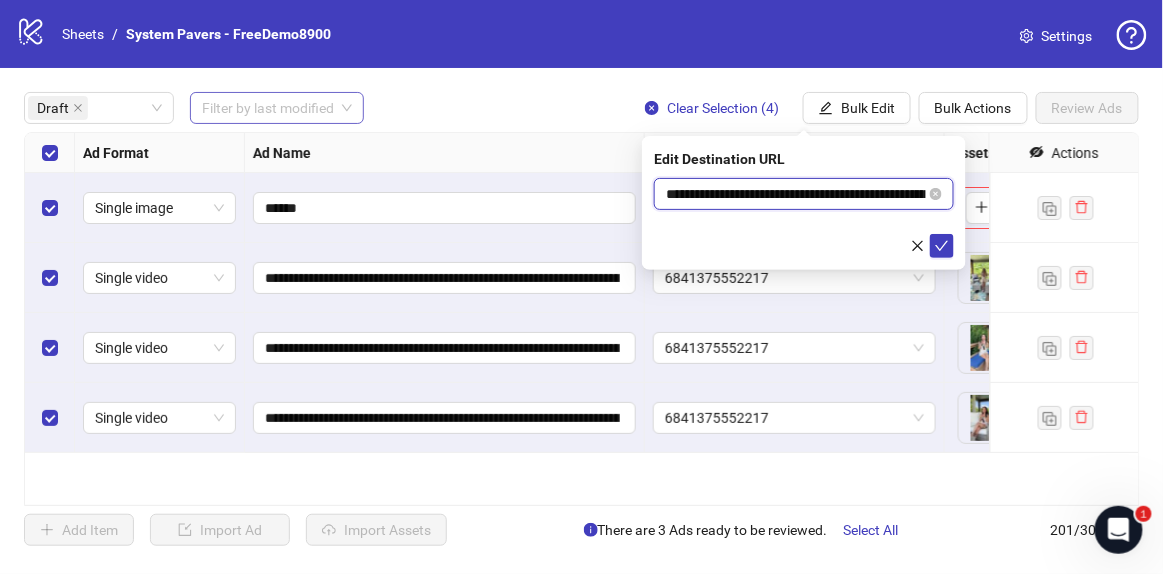 scroll, scrollTop: 0, scrollLeft: 162, axis: horizontal 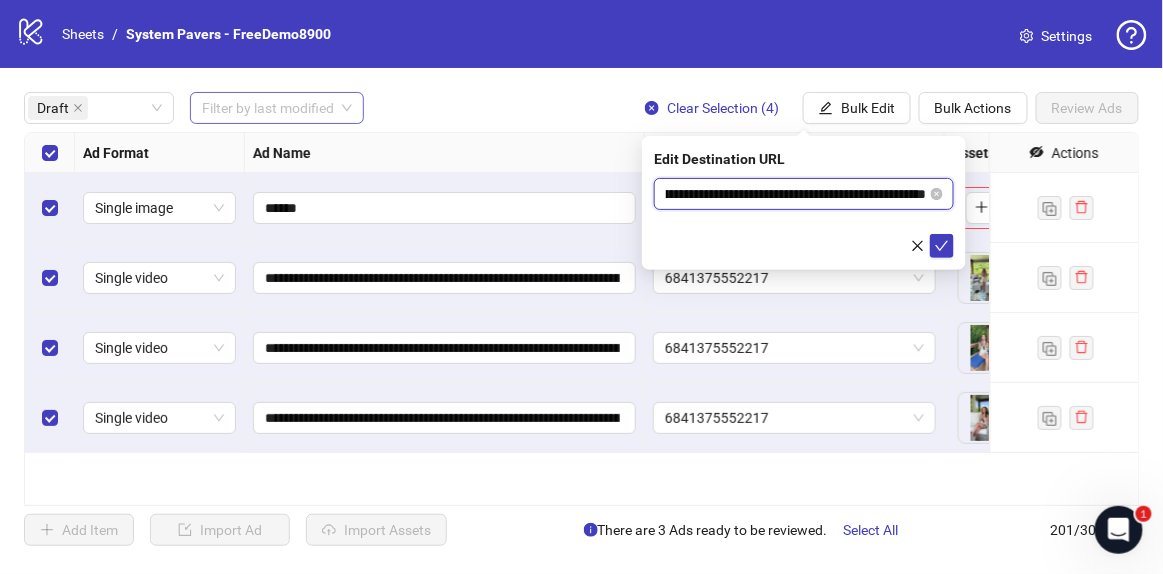 drag, startPoint x: 831, startPoint y: 196, endPoint x: 1074, endPoint y: 219, distance: 244.08604 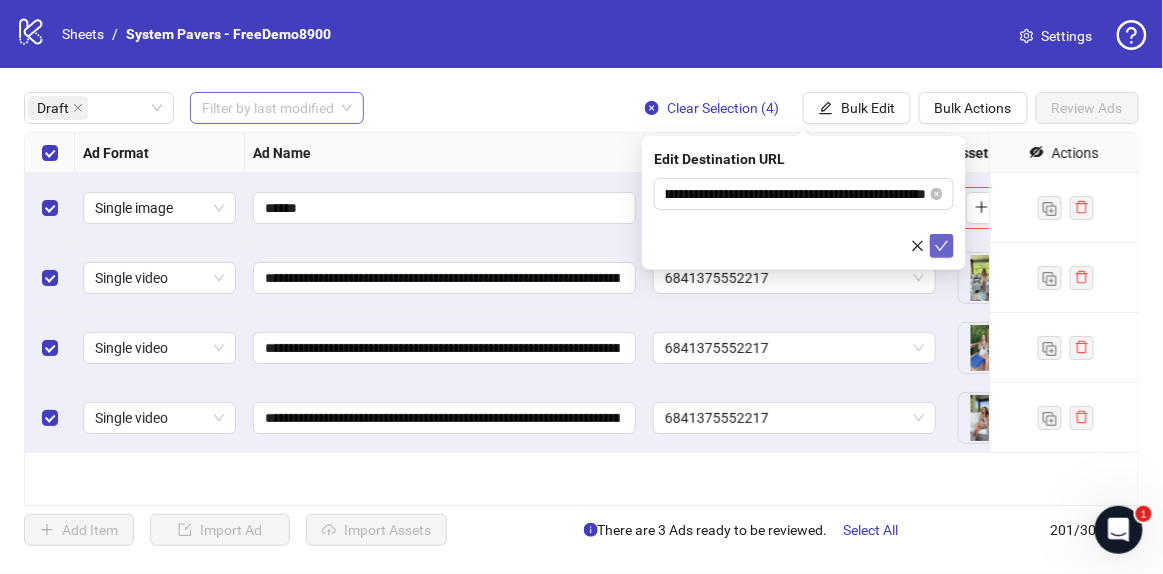 click at bounding box center [942, 246] 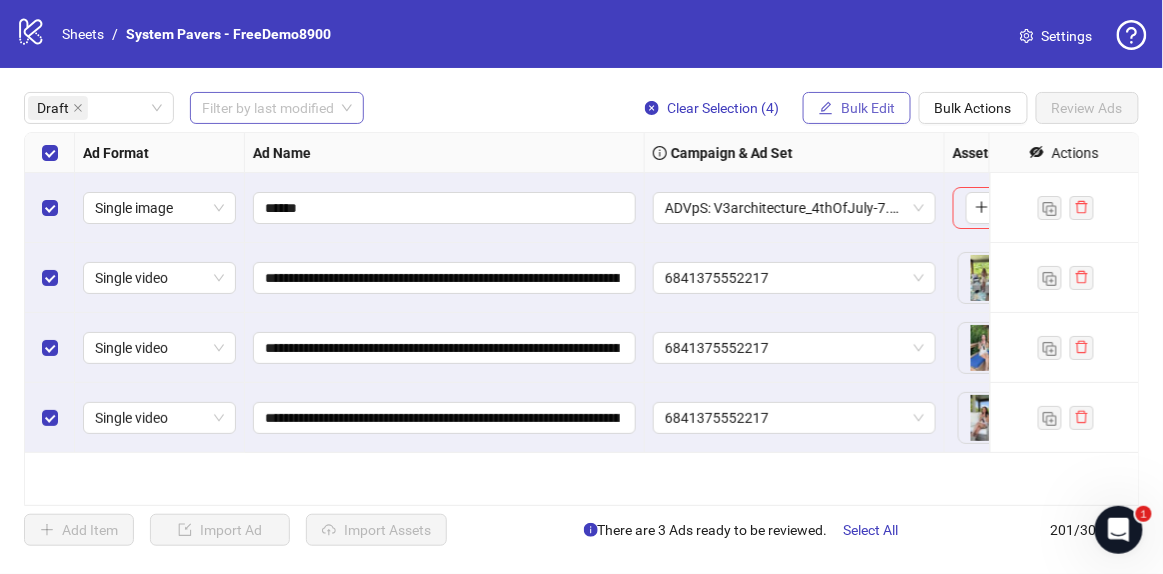 click on "Bulk Edit" at bounding box center (857, 108) 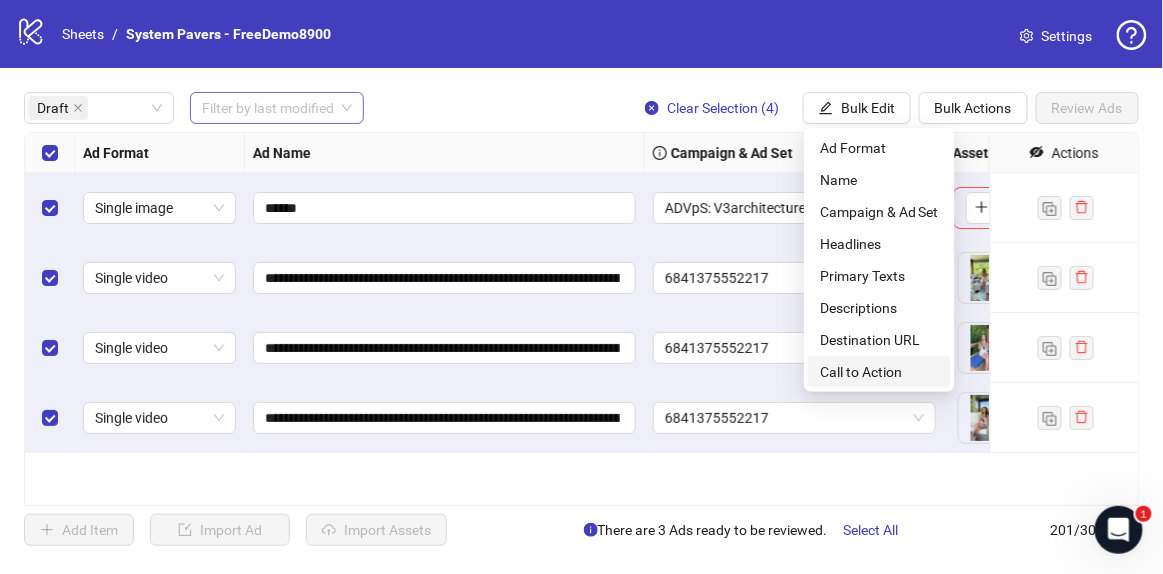 click on "Call to Action" at bounding box center (879, 372) 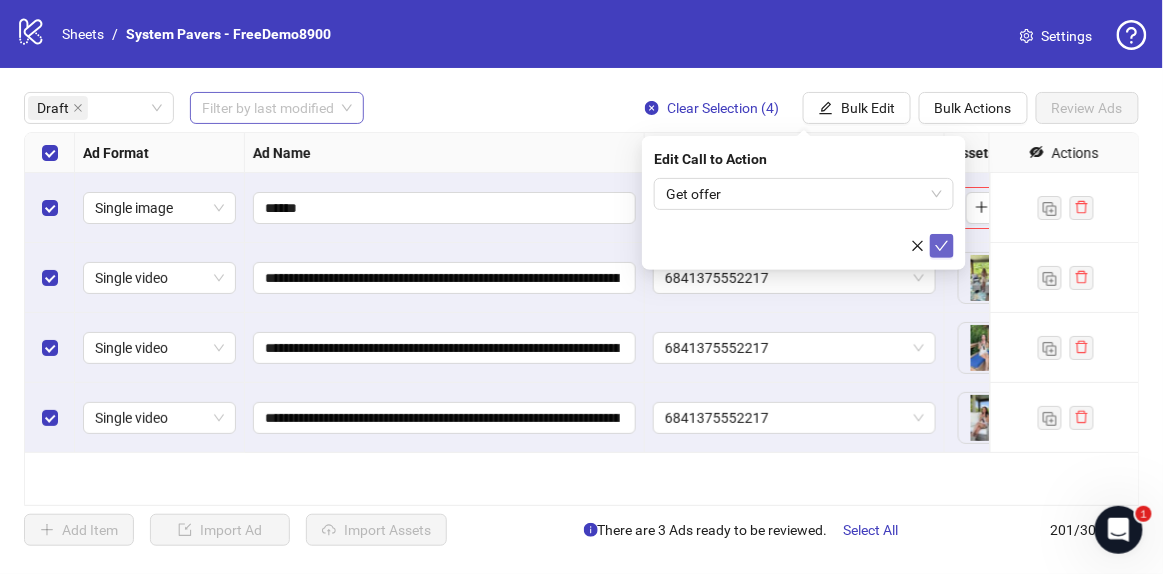 click at bounding box center [942, 246] 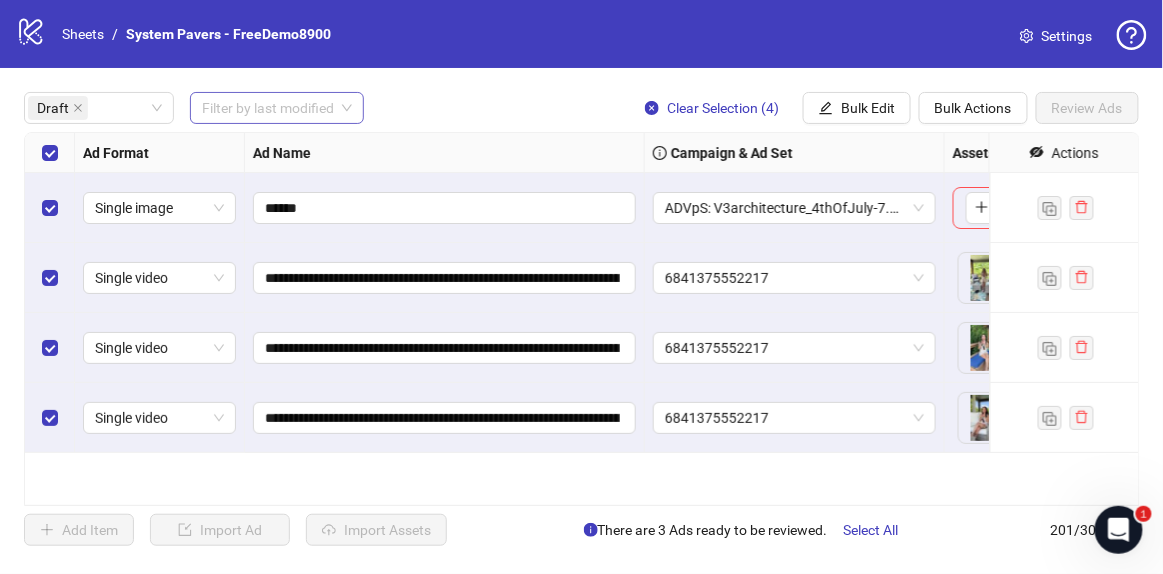 click at bounding box center (50, 208) 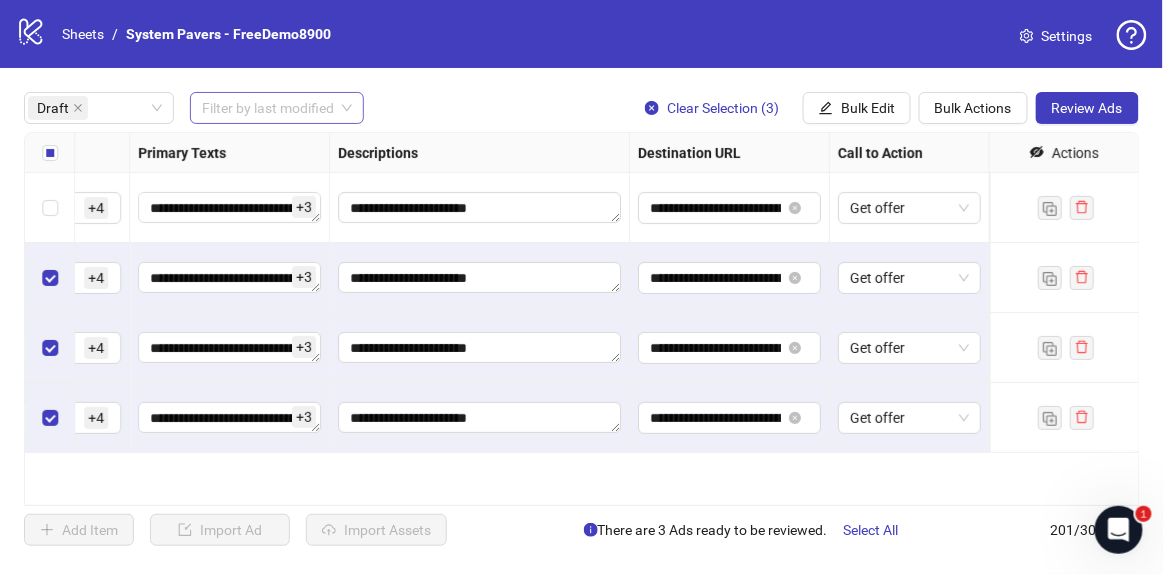 scroll, scrollTop: 0, scrollLeft: 1349, axis: horizontal 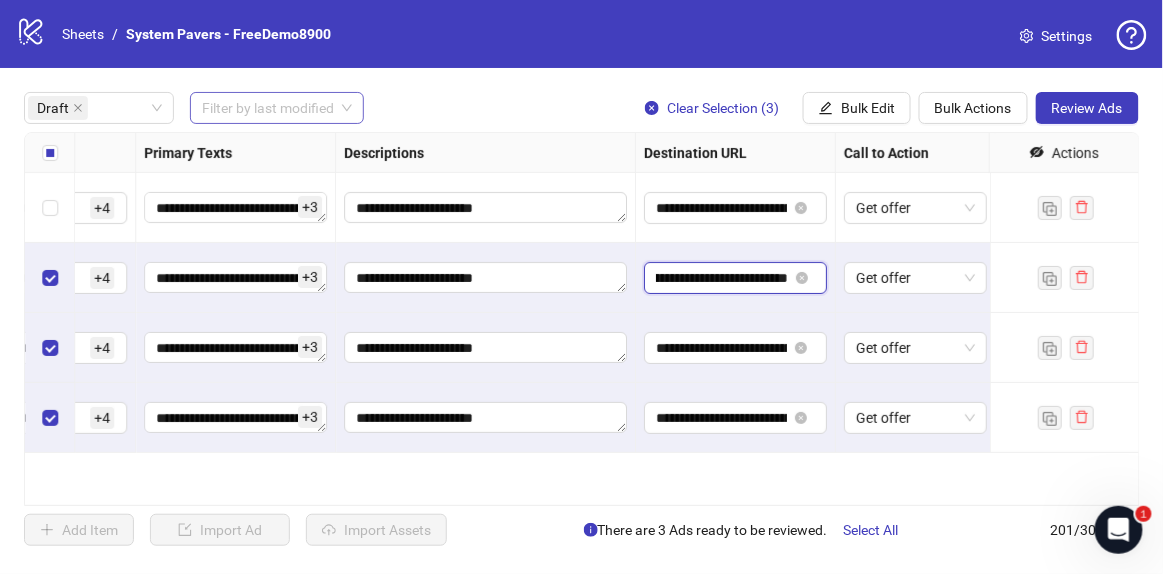drag, startPoint x: 766, startPoint y: 283, endPoint x: 836, endPoint y: 403, distance: 138.92444 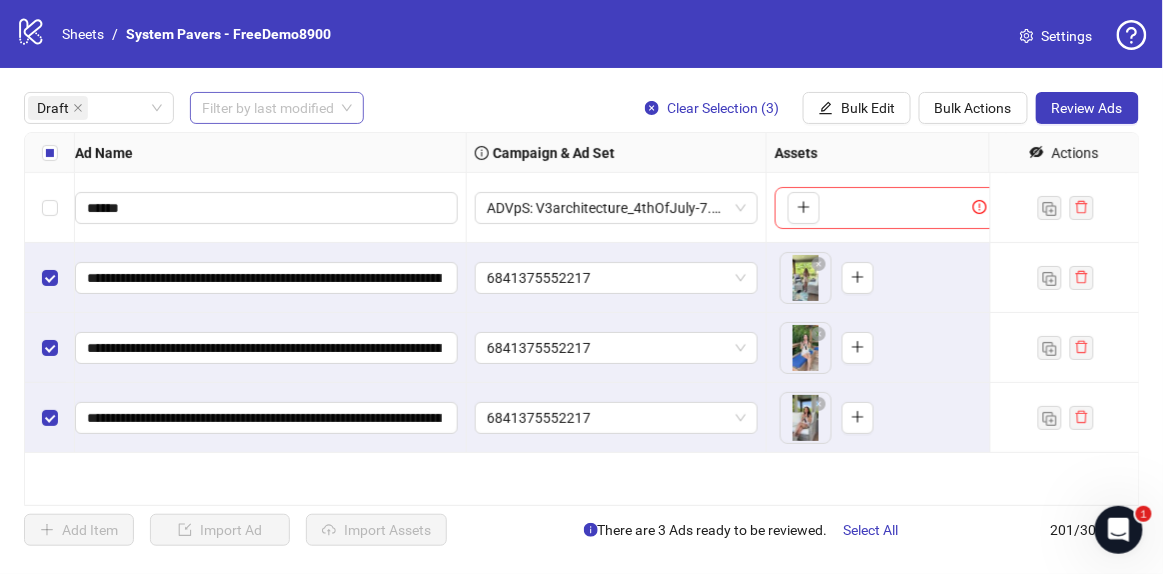 scroll, scrollTop: 0, scrollLeft: 0, axis: both 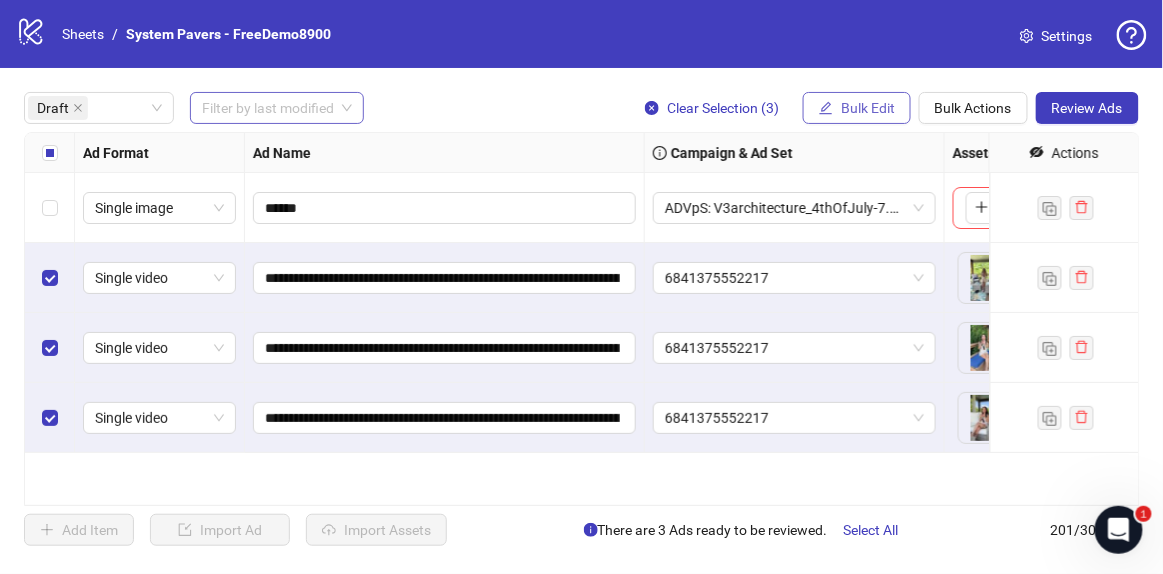 click on "Bulk Edit" at bounding box center (868, 108) 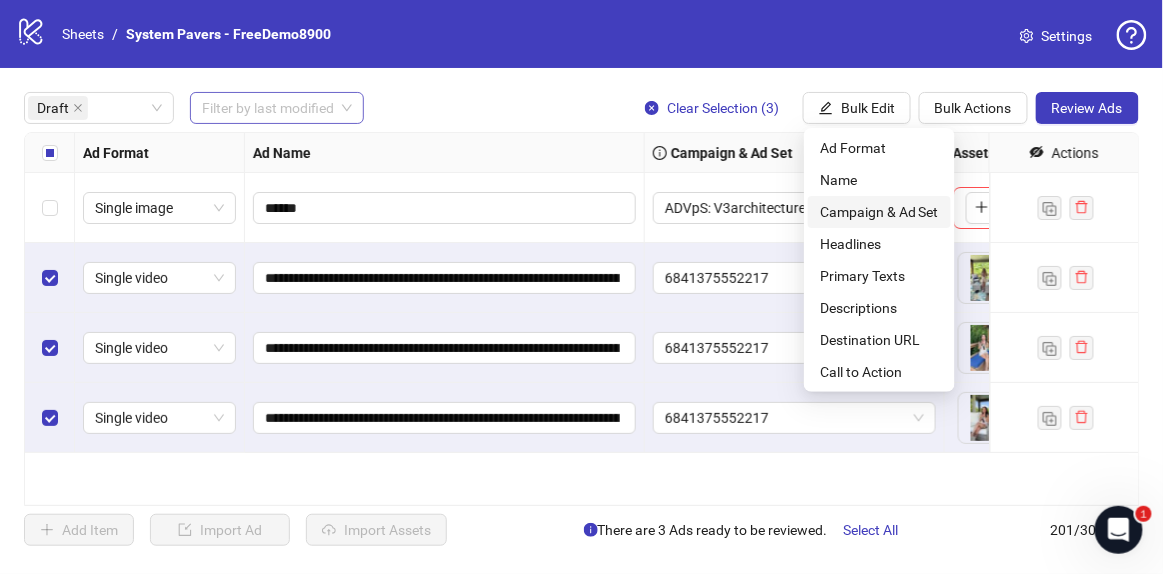 click on "Campaign & Ad Set" at bounding box center (879, 212) 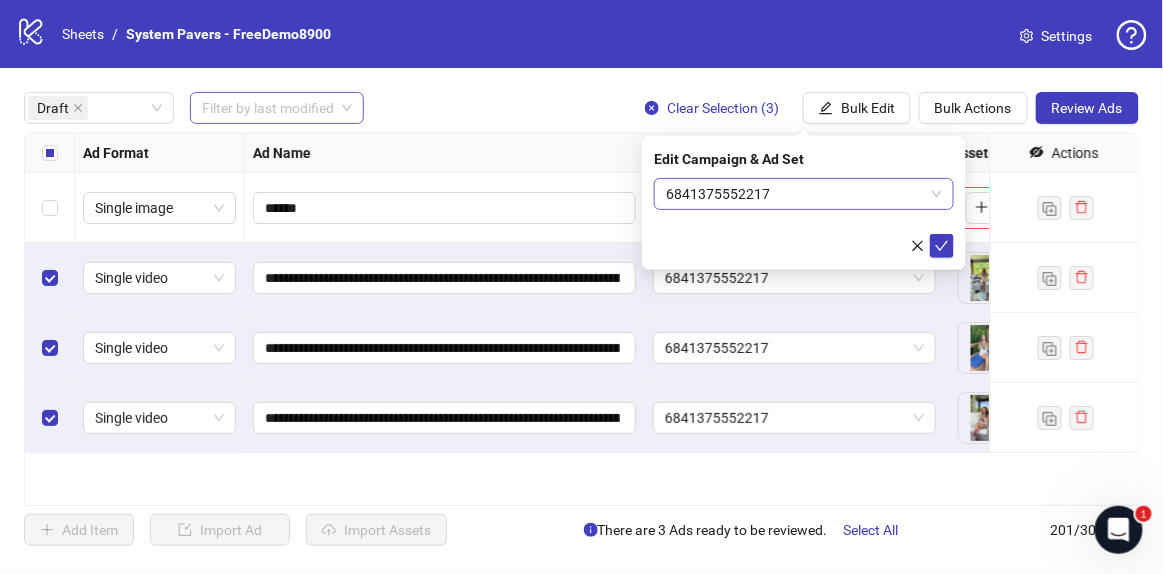 click on "6841375552217" at bounding box center [804, 194] 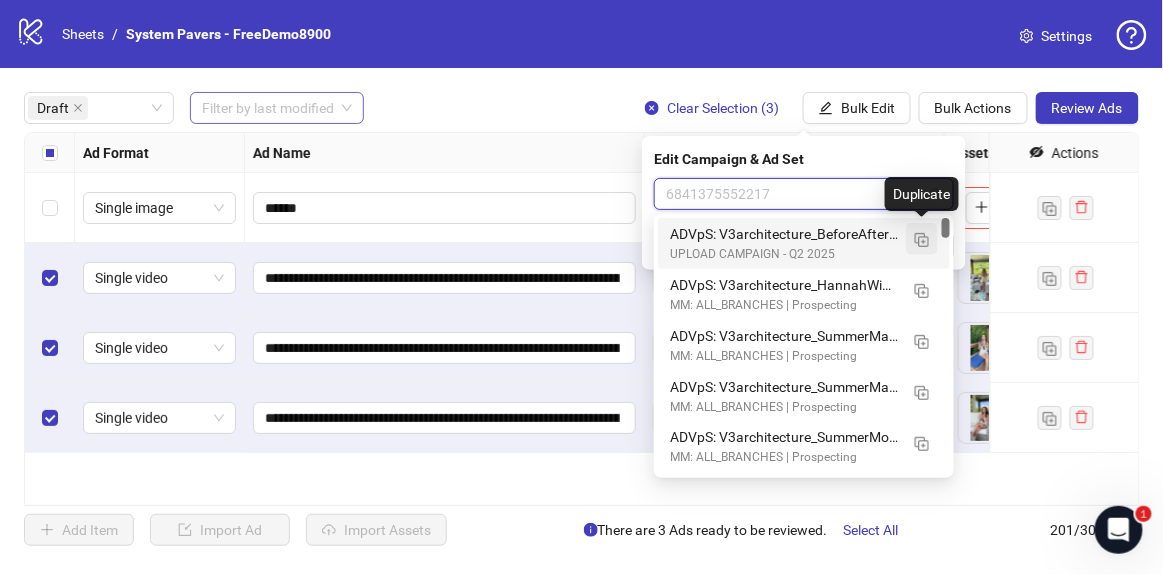 click at bounding box center [922, 240] 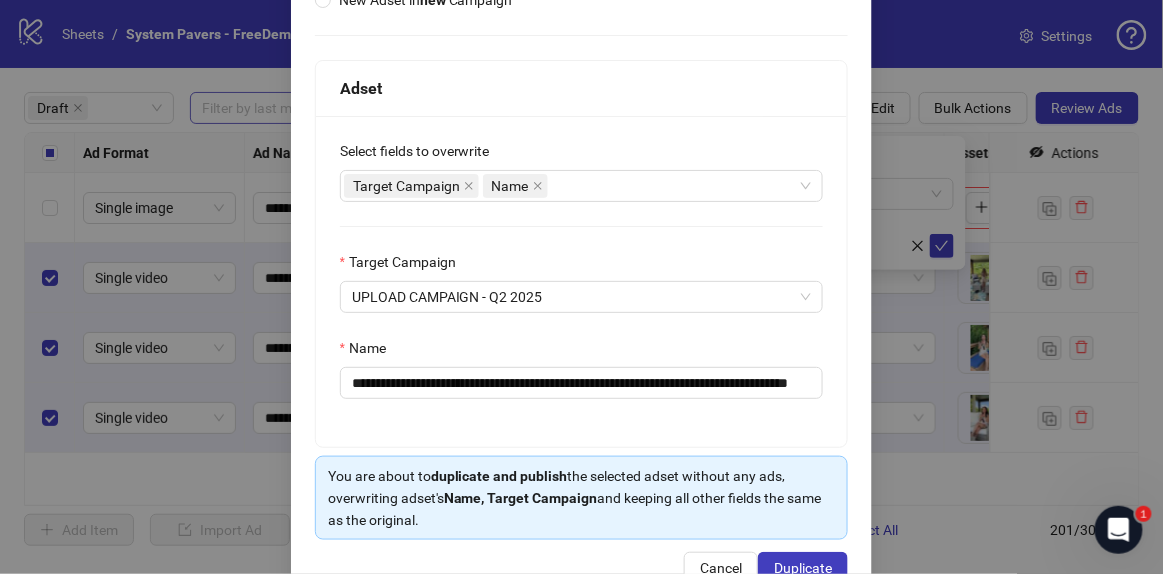 scroll, scrollTop: 321, scrollLeft: 0, axis: vertical 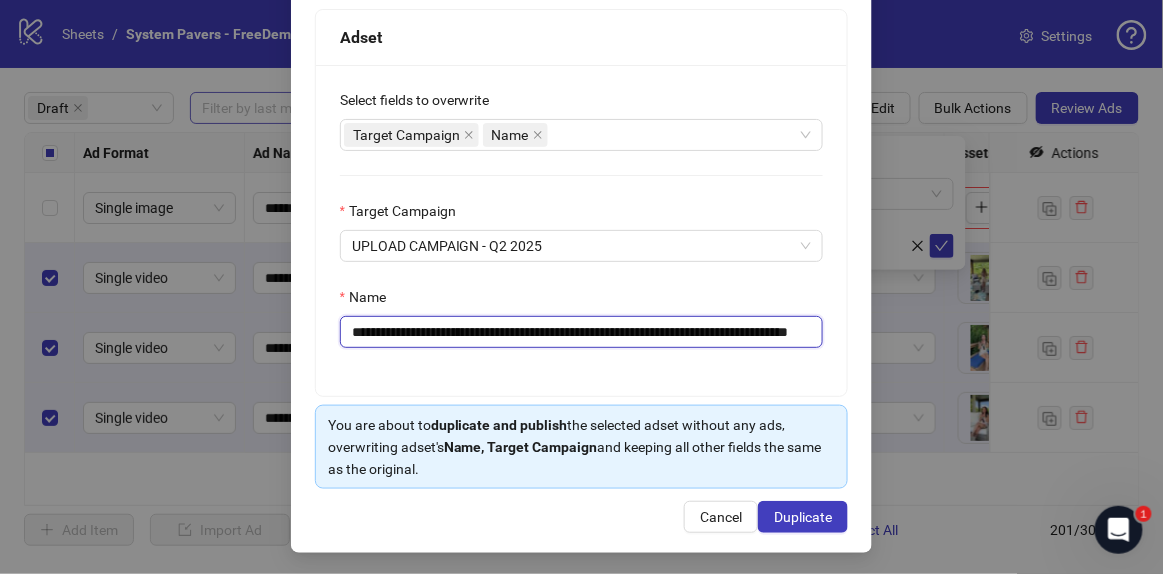 drag, startPoint x: 493, startPoint y: 329, endPoint x: 568, endPoint y: 331, distance: 75.026665 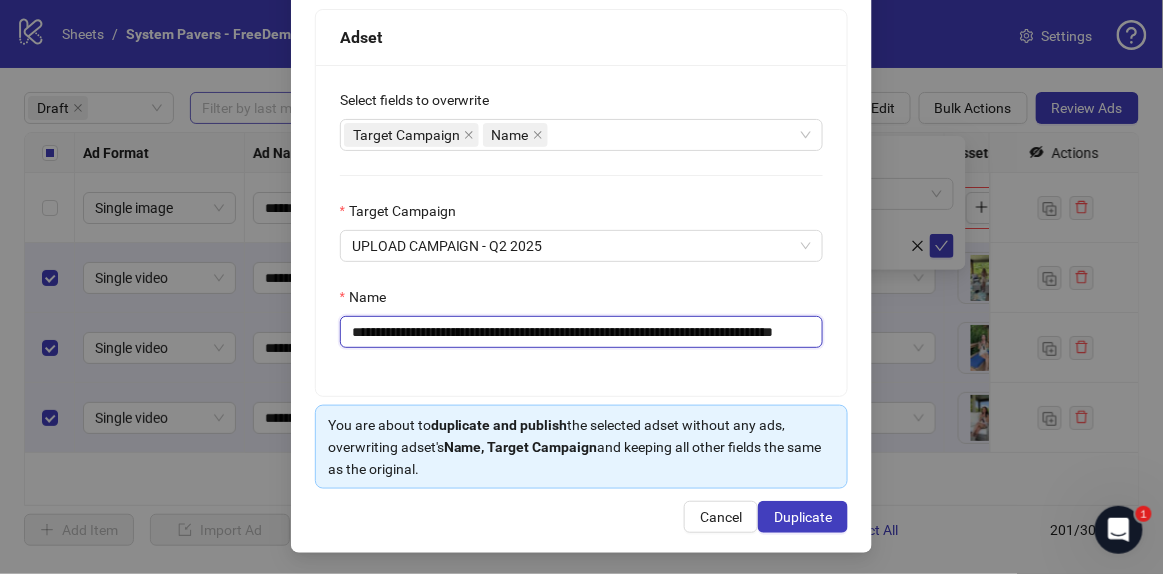scroll, scrollTop: 0, scrollLeft: 110, axis: horizontal 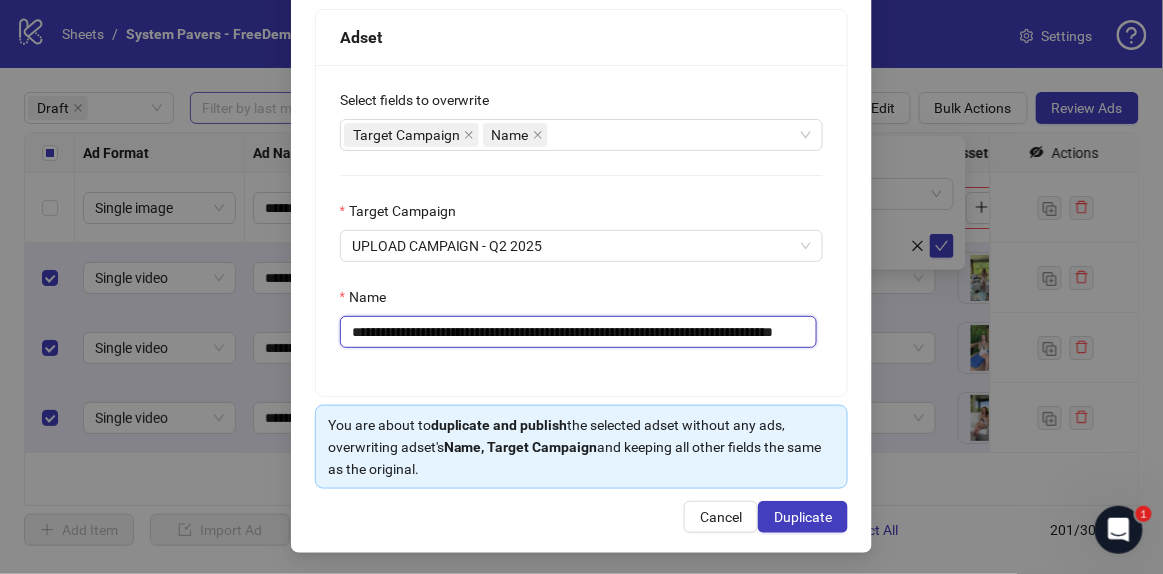drag, startPoint x: 643, startPoint y: 338, endPoint x: 844, endPoint y: 324, distance: 201.48697 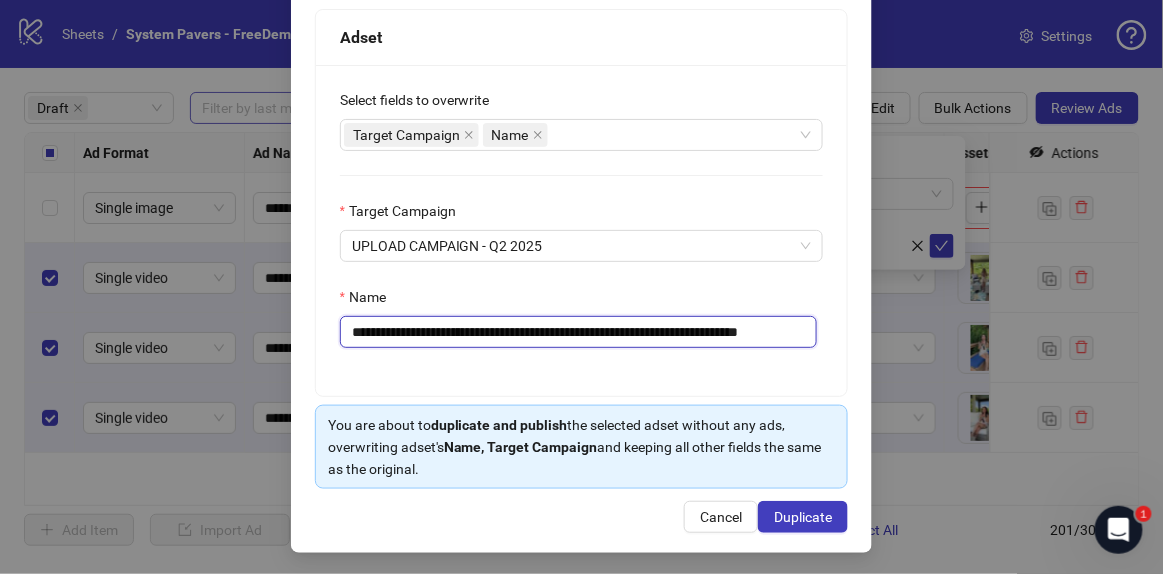 scroll, scrollTop: 0, scrollLeft: 67, axis: horizontal 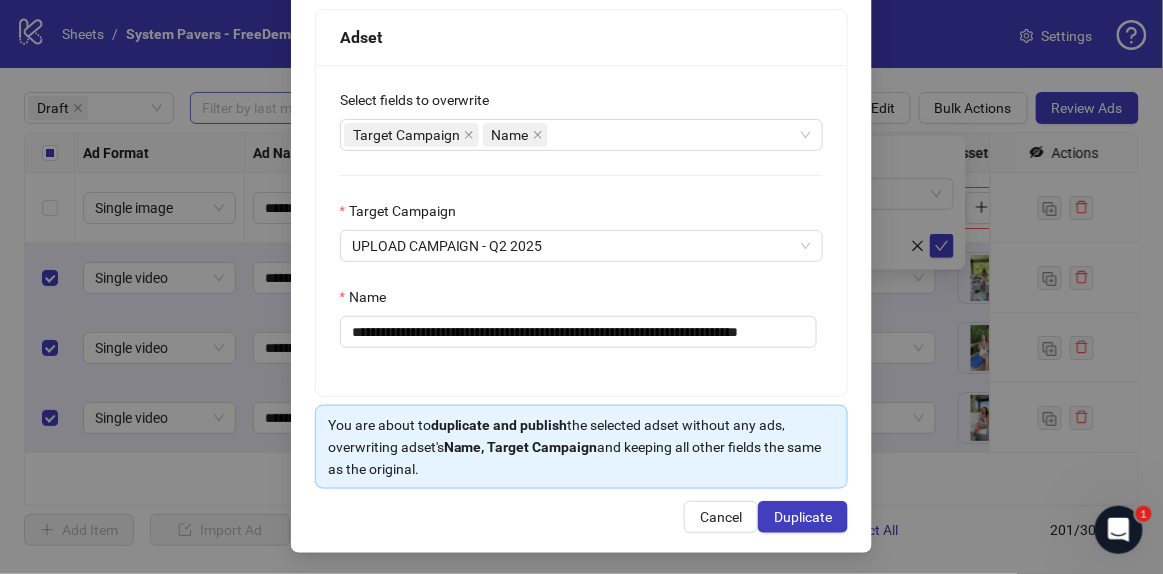 click on "**********" at bounding box center (582, 166) 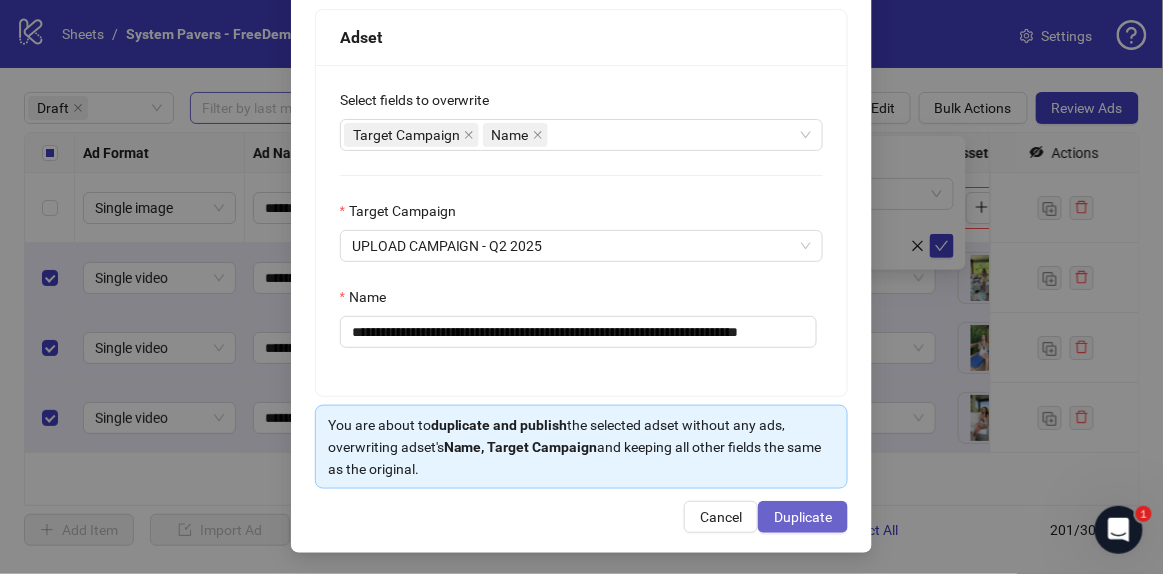 click on "Duplicate" at bounding box center [803, 517] 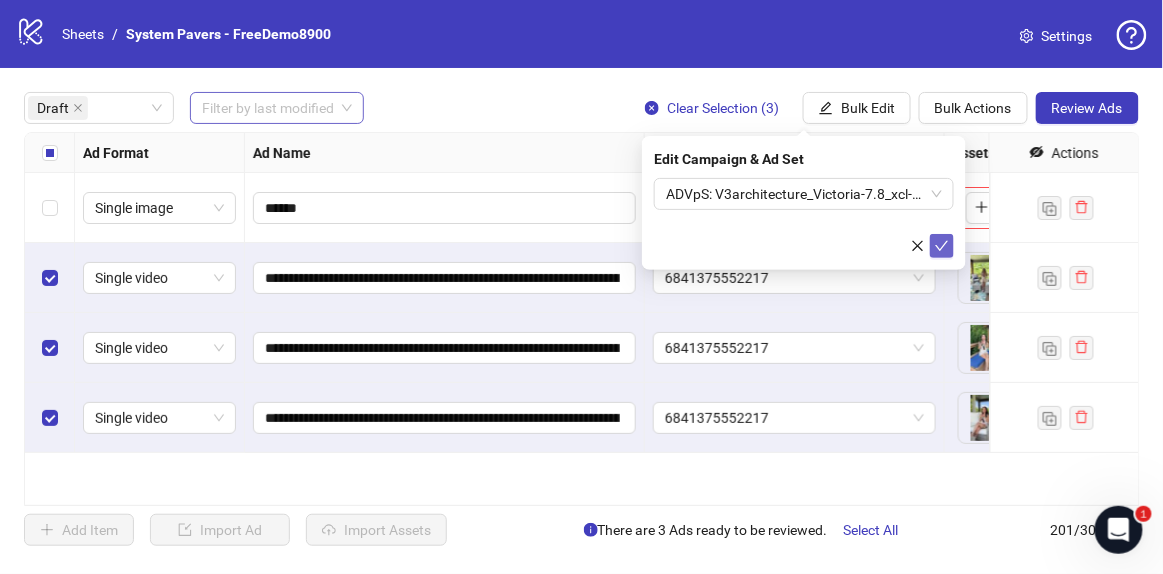 click 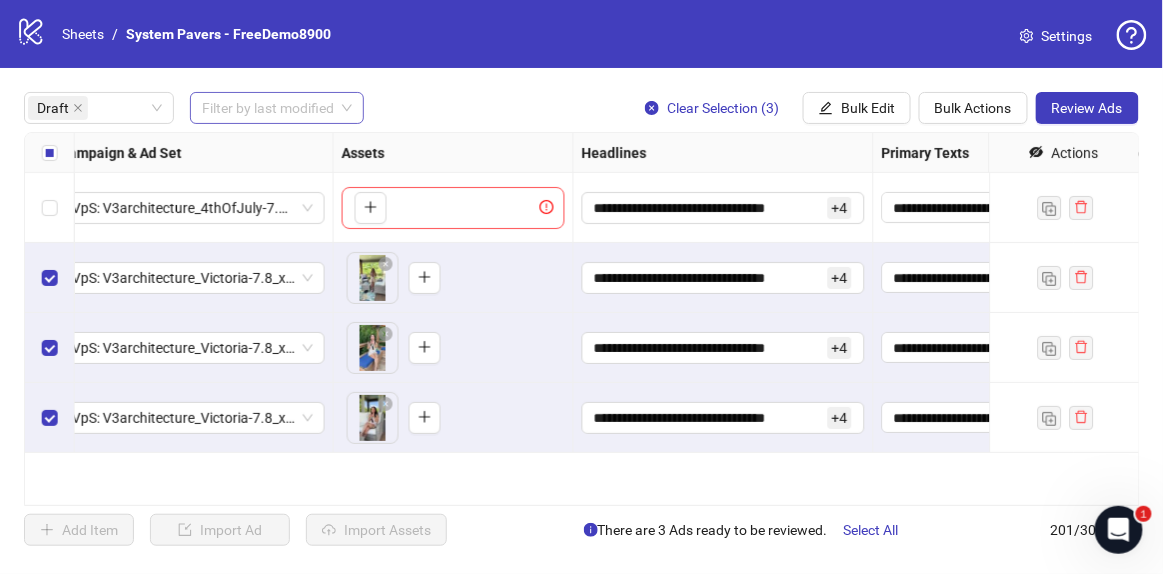 scroll, scrollTop: 0, scrollLeft: 0, axis: both 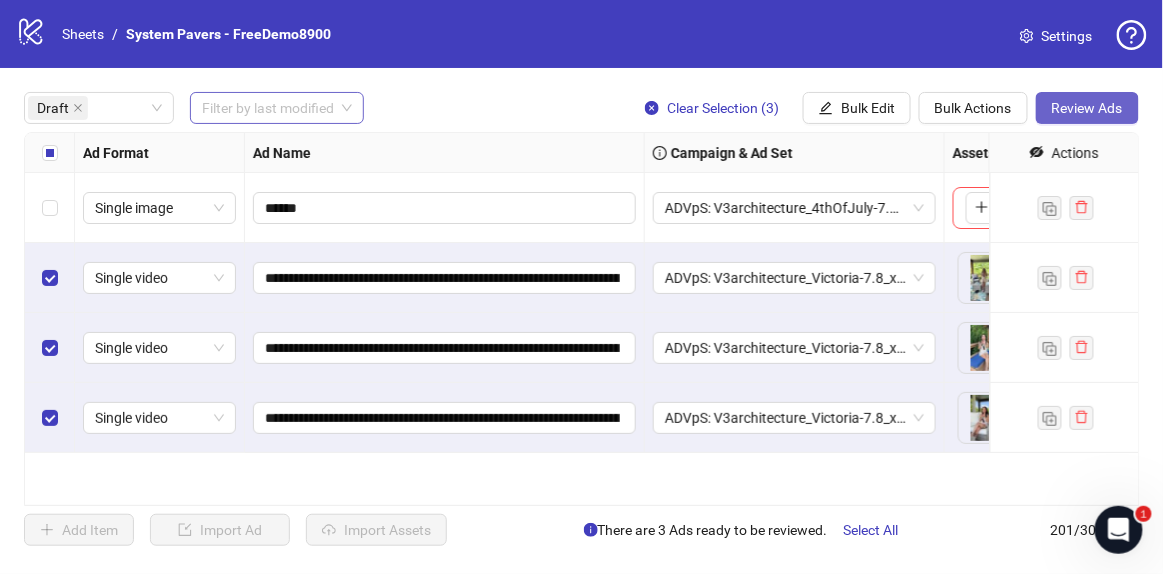 click on "Review Ads" at bounding box center (1087, 108) 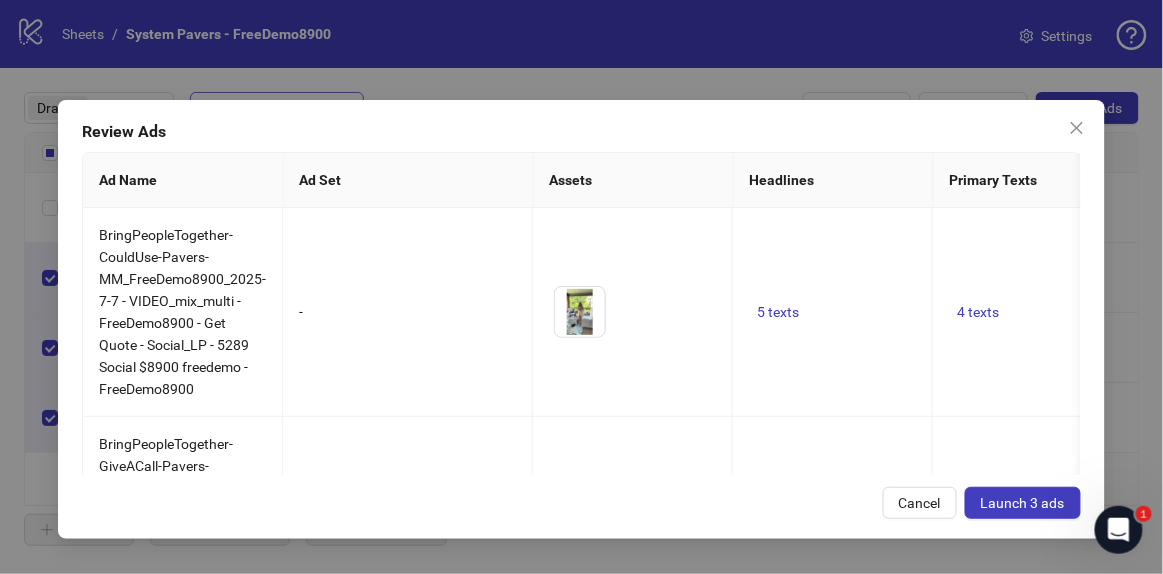 click on "Launch 3 ads" at bounding box center (1023, 503) 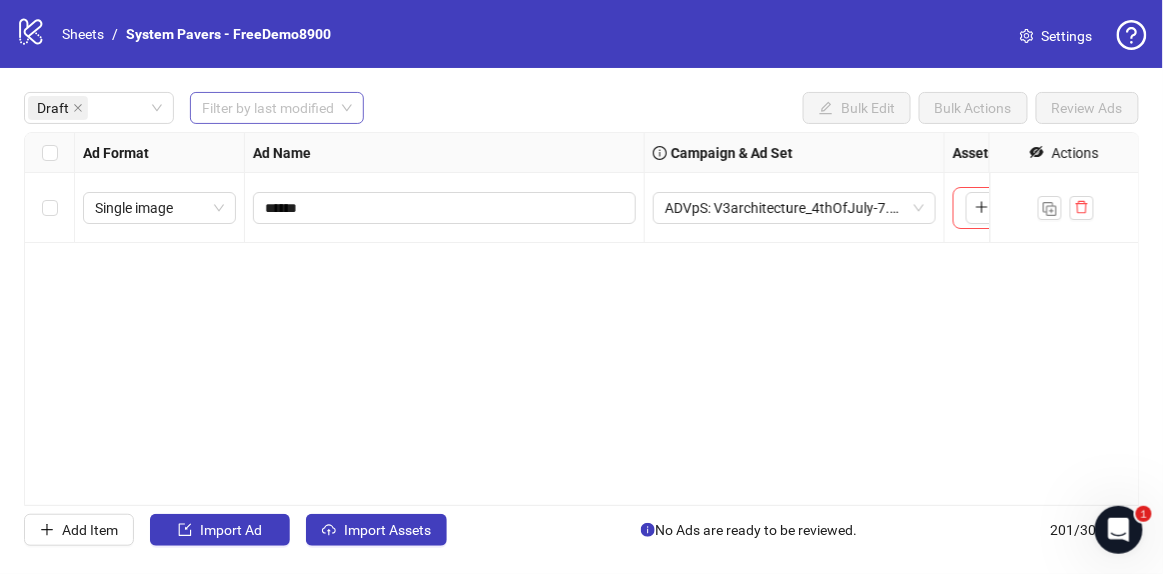 click at bounding box center [268, 108] 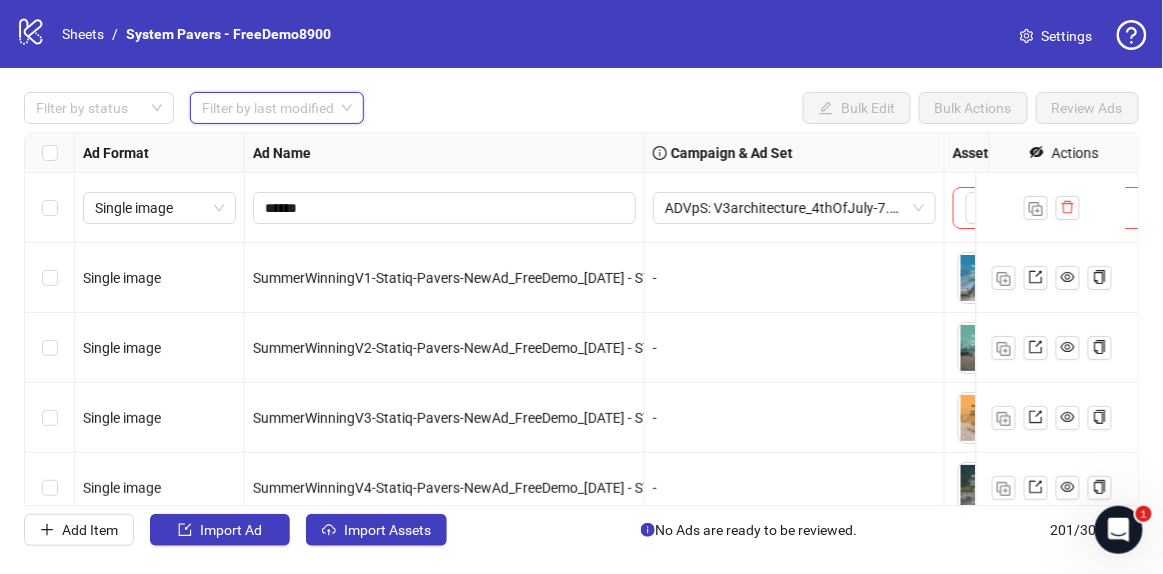 click at bounding box center [268, 108] 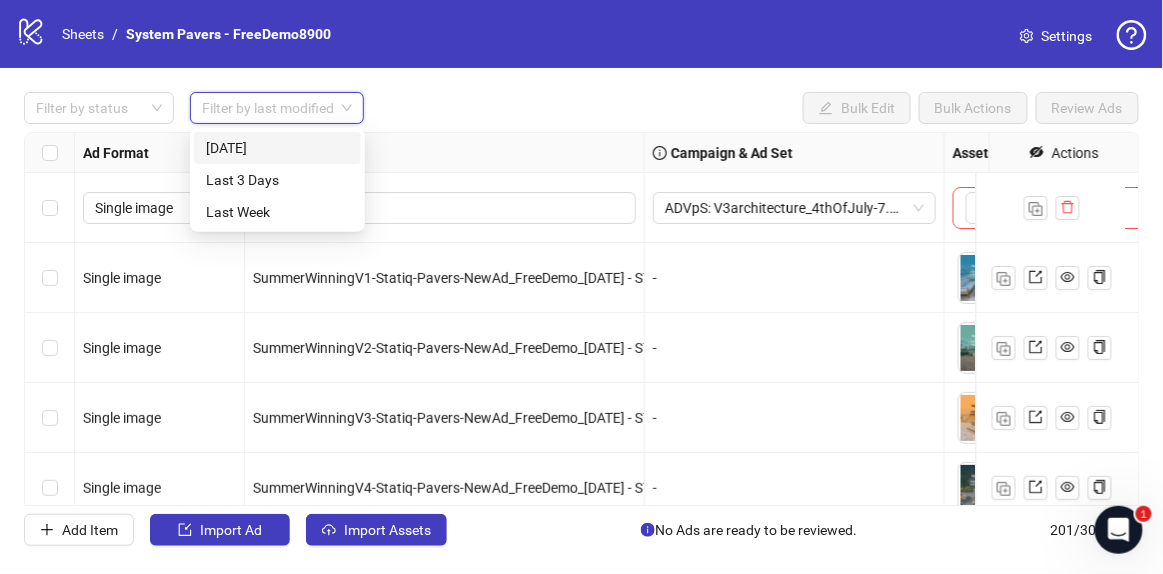click on "Today" at bounding box center (277, 148) 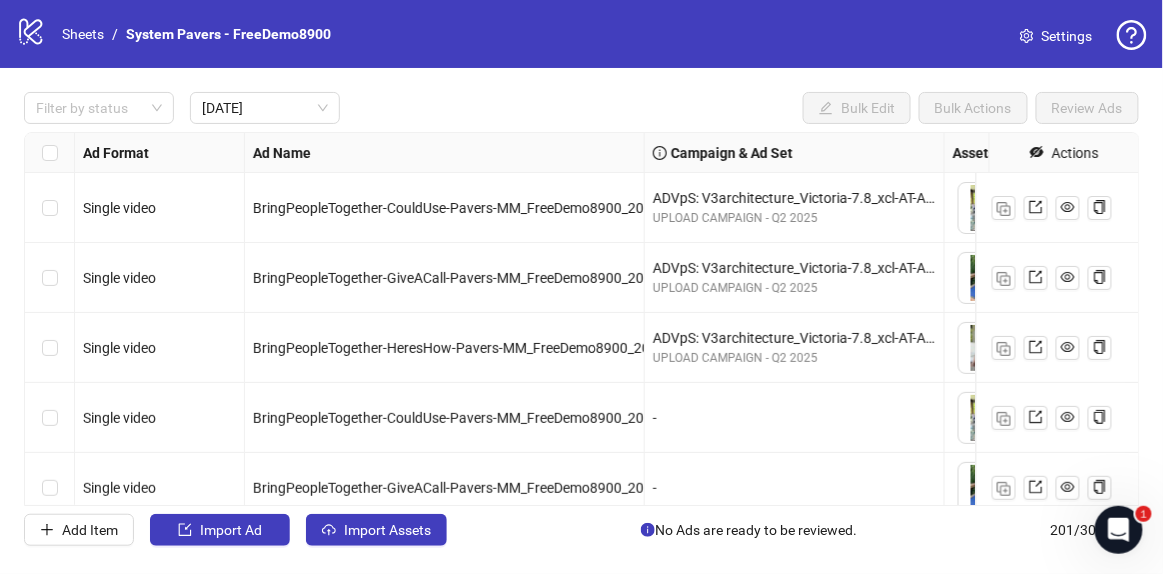 click on "Ad Name" at bounding box center [445, 153] 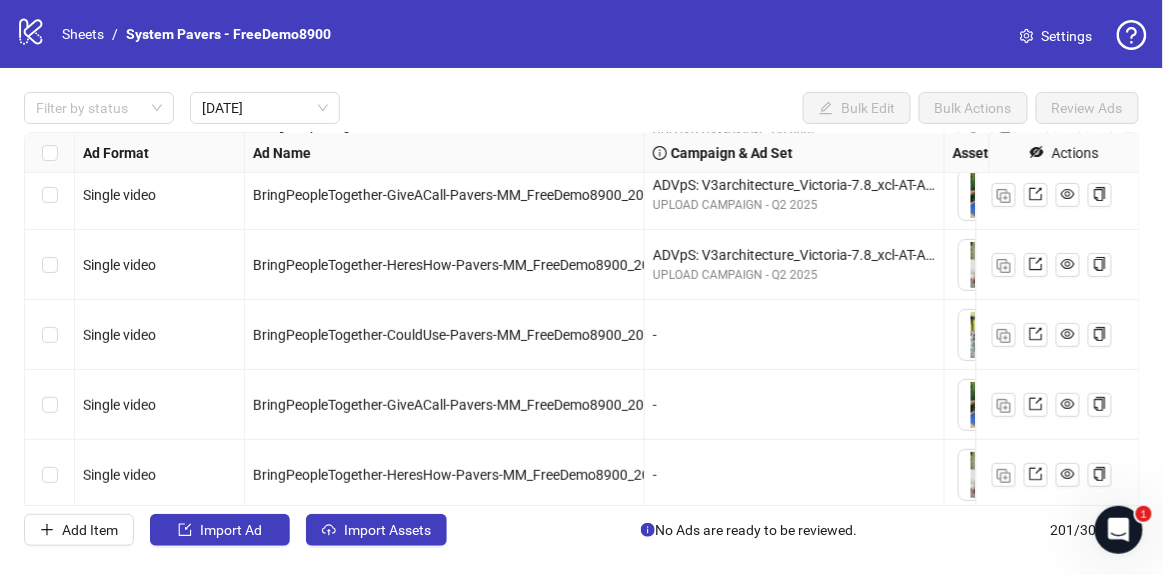 scroll, scrollTop: 90, scrollLeft: 0, axis: vertical 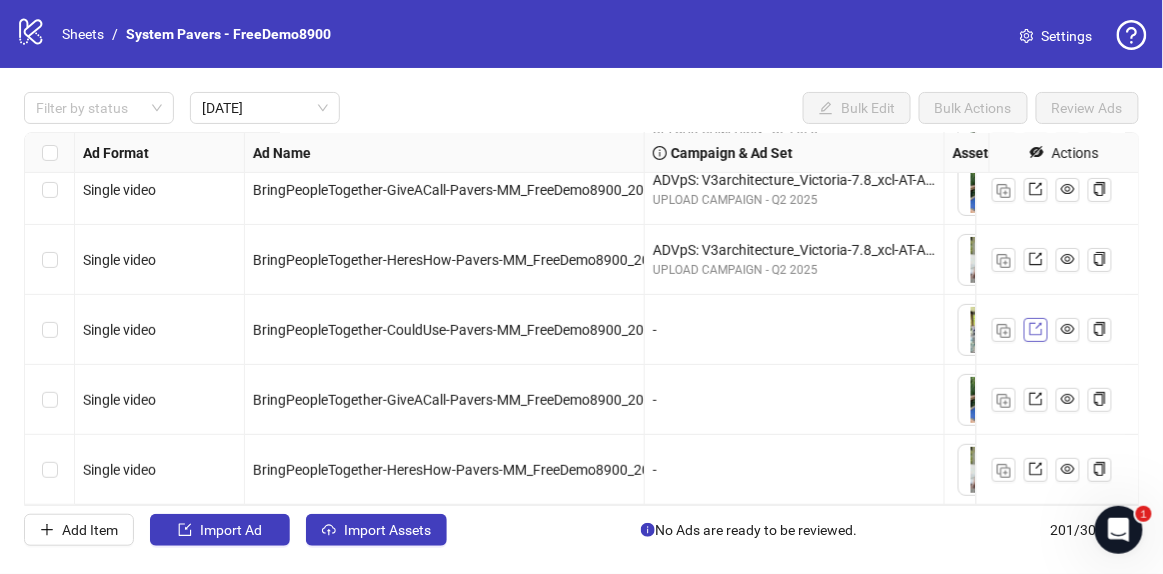 click 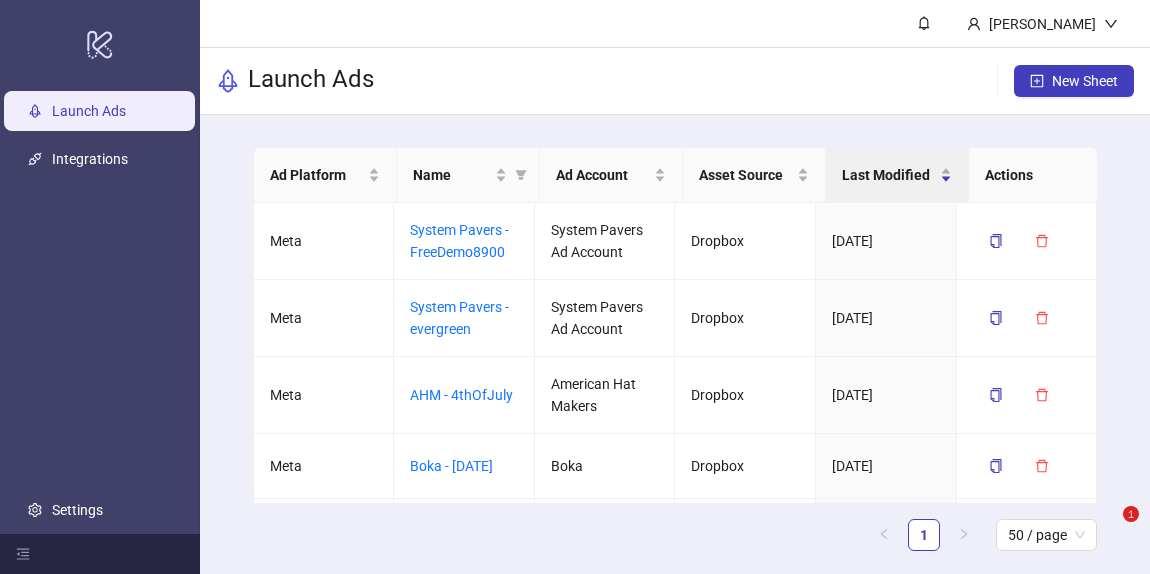 scroll, scrollTop: 0, scrollLeft: 0, axis: both 